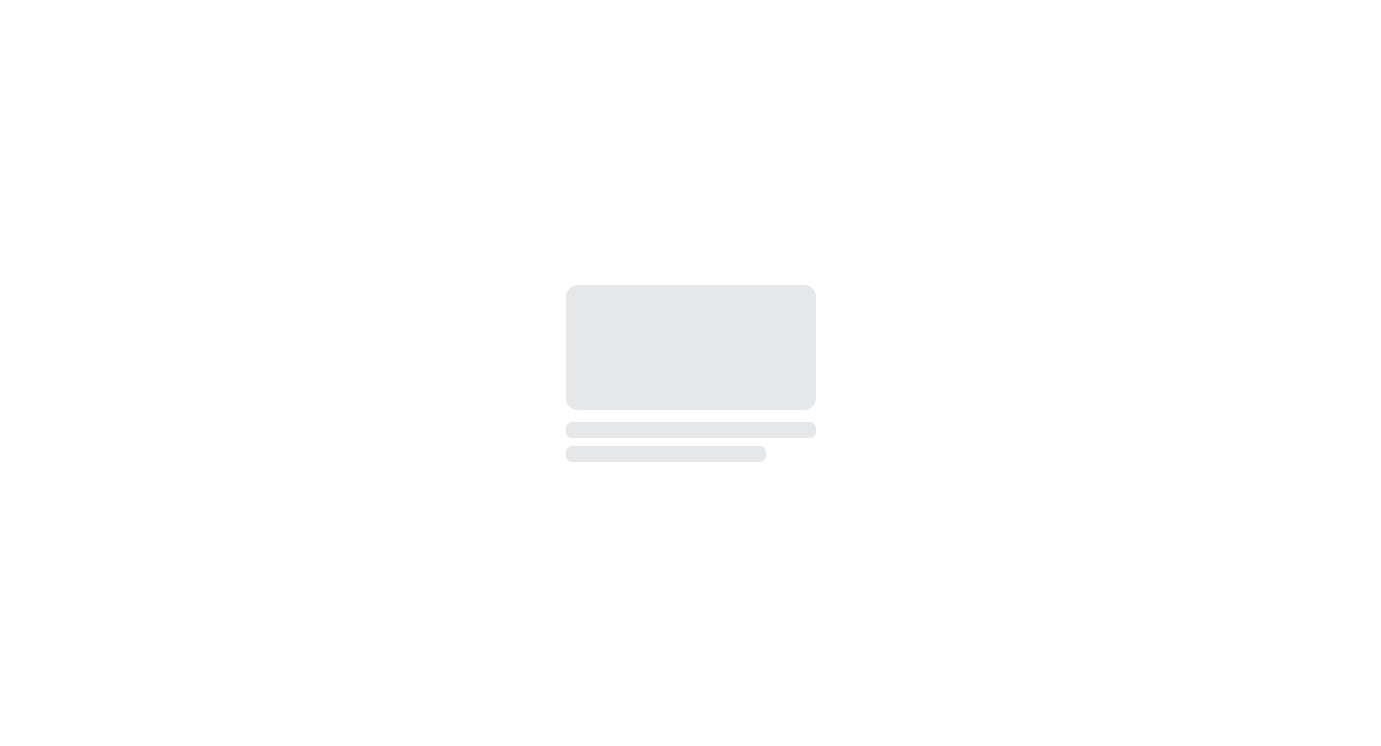 scroll, scrollTop: 0, scrollLeft: 0, axis: both 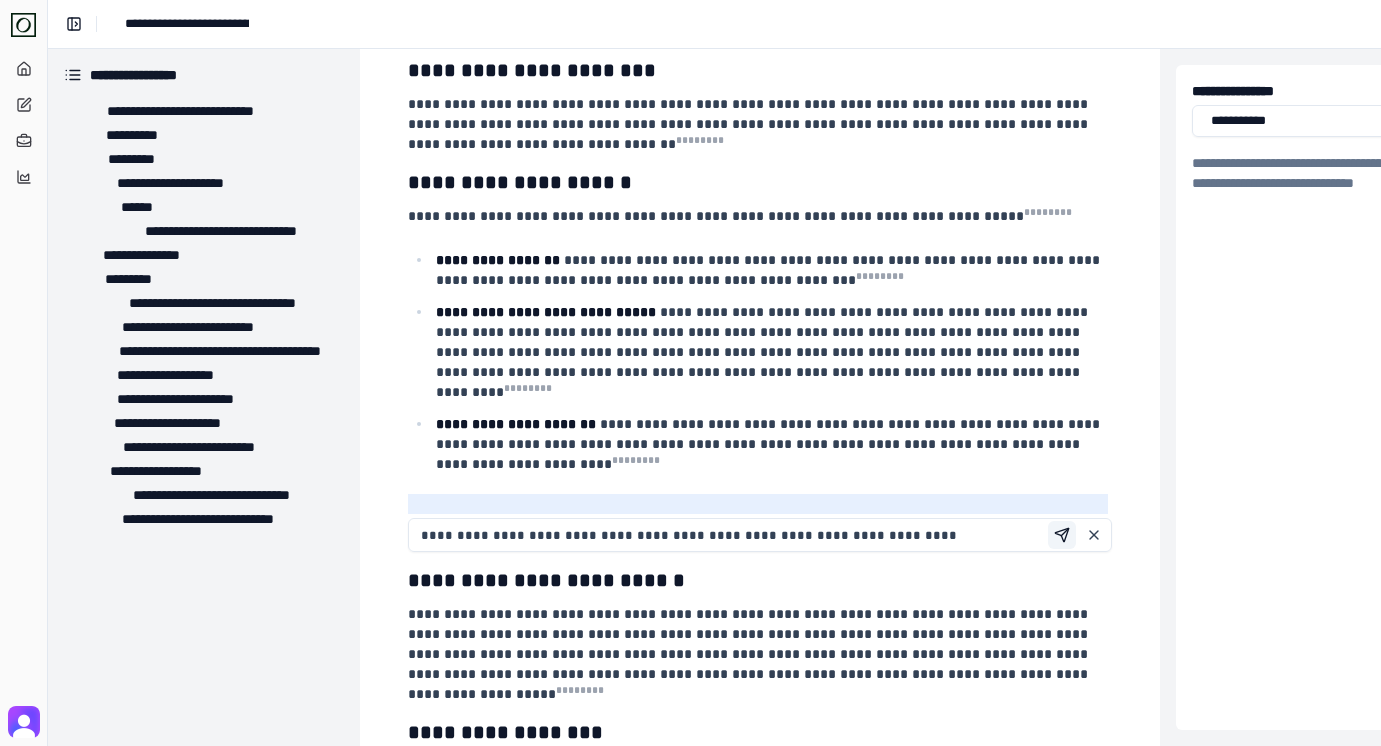 click at bounding box center [1062, 535] 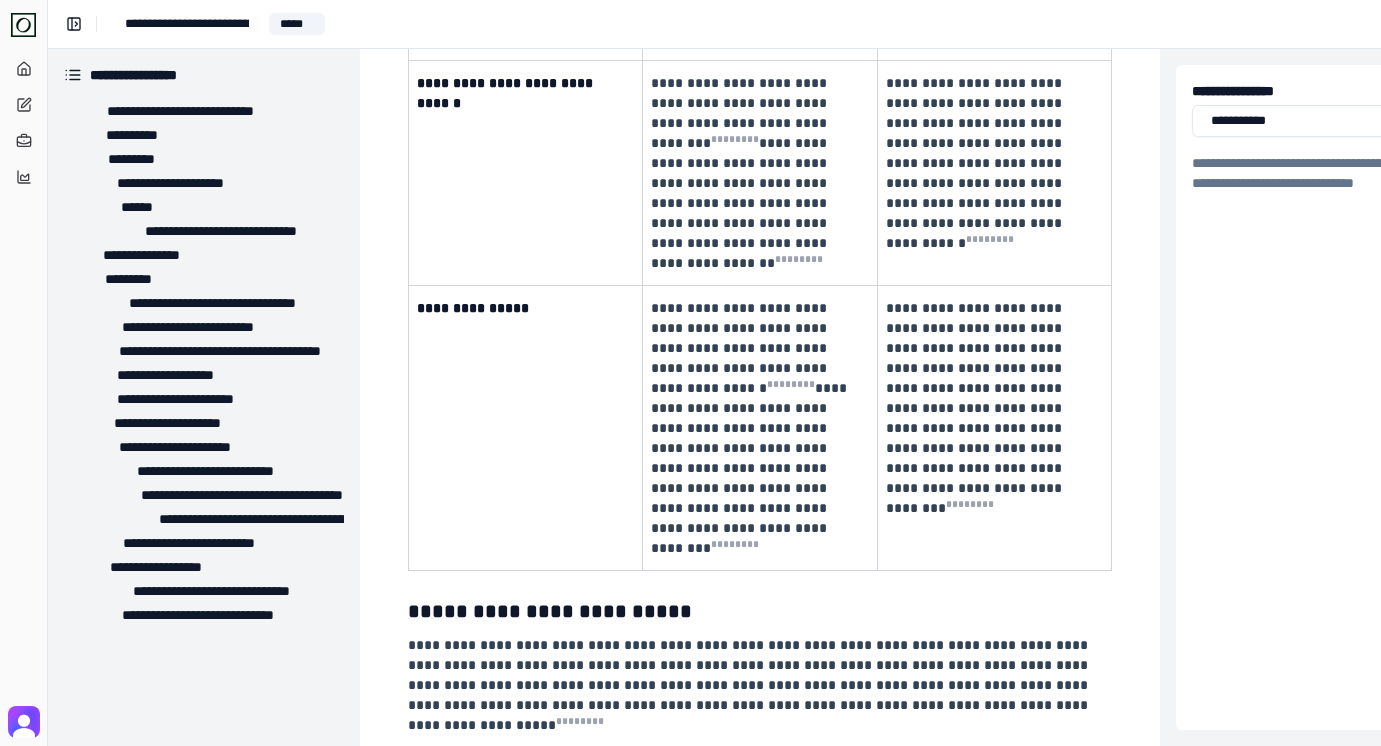 scroll, scrollTop: 3551, scrollLeft: 0, axis: vertical 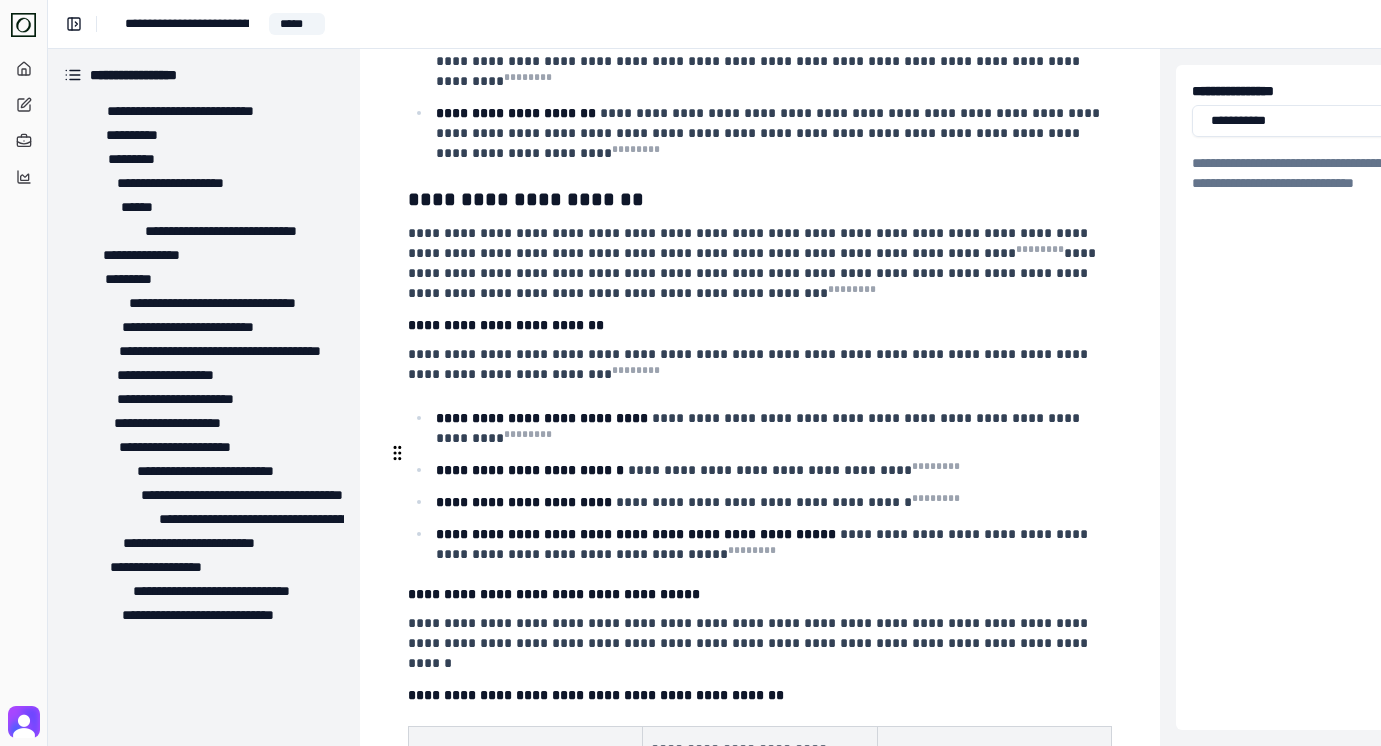 click on "**********" at bounding box center (554, 594) 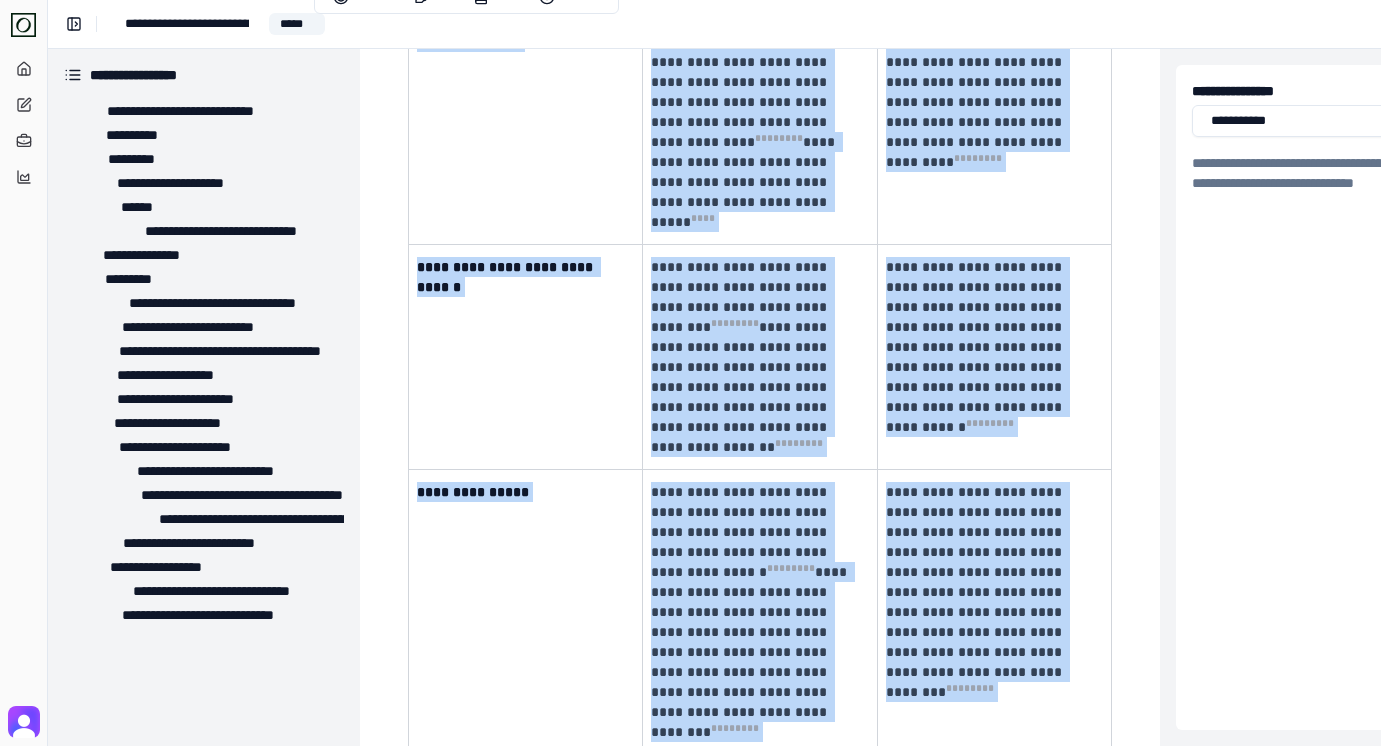 scroll, scrollTop: 3409, scrollLeft: 0, axis: vertical 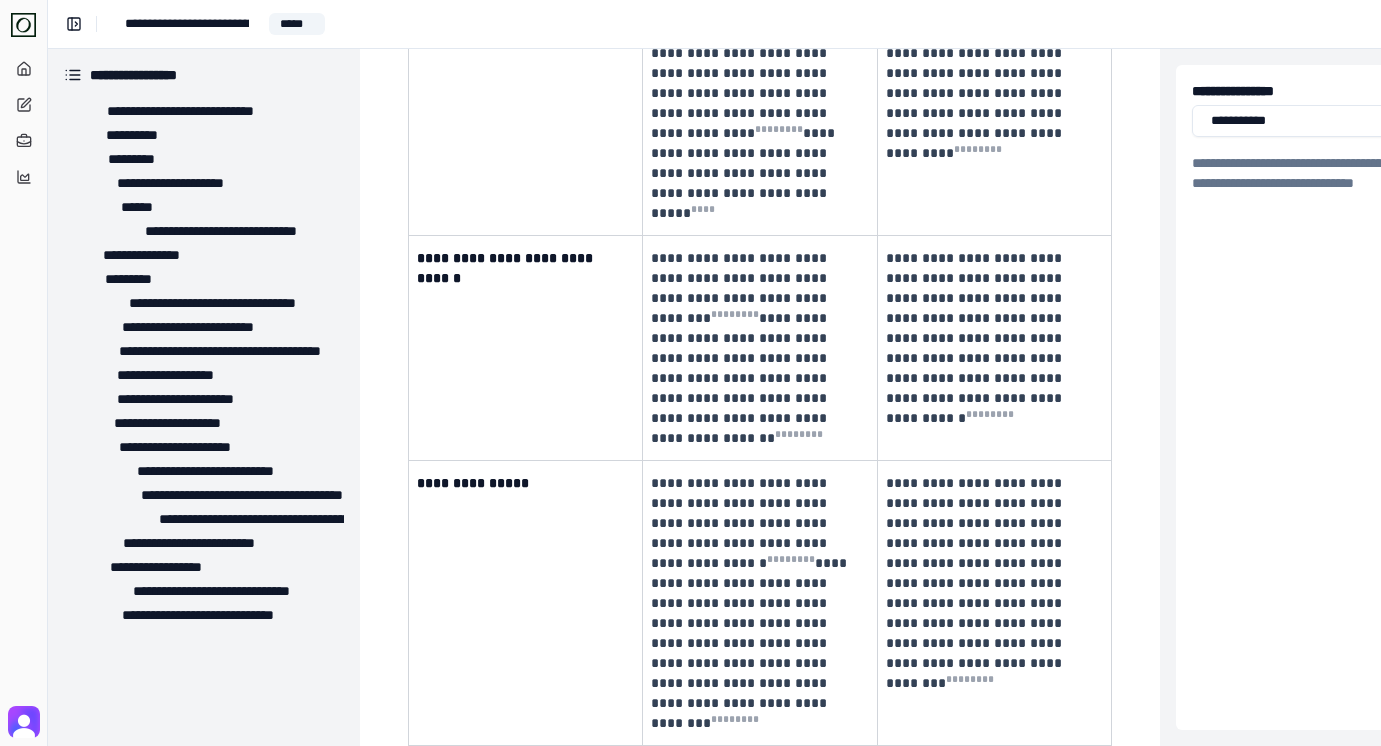 drag, startPoint x: 409, startPoint y: 453, endPoint x: 1112, endPoint y: 494, distance: 704.1946 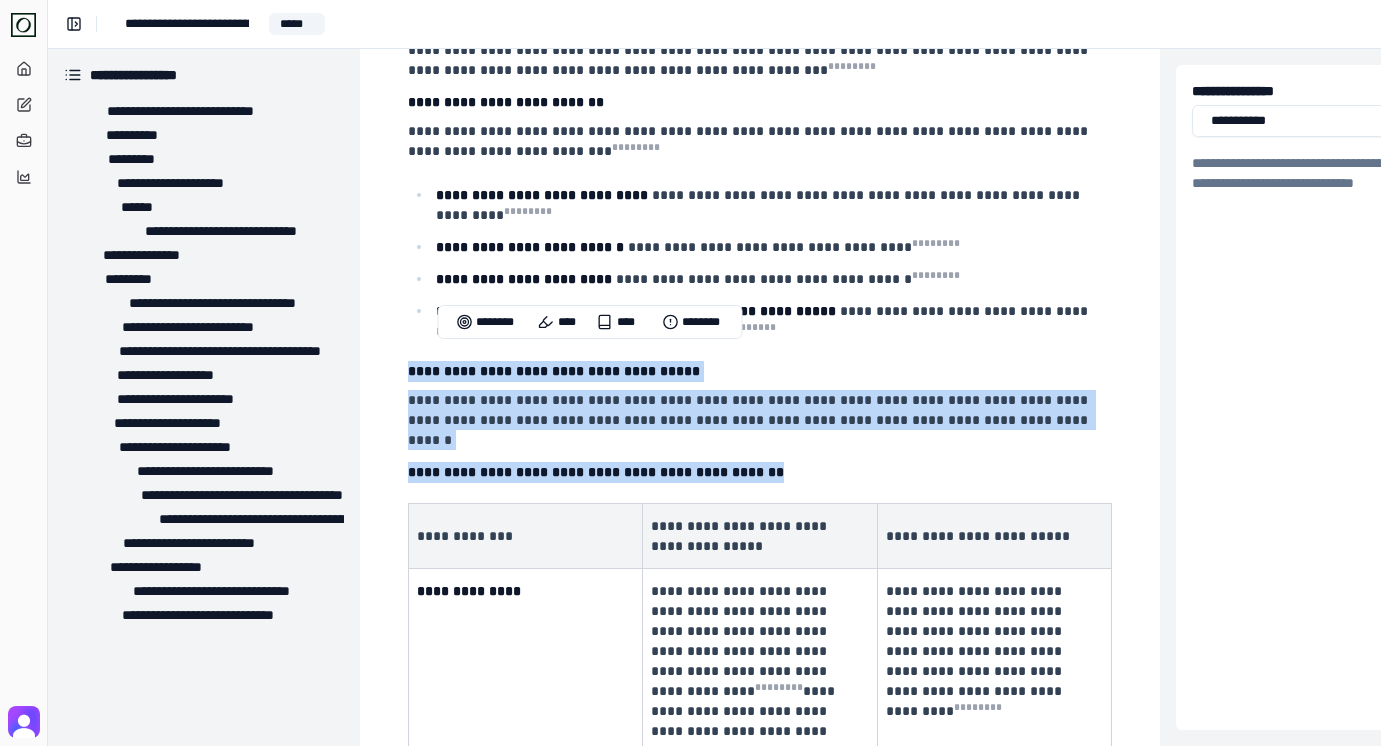 scroll, scrollTop: 2723, scrollLeft: 0, axis: vertical 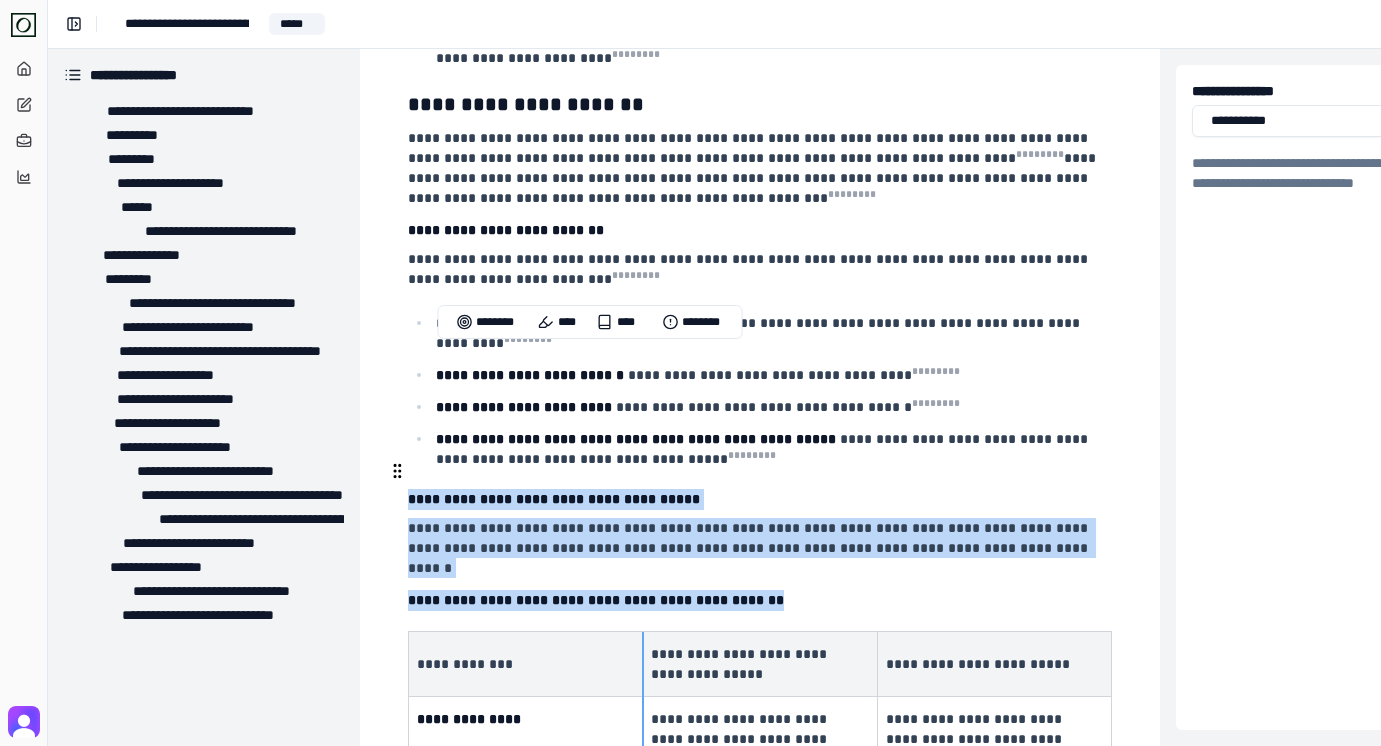 click on "**********" at bounding box center (760, 664) 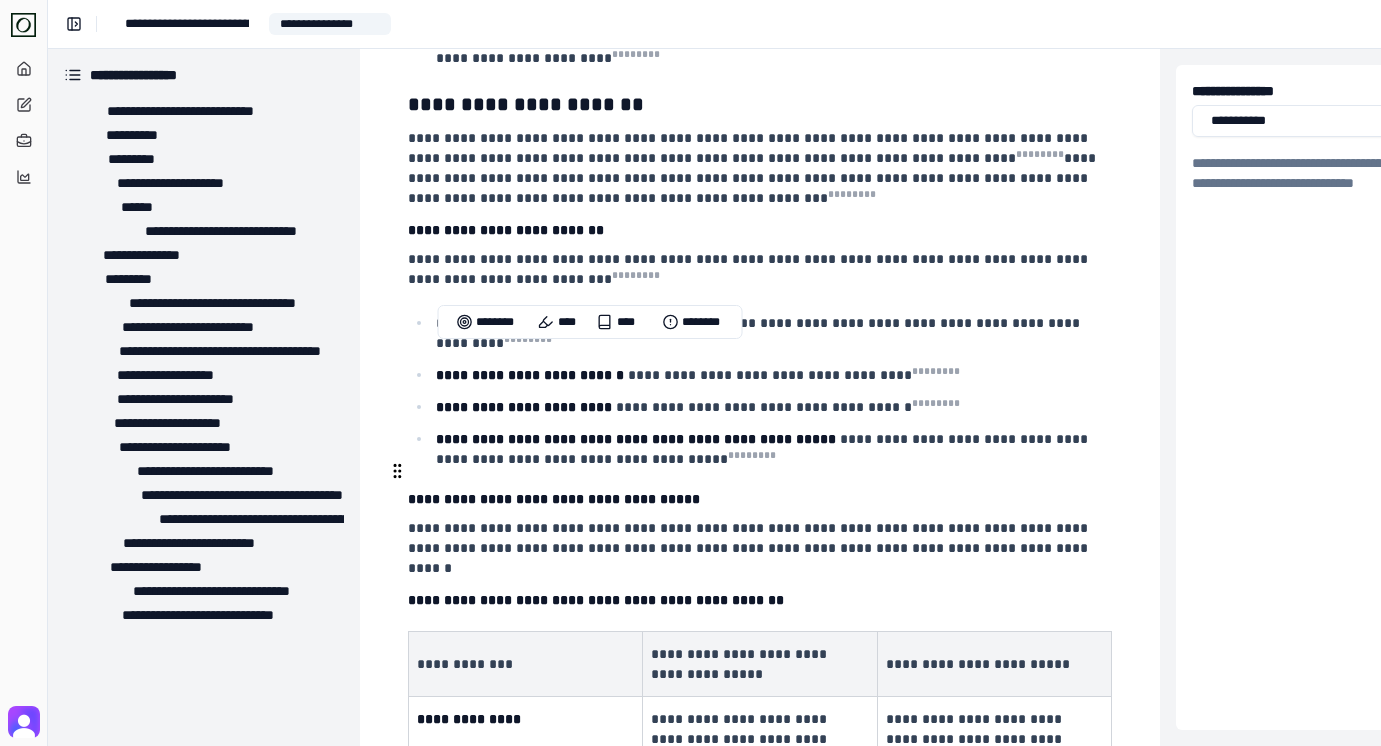 click on "**********" at bounding box center (465, 664) 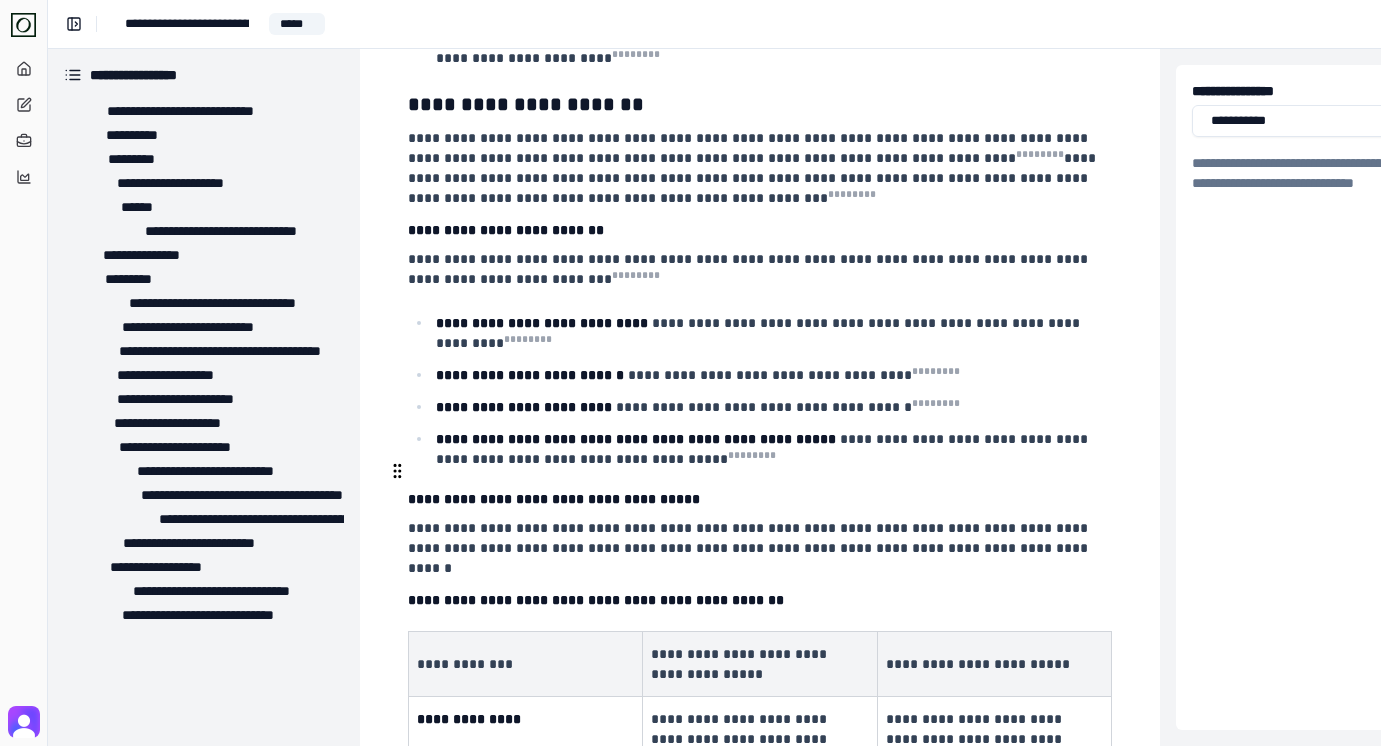 click at bounding box center [397, 471] 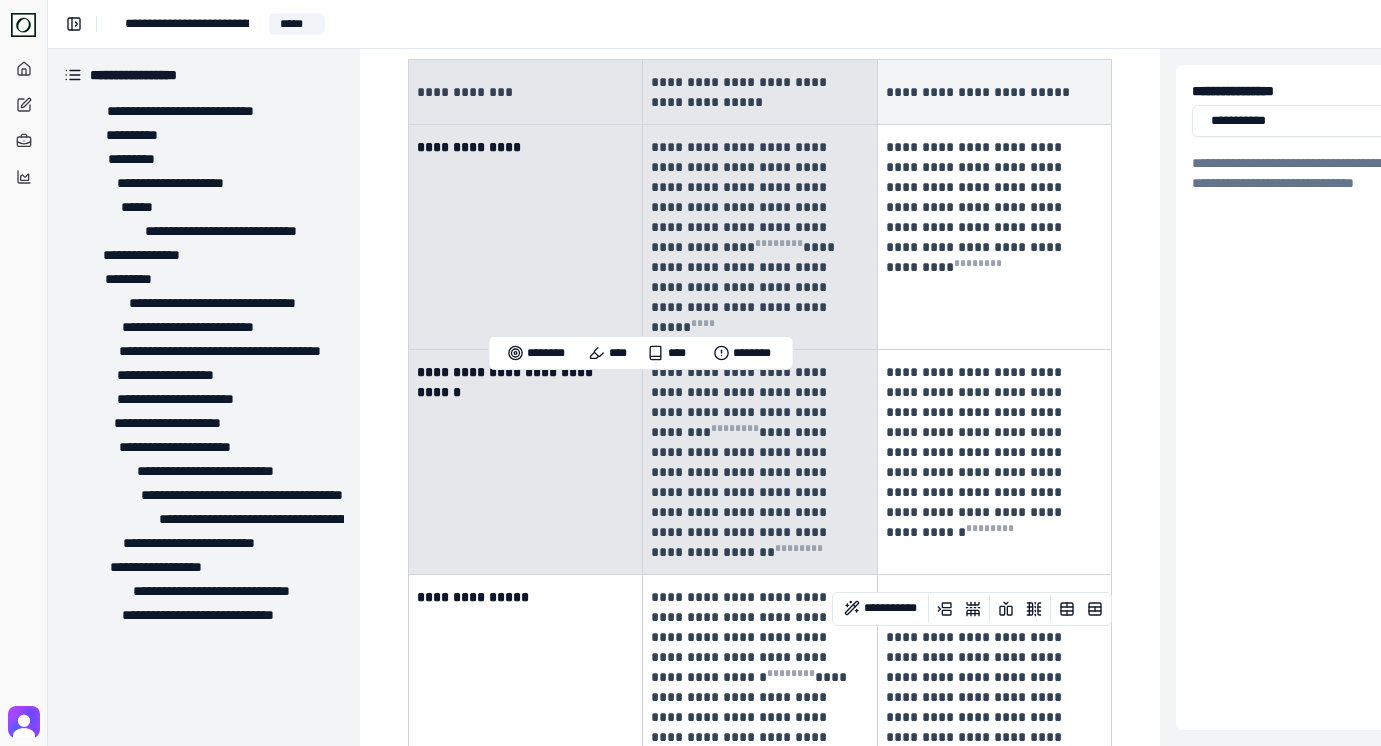 scroll, scrollTop: 3314, scrollLeft: 0, axis: vertical 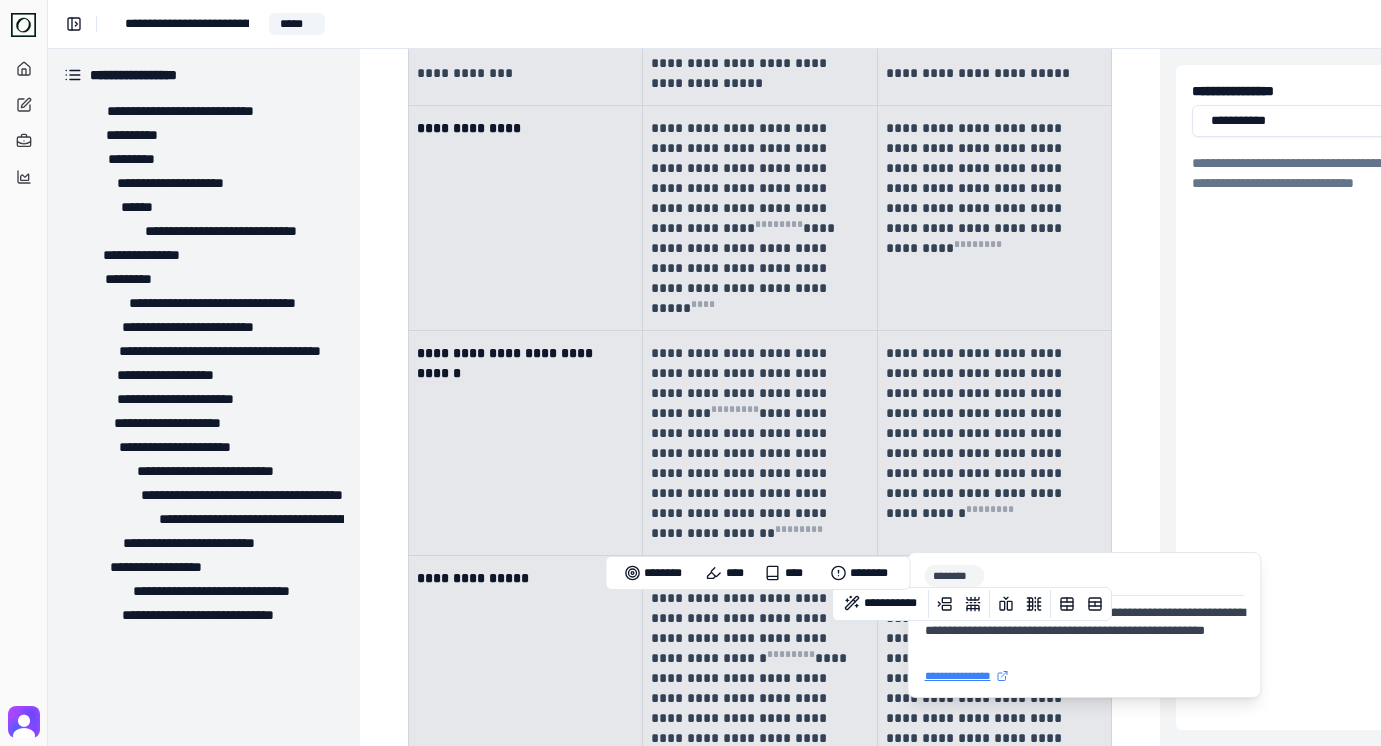 drag, startPoint x: 418, startPoint y: 502, endPoint x: 924, endPoint y: 534, distance: 507.01083 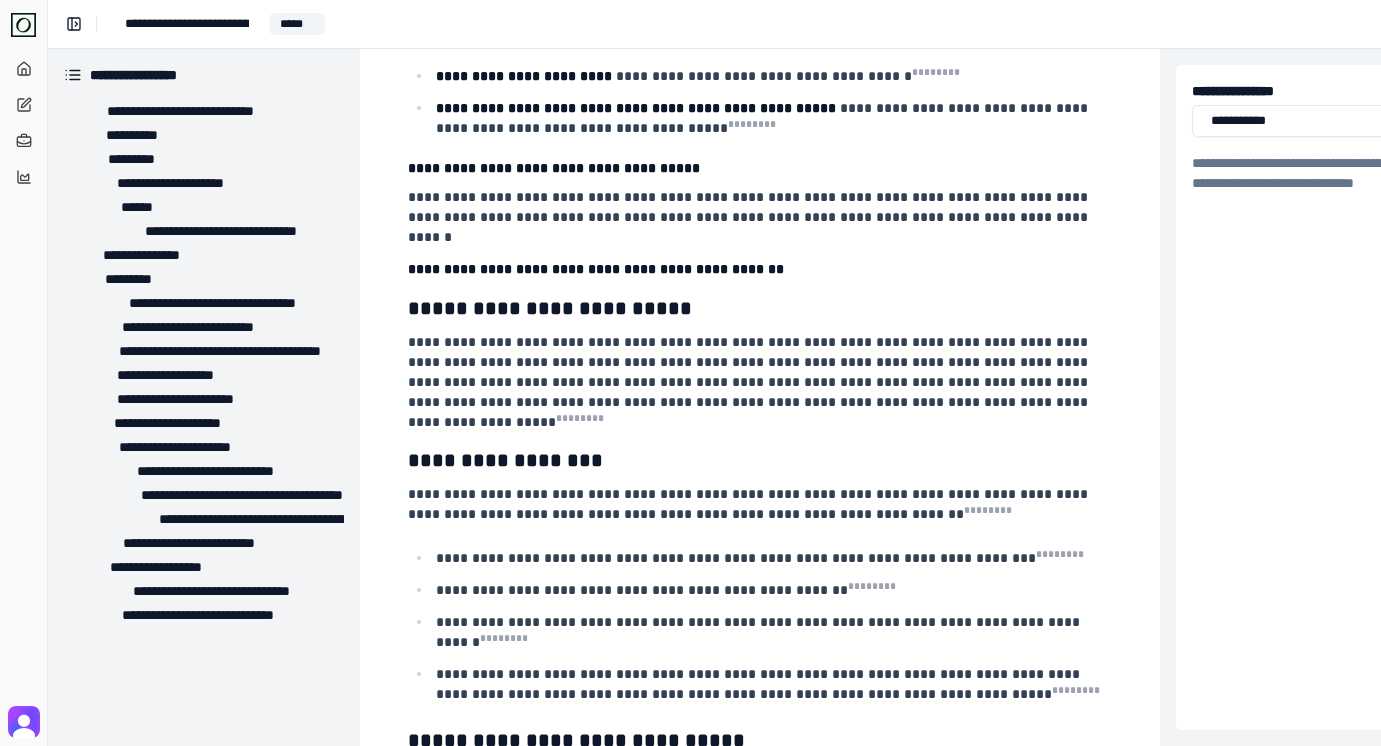scroll, scrollTop: 2913, scrollLeft: 0, axis: vertical 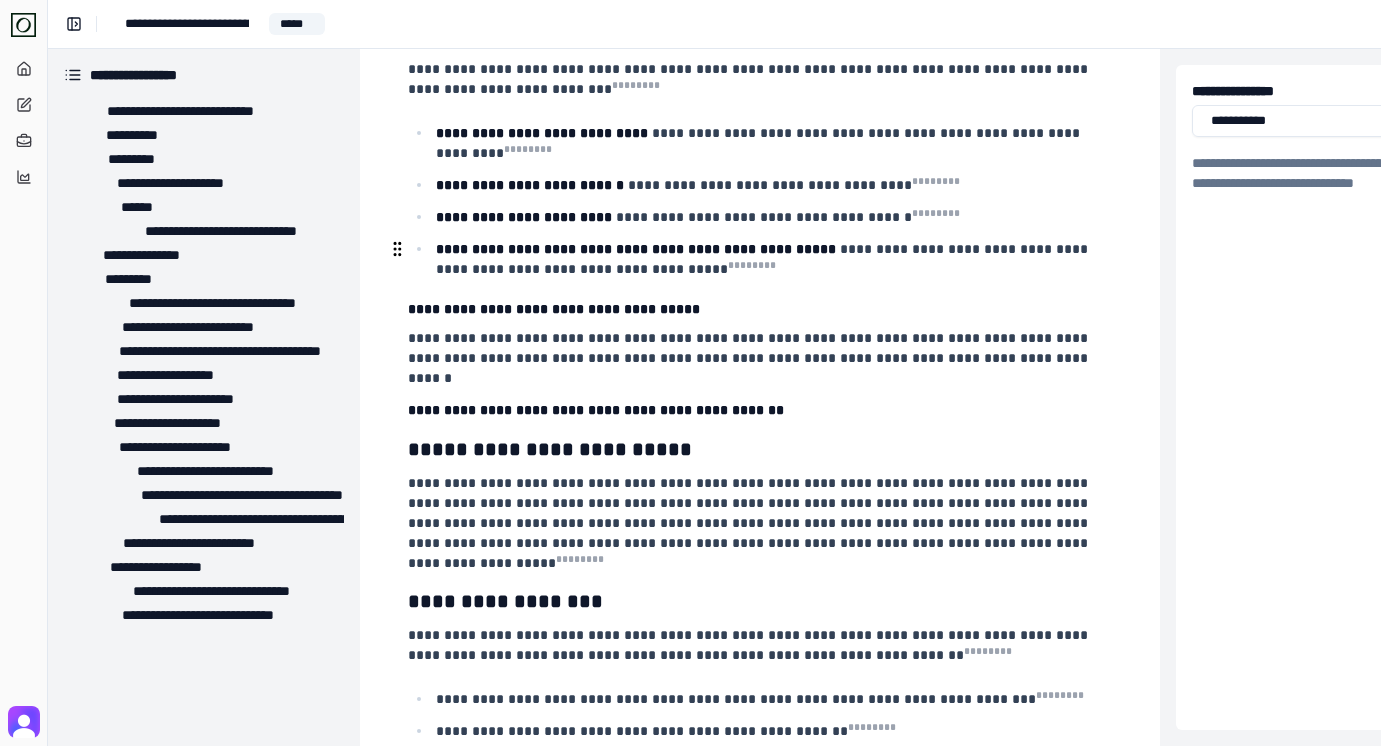 click on "**********" at bounding box center [596, 410] 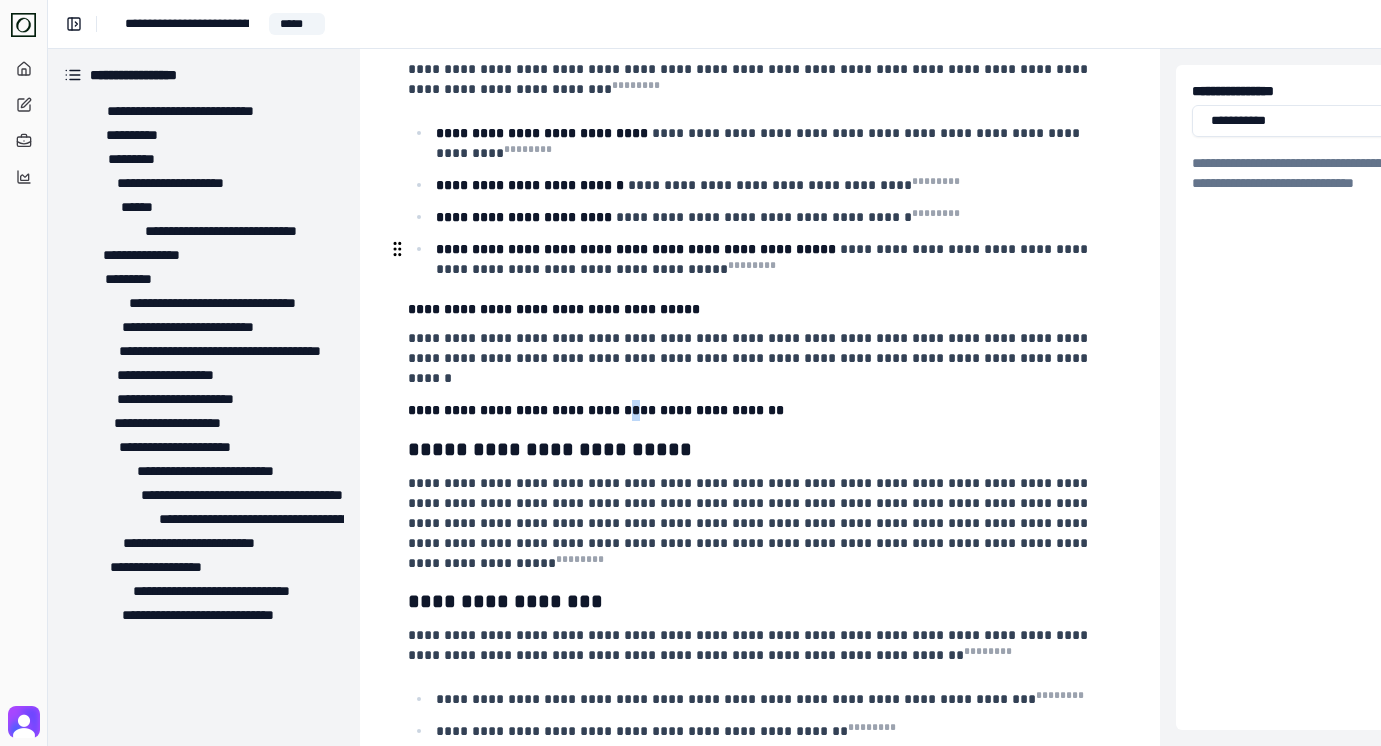 click on "**********" at bounding box center [596, 410] 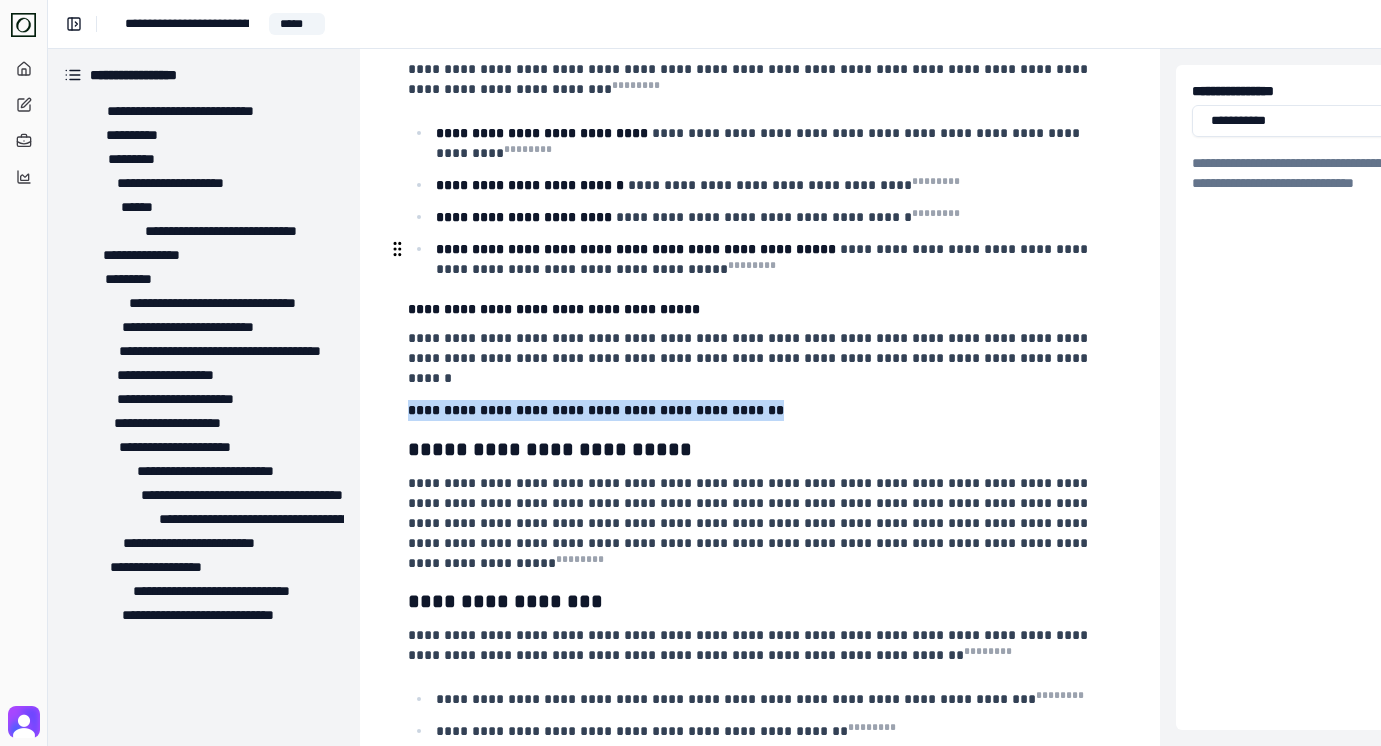 click on "**********" at bounding box center [596, 410] 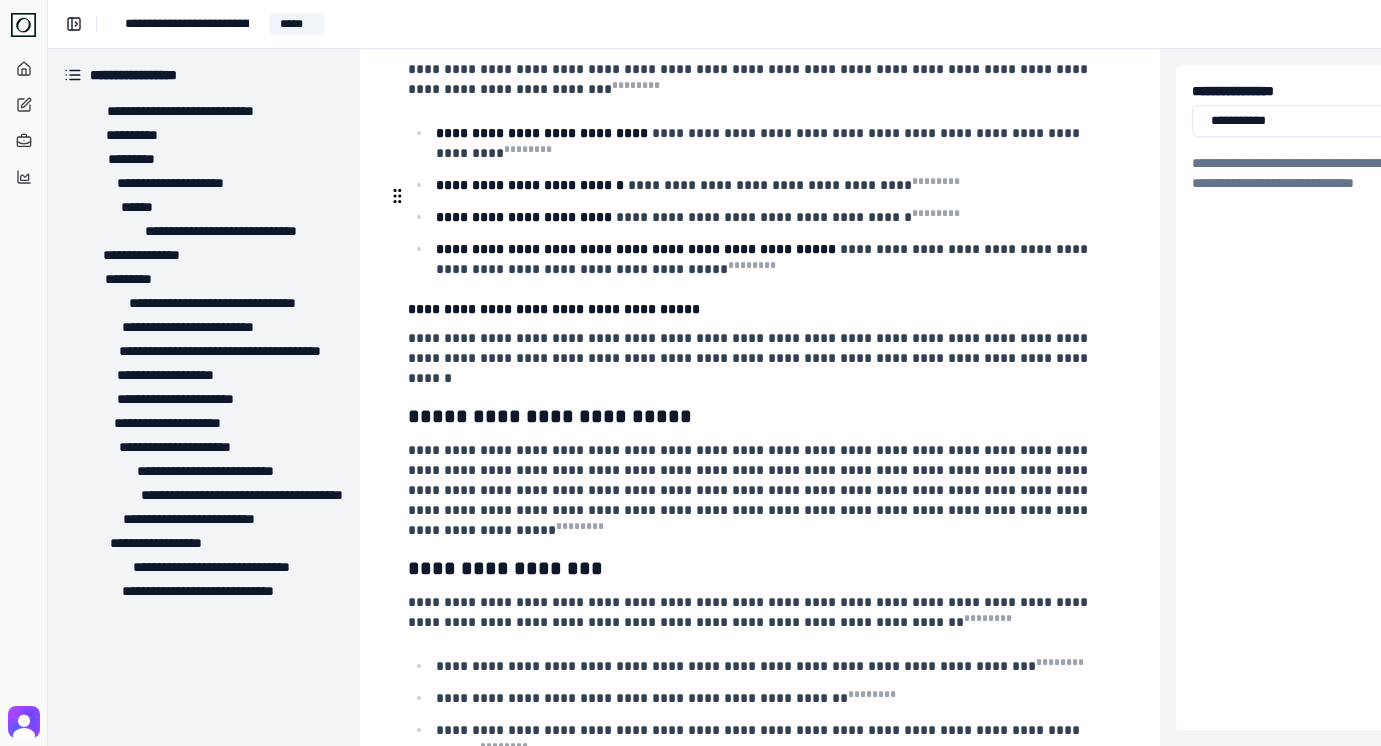 click on "**********" at bounding box center [750, 358] 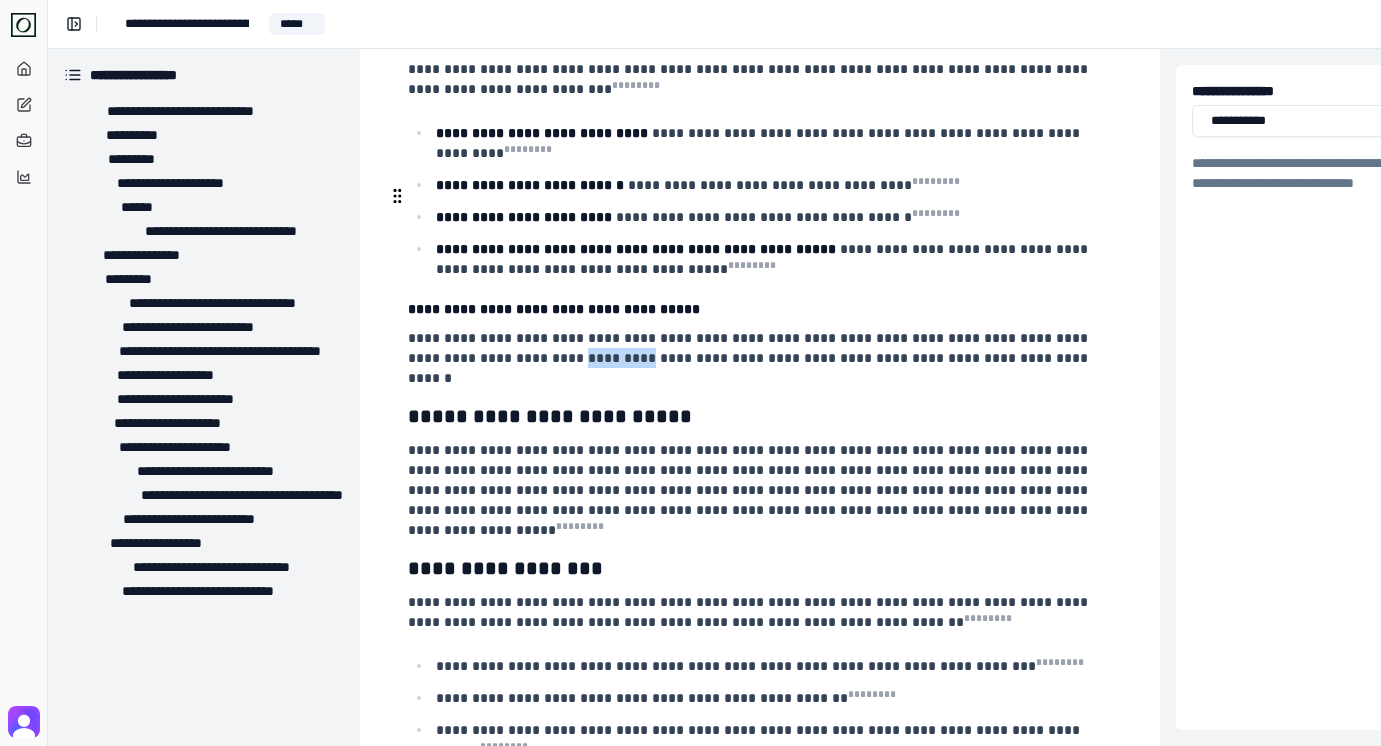 click on "**********" at bounding box center [750, 358] 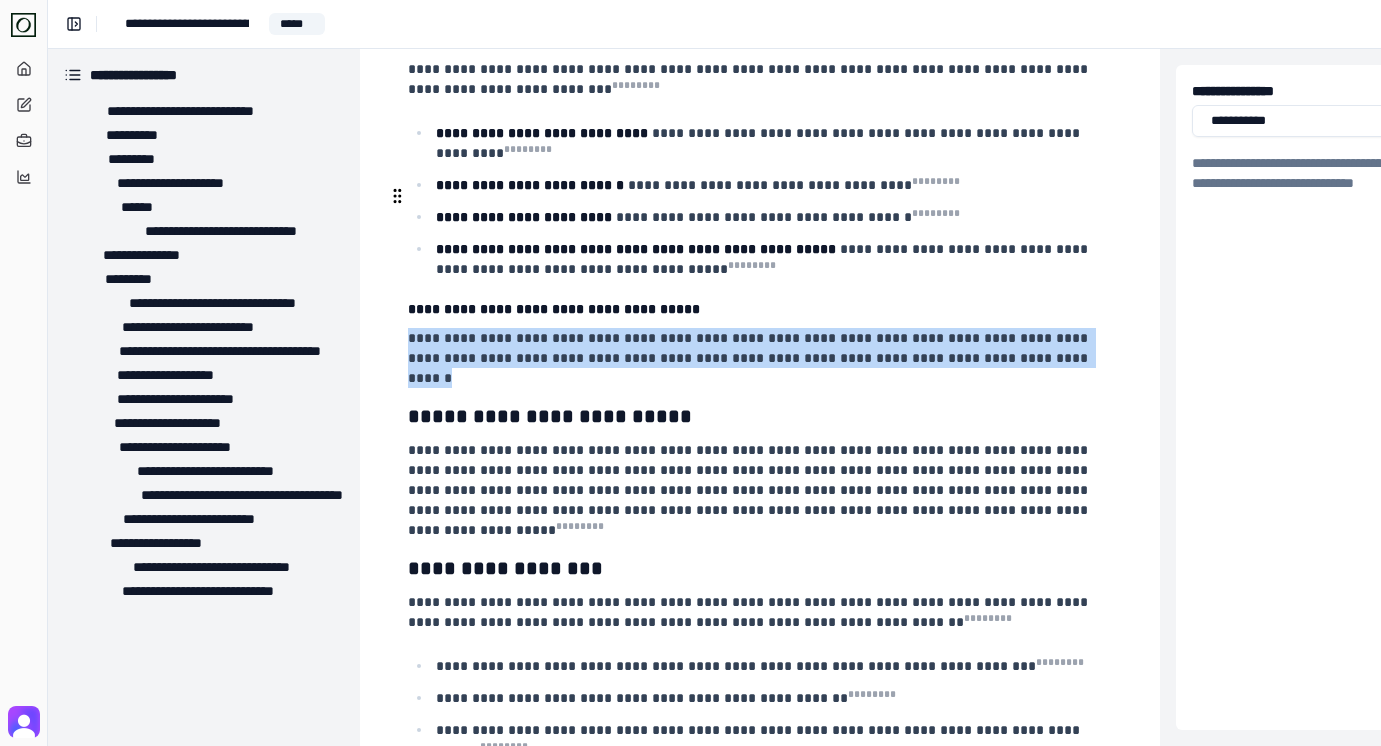 click on "**********" at bounding box center [750, 358] 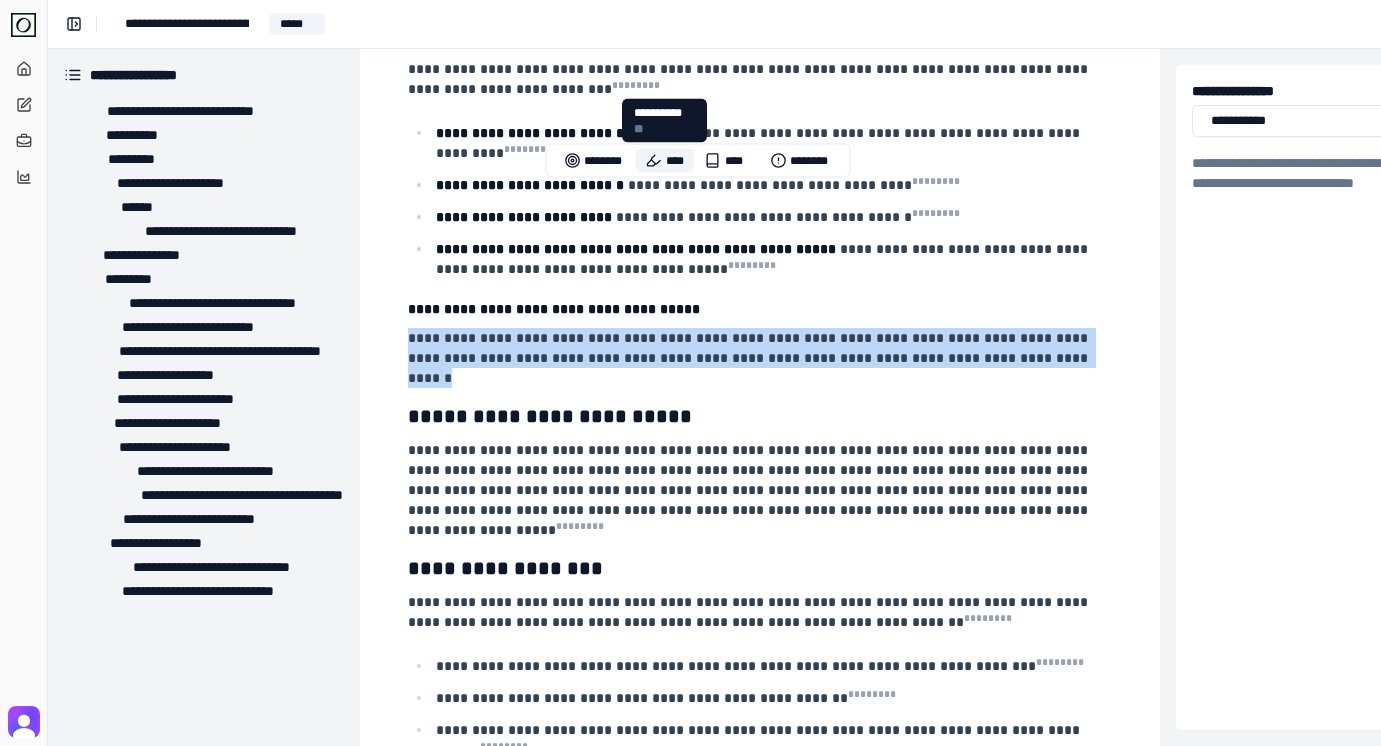click on "****" at bounding box center [665, 161] 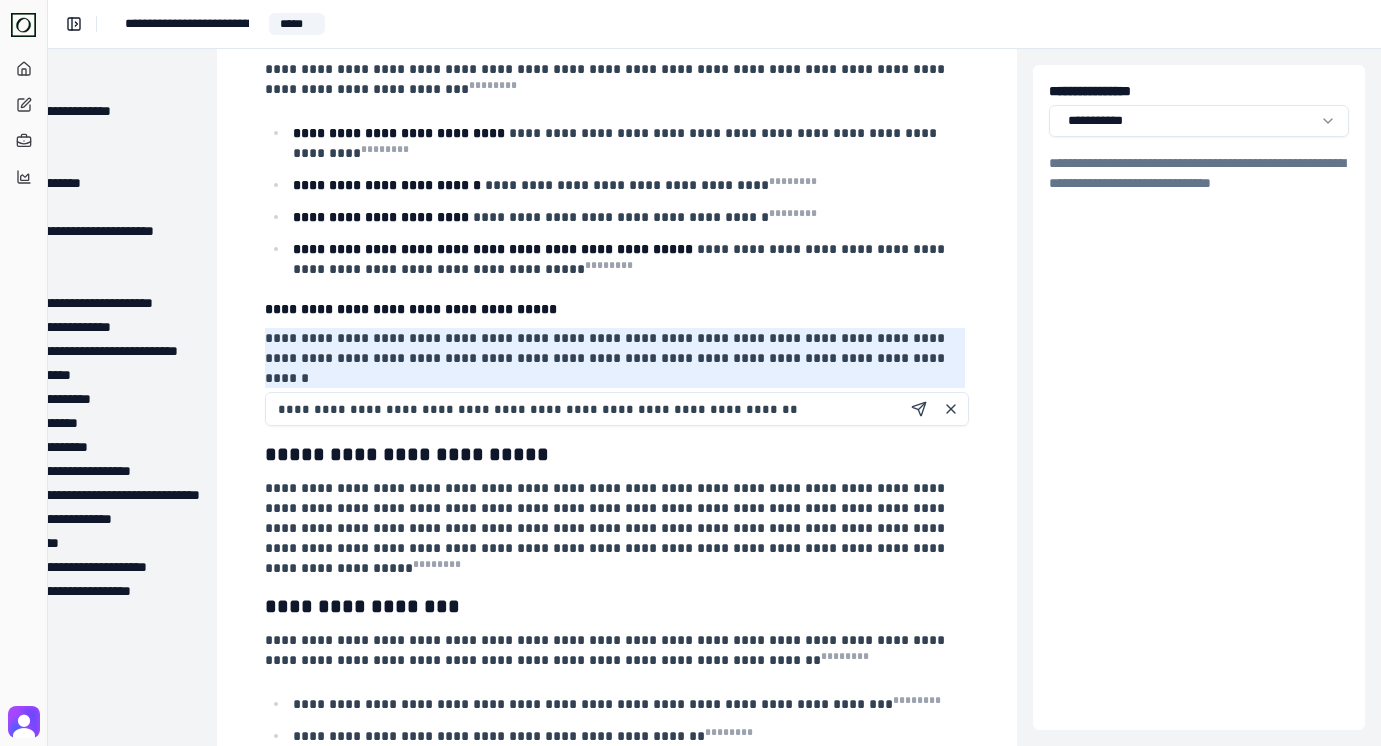 scroll, scrollTop: 2913, scrollLeft: 173, axis: both 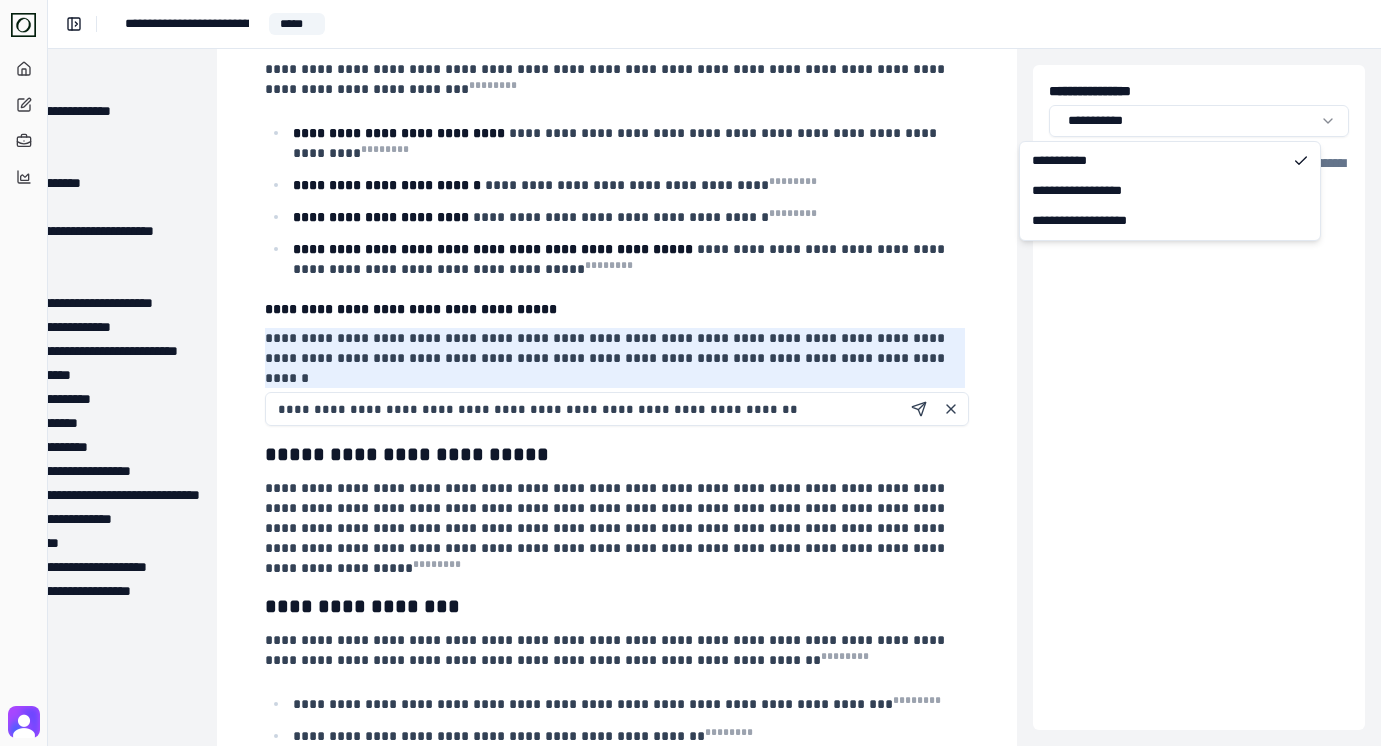 click on "**********" at bounding box center [690, 373] 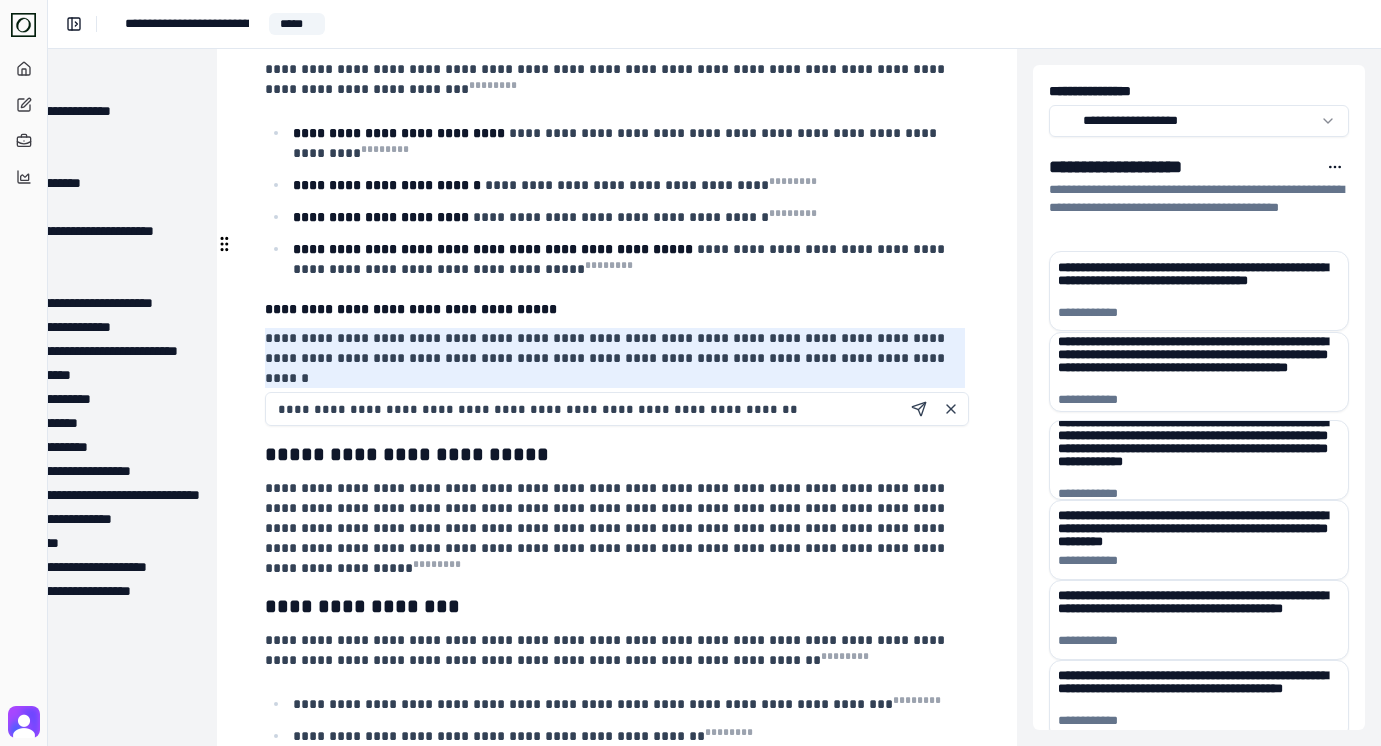 click on "**********" at bounding box center (617, 409) 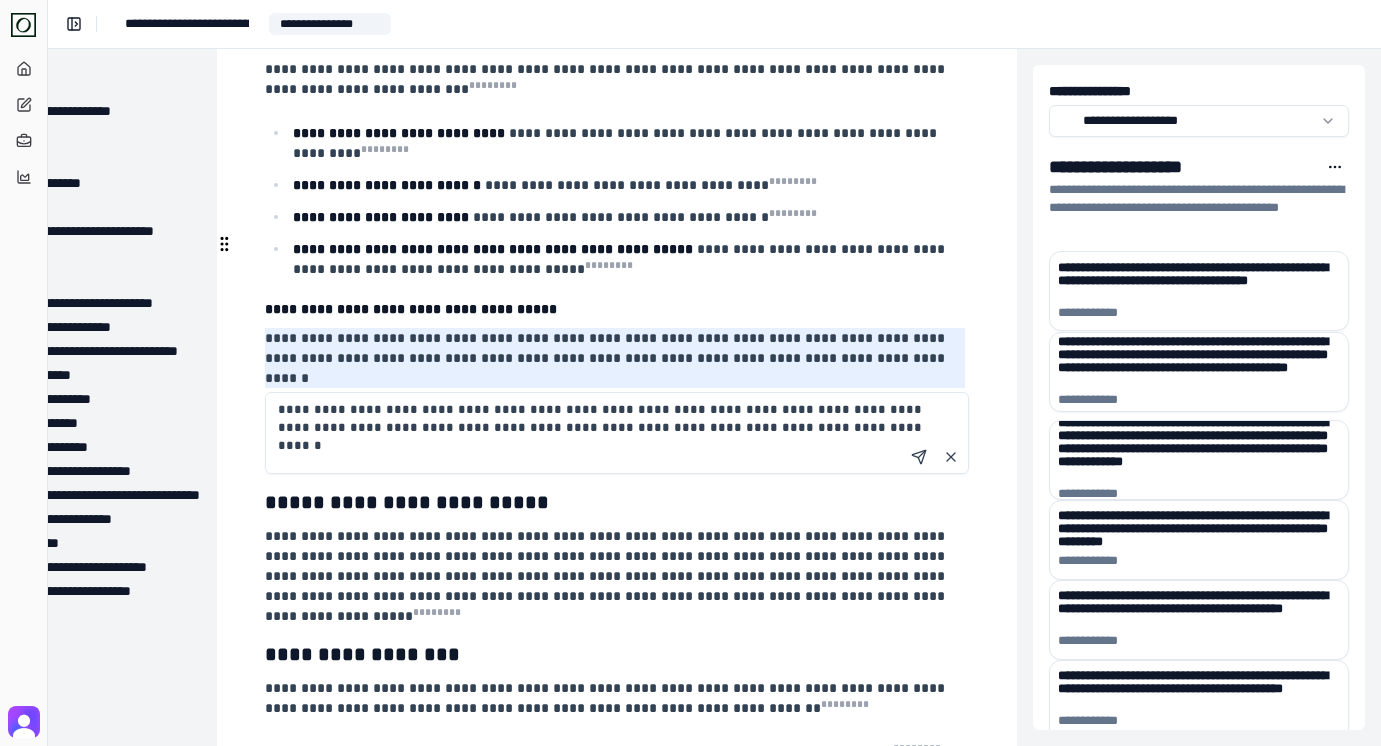type on "**********" 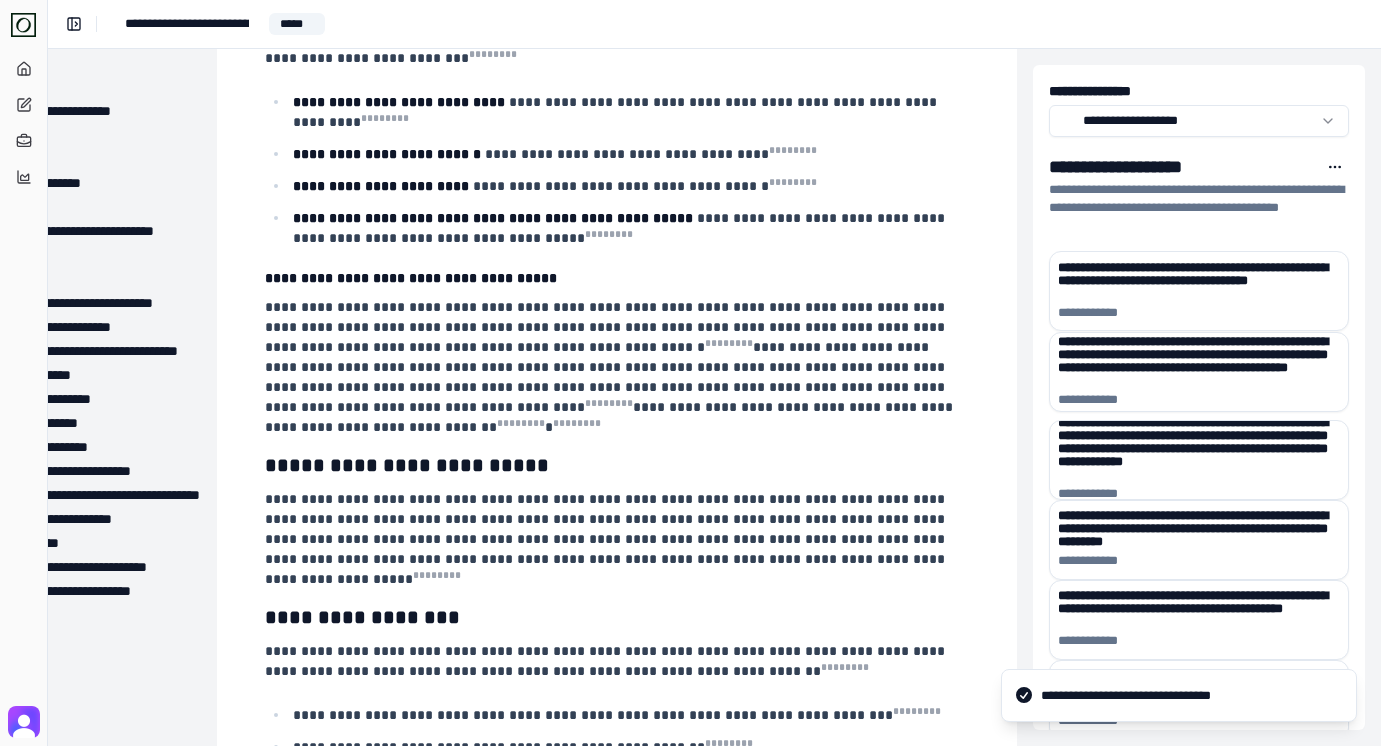 scroll, scrollTop: 2892, scrollLeft: 173, axis: both 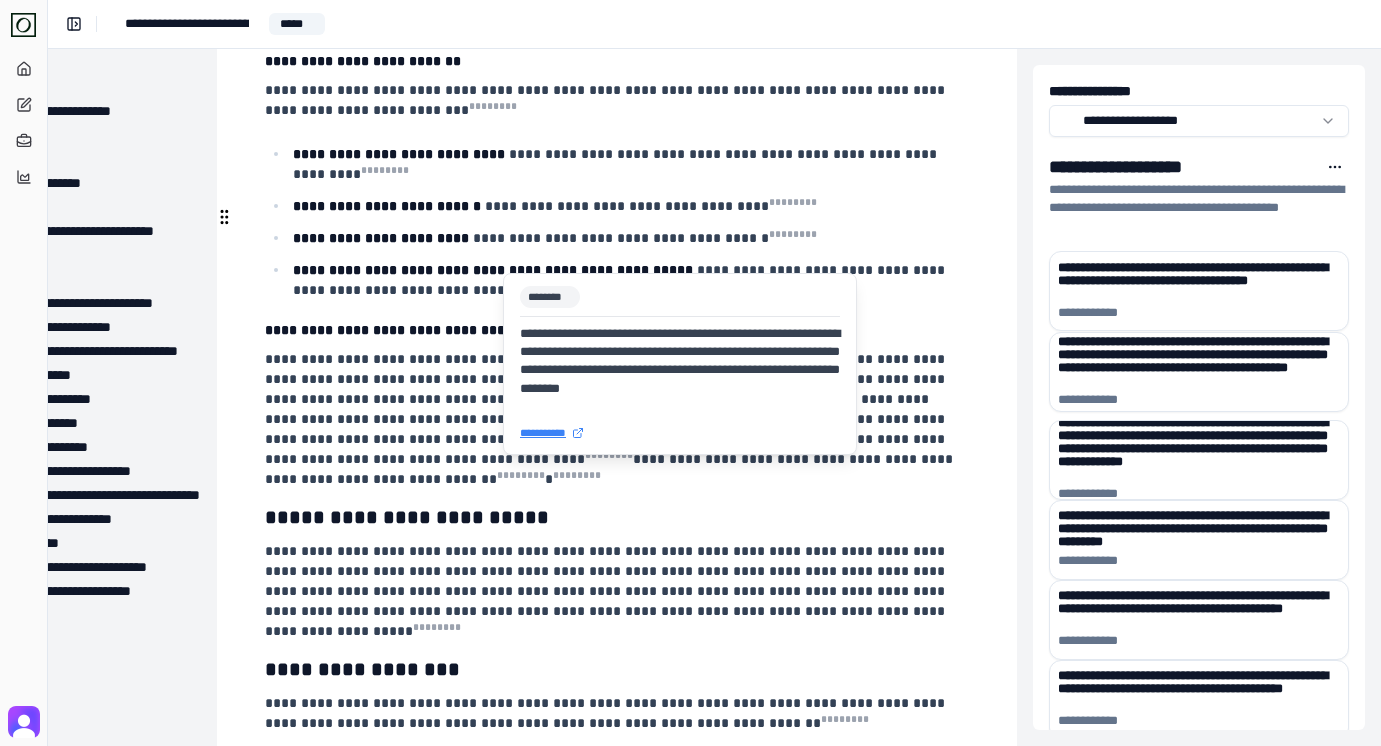 click on "* ** *" at bounding box center (717, 395) 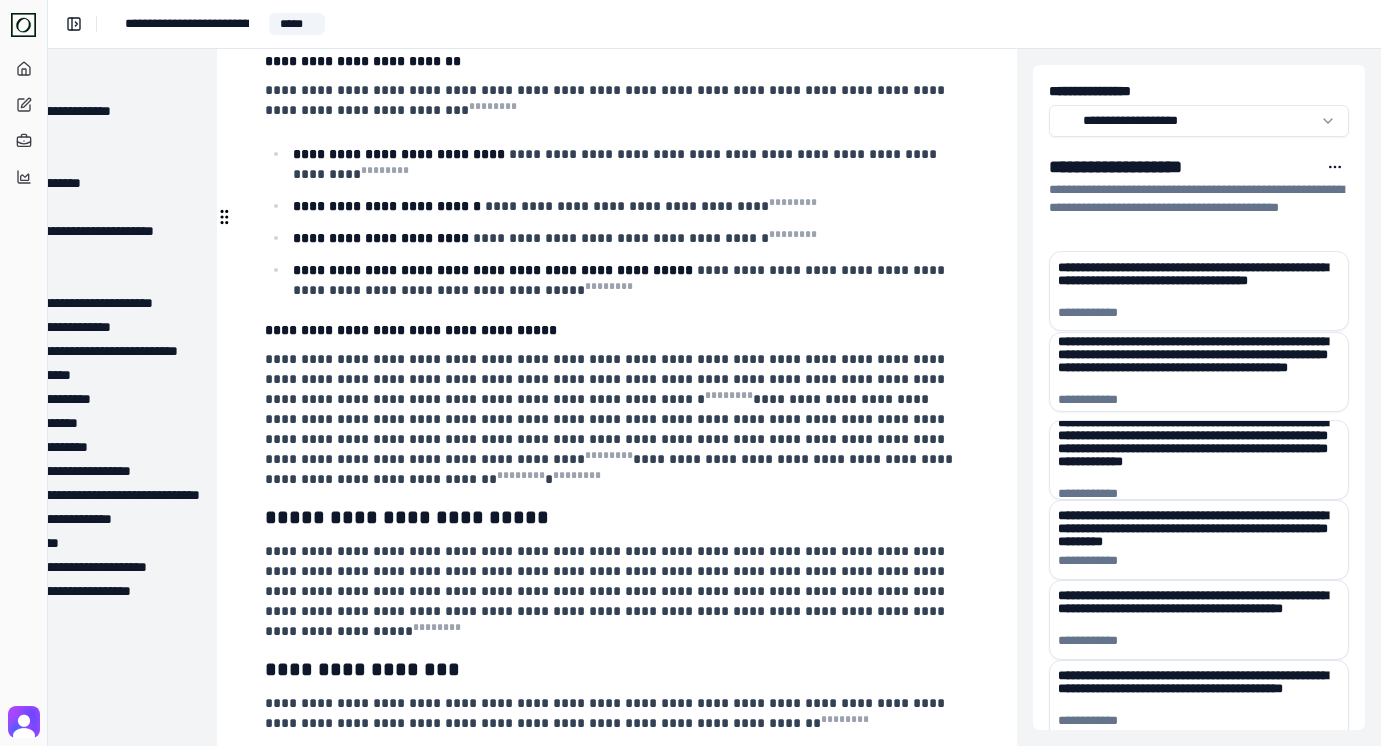 click on "**********" at bounding box center (611, 419) 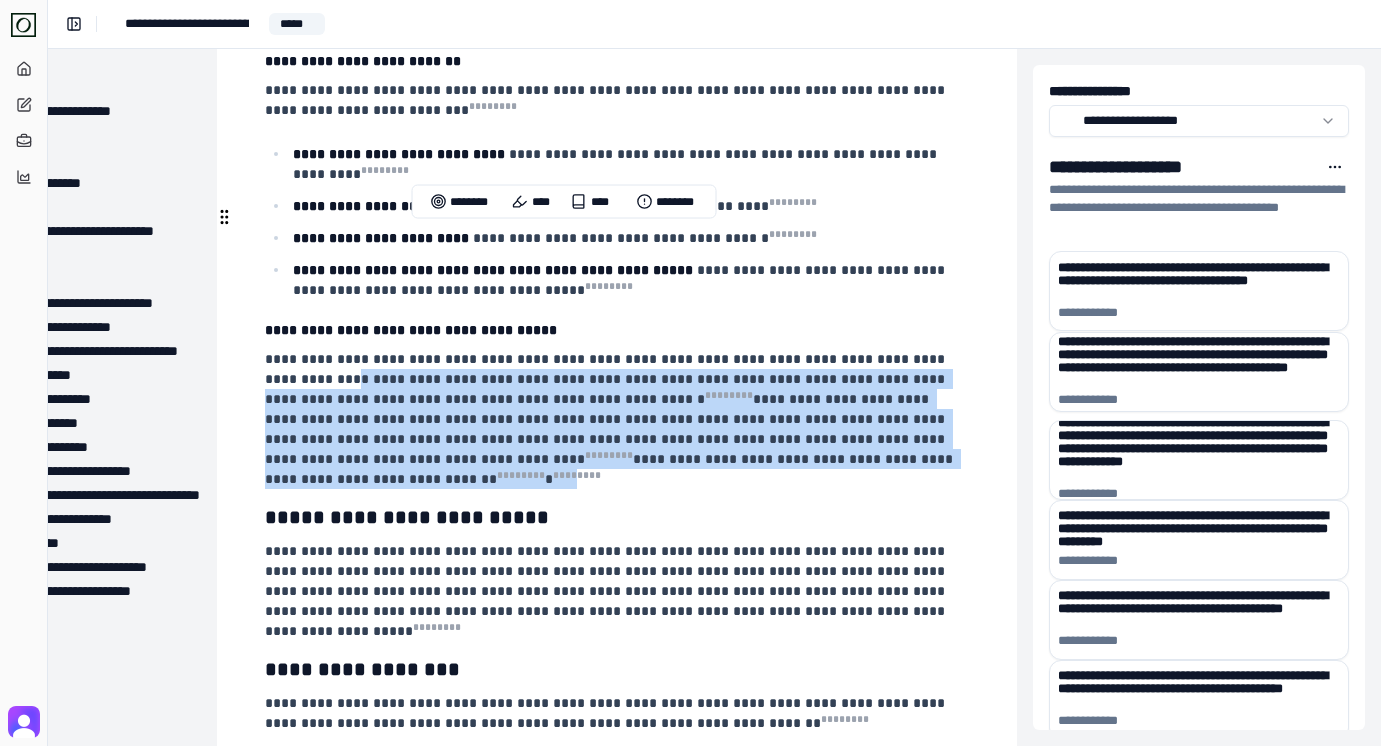 type 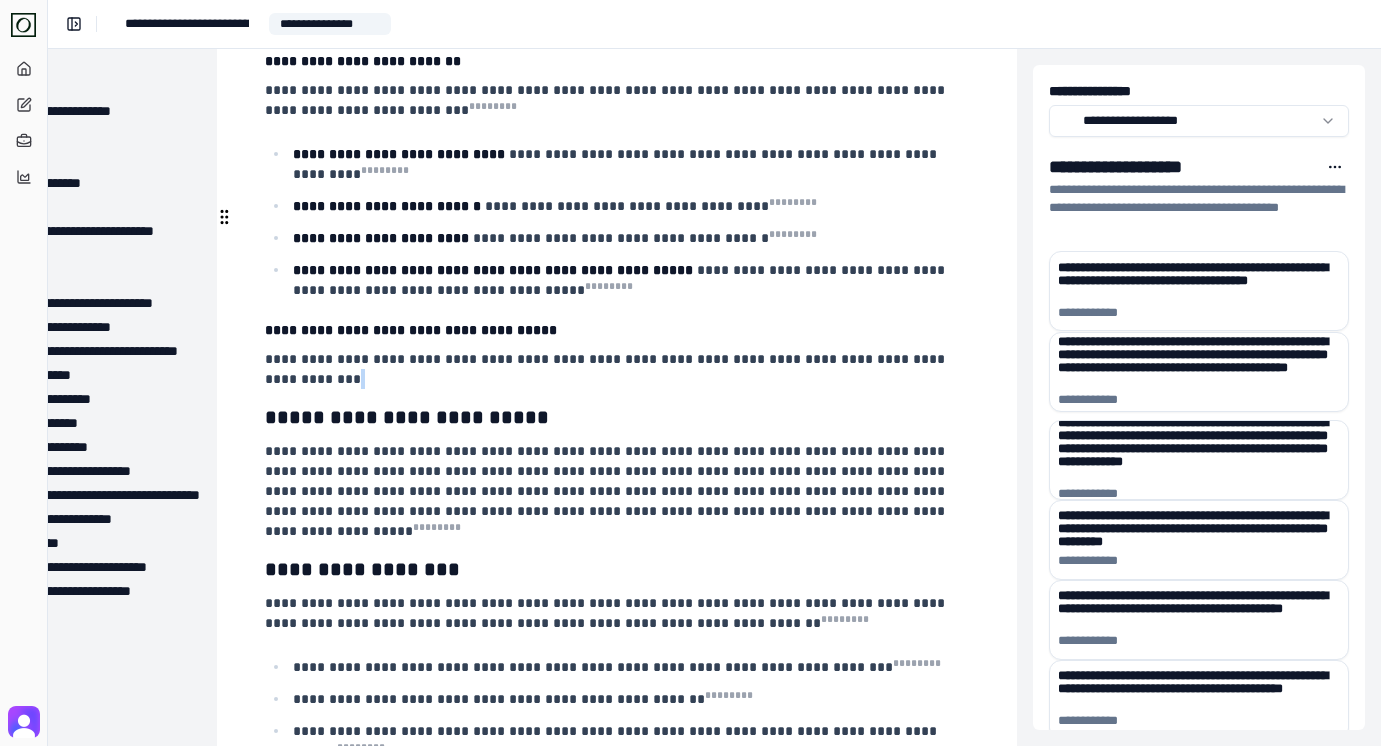 drag, startPoint x: 875, startPoint y: 316, endPoint x: 277, endPoint y: 239, distance: 602.93695 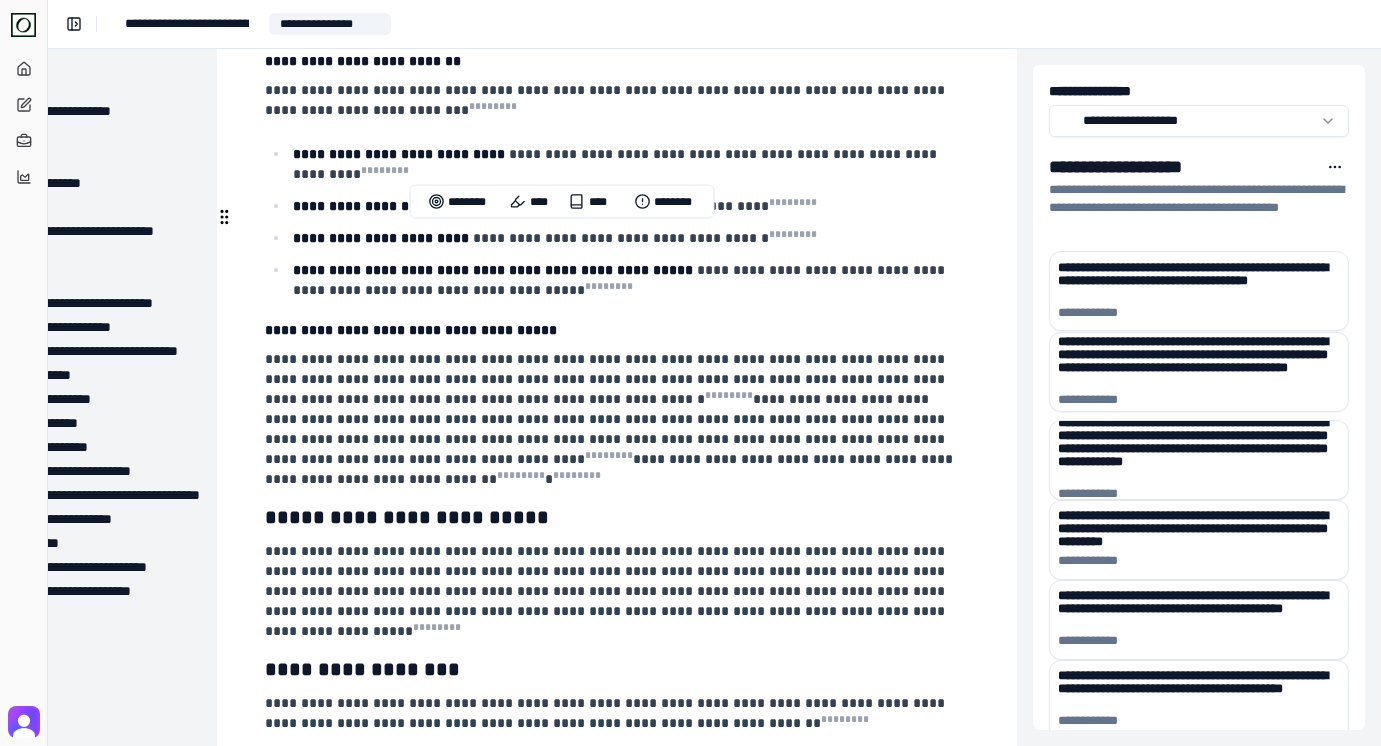 click on "**********" at bounding box center (611, 419) 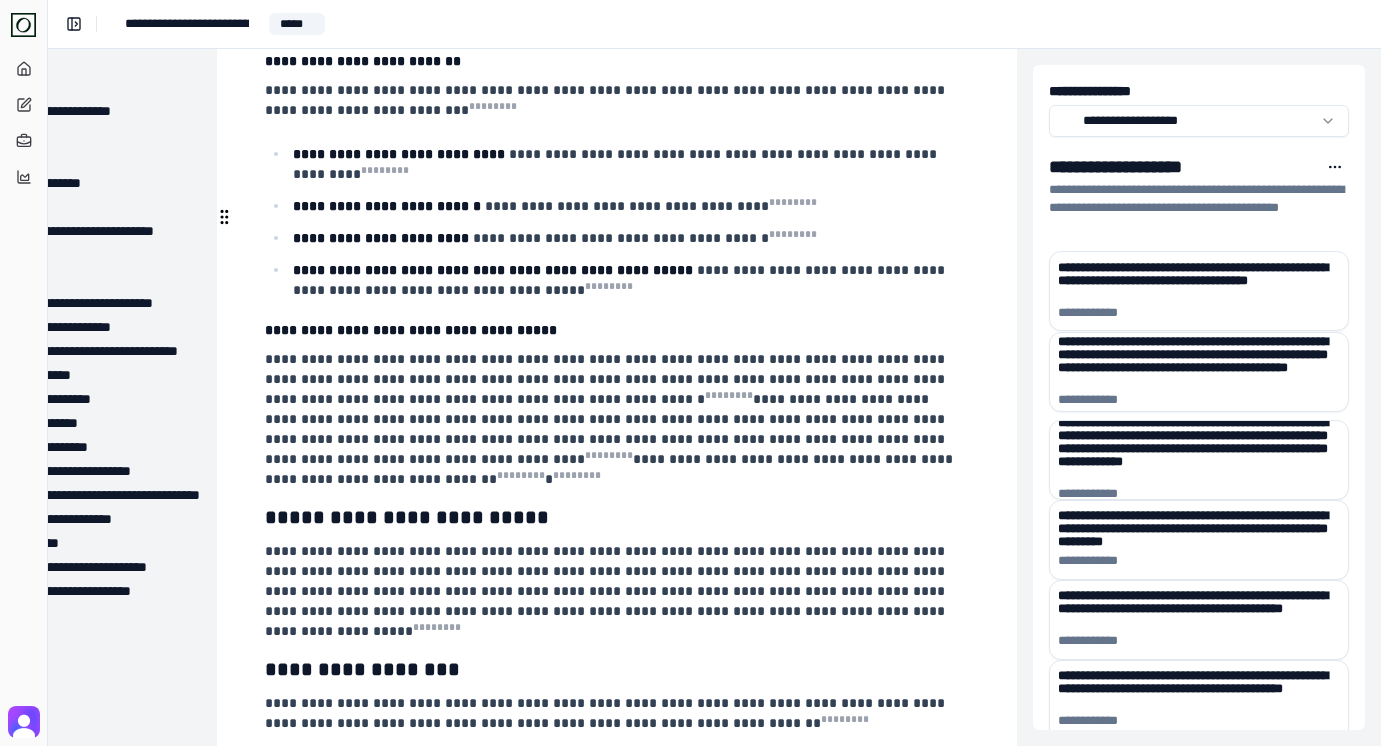 click on "**********" at bounding box center [611, 419] 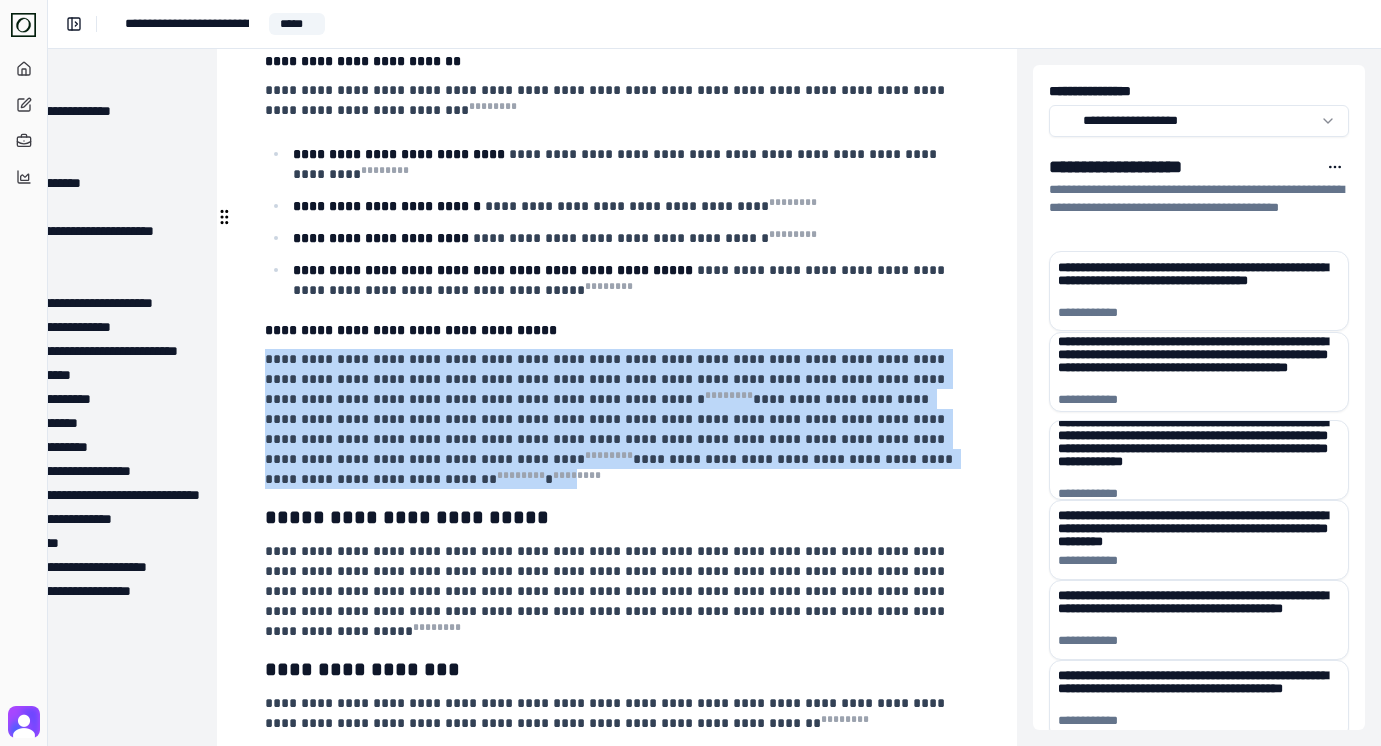 click on "**********" at bounding box center [611, 419] 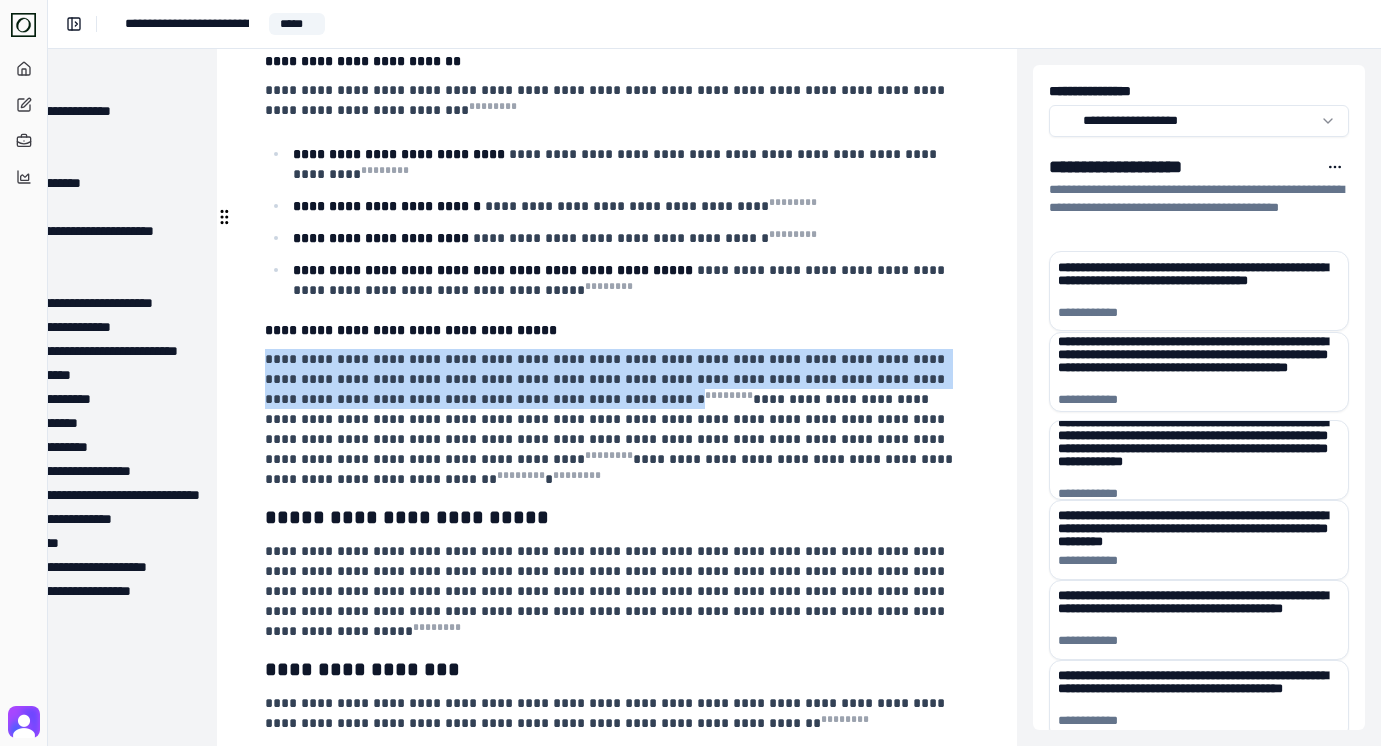 click on "**********" at bounding box center (611, 419) 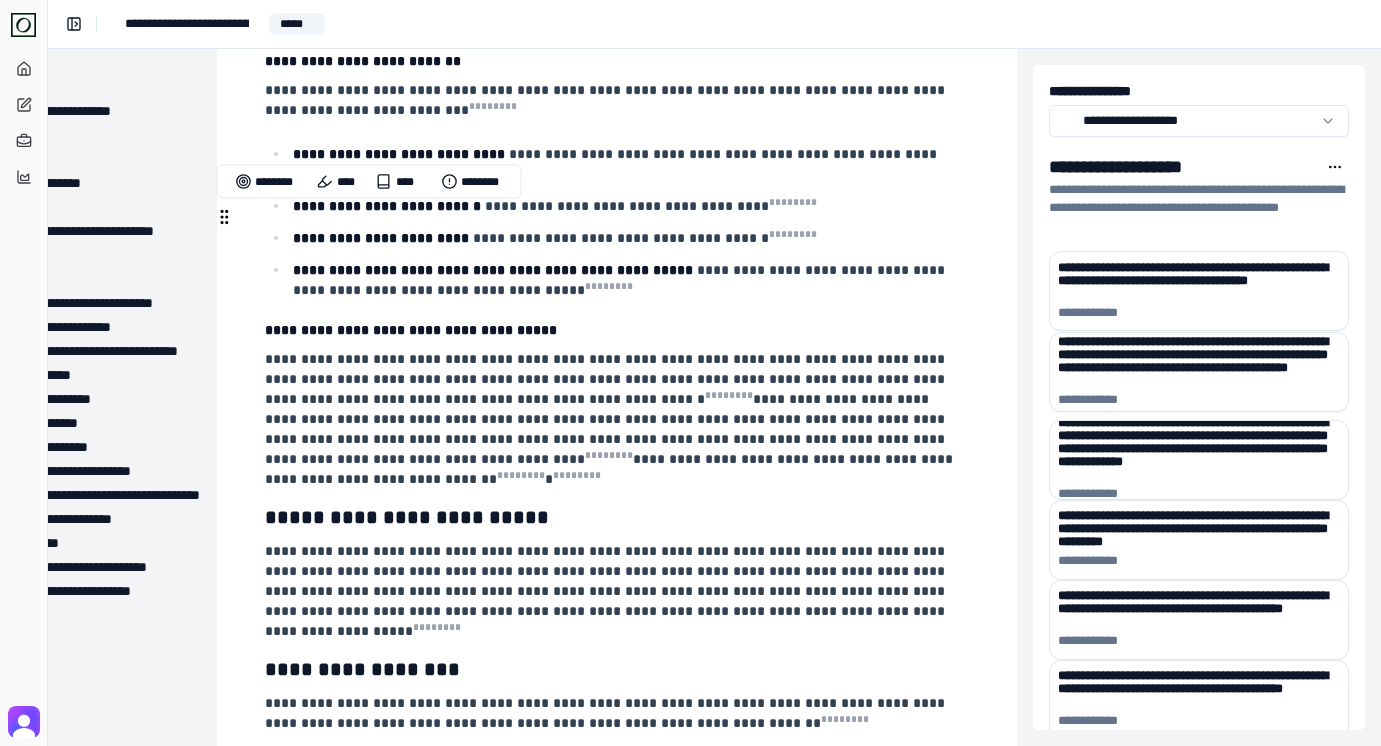click on "**********" at bounding box center [611, 419] 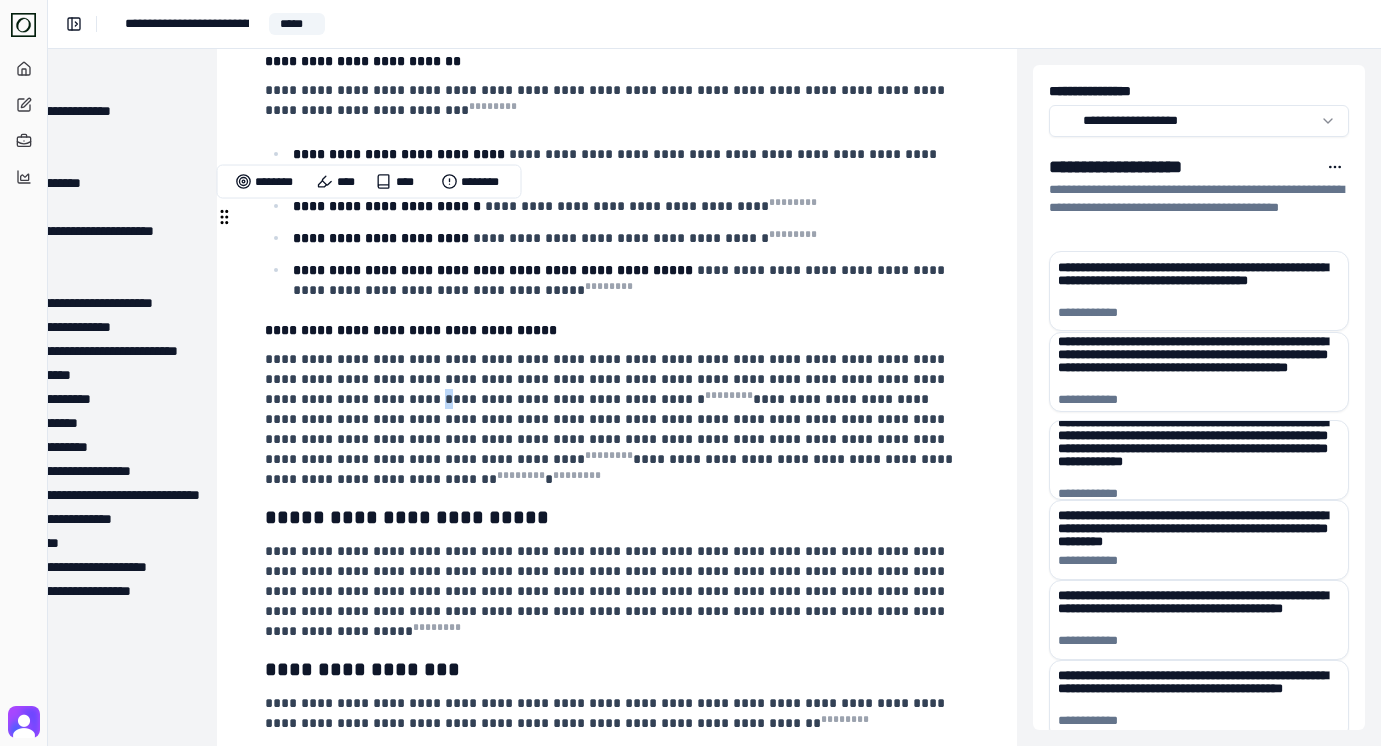 click on "**********" at bounding box center [611, 419] 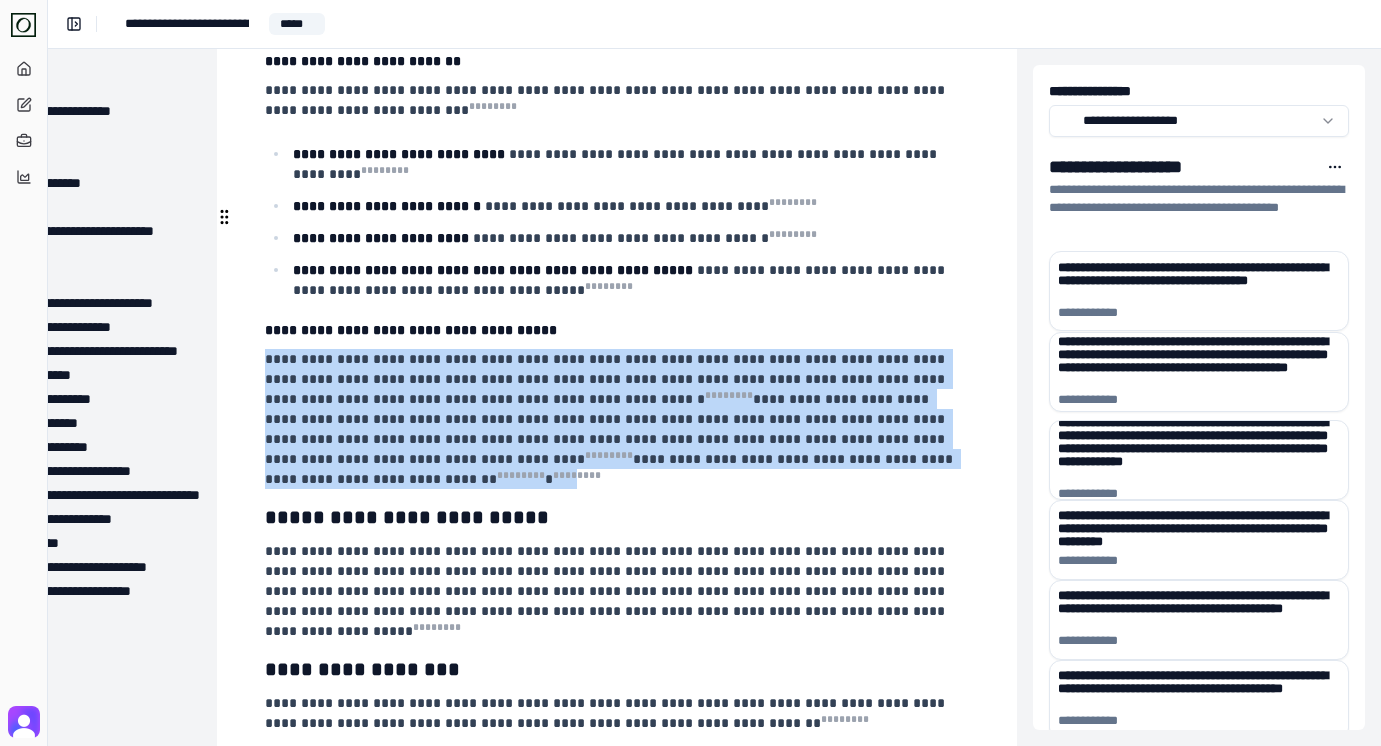 click on "**********" at bounding box center [611, 419] 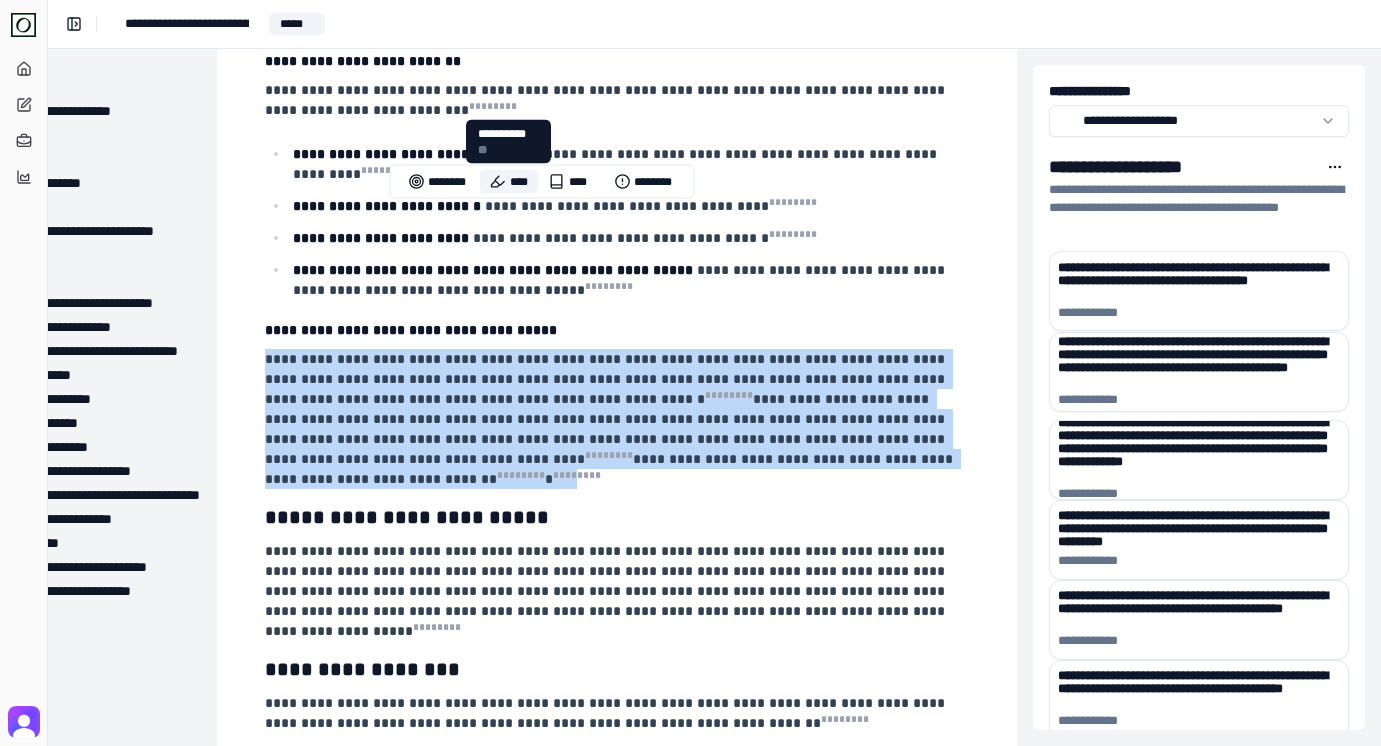 click on "****" at bounding box center (509, 182) 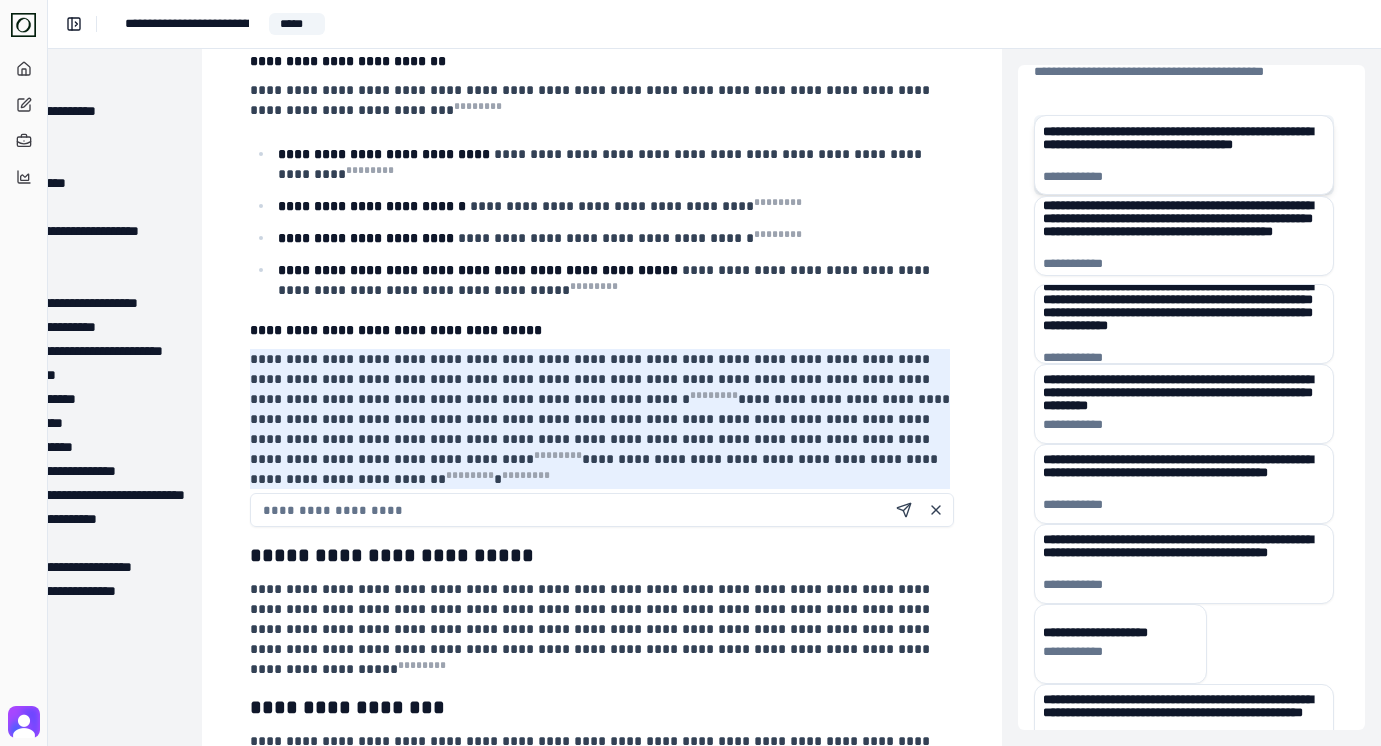 scroll, scrollTop: 184, scrollLeft: 0, axis: vertical 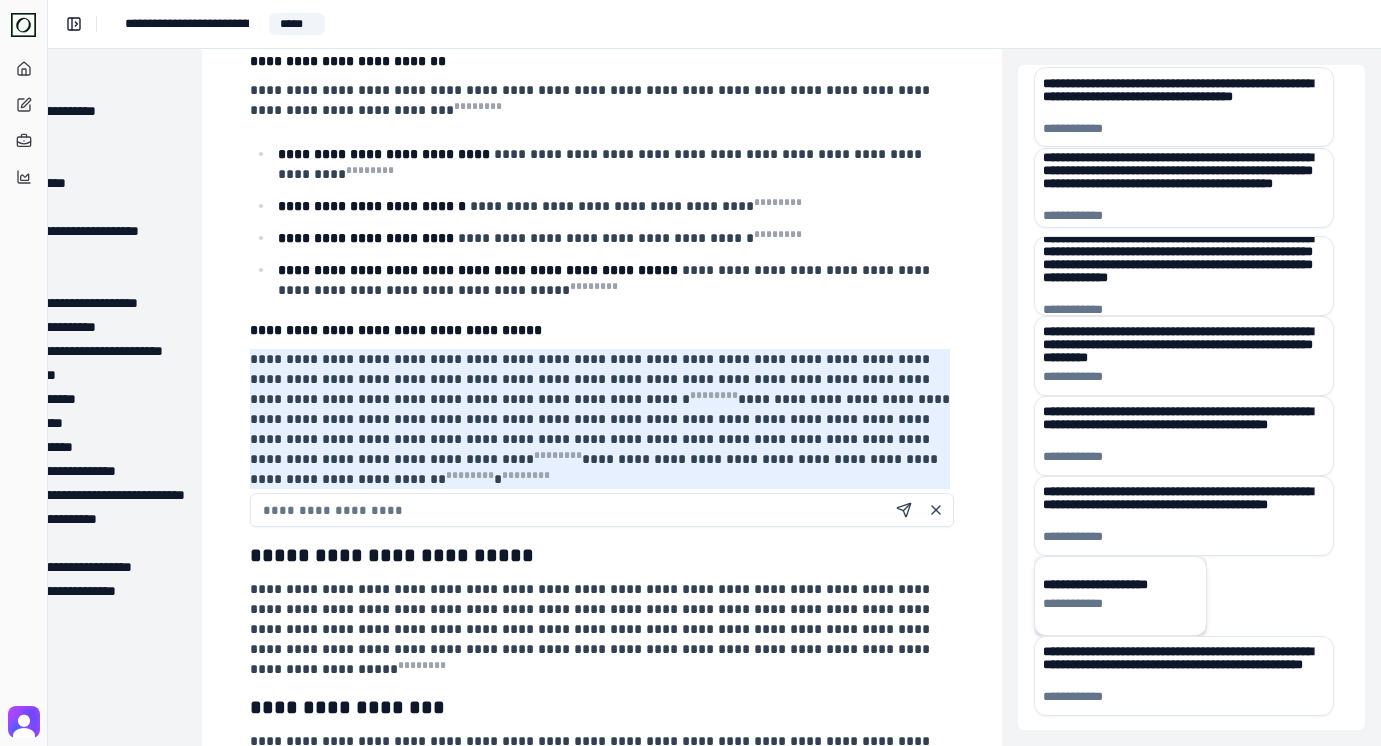 click on "**********" at bounding box center (1080, 604) 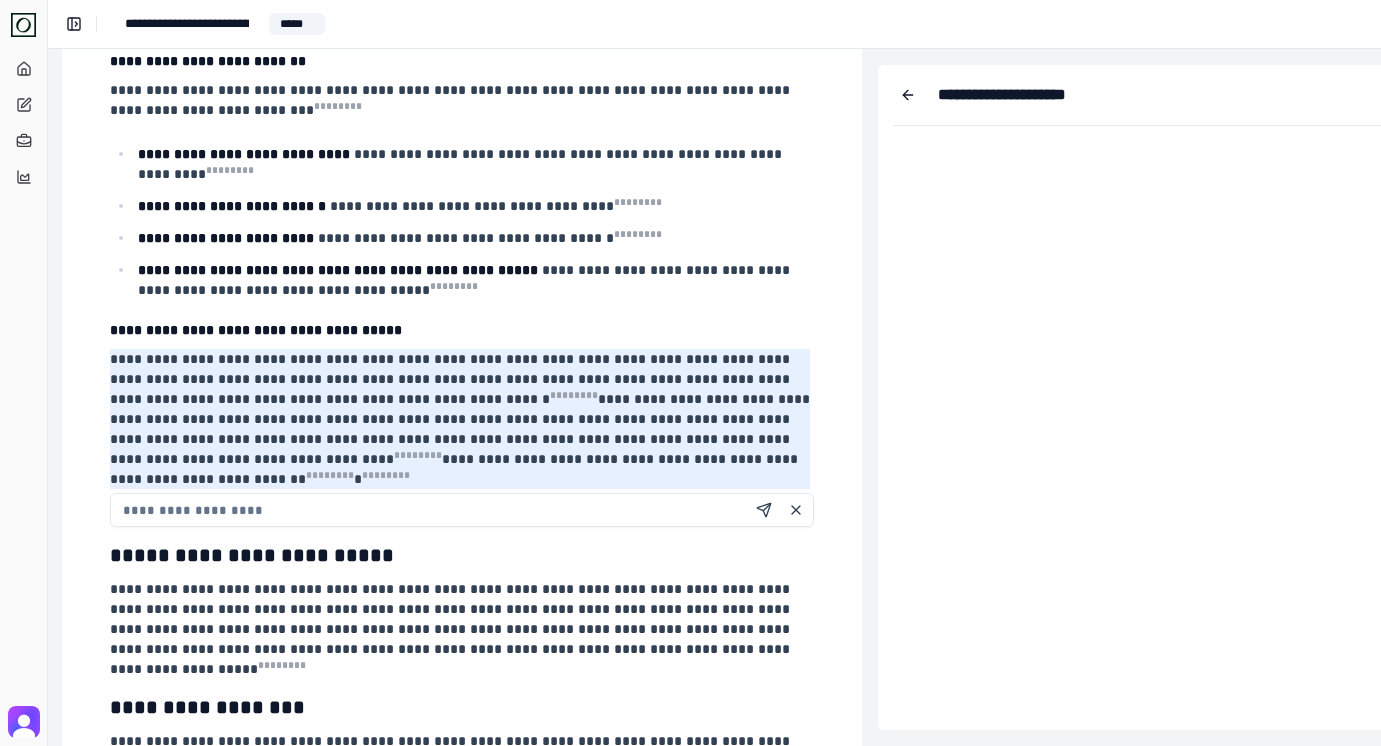 scroll, scrollTop: 2892, scrollLeft: 301, axis: both 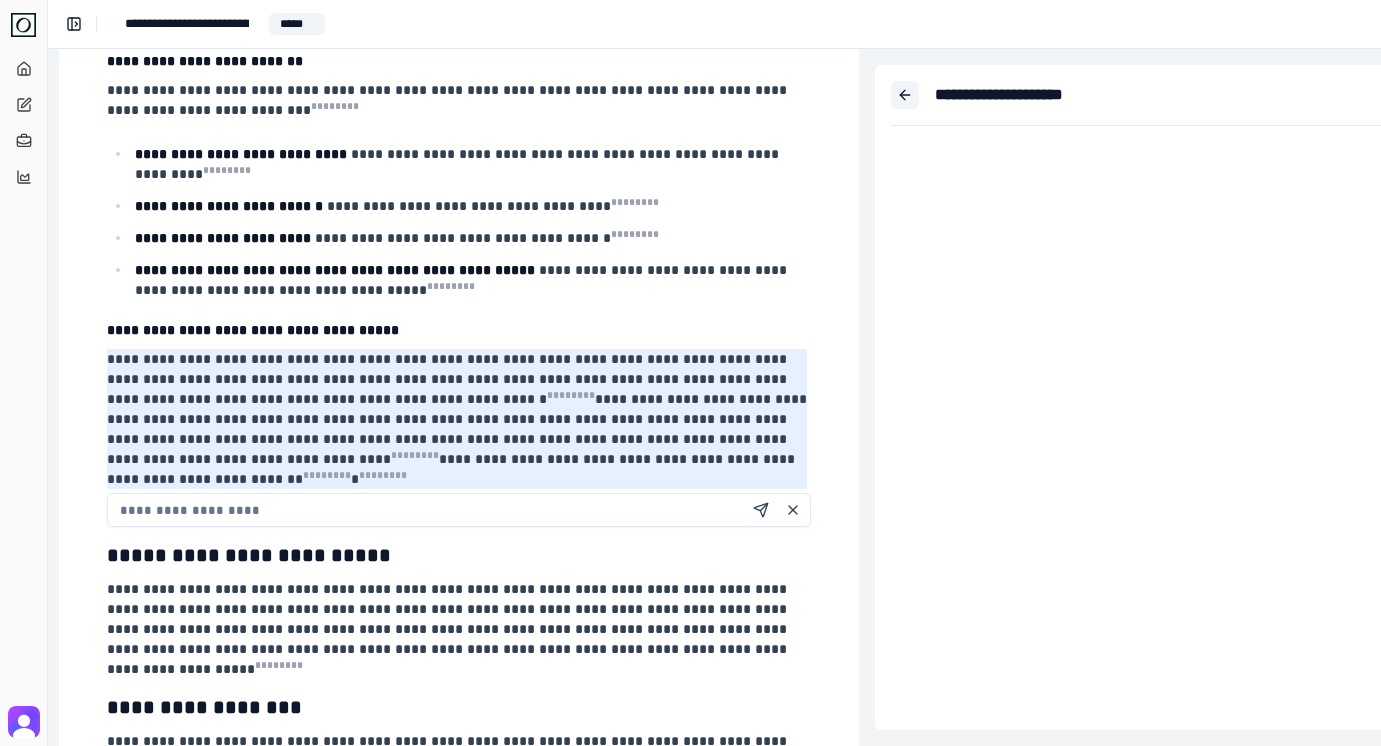 click at bounding box center [905, 95] 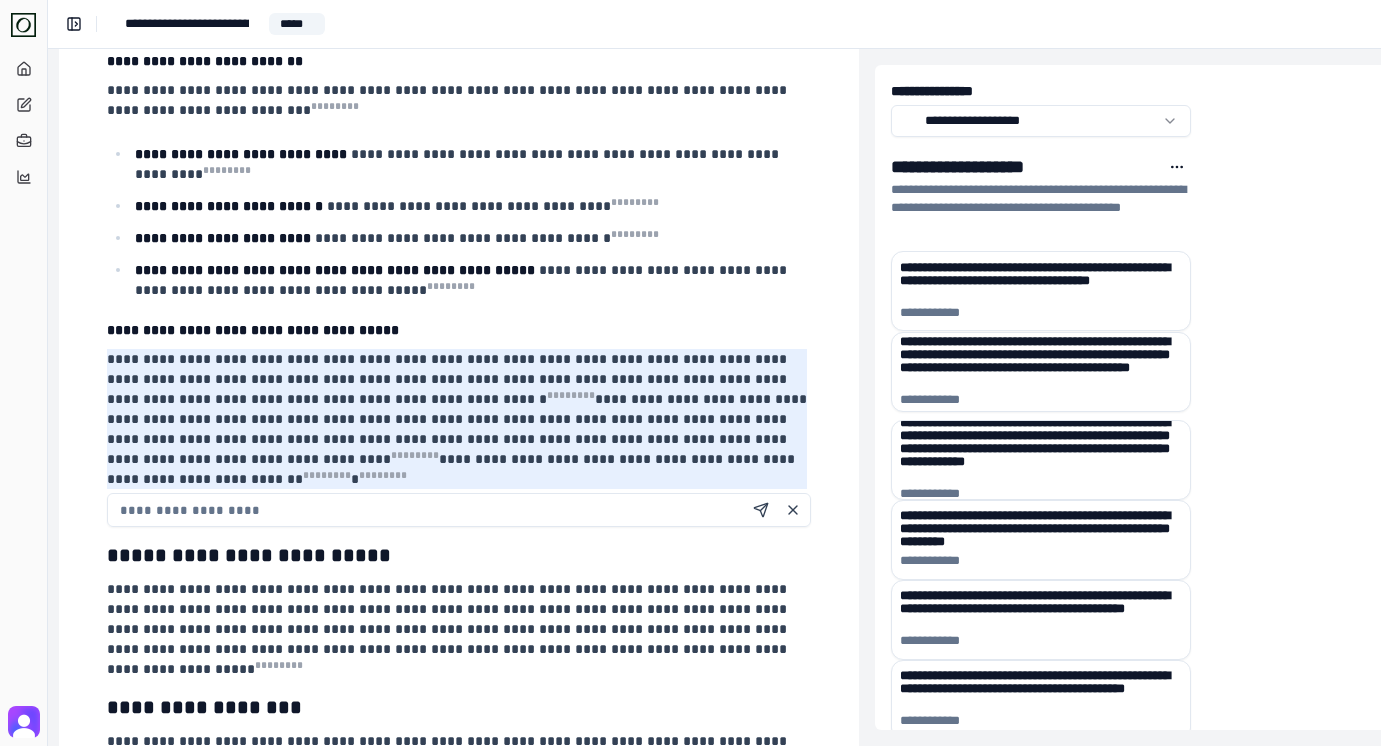 scroll, scrollTop: 2892, scrollLeft: 173, axis: both 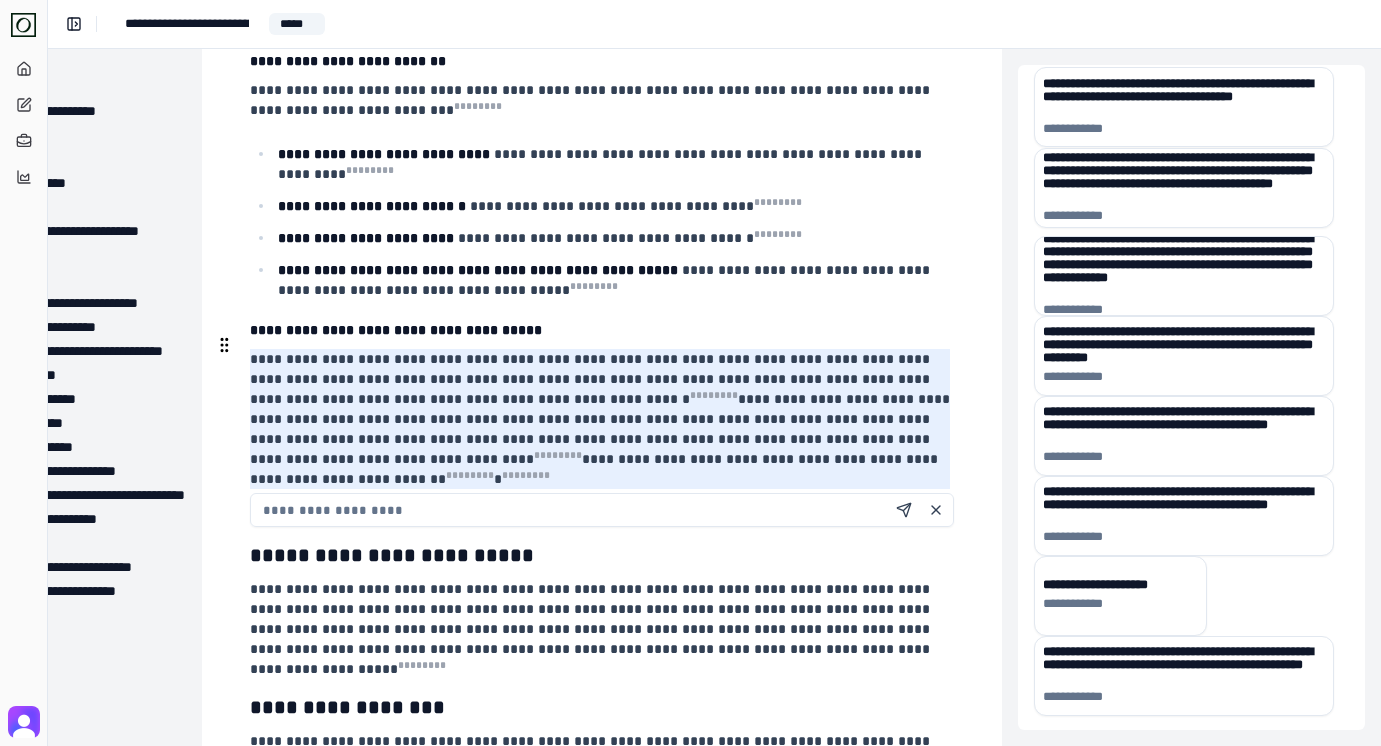 click at bounding box center (602, 510) 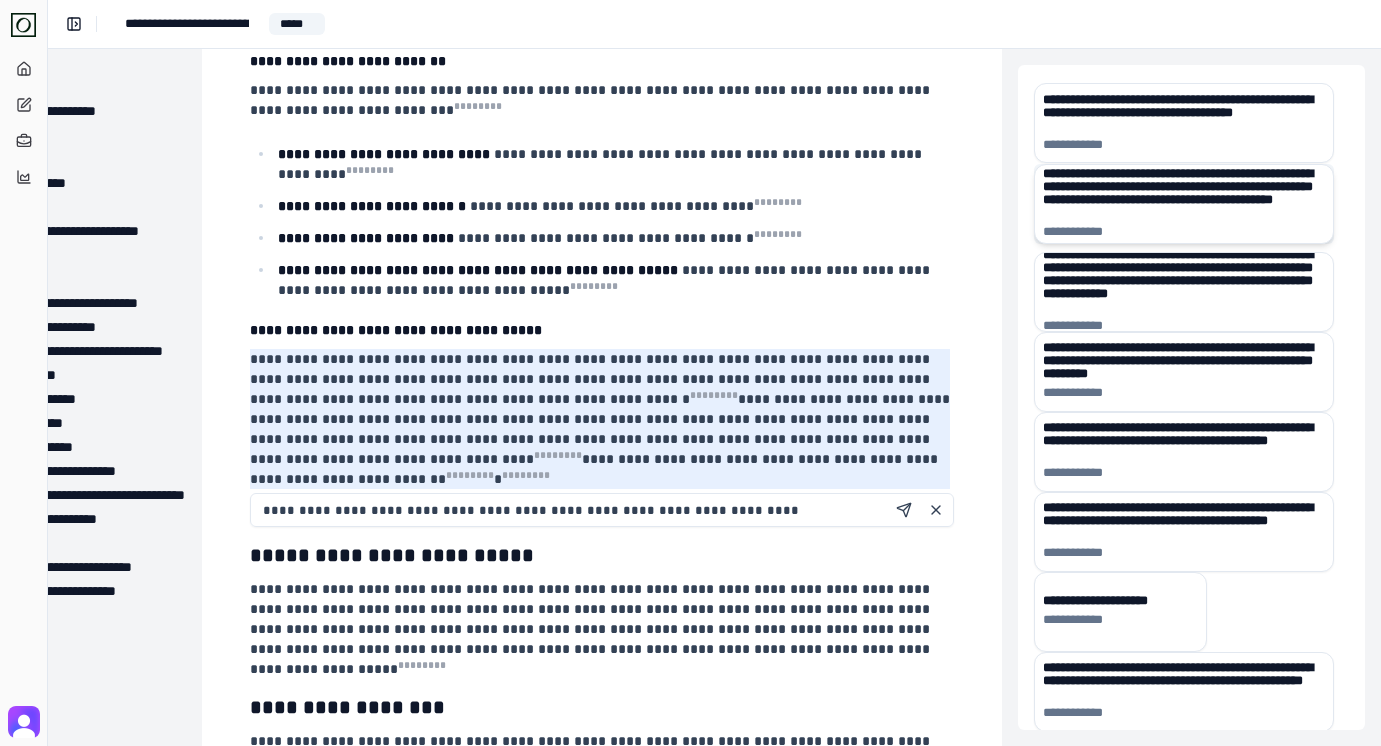 scroll, scrollTop: 184, scrollLeft: 0, axis: vertical 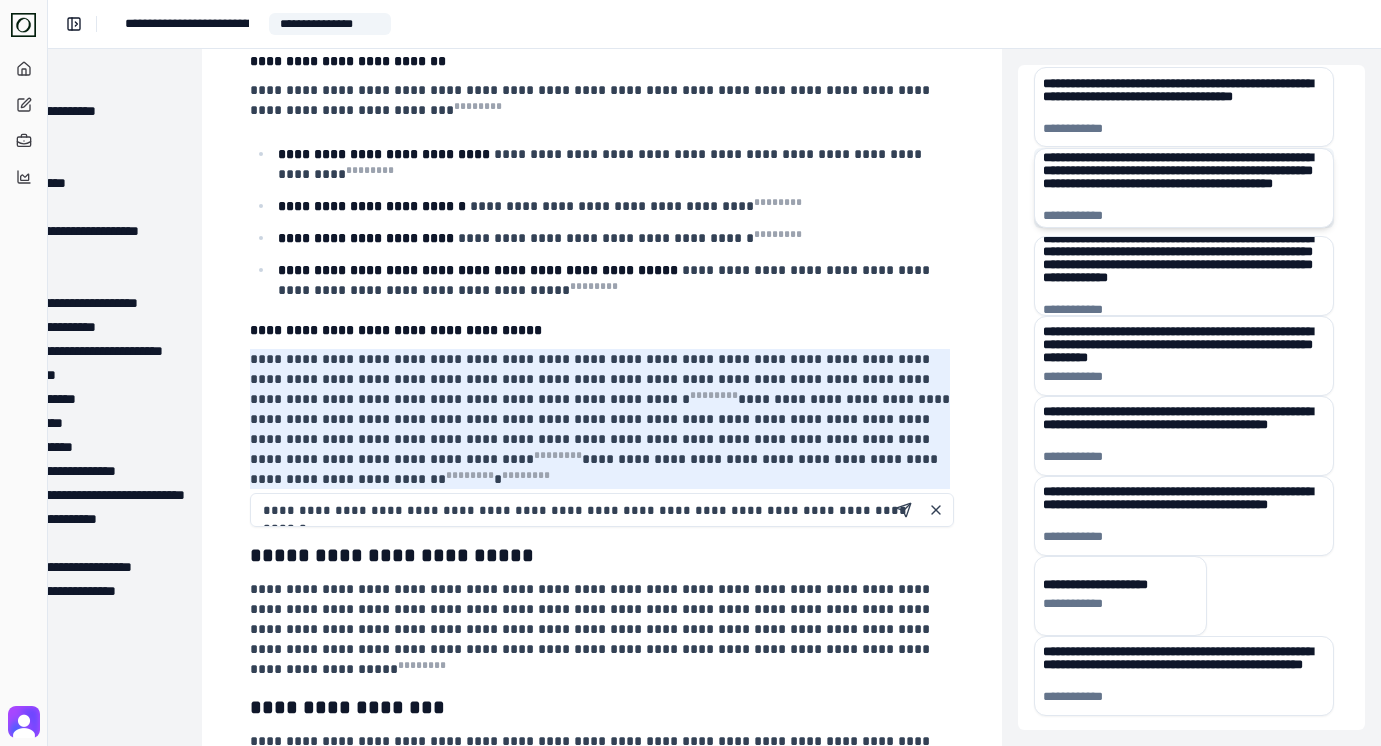 type on "**********" 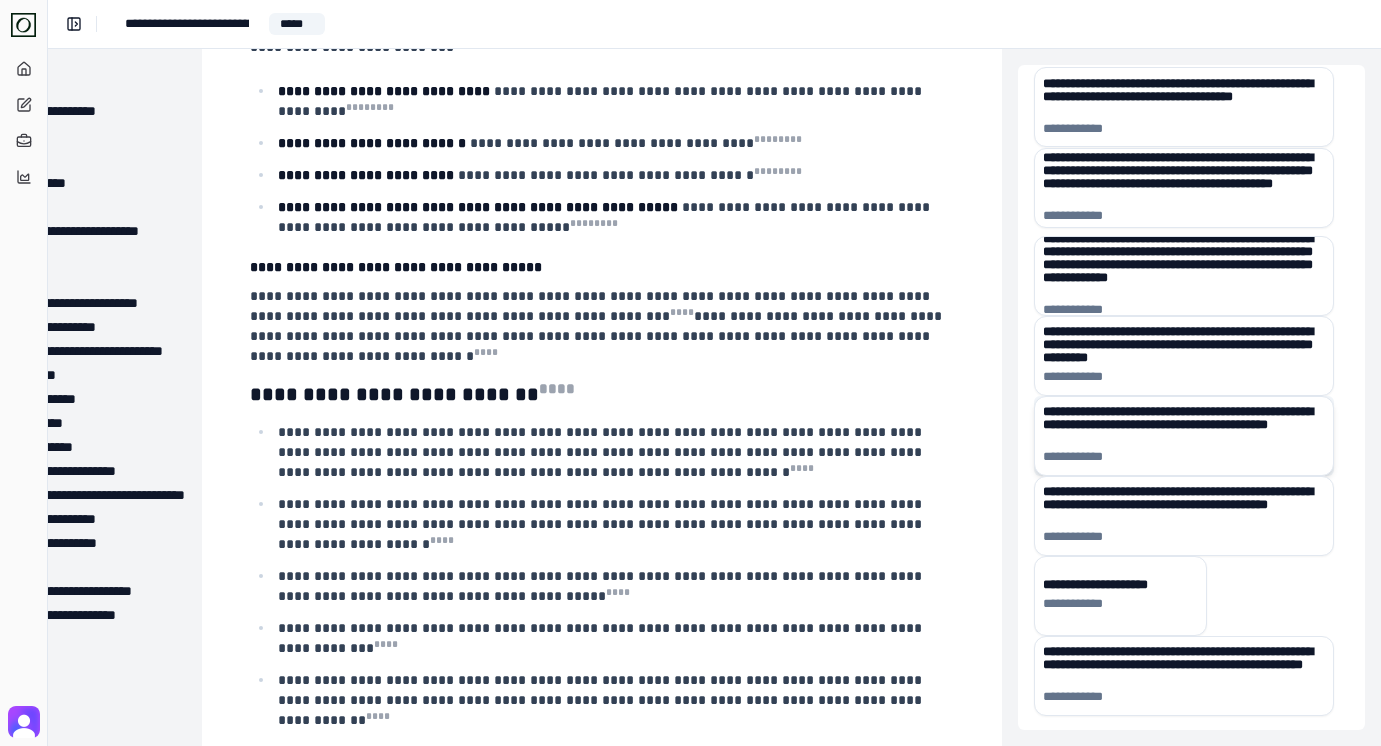 scroll, scrollTop: 2940, scrollLeft: 173, axis: both 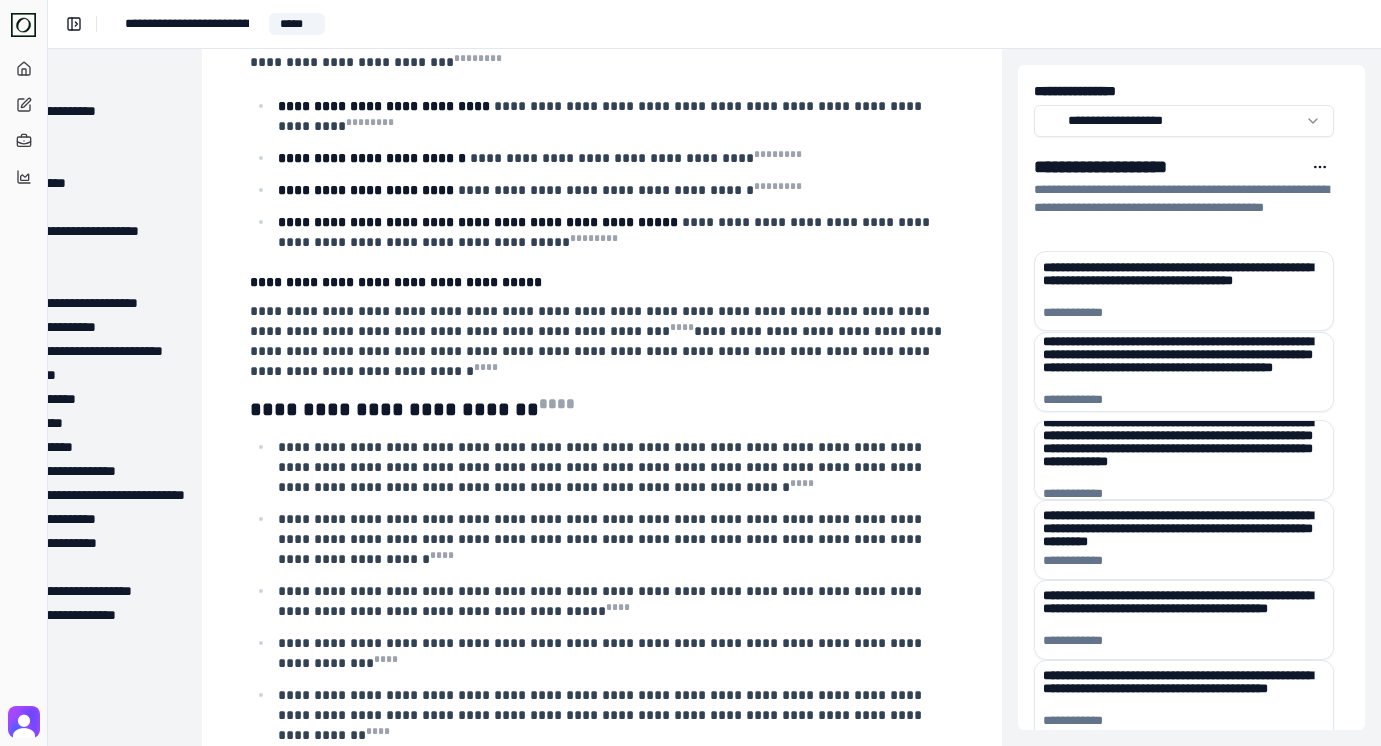 click on "**********" at bounding box center [690, 373] 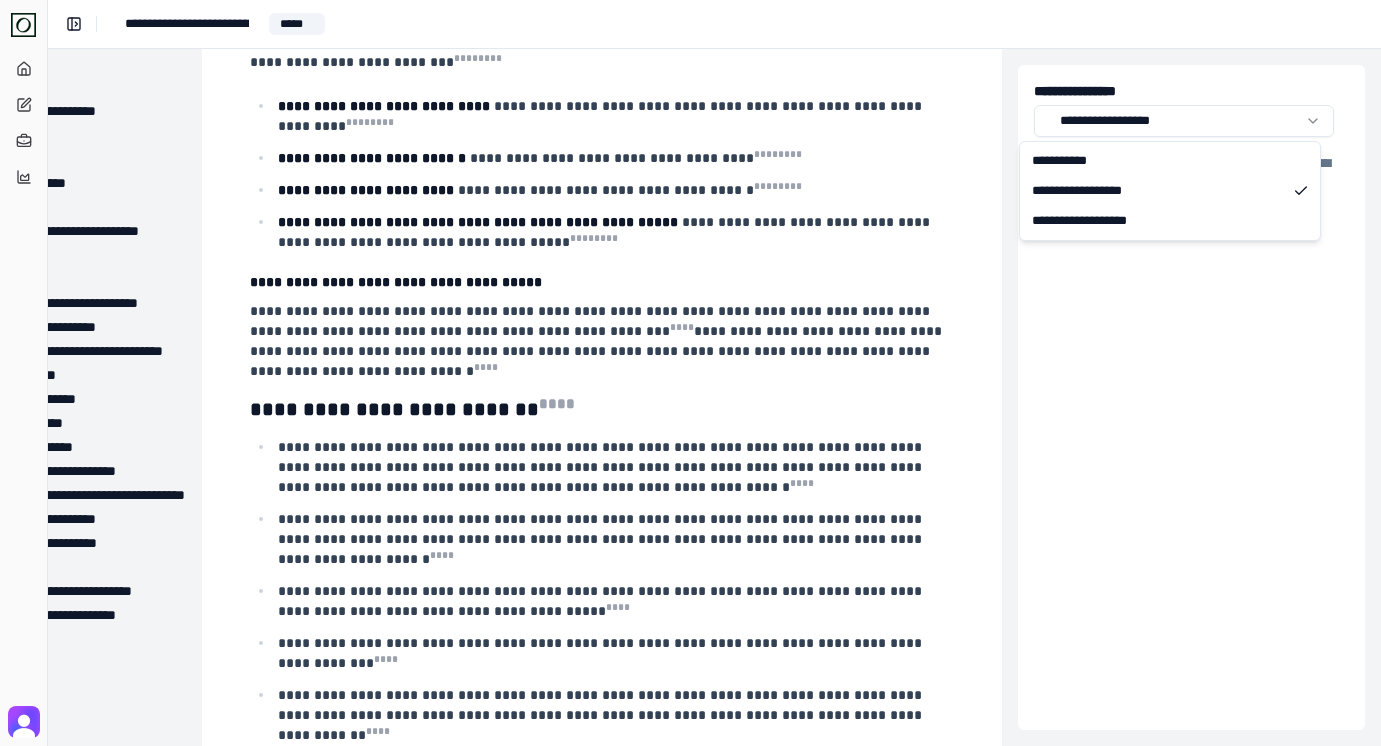click on "**********" at bounding box center (690, 373) 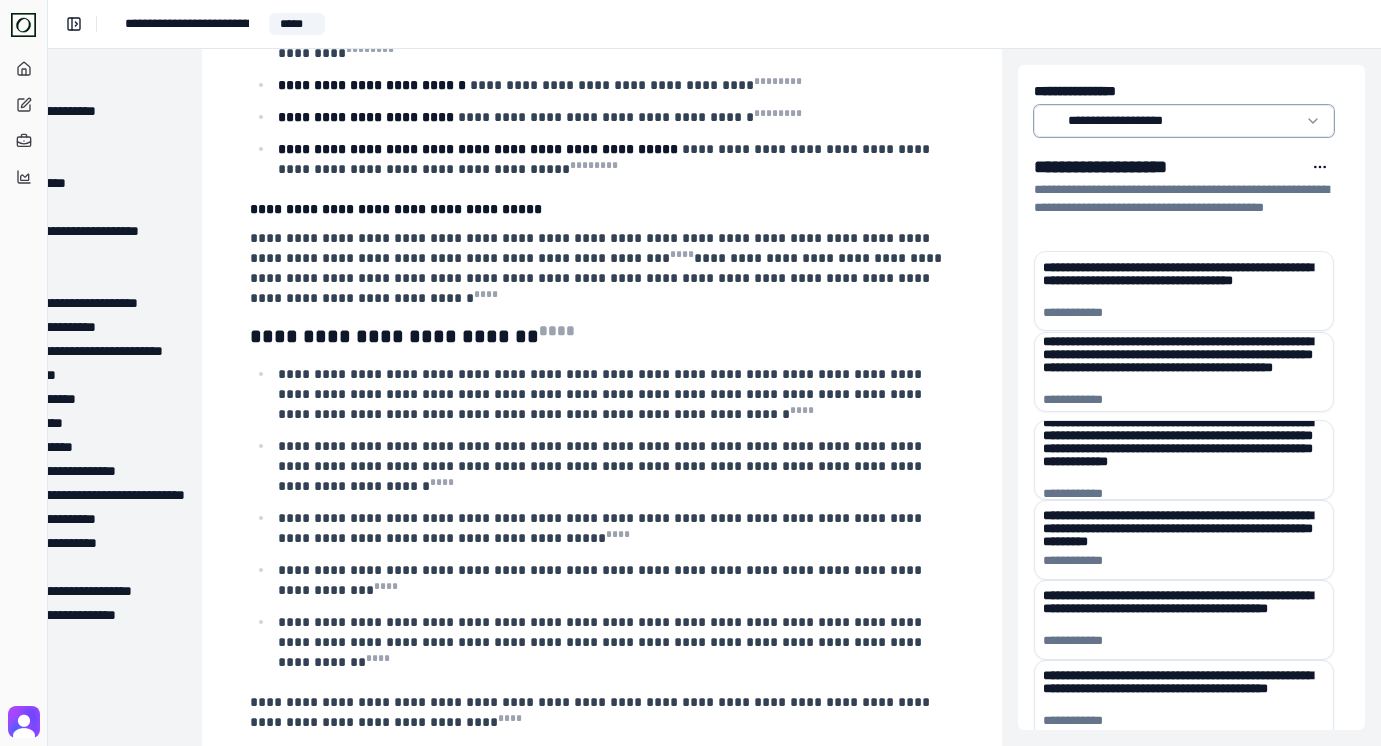 scroll, scrollTop: 3012, scrollLeft: 171, axis: both 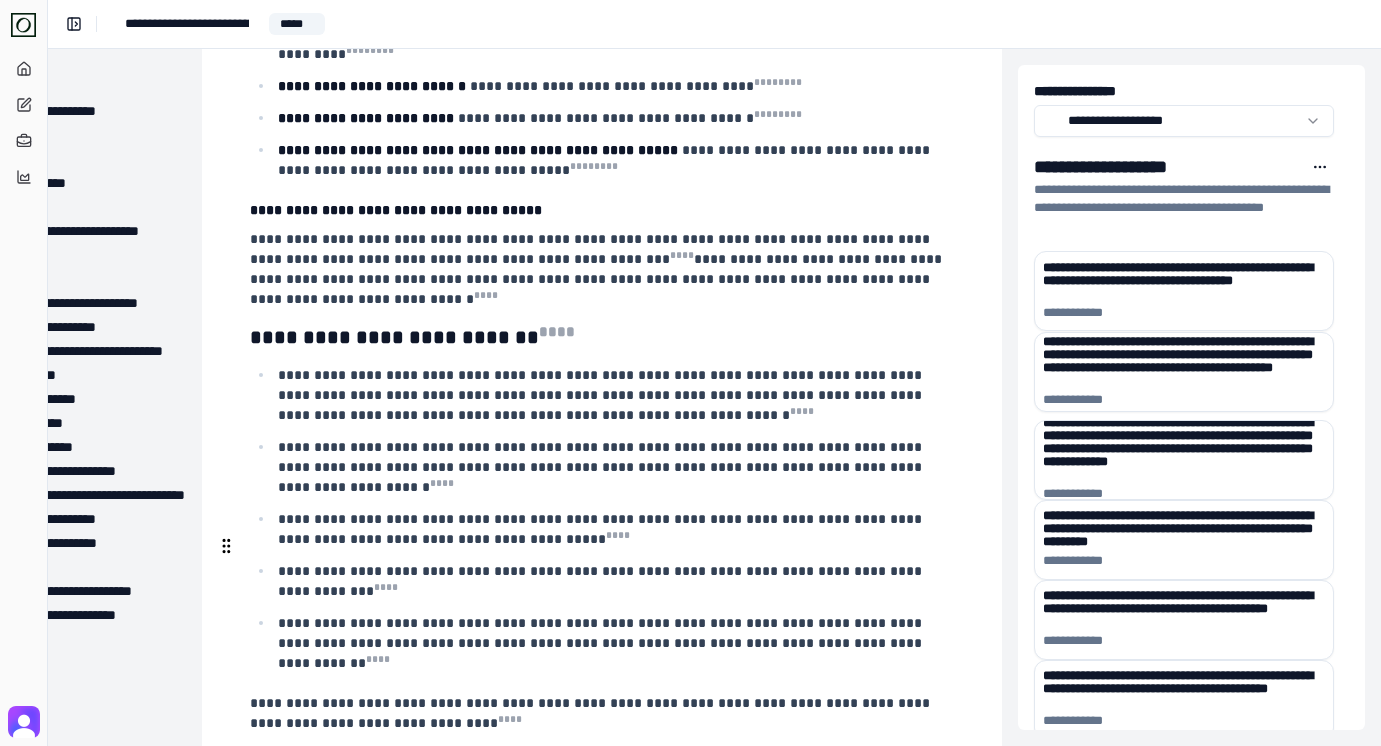 click on "**********" at bounding box center (600, 713) 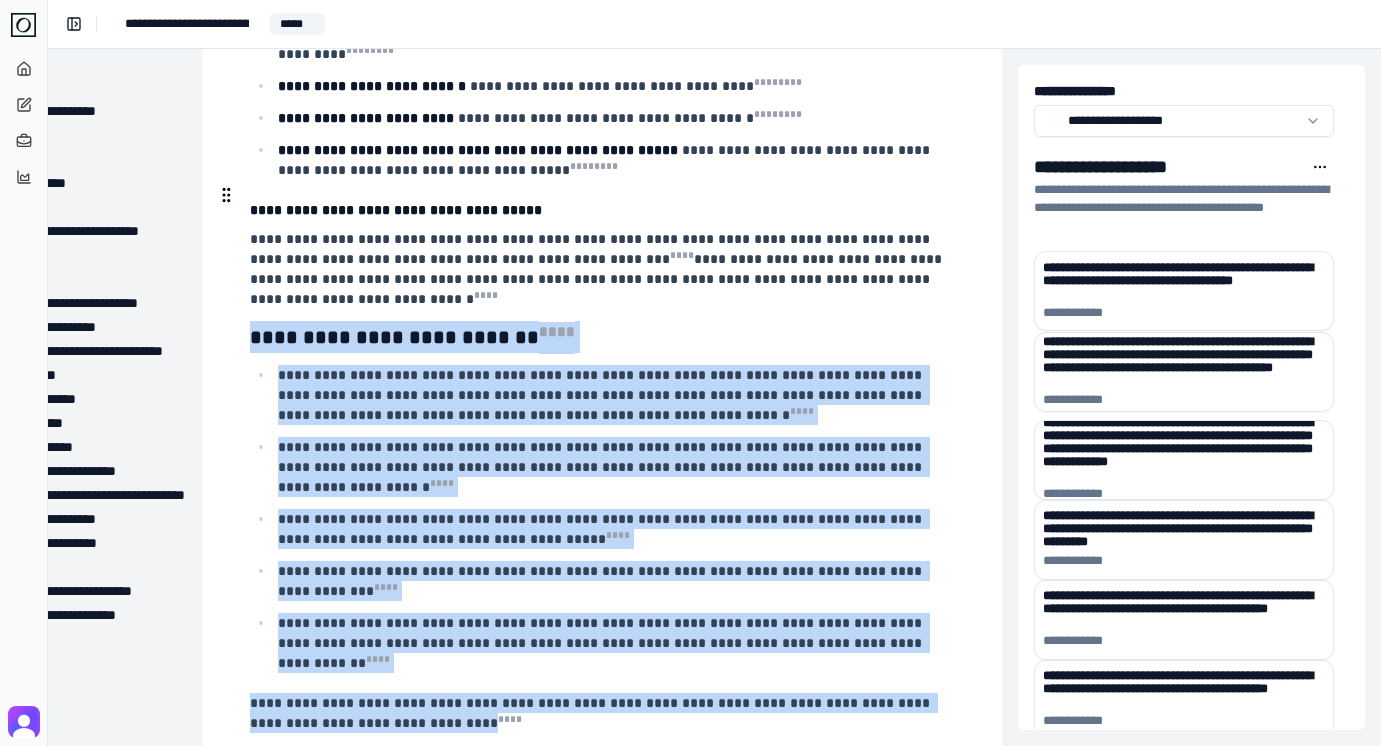 drag, startPoint x: 443, startPoint y: 568, endPoint x: 206, endPoint y: 193, distance: 443.6147 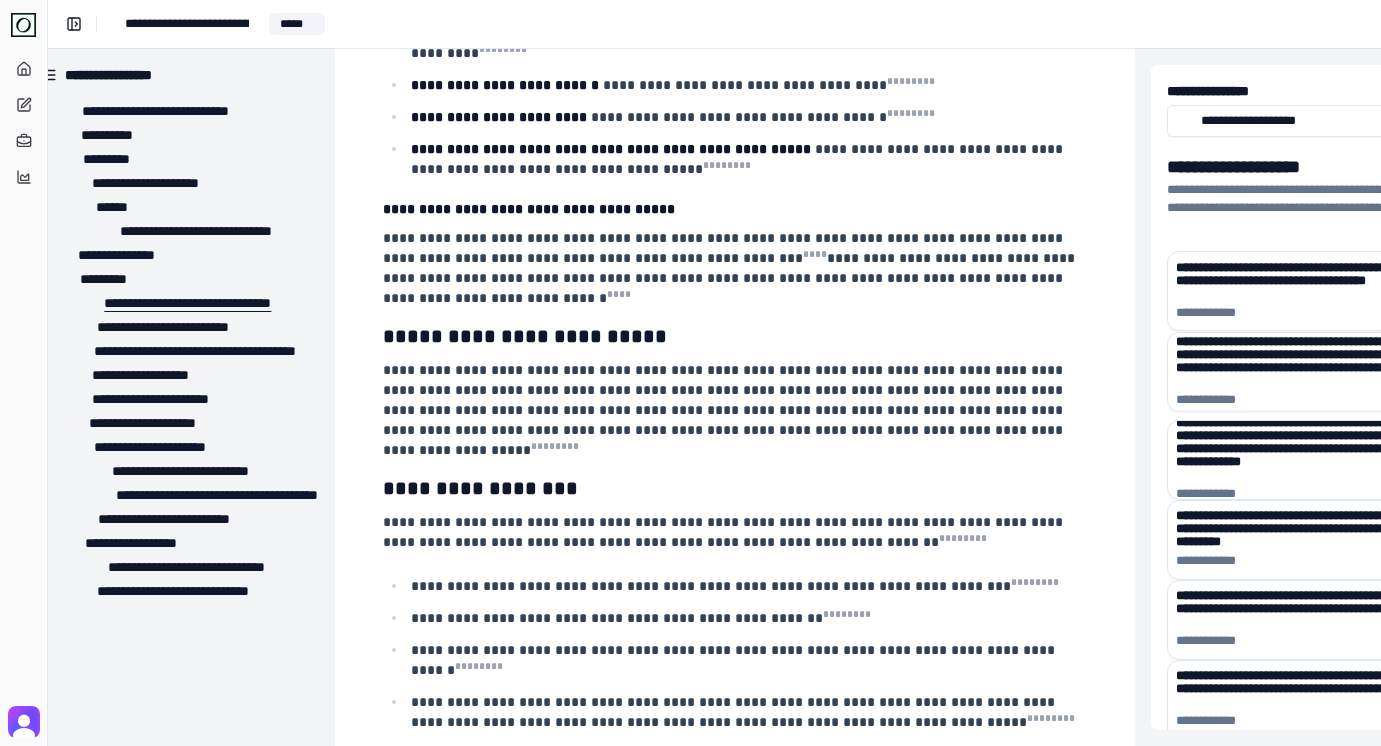 scroll, scrollTop: 3013, scrollLeft: 13, axis: both 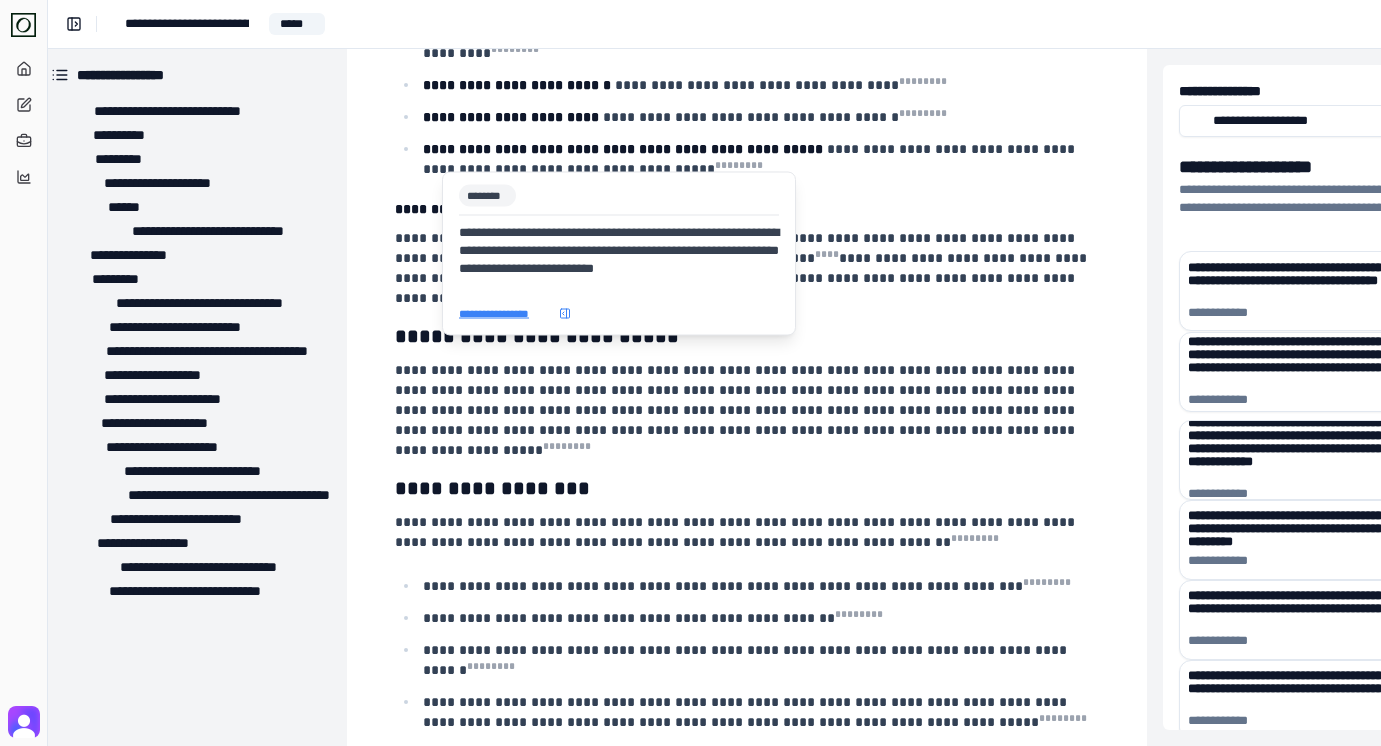 click on "**********" at bounding box center [506, 313] 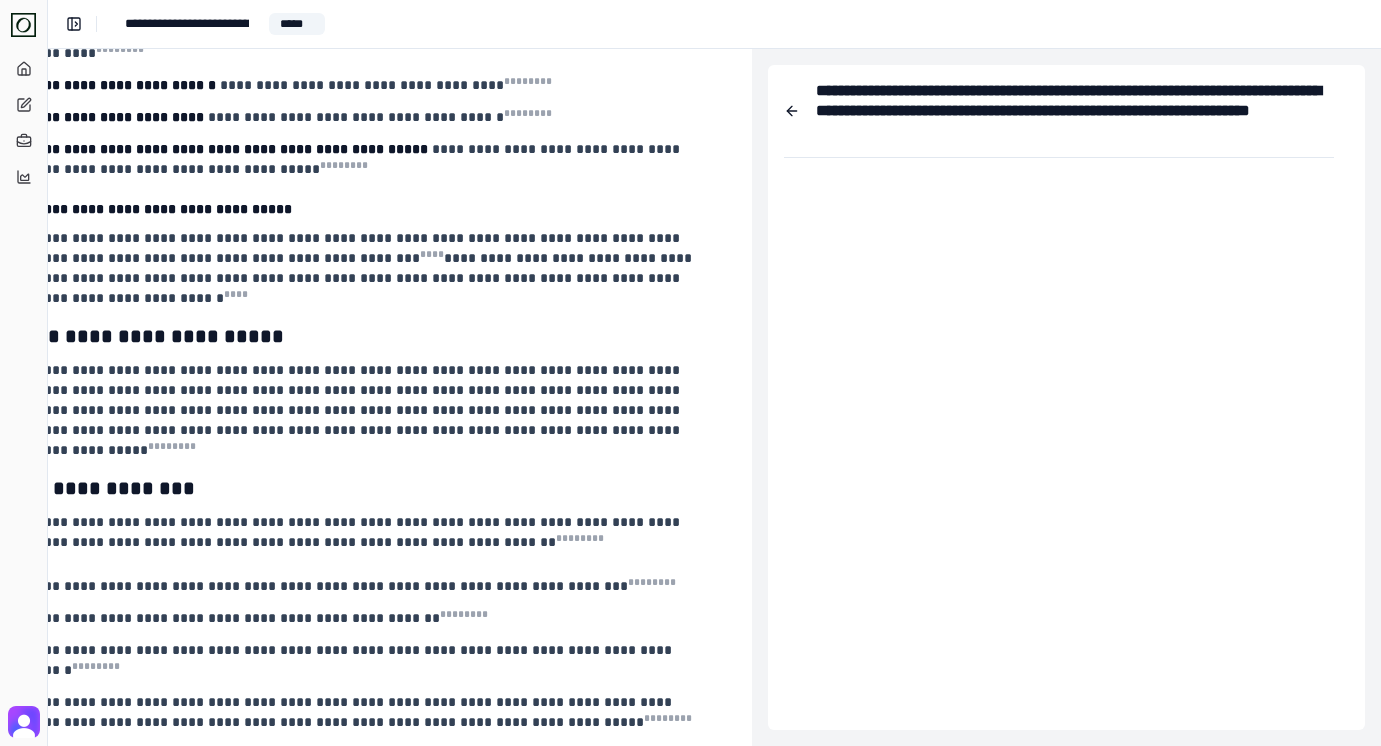 scroll, scrollTop: 3013, scrollLeft: 421, axis: both 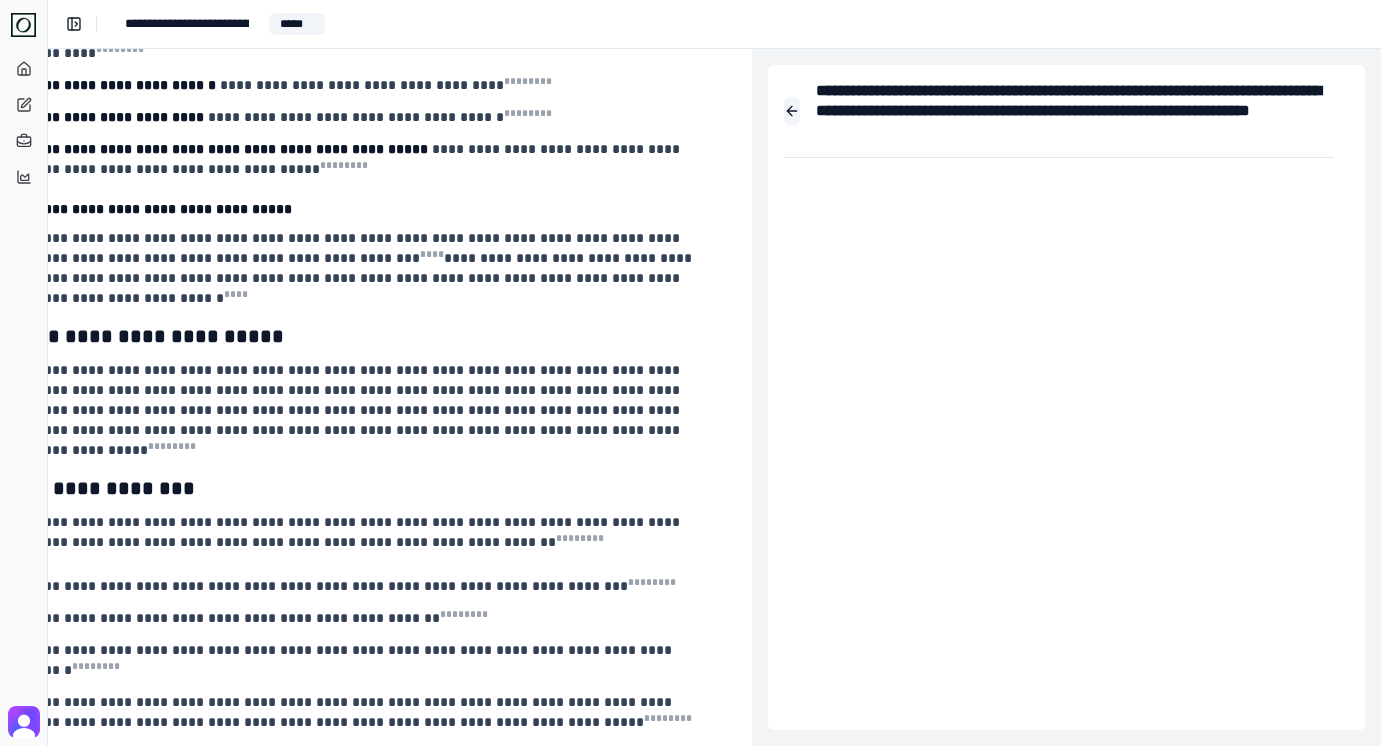 click at bounding box center [792, 111] 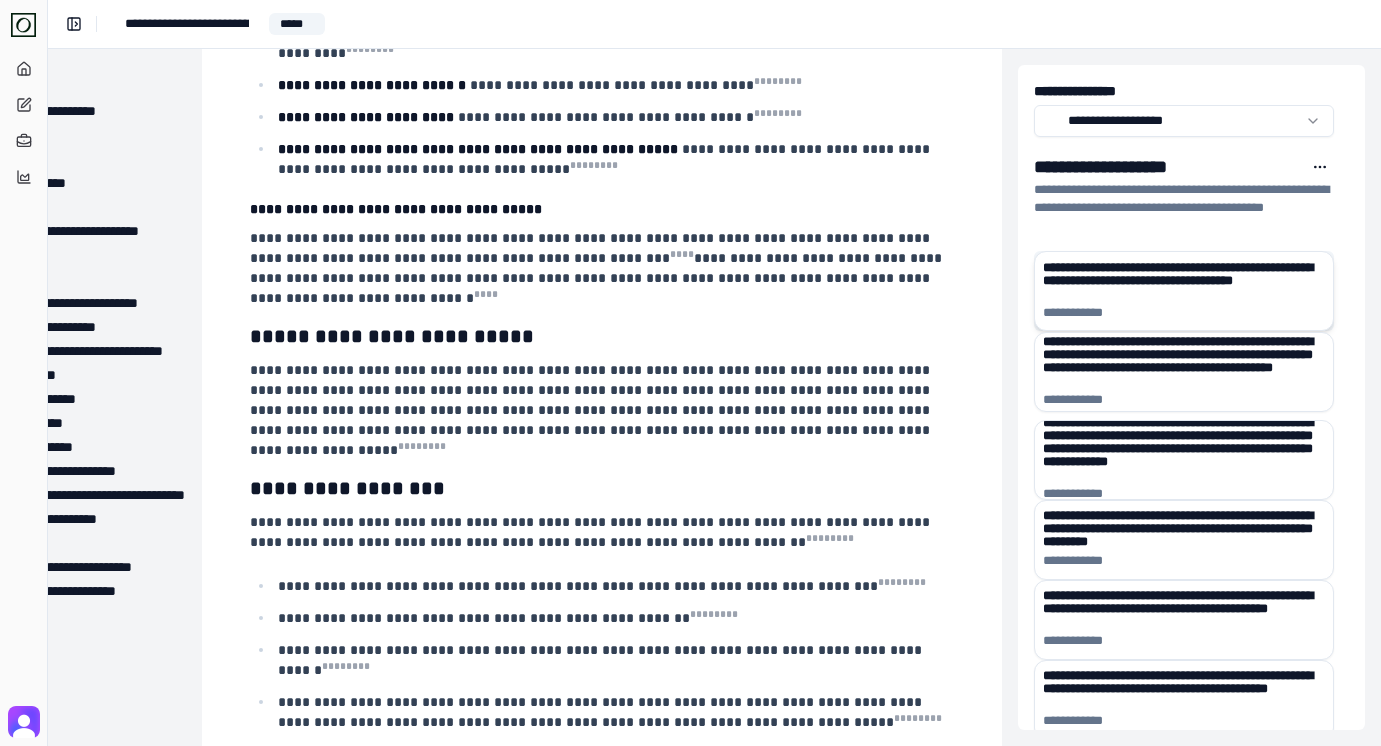 click on "**********" at bounding box center [1080, 313] 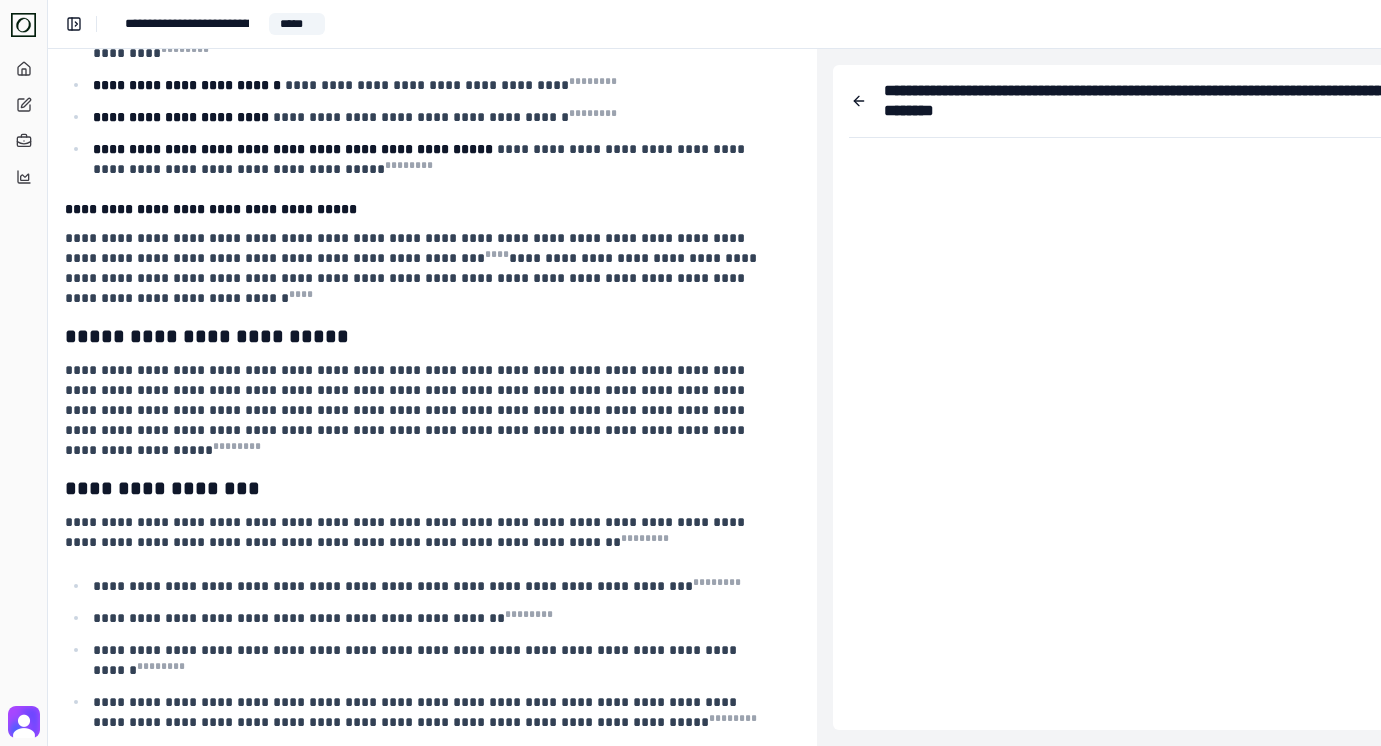 scroll, scrollTop: 3013, scrollLeft: 421, axis: both 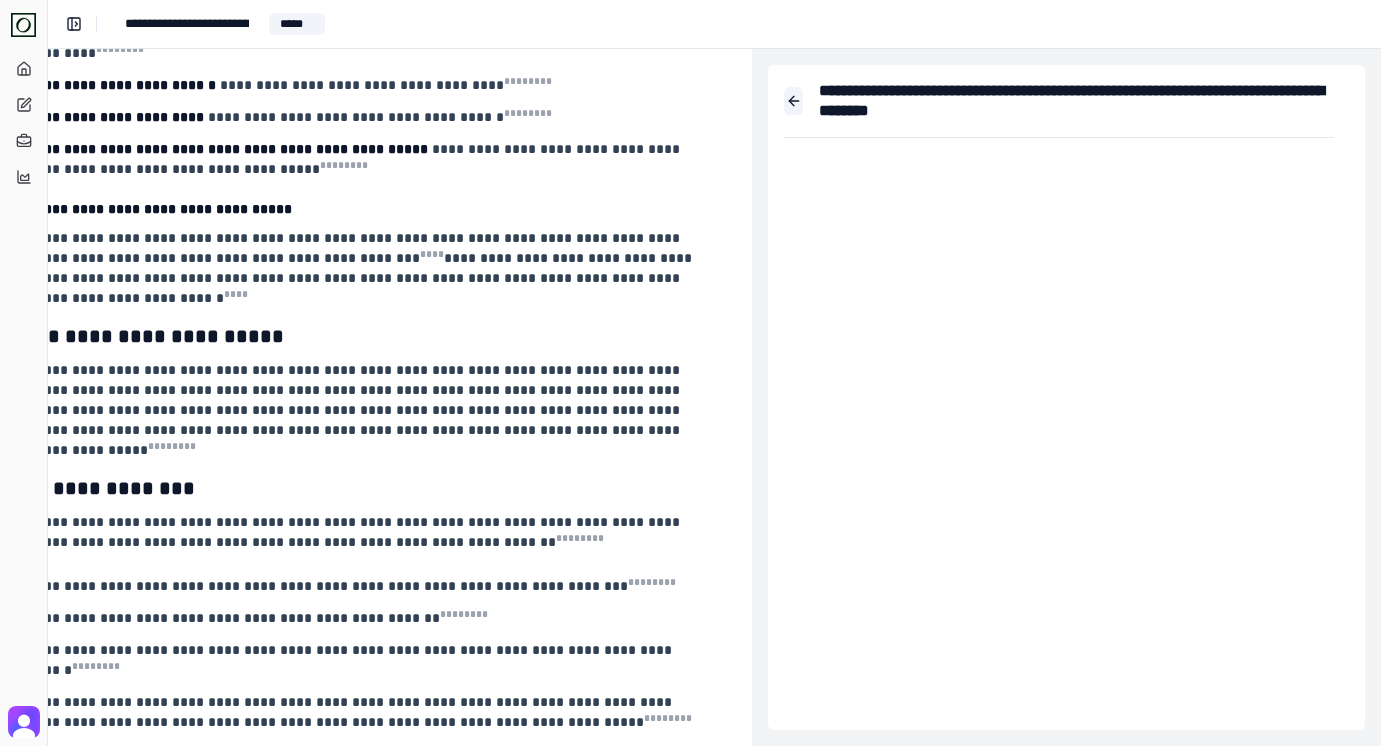 click at bounding box center [793, 101] 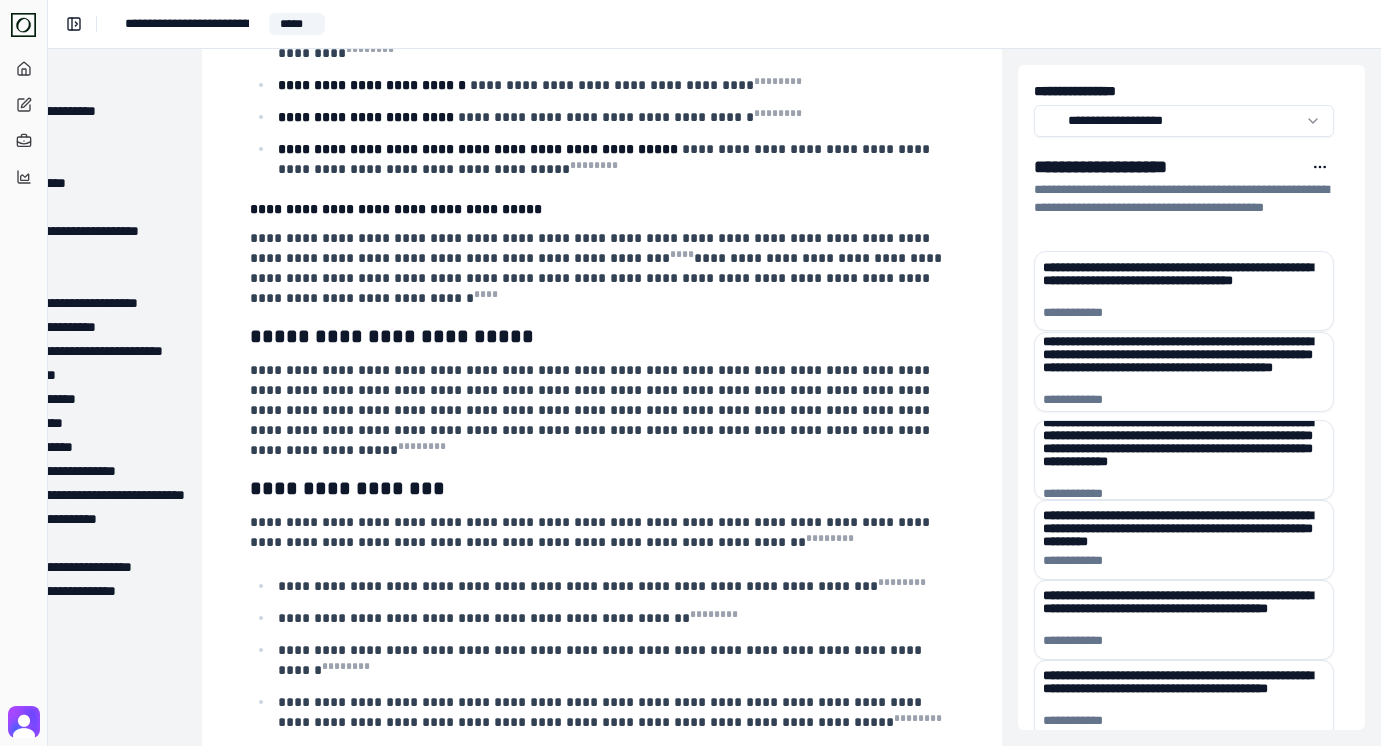 scroll, scrollTop: 3013, scrollLeft: 173, axis: both 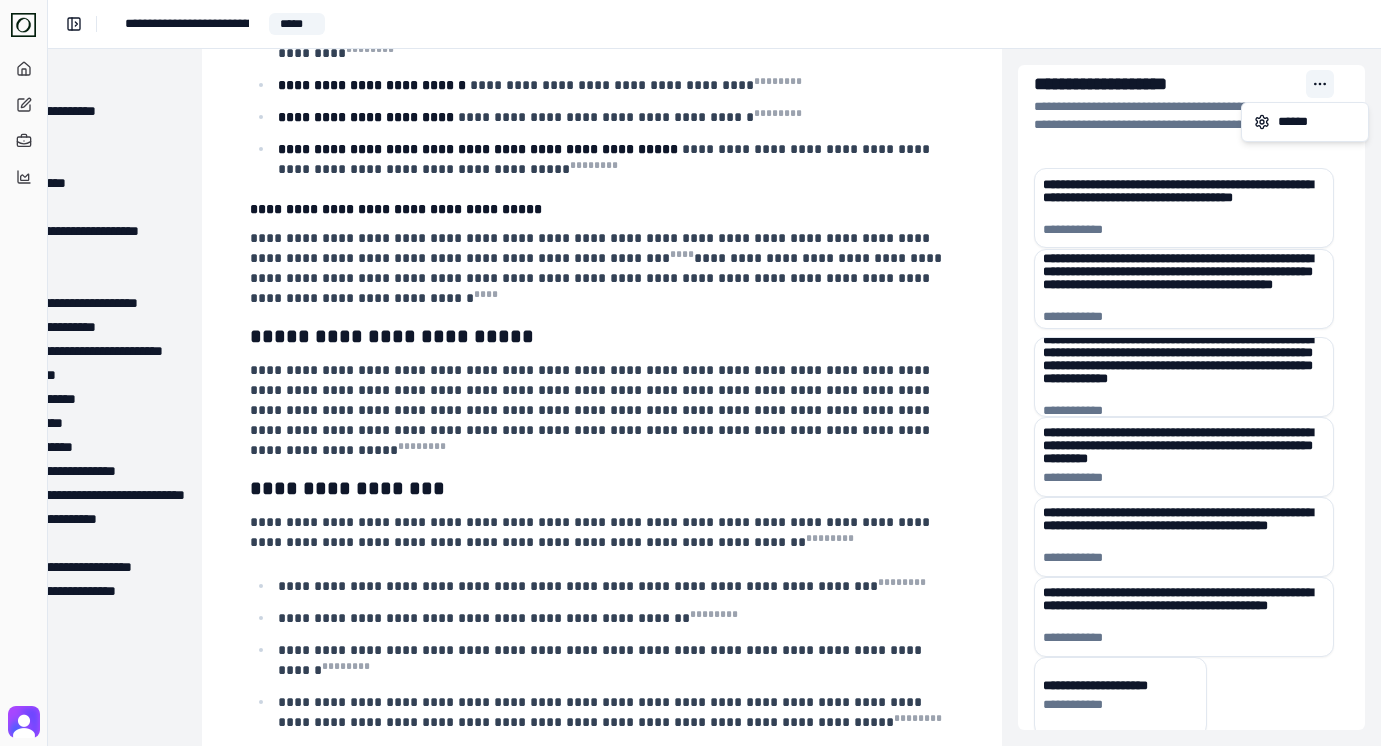 click at bounding box center (1320, 84) 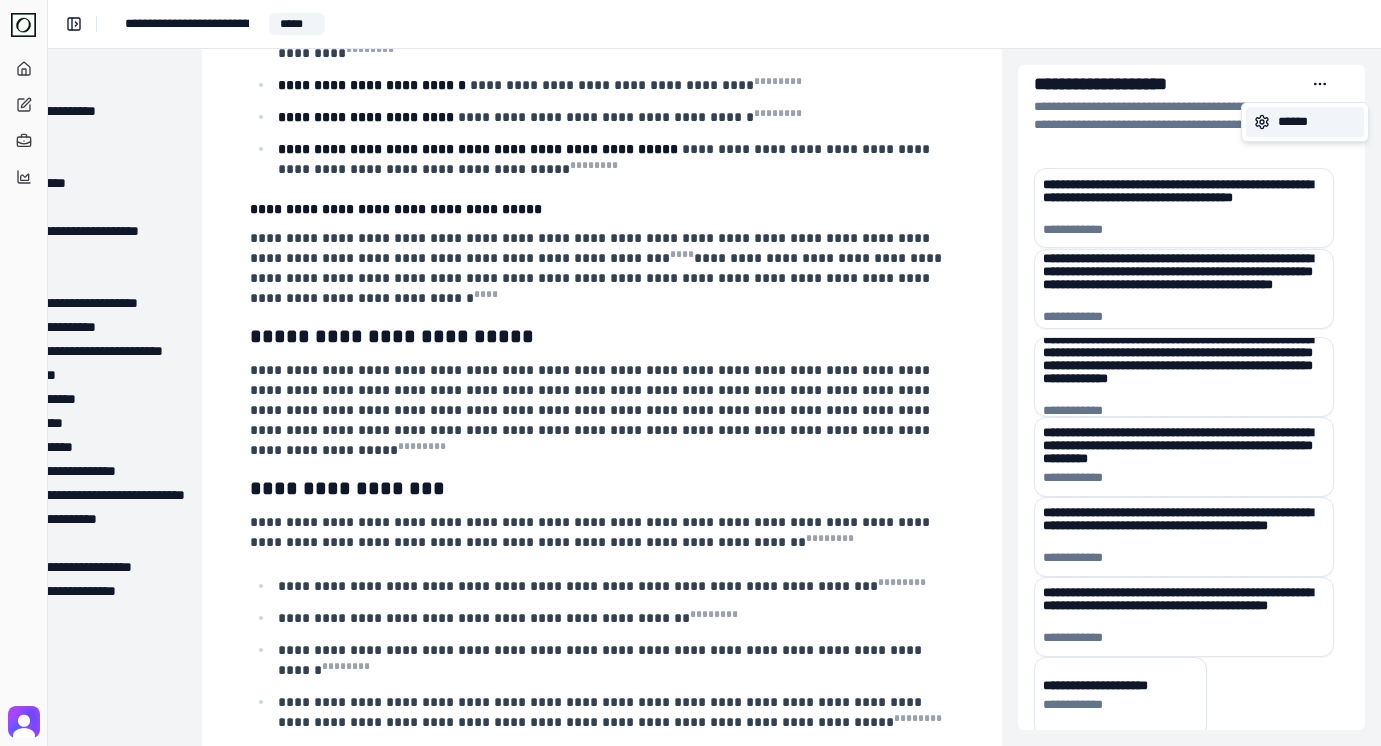 click on "******" at bounding box center (1305, 122) 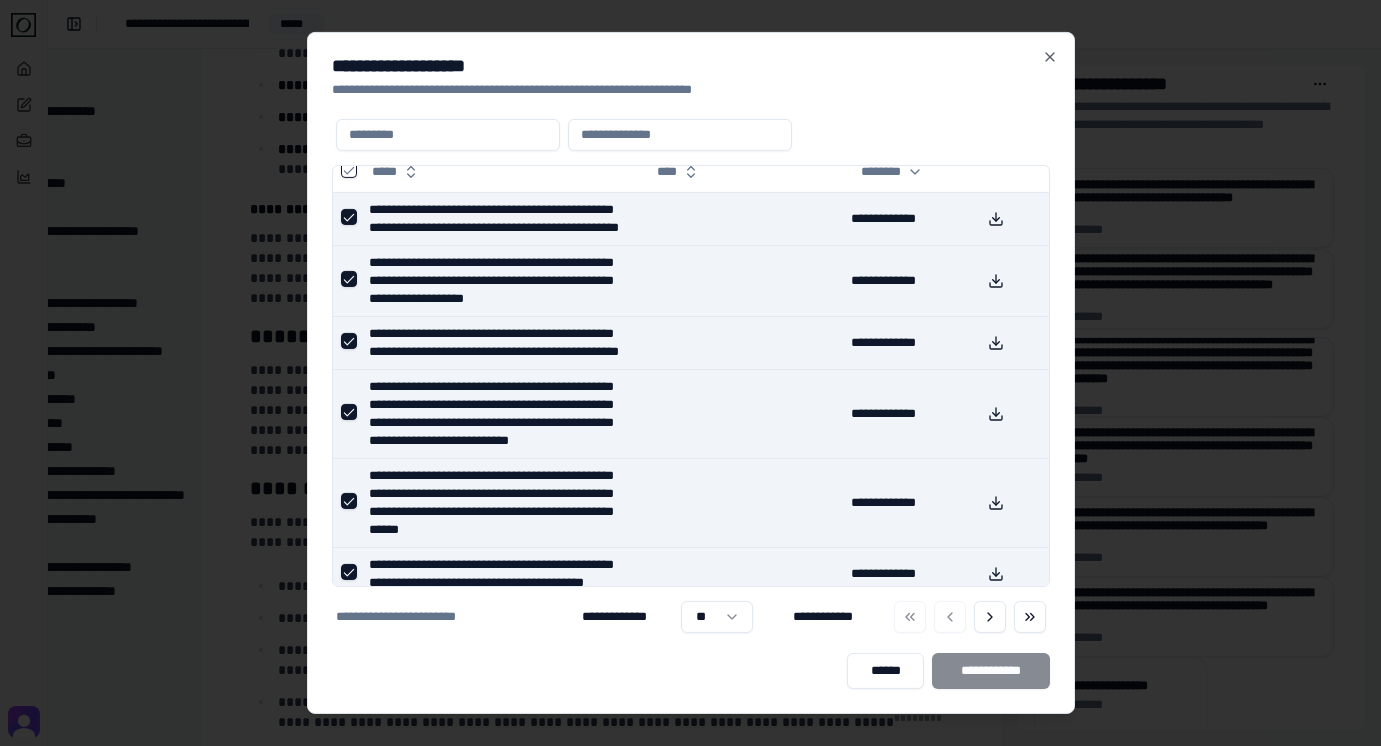 scroll, scrollTop: 0, scrollLeft: 0, axis: both 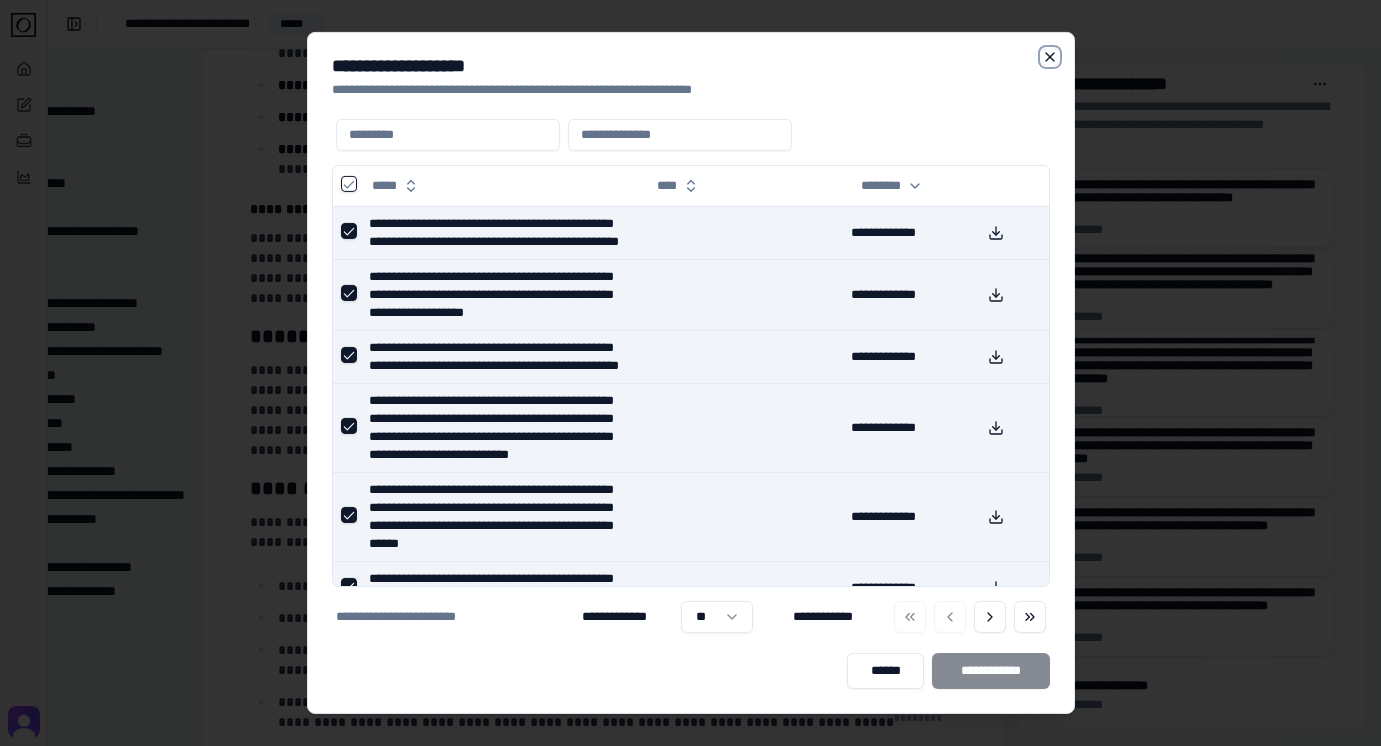 click 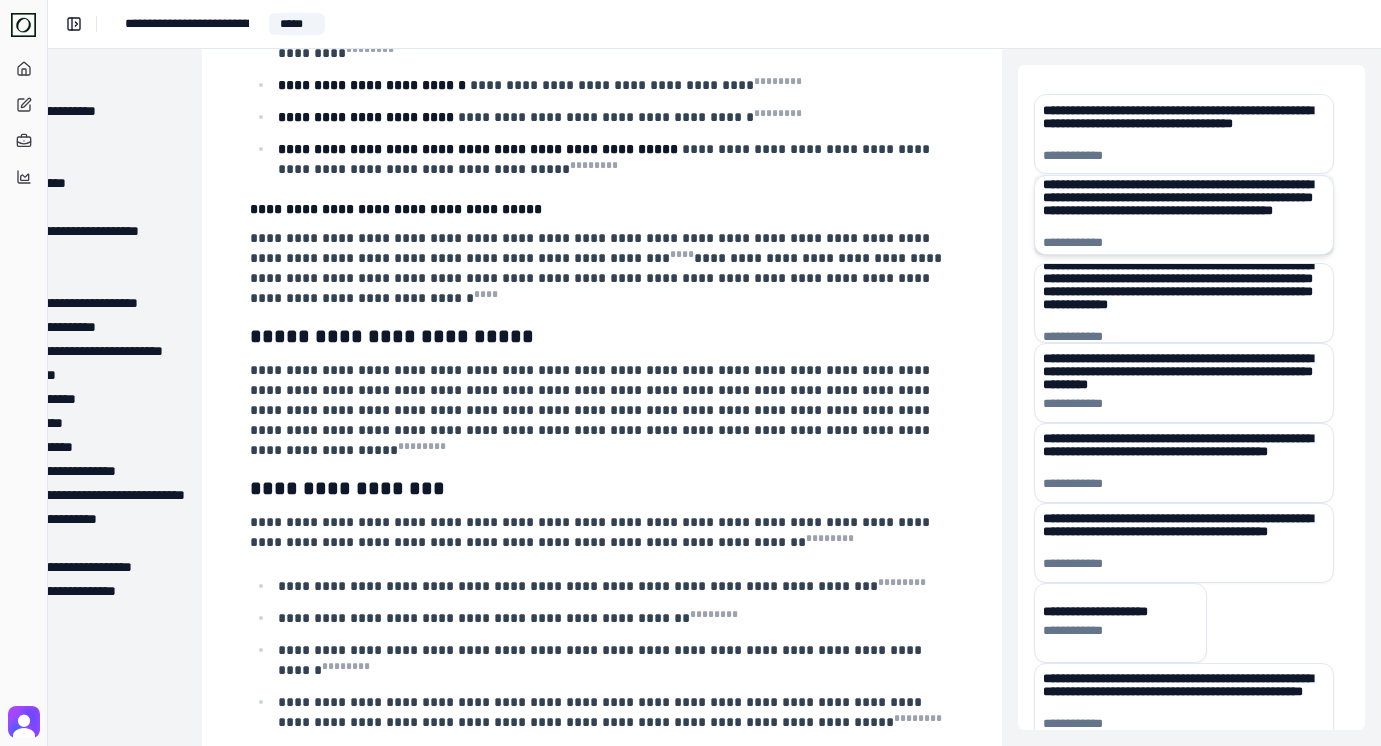 scroll, scrollTop: 0, scrollLeft: 0, axis: both 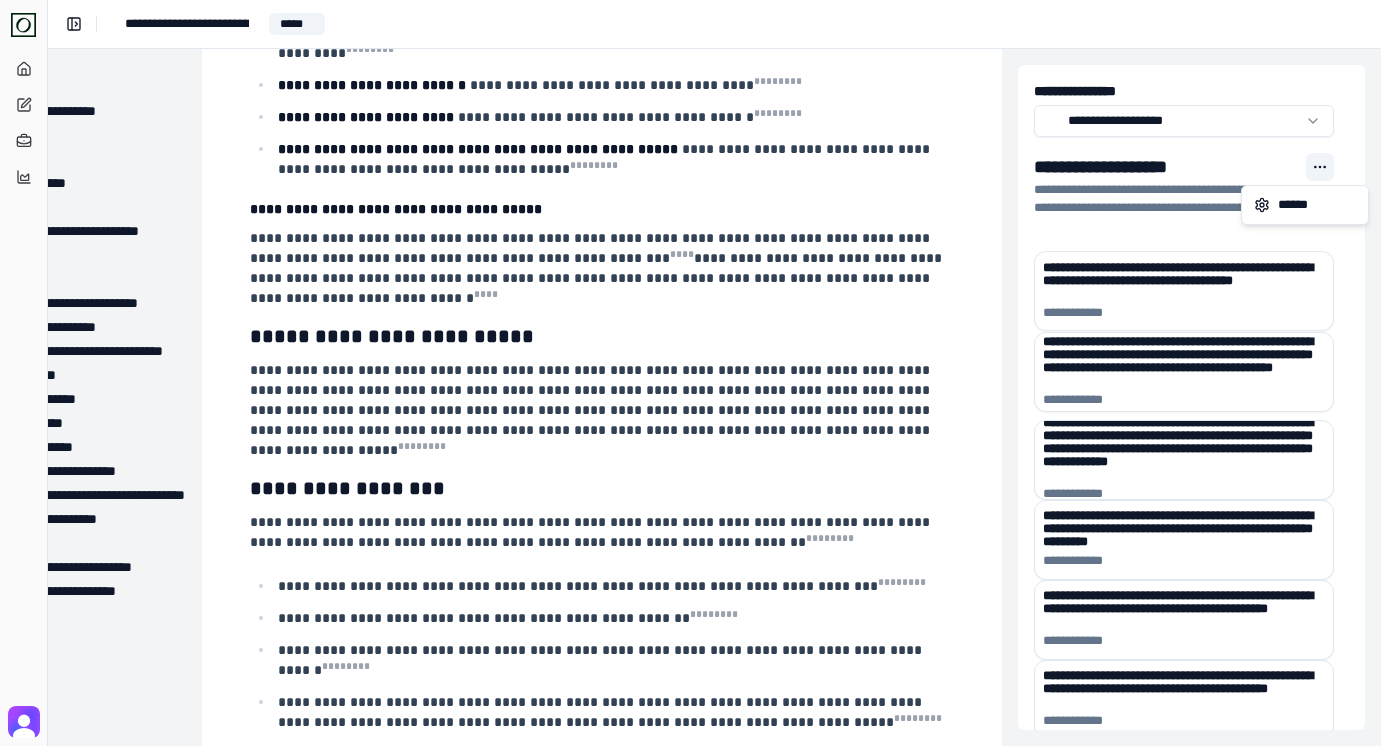 click at bounding box center [1320, 167] 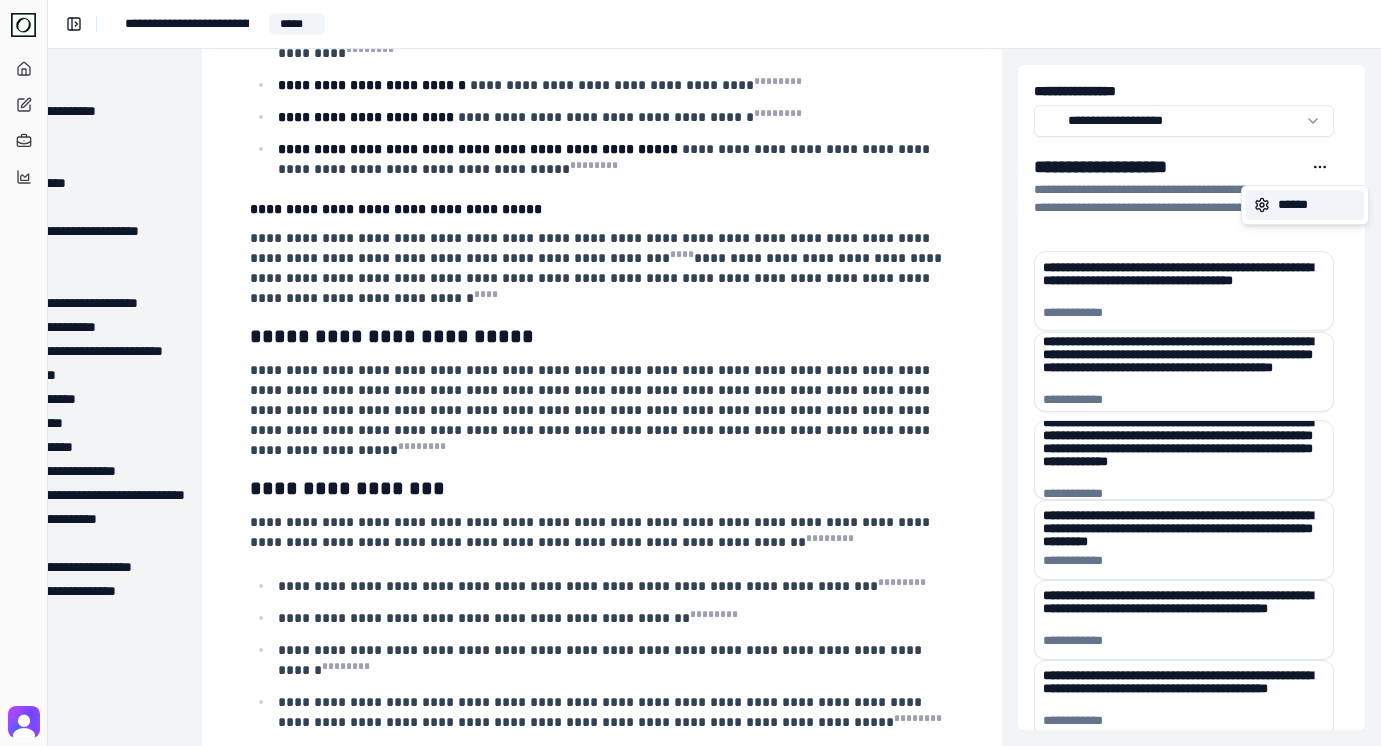 click 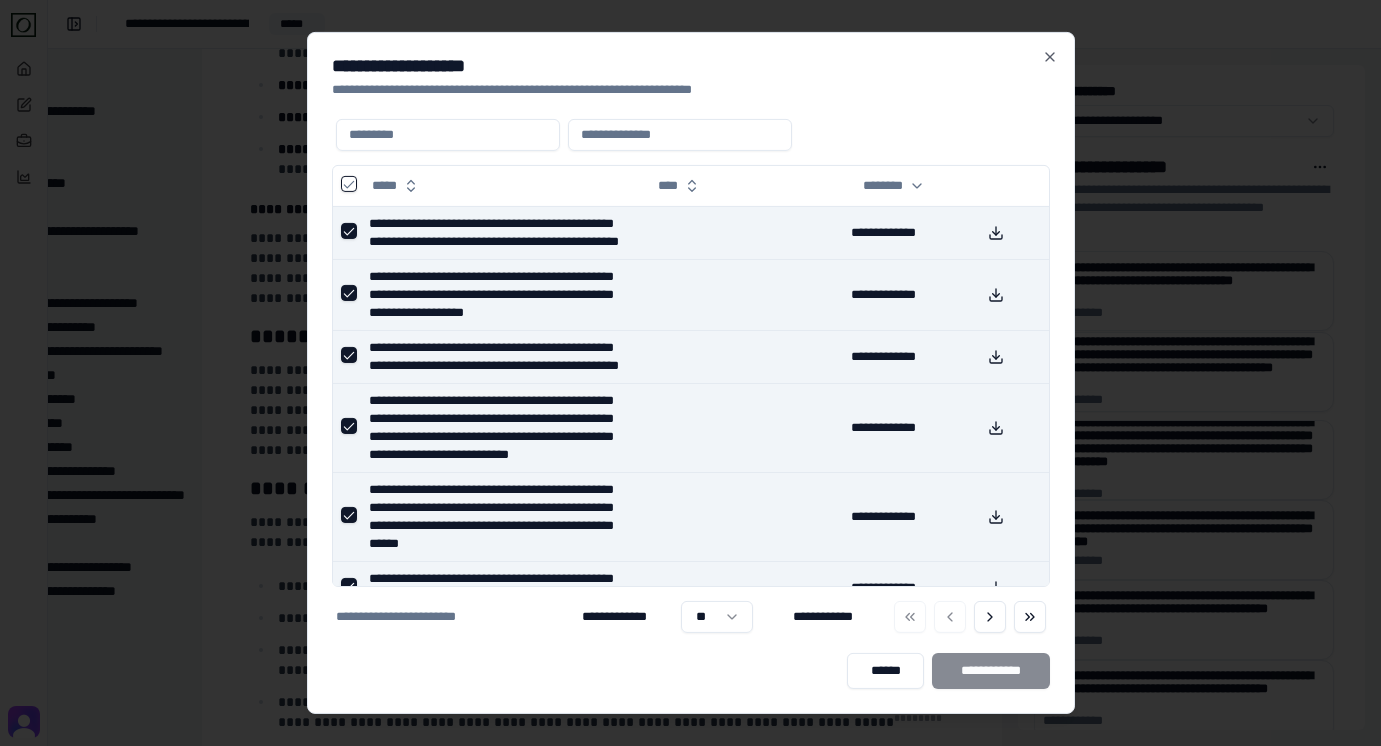 scroll, scrollTop: 457, scrollLeft: 0, axis: vertical 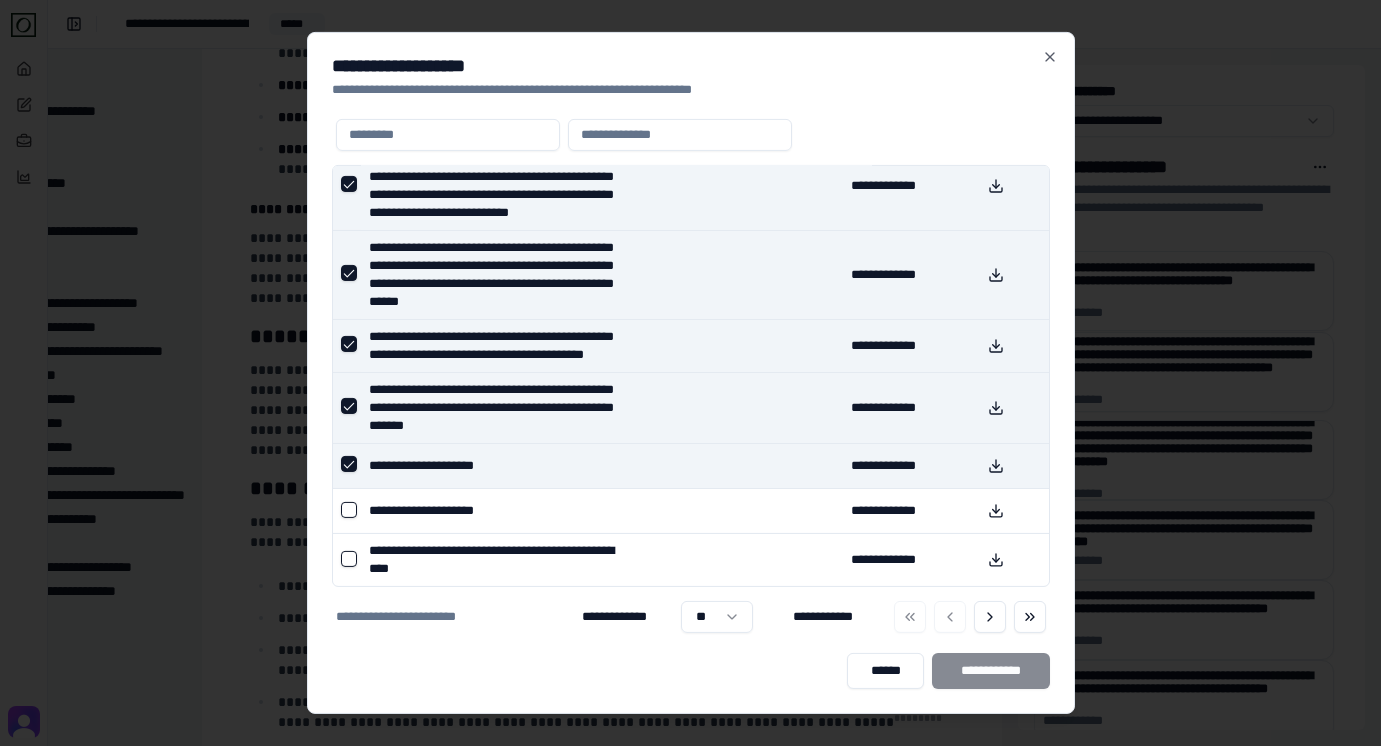 click at bounding box center (349, 464) 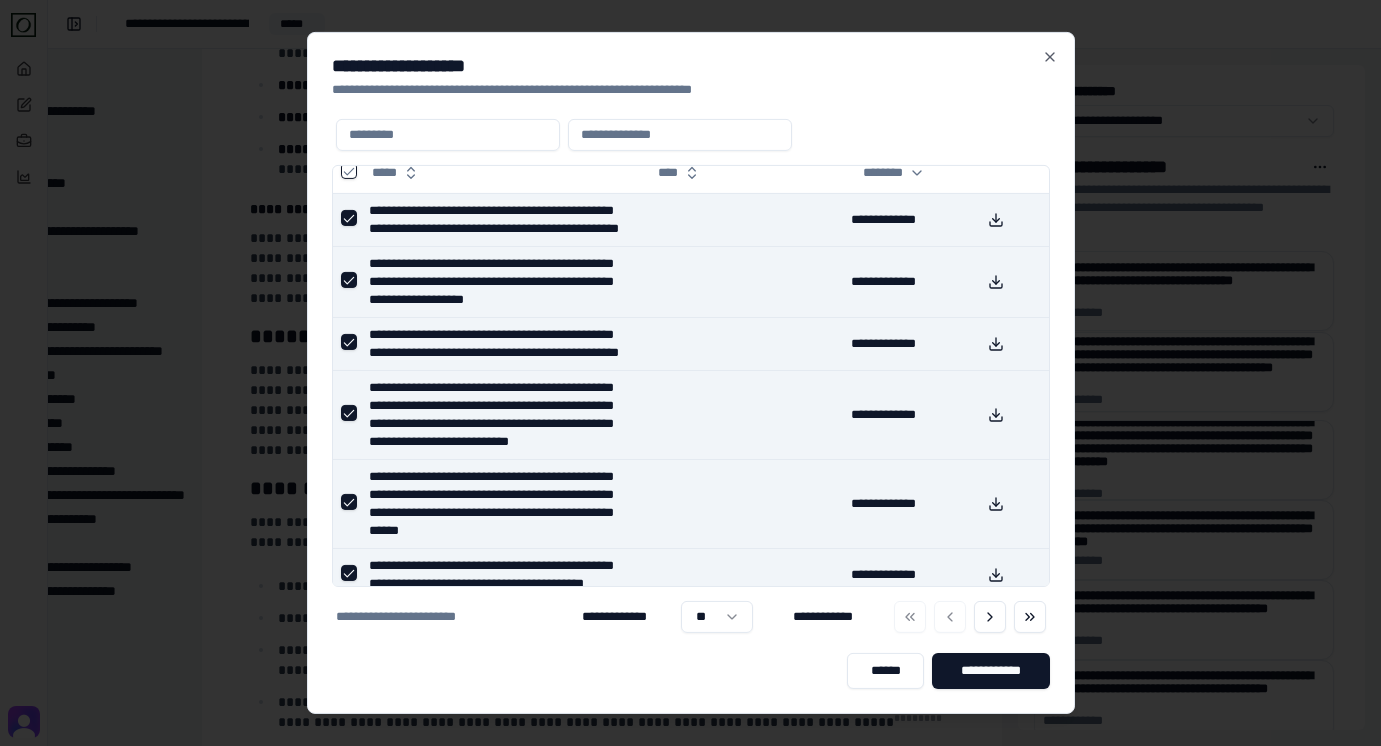 scroll, scrollTop: 0, scrollLeft: 0, axis: both 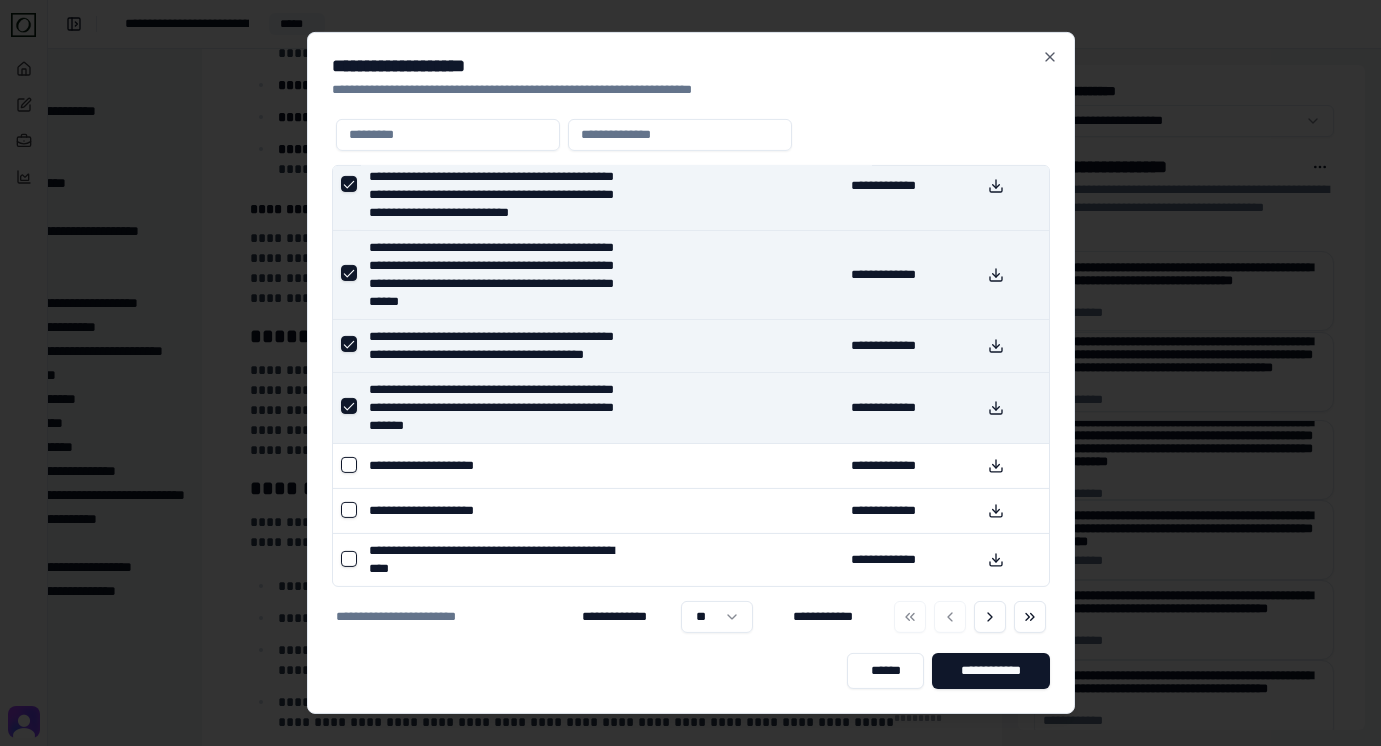 click at bounding box center [349, 273] 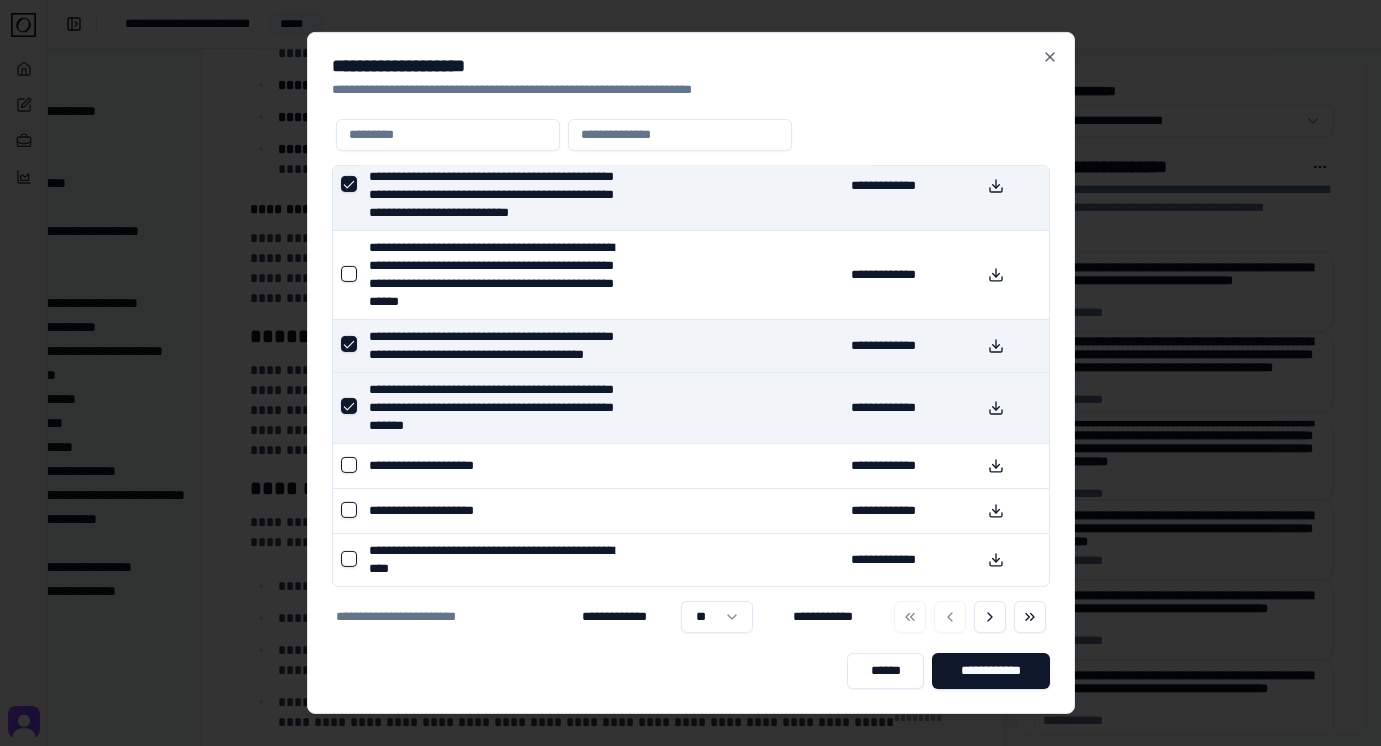 click at bounding box center [347, 345] 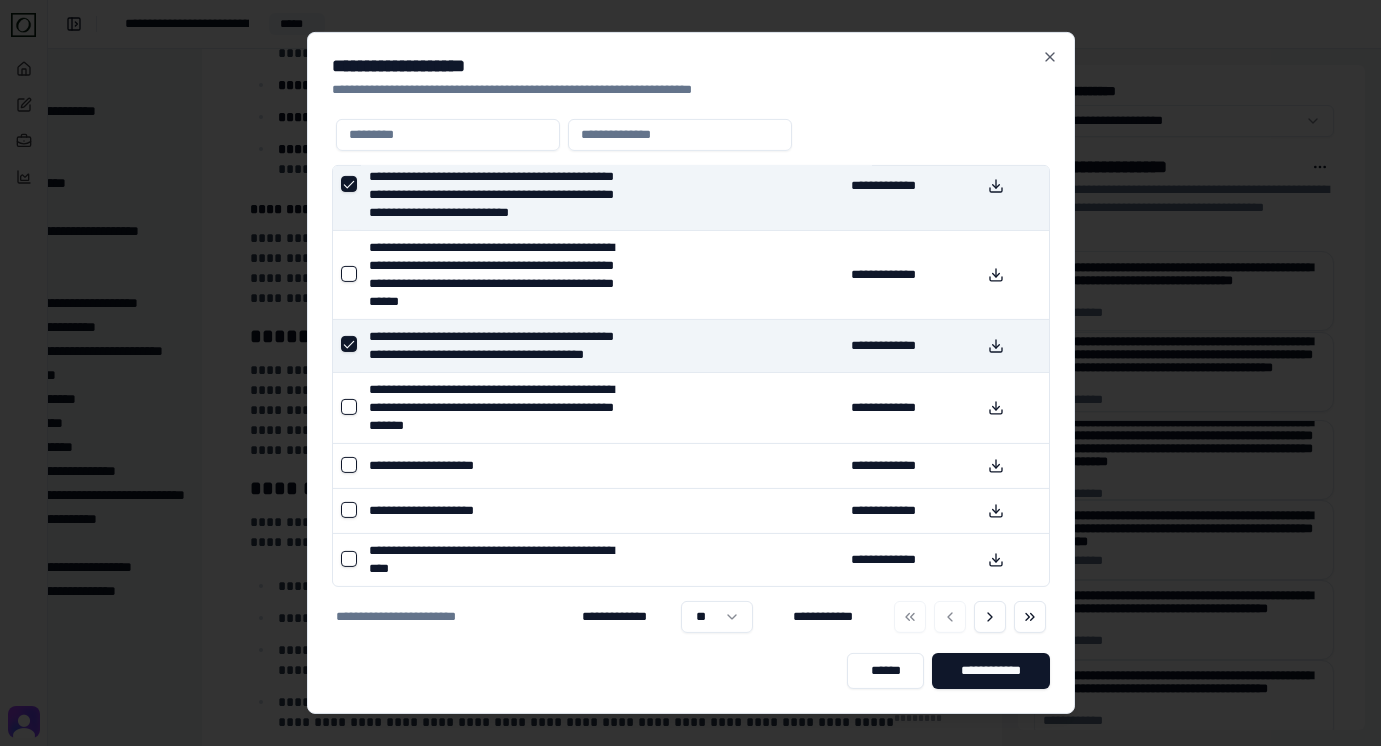 click at bounding box center [349, 344] 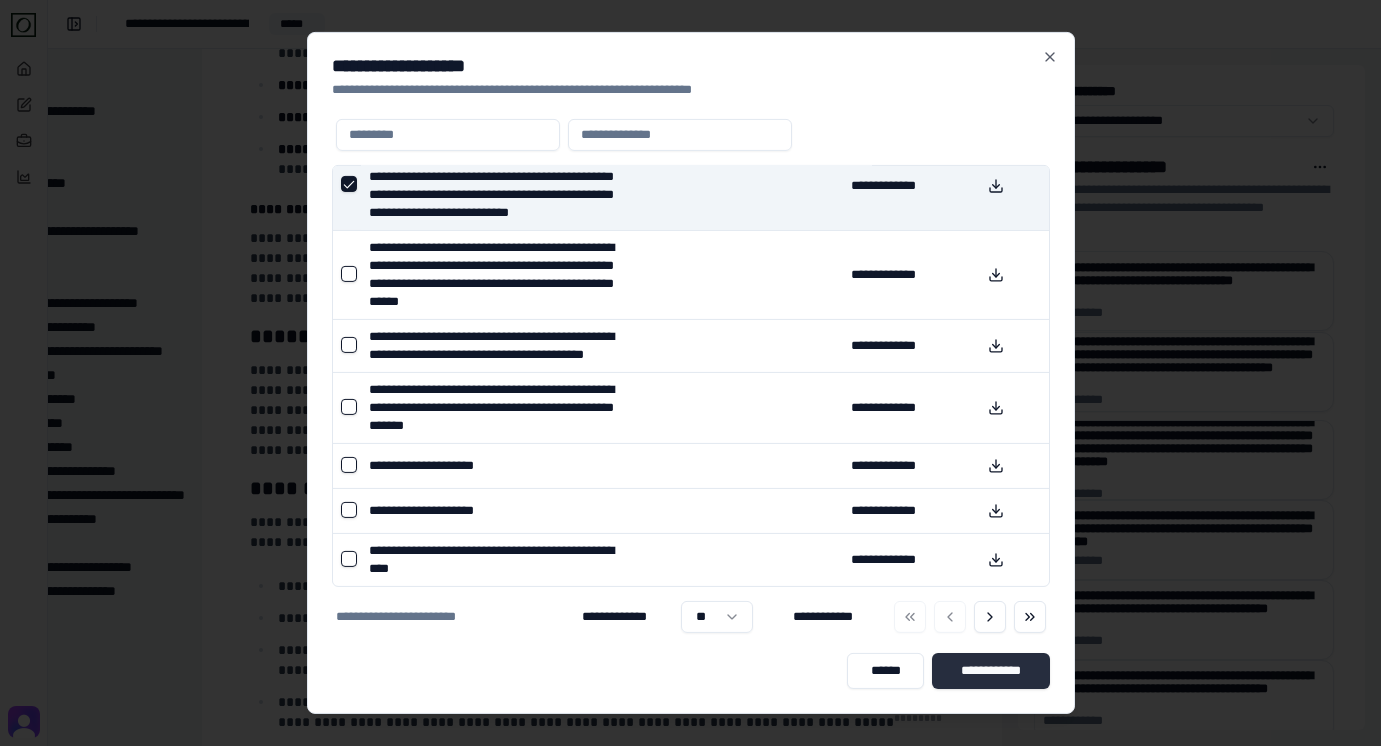 click on "**********" at bounding box center [991, 671] 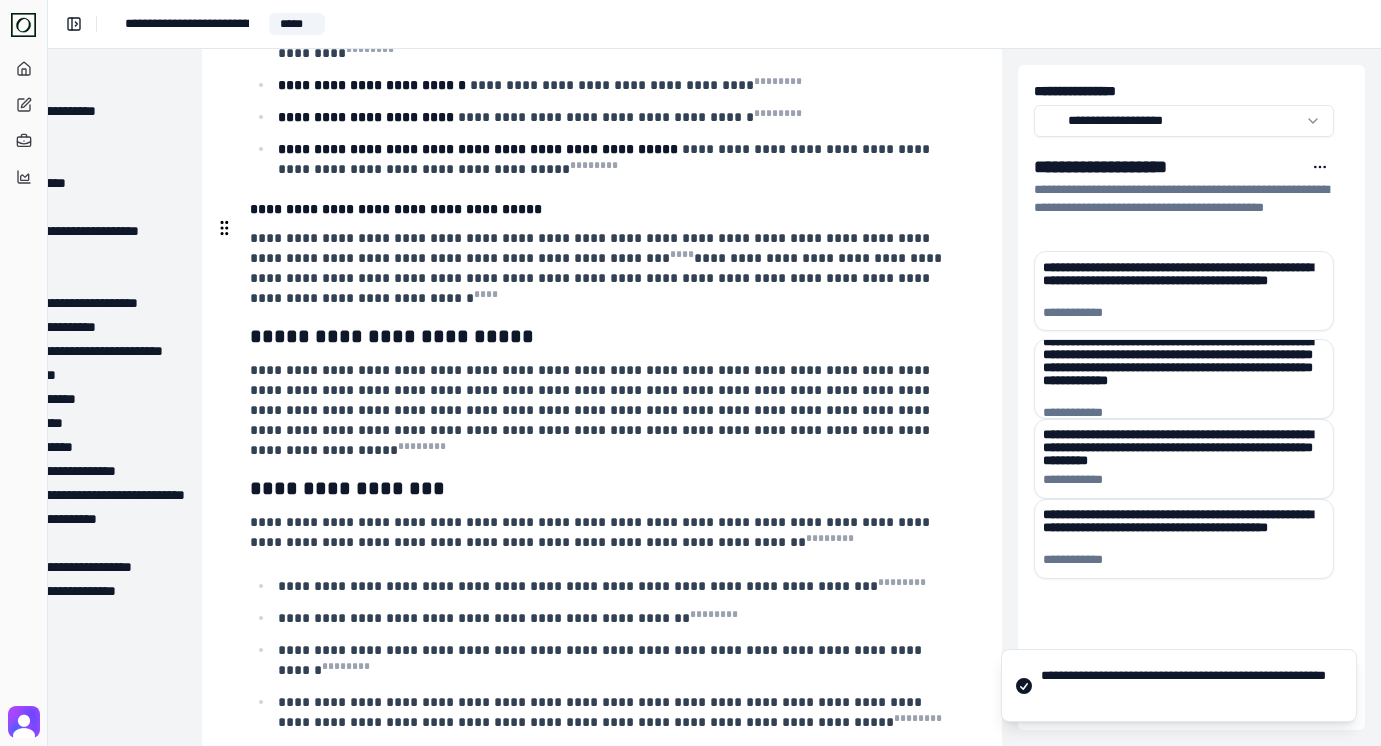 click on "**********" at bounding box center [592, 410] 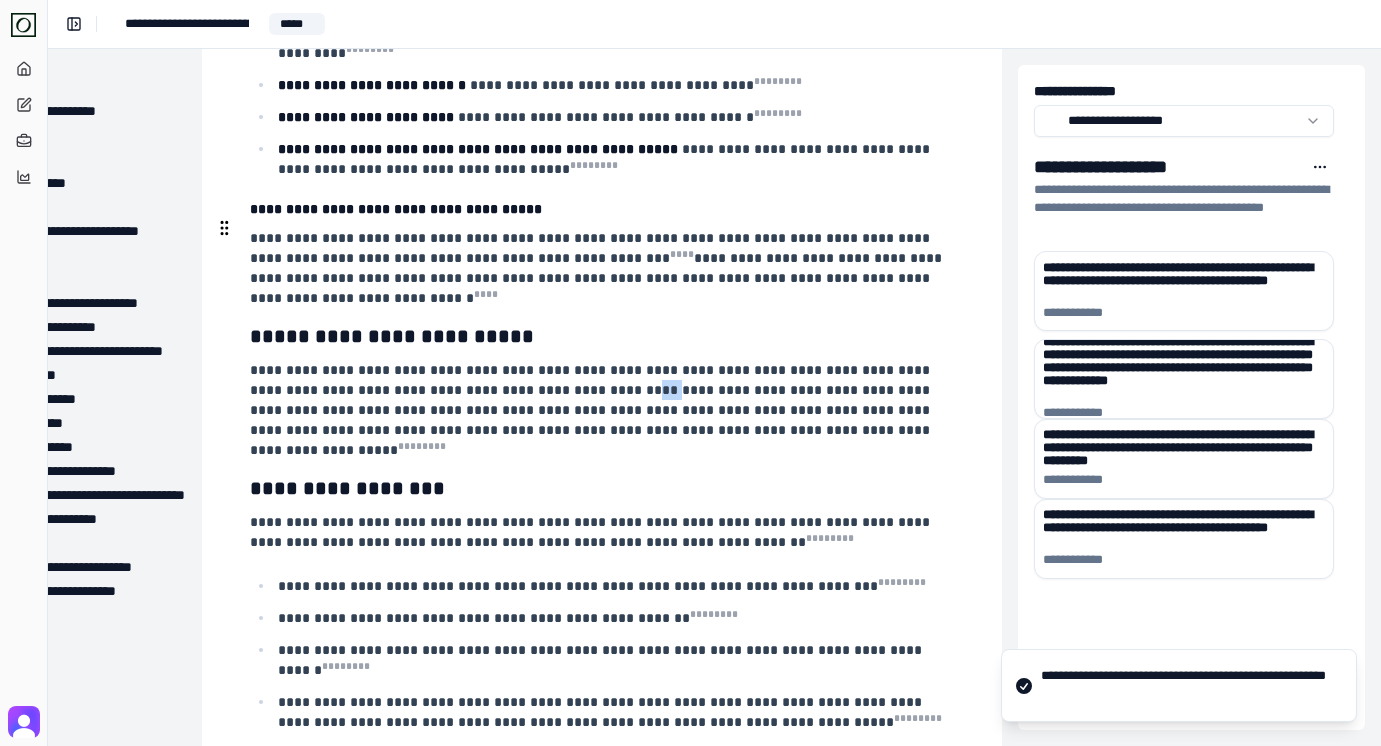 click on "**********" at bounding box center (592, 410) 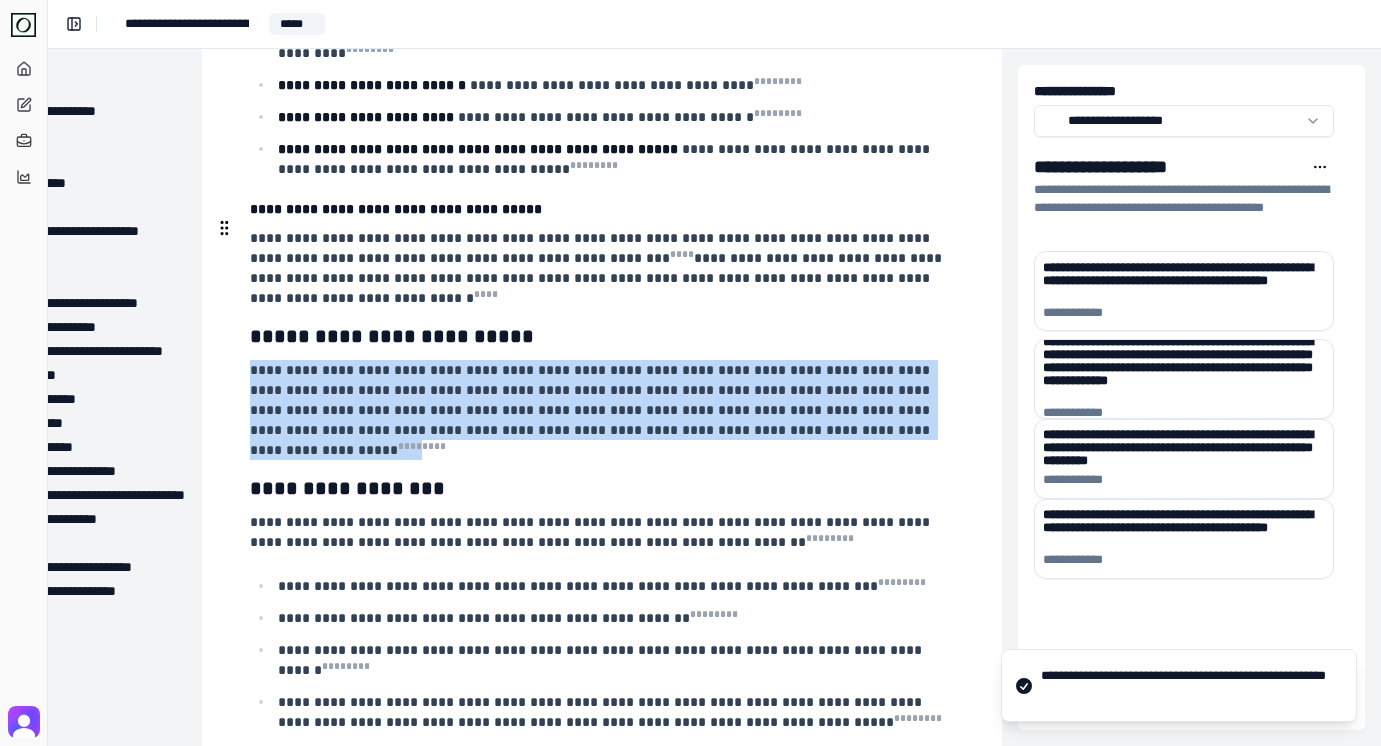 click on "**********" at bounding box center [592, 410] 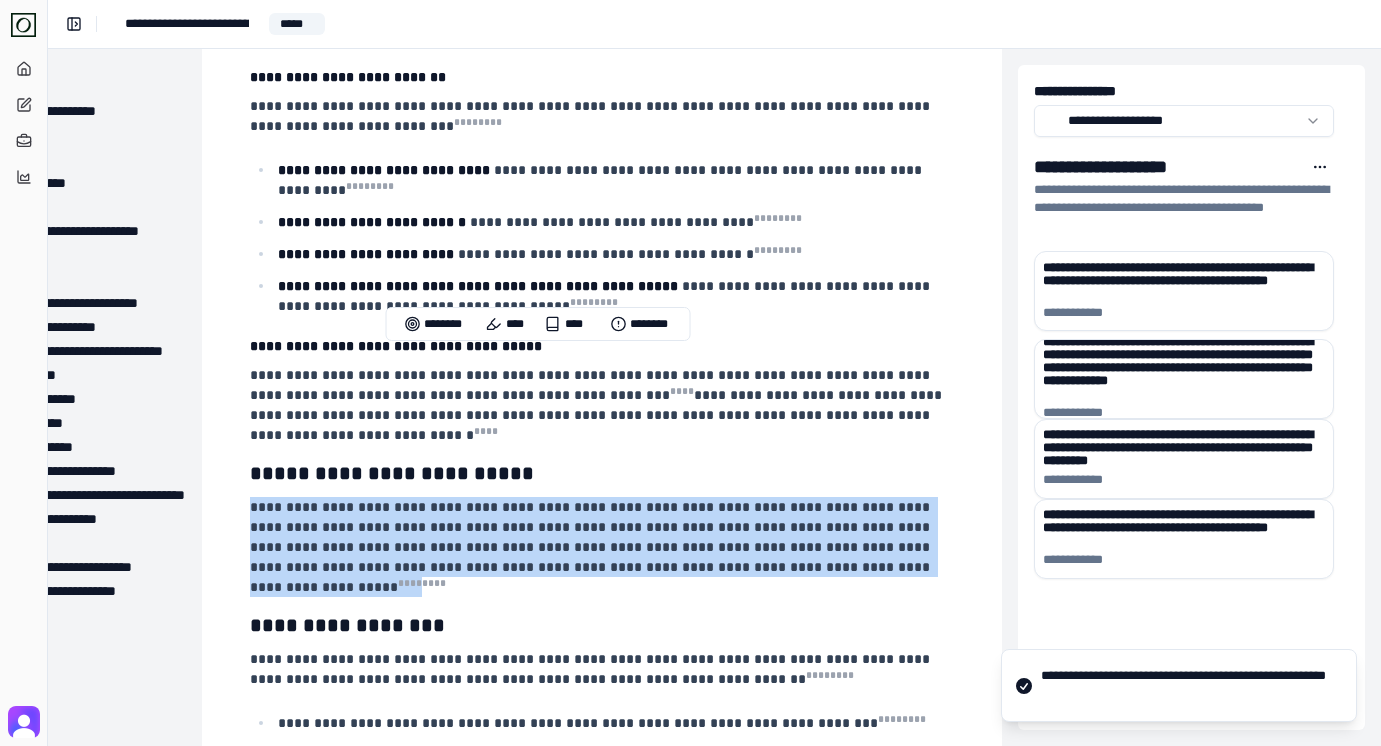 scroll, scrollTop: 2857, scrollLeft: 173, axis: both 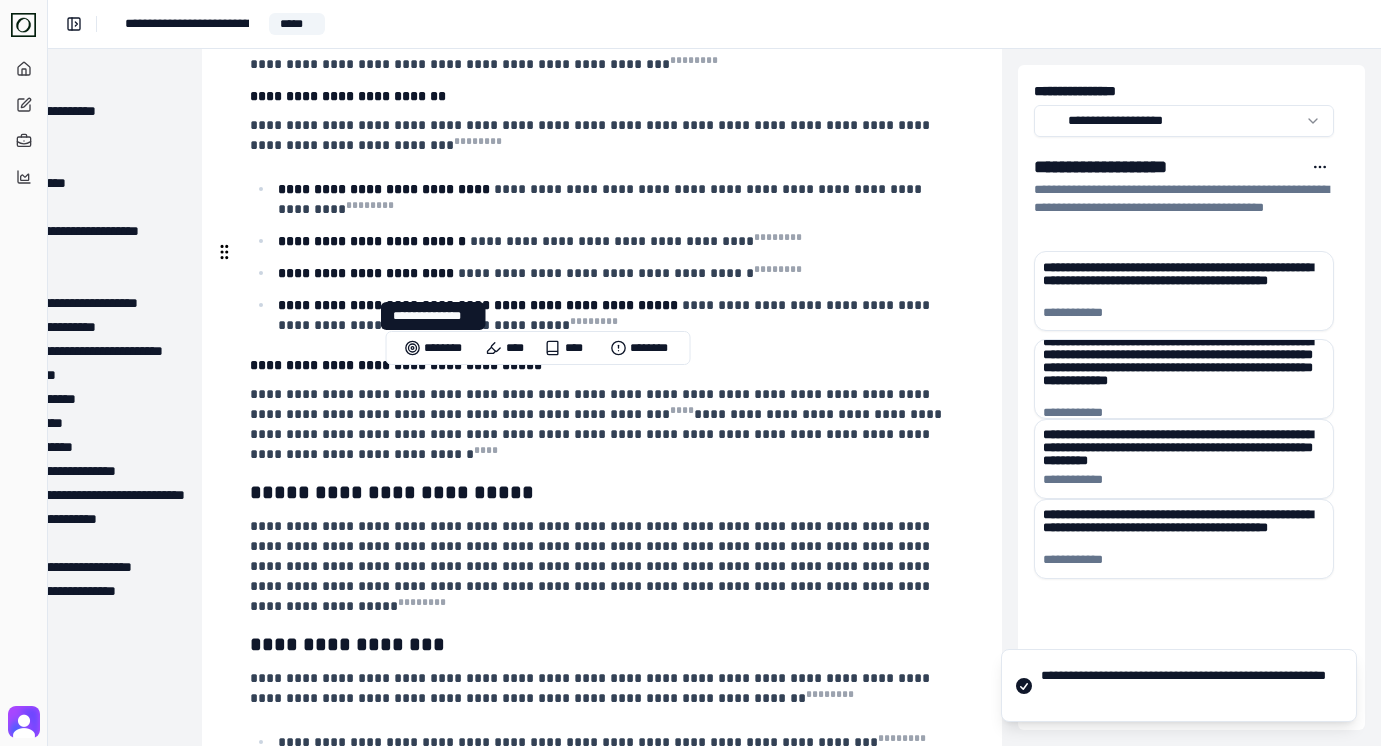 click on "**********" at bounding box center [598, 424] 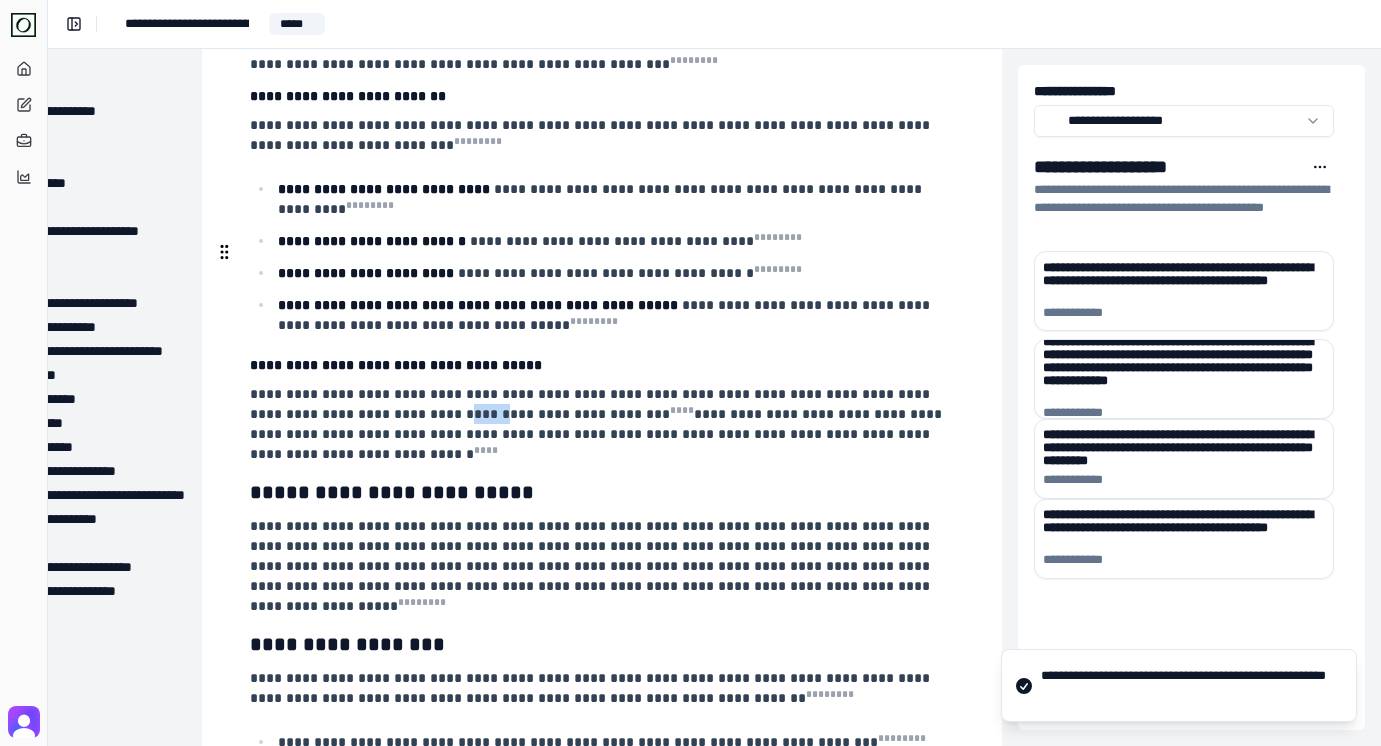 click on "**********" at bounding box center (598, 424) 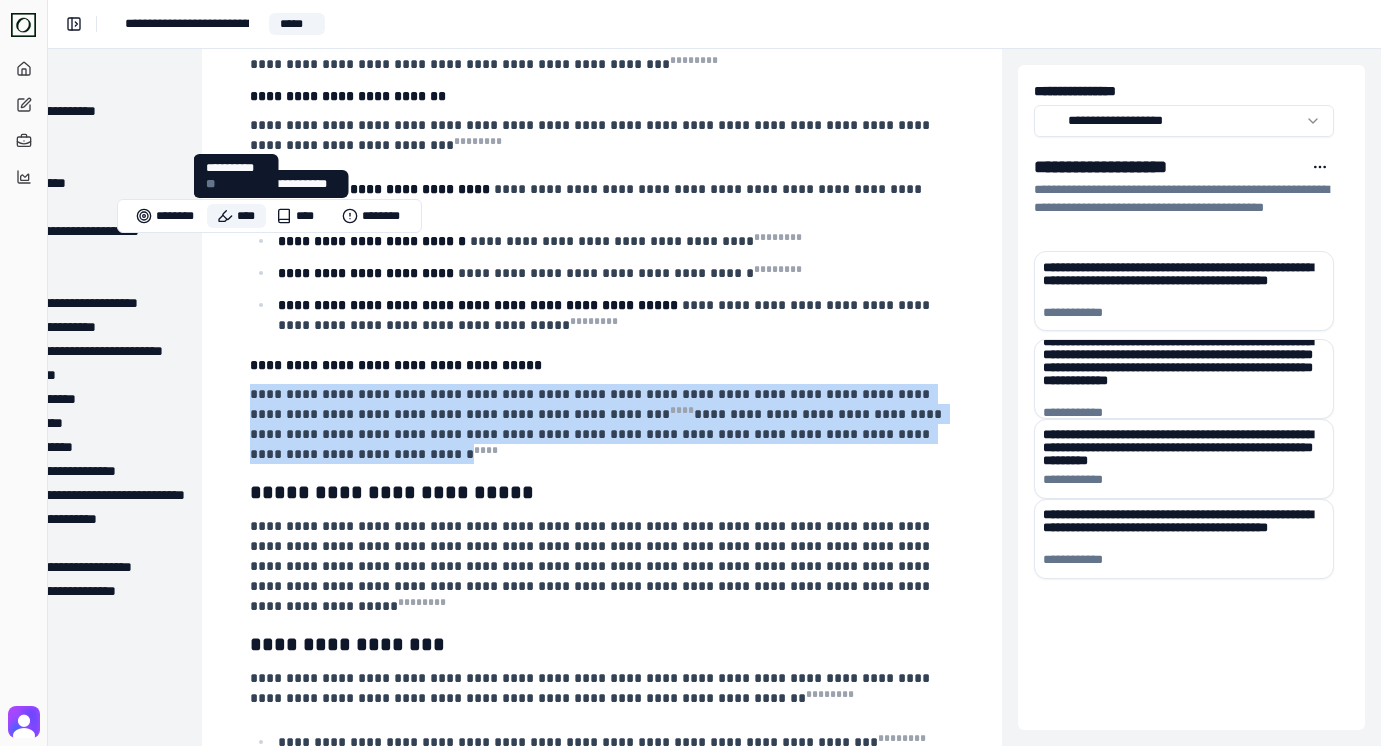 click on "****" at bounding box center [236, 216] 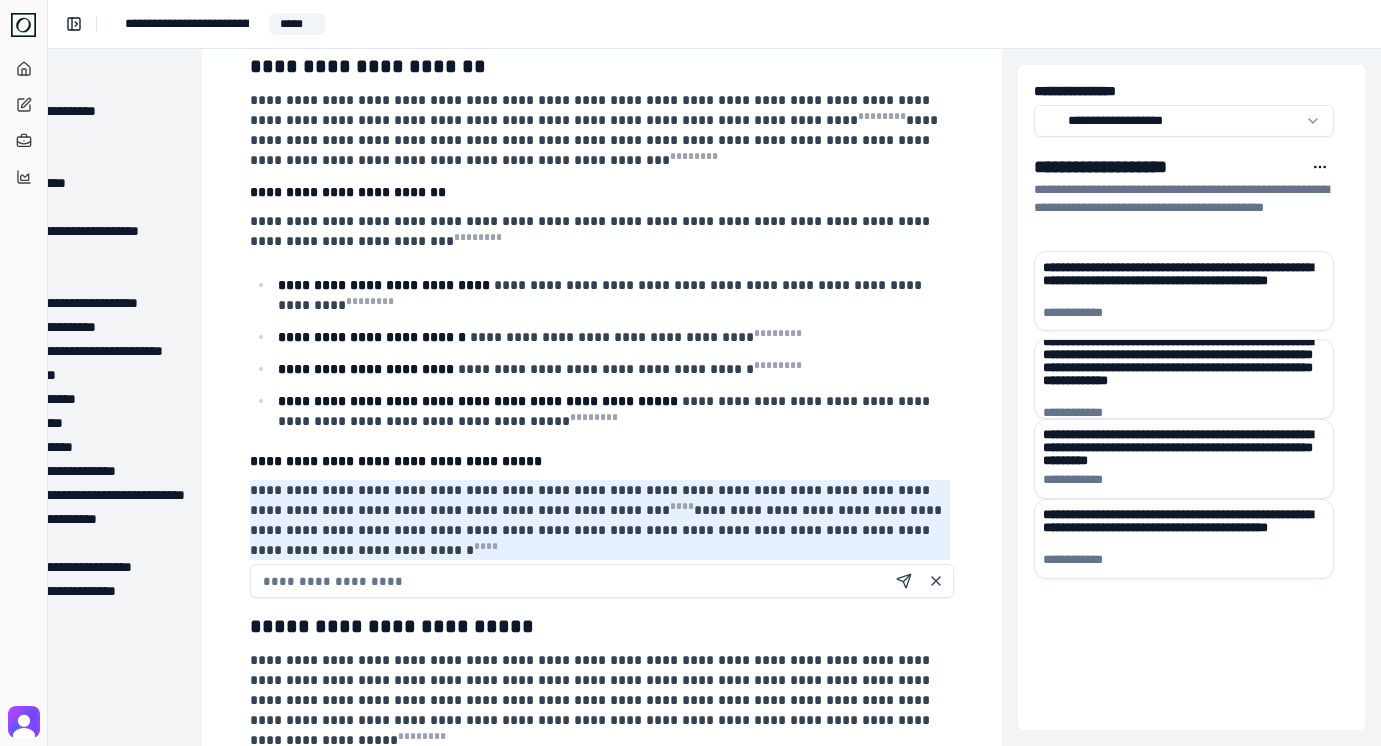 scroll, scrollTop: 2737, scrollLeft: 173, axis: both 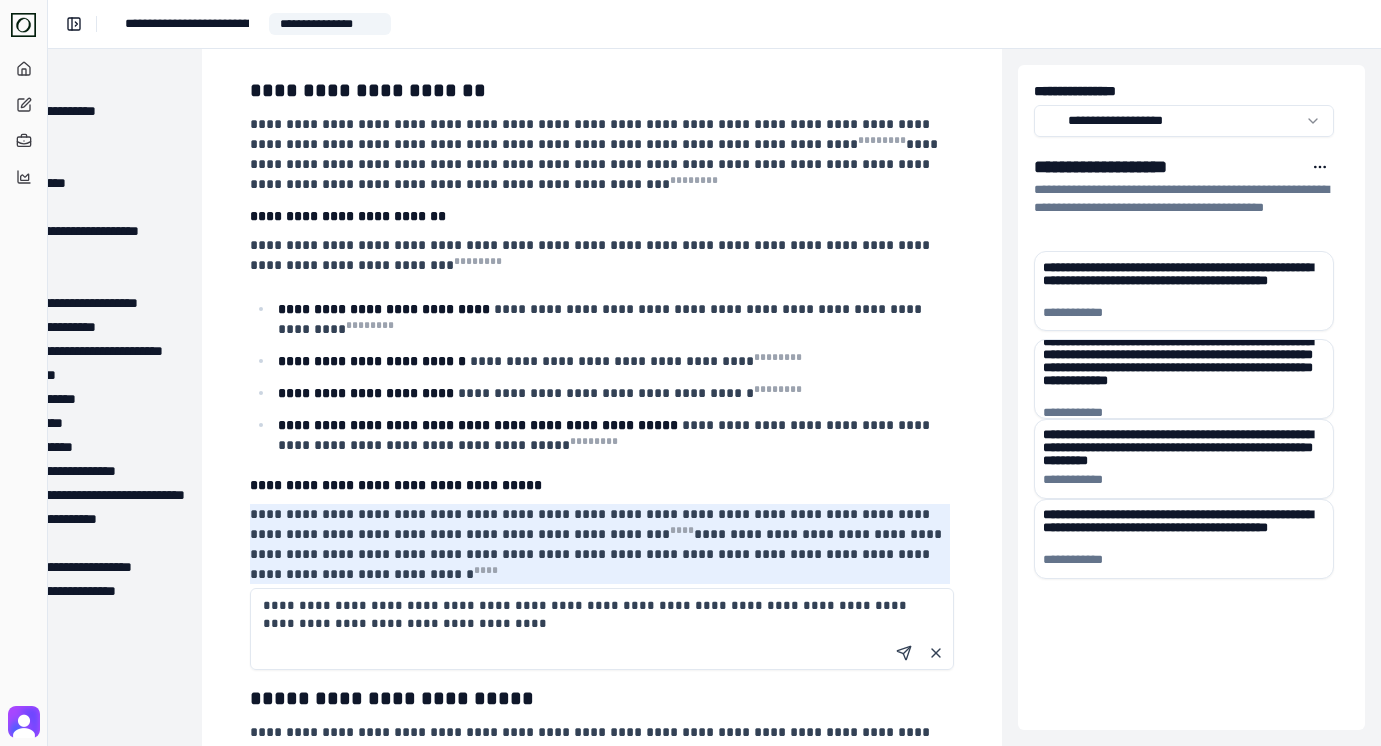 type on "**********" 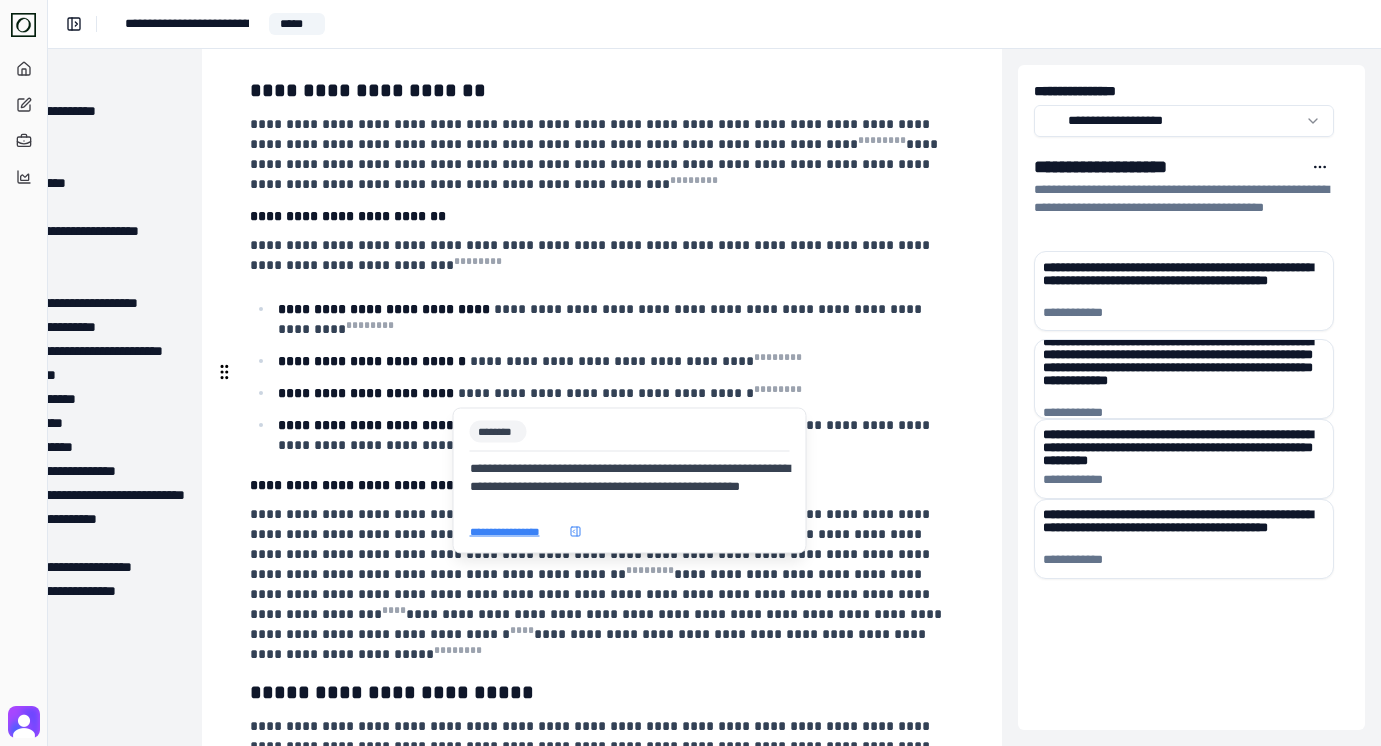 click on "* ** *" at bounding box center (494, 530) 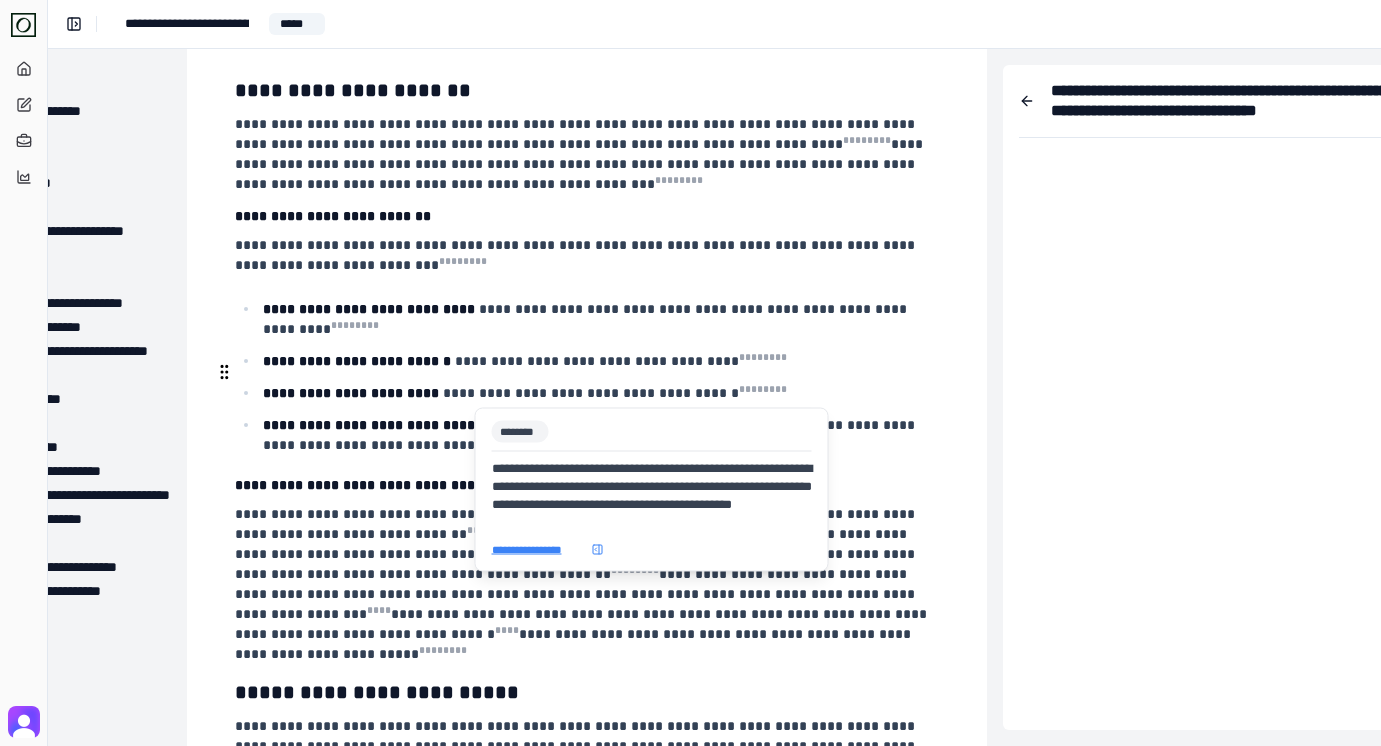 click on "* ** *" at bounding box center (503, 530) 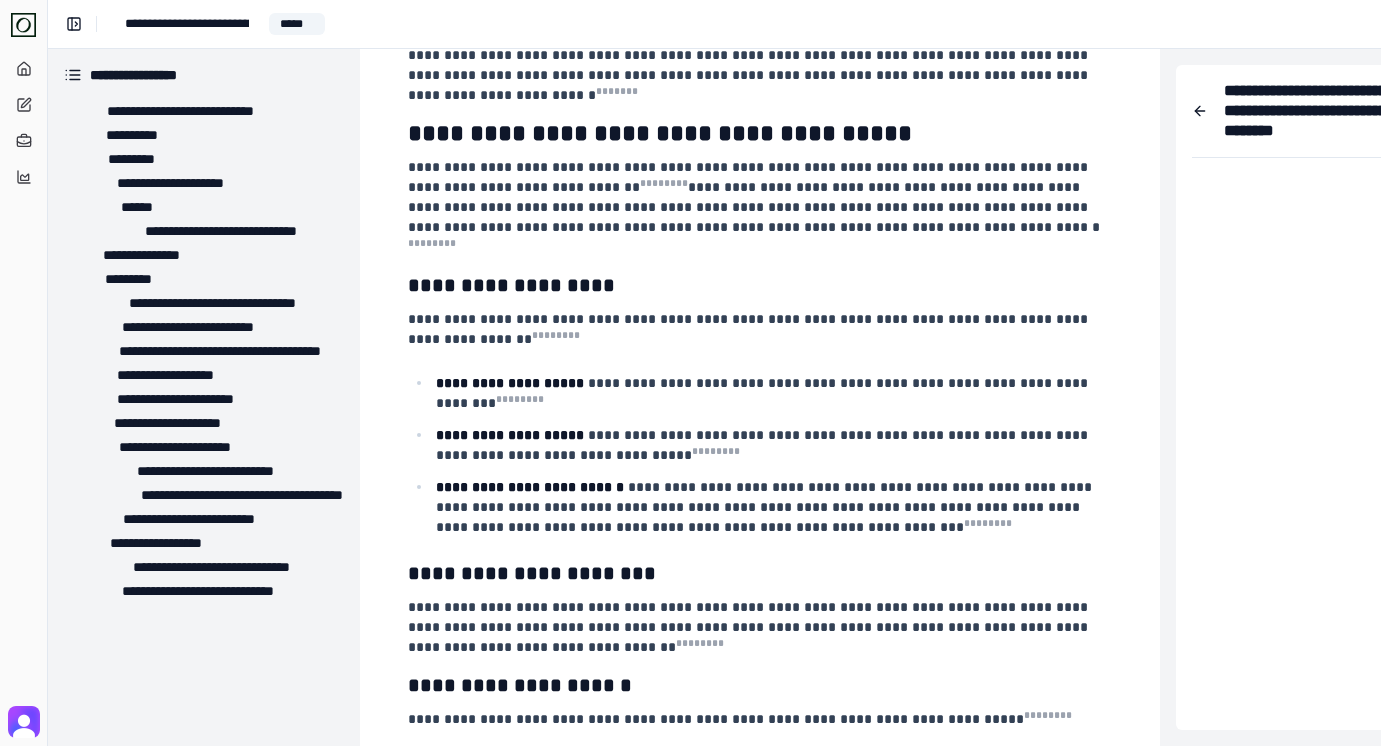 scroll, scrollTop: 1818, scrollLeft: 0, axis: vertical 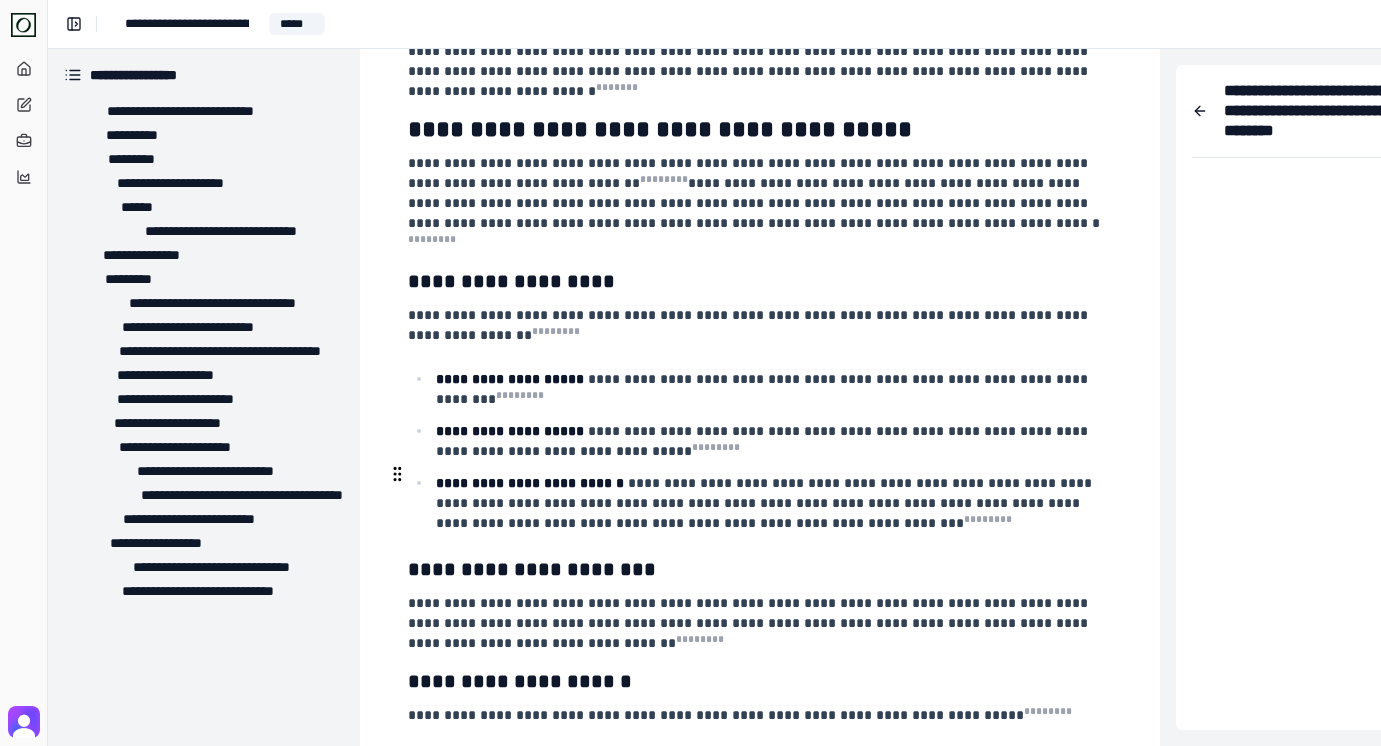 click on "**********" at bounding box center [758, 623] 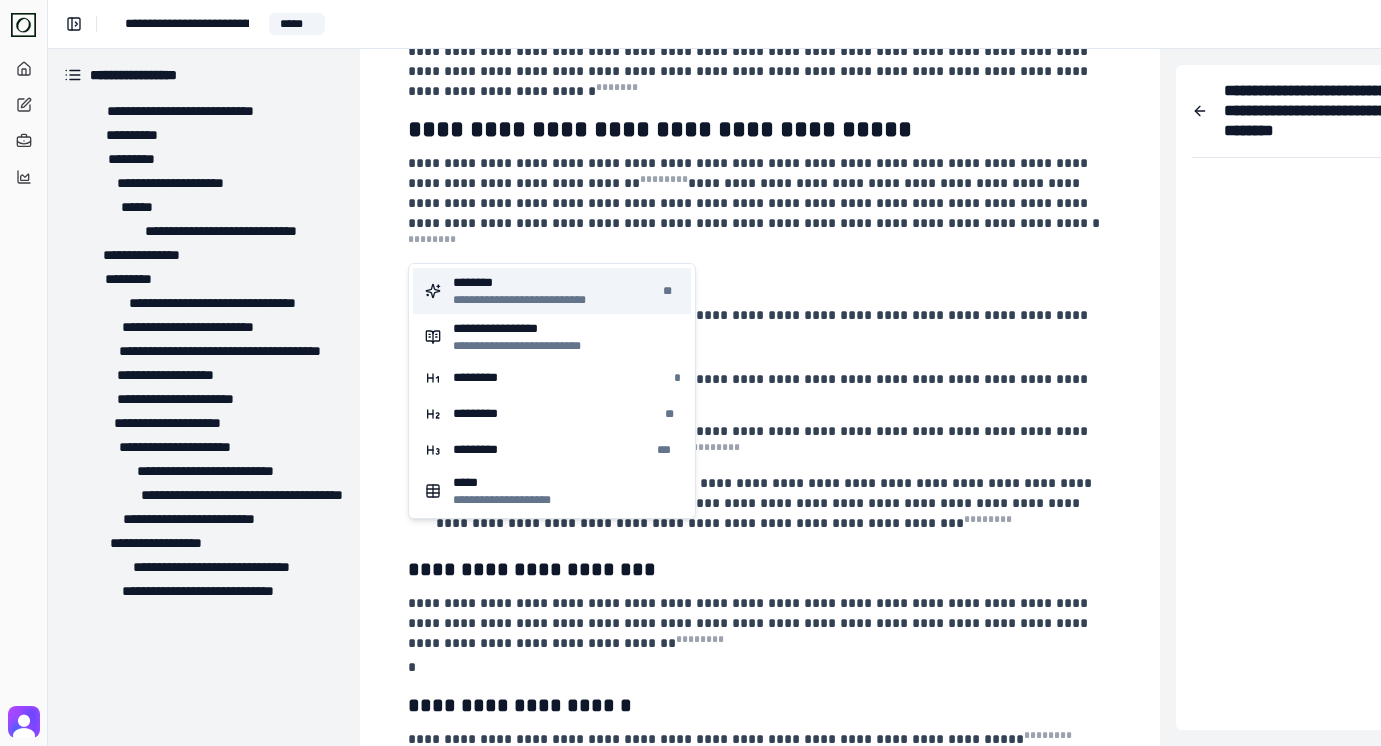 click on "********" at bounding box center (532, 283) 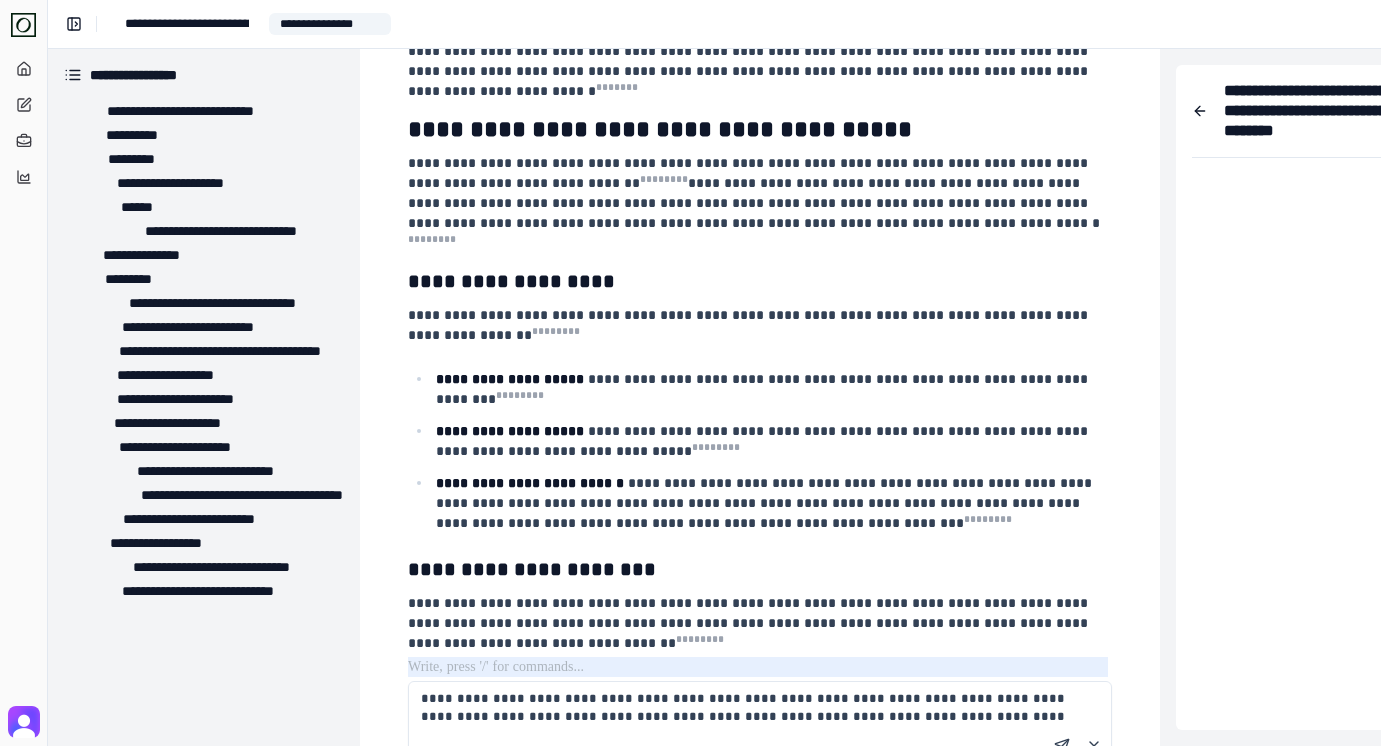 type on "**********" 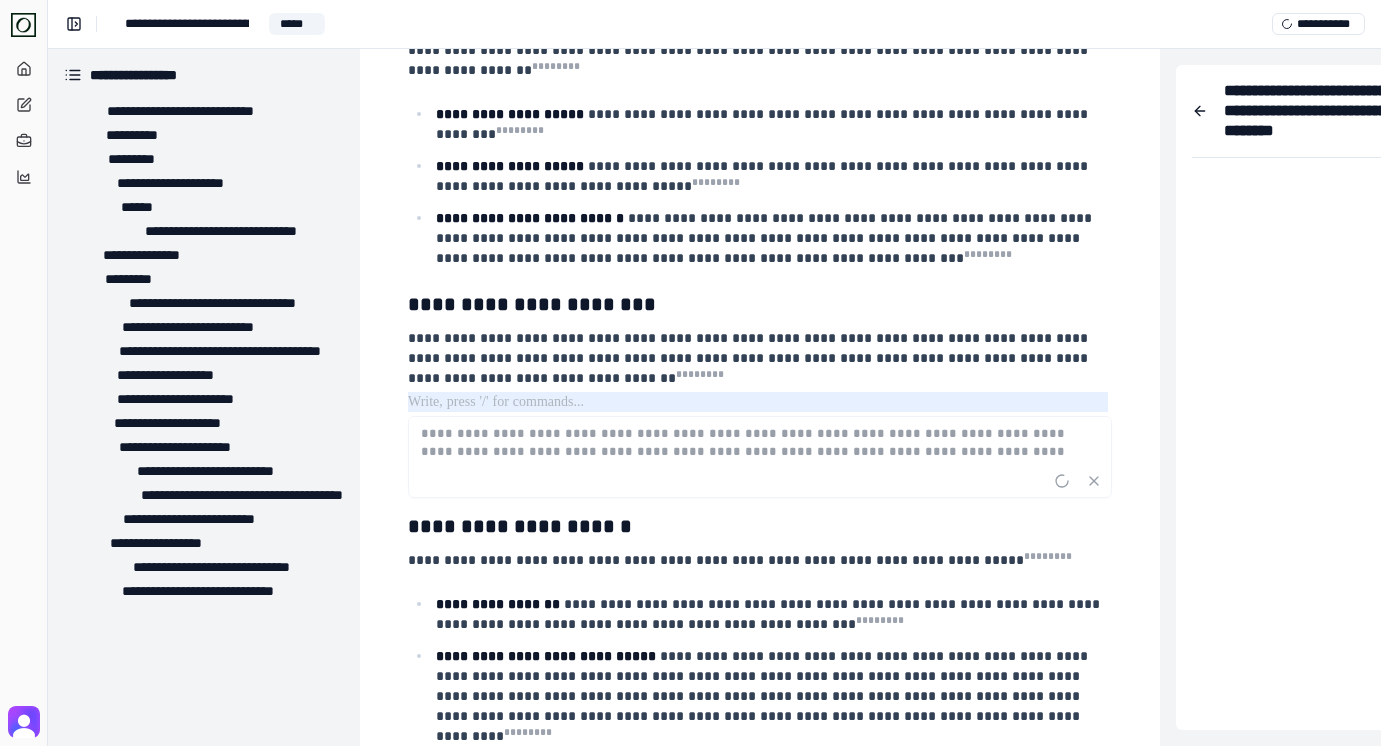 scroll, scrollTop: 2177, scrollLeft: 0, axis: vertical 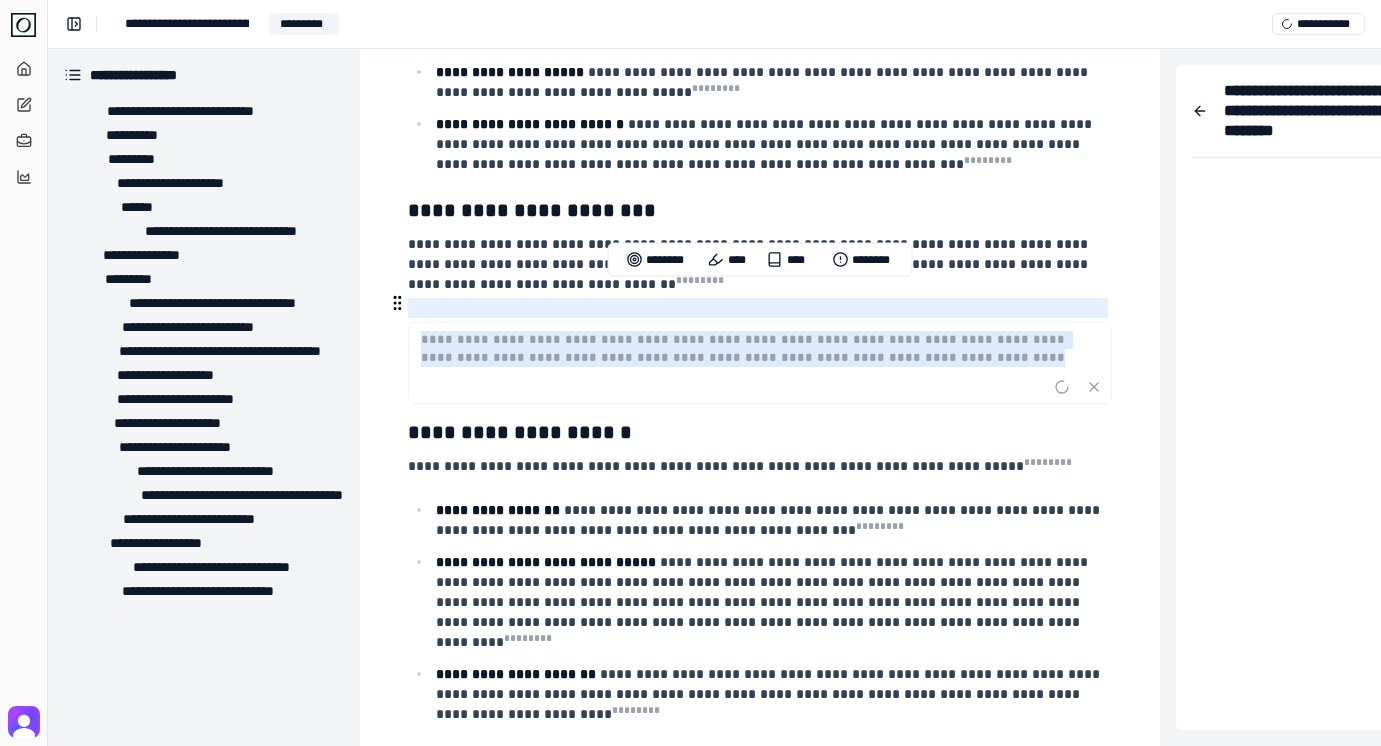 click on "**********" at bounding box center (520, 432) 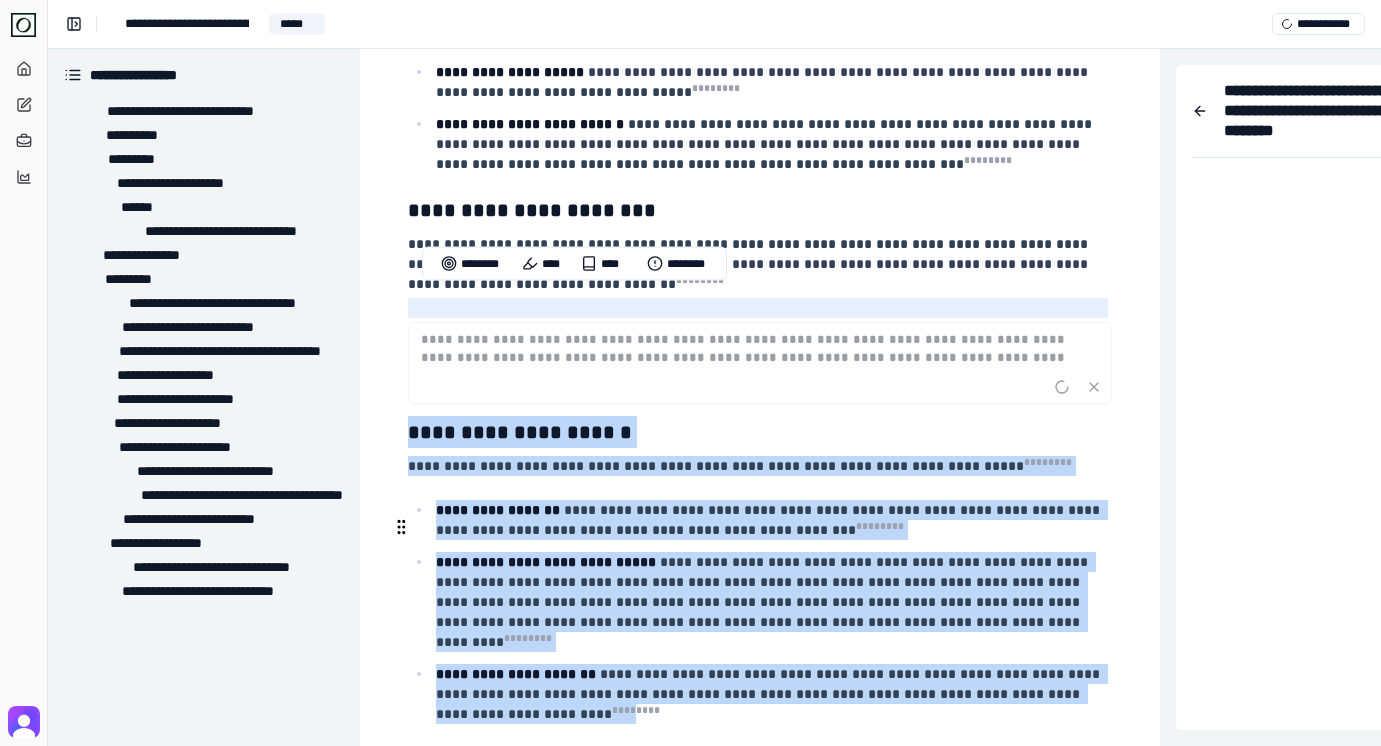 drag, startPoint x: 410, startPoint y: 302, endPoint x: 749, endPoint y: 567, distance: 430.28595 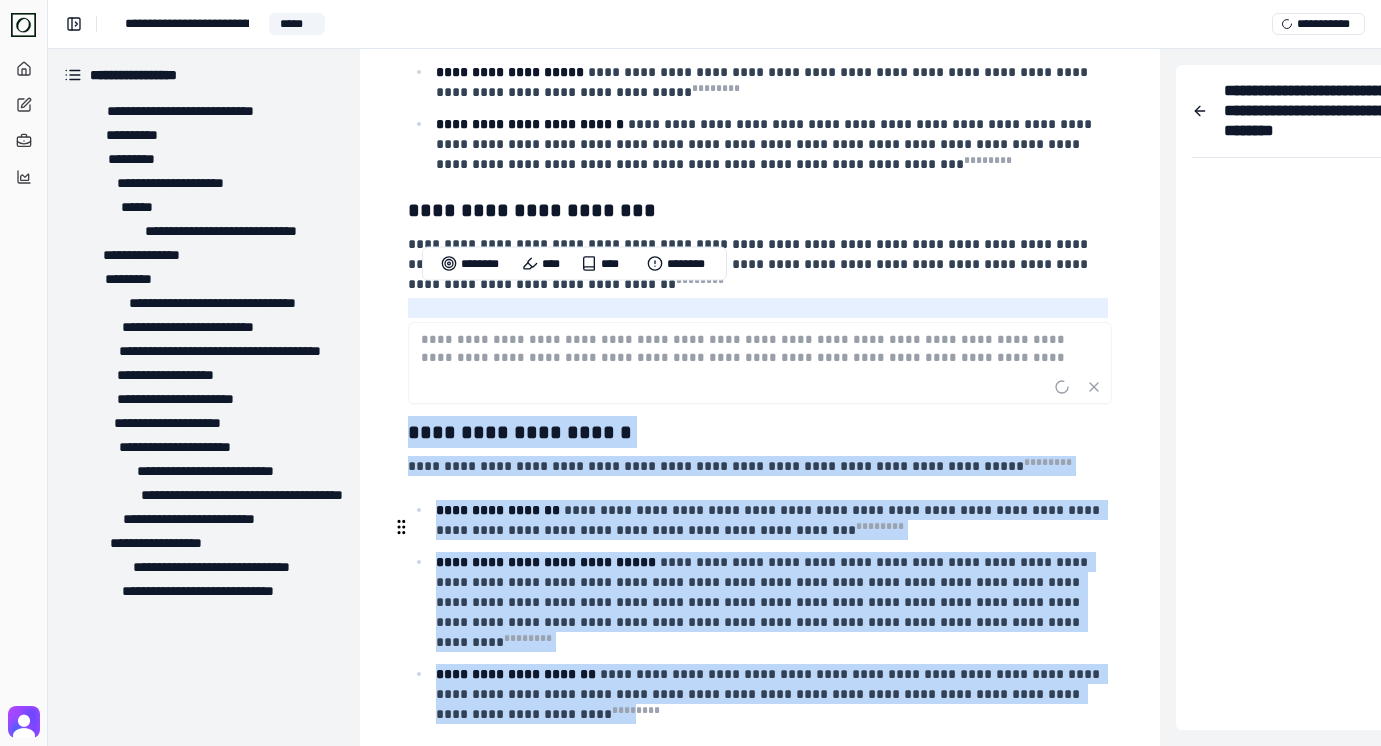 click on "**********" at bounding box center (760, 315) 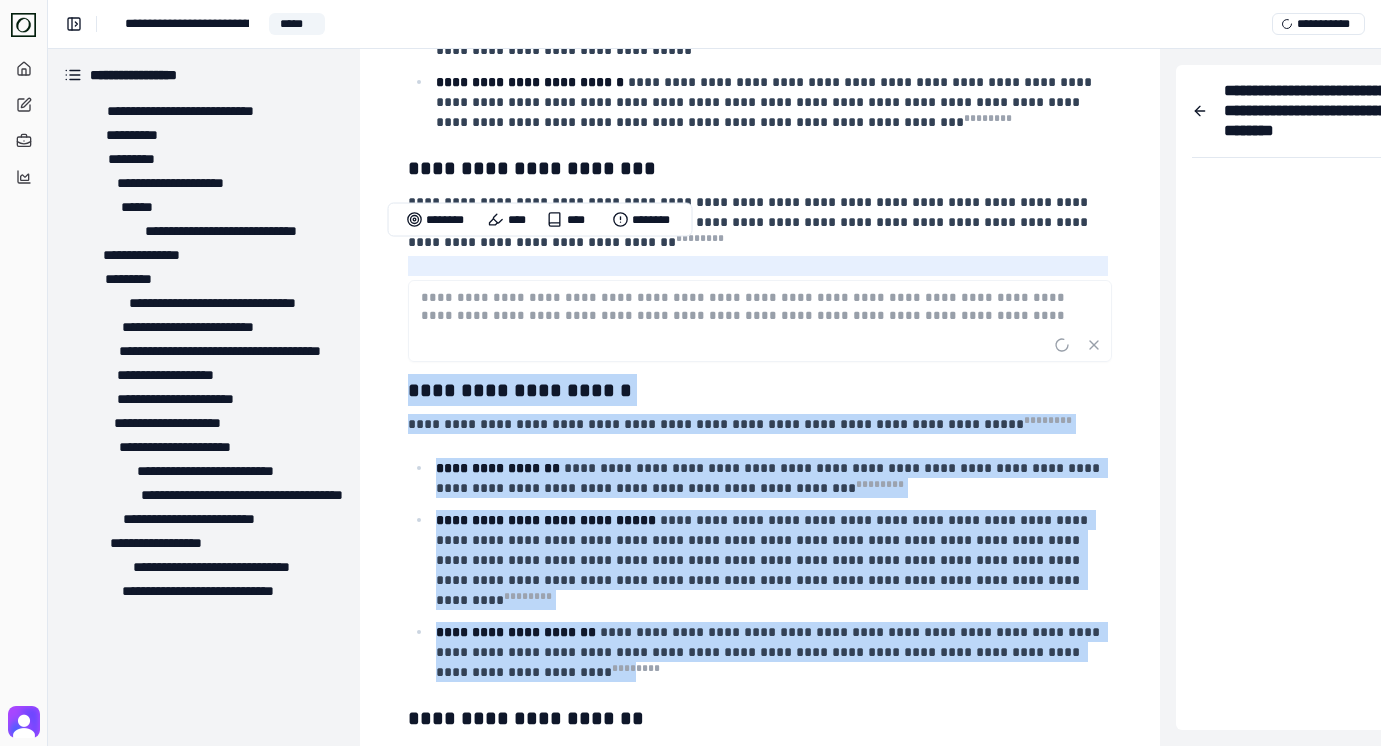 scroll, scrollTop: 2222, scrollLeft: 0, axis: vertical 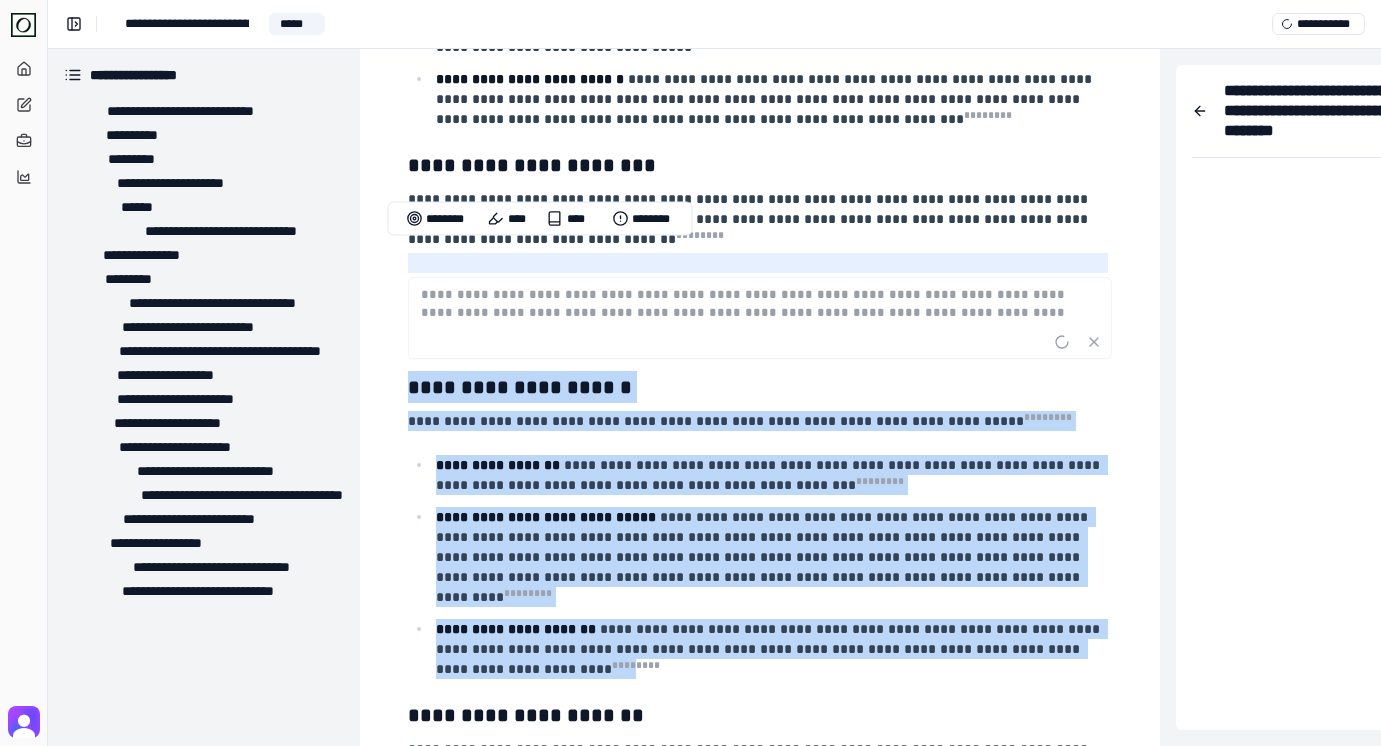 copy on "**********" 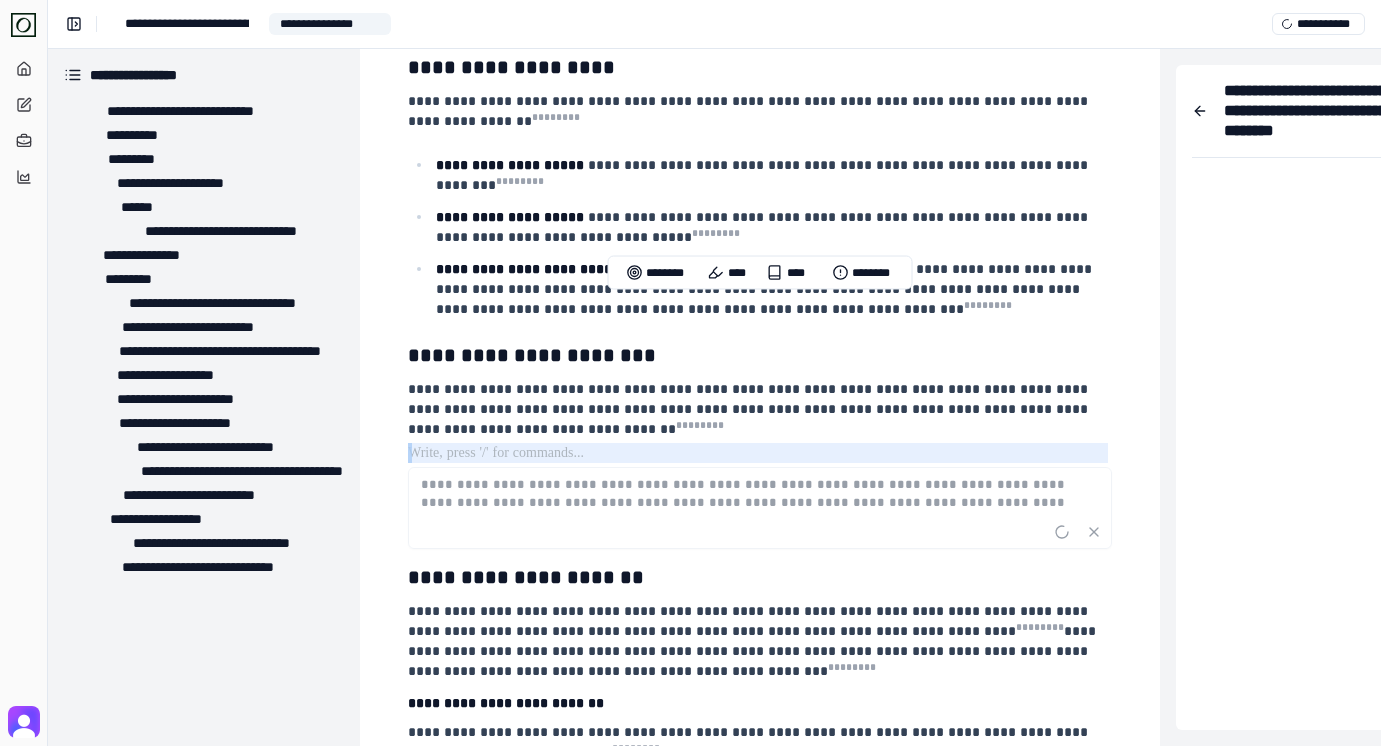 scroll, scrollTop: 2015, scrollLeft: 0, axis: vertical 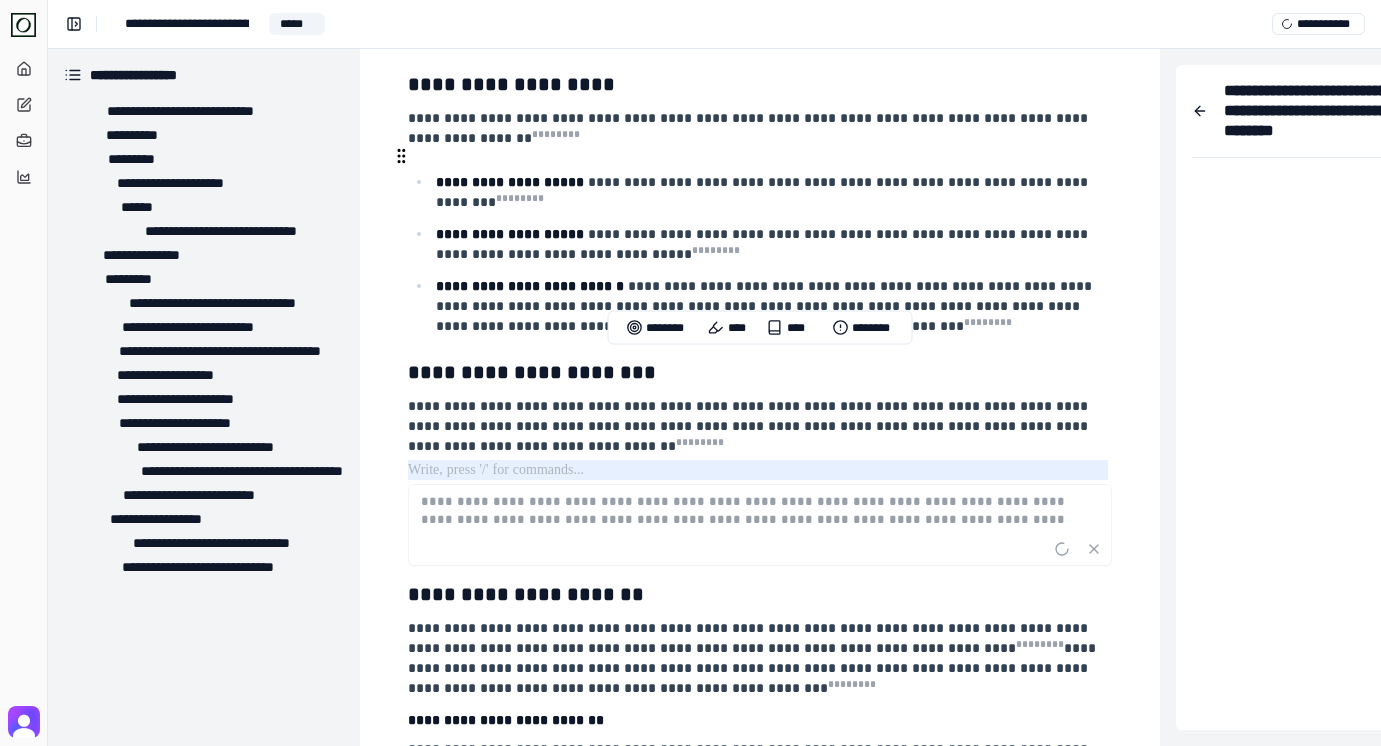 click on "**********" at bounding box center (766, 306) 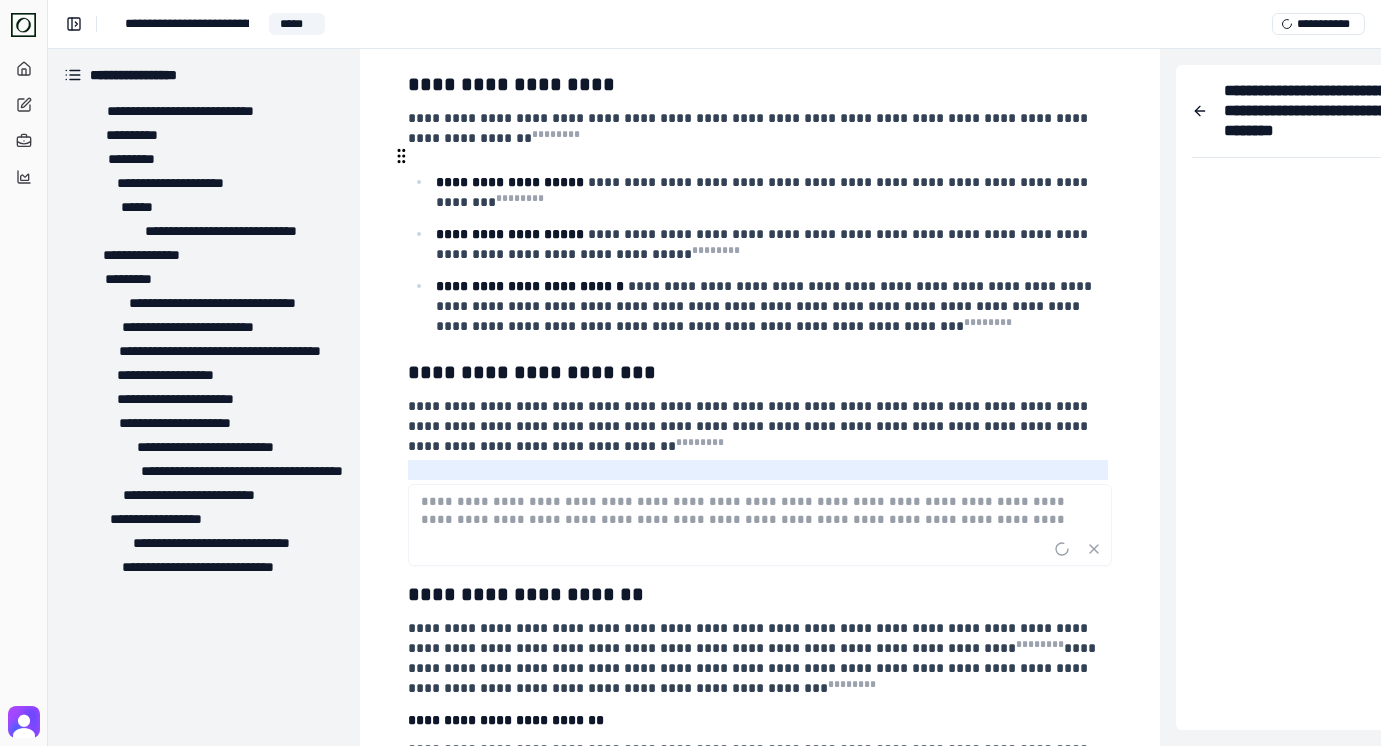 click on "**********" at bounding box center [772, 306] 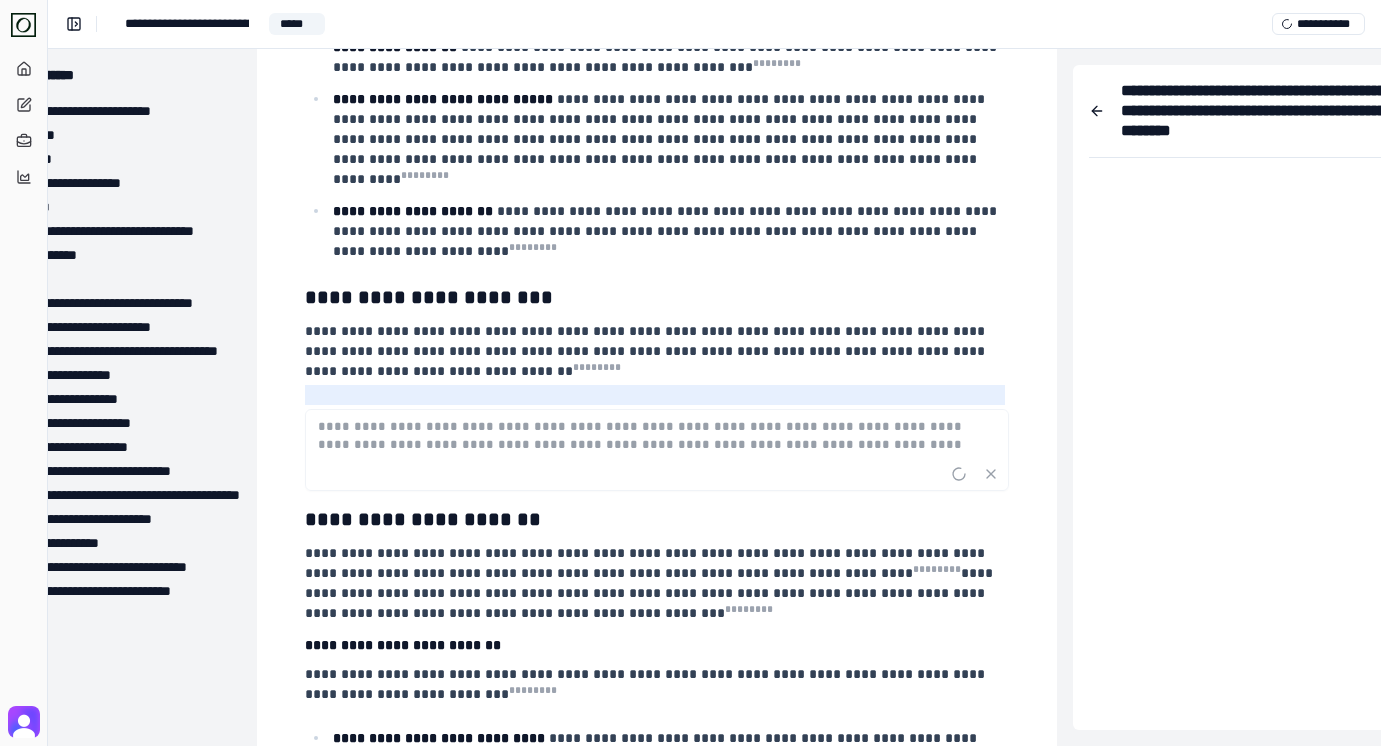 scroll, scrollTop: 2418, scrollLeft: 104, axis: both 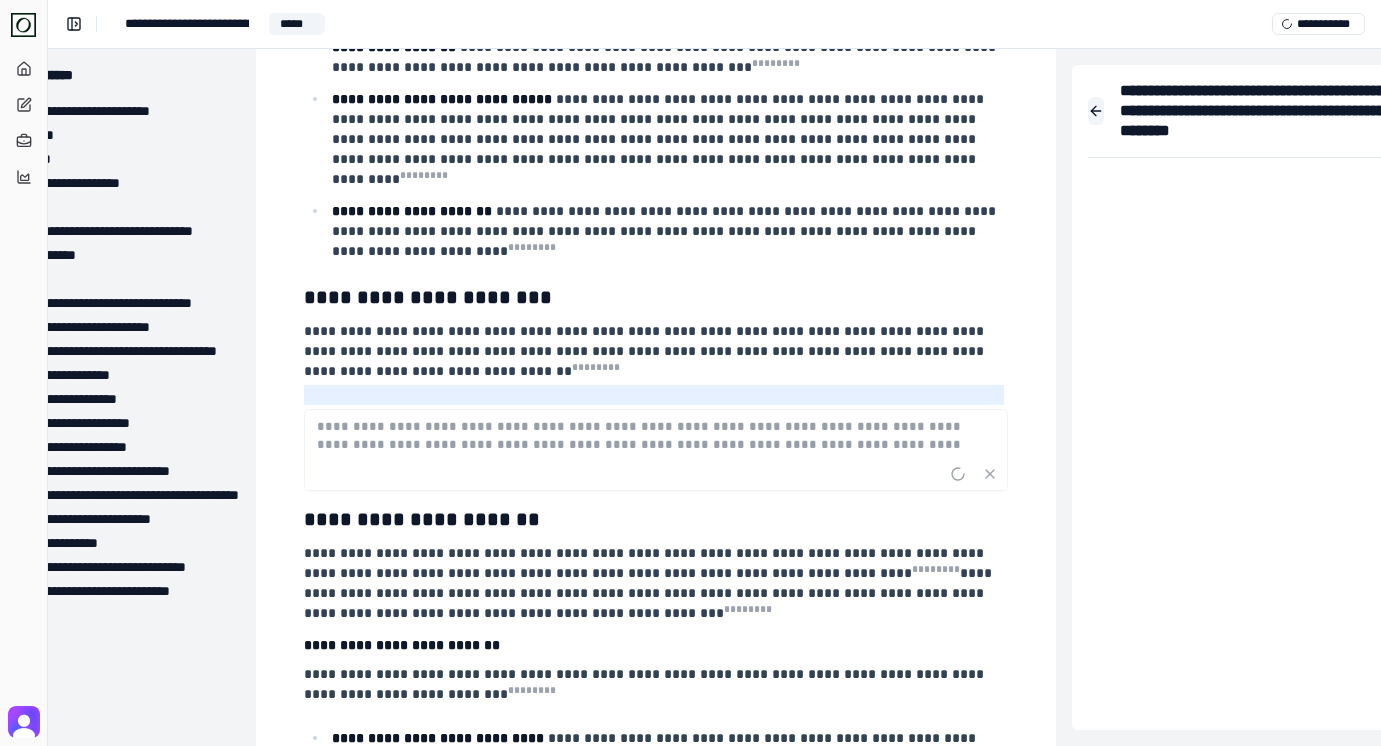 click at bounding box center (1096, 111) 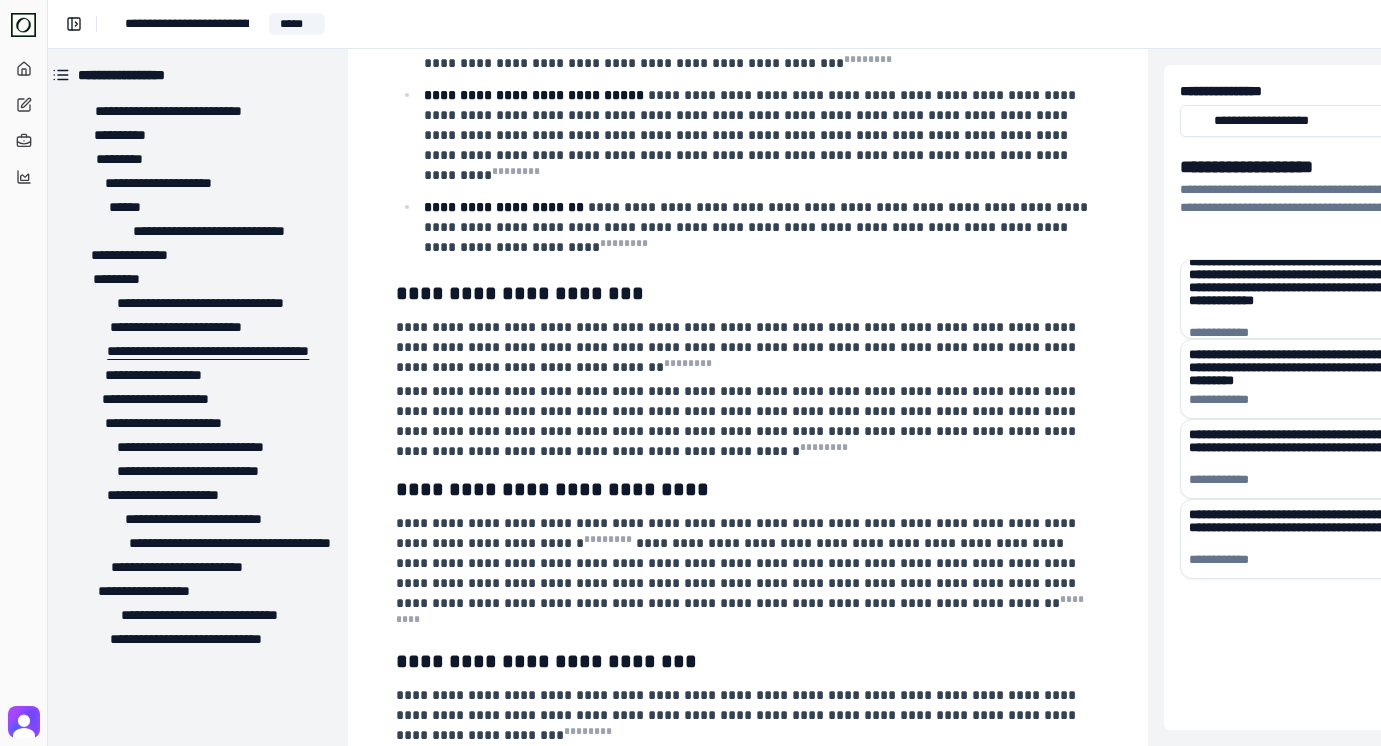 scroll, scrollTop: 2422, scrollLeft: 0, axis: vertical 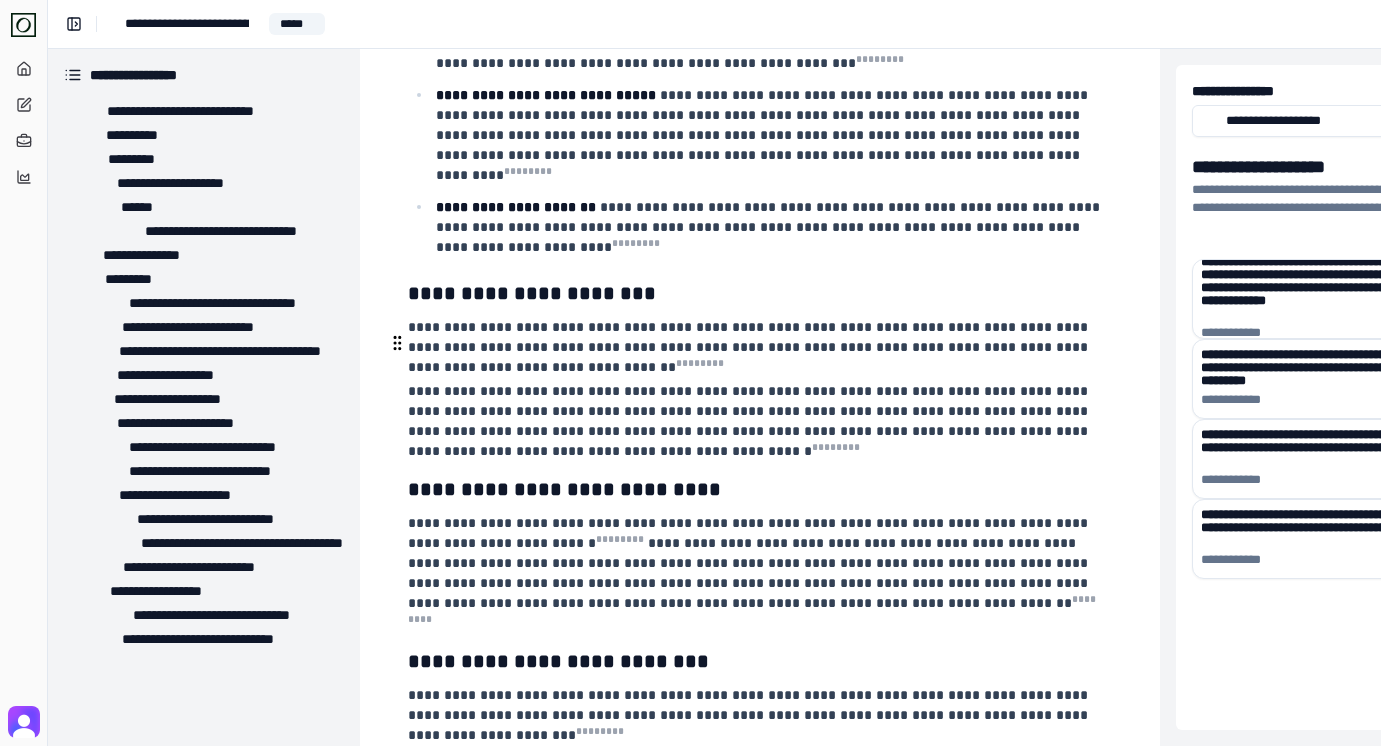 click at bounding box center (397, 343) 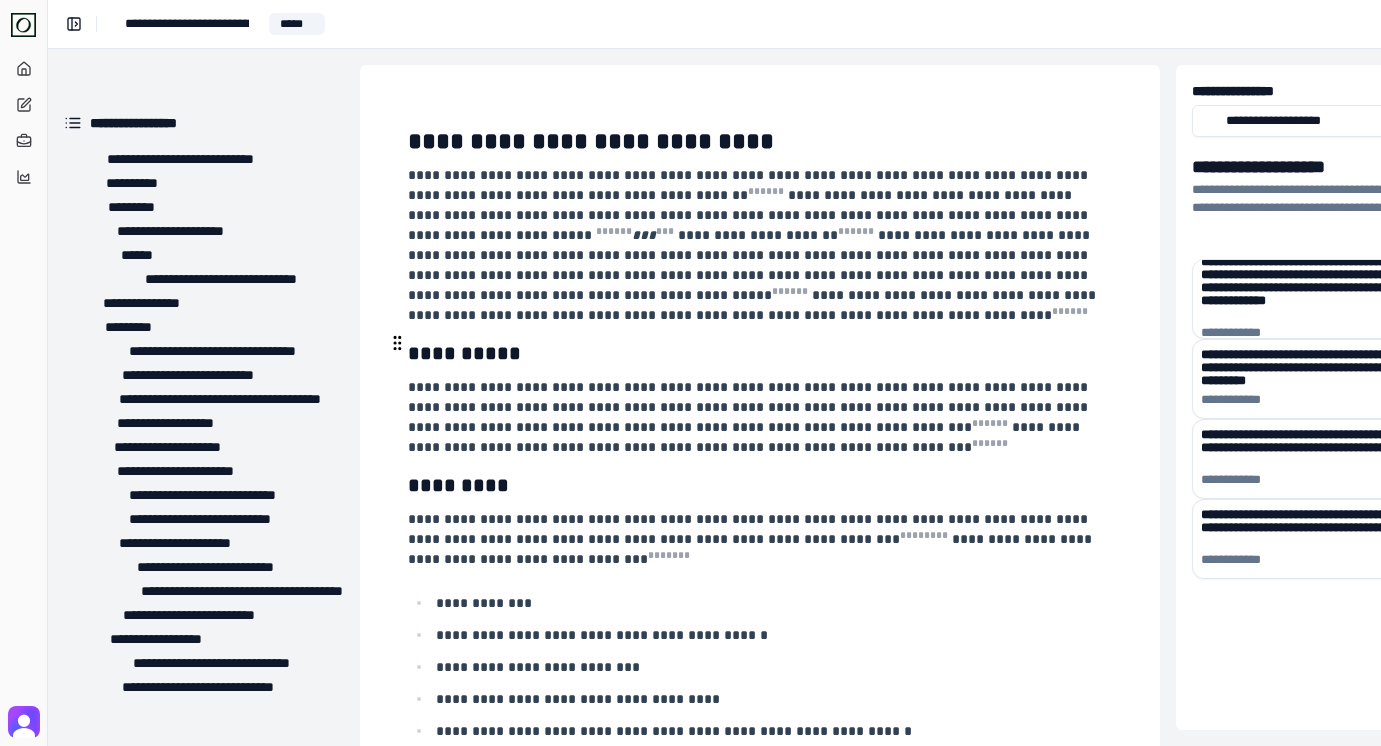 type 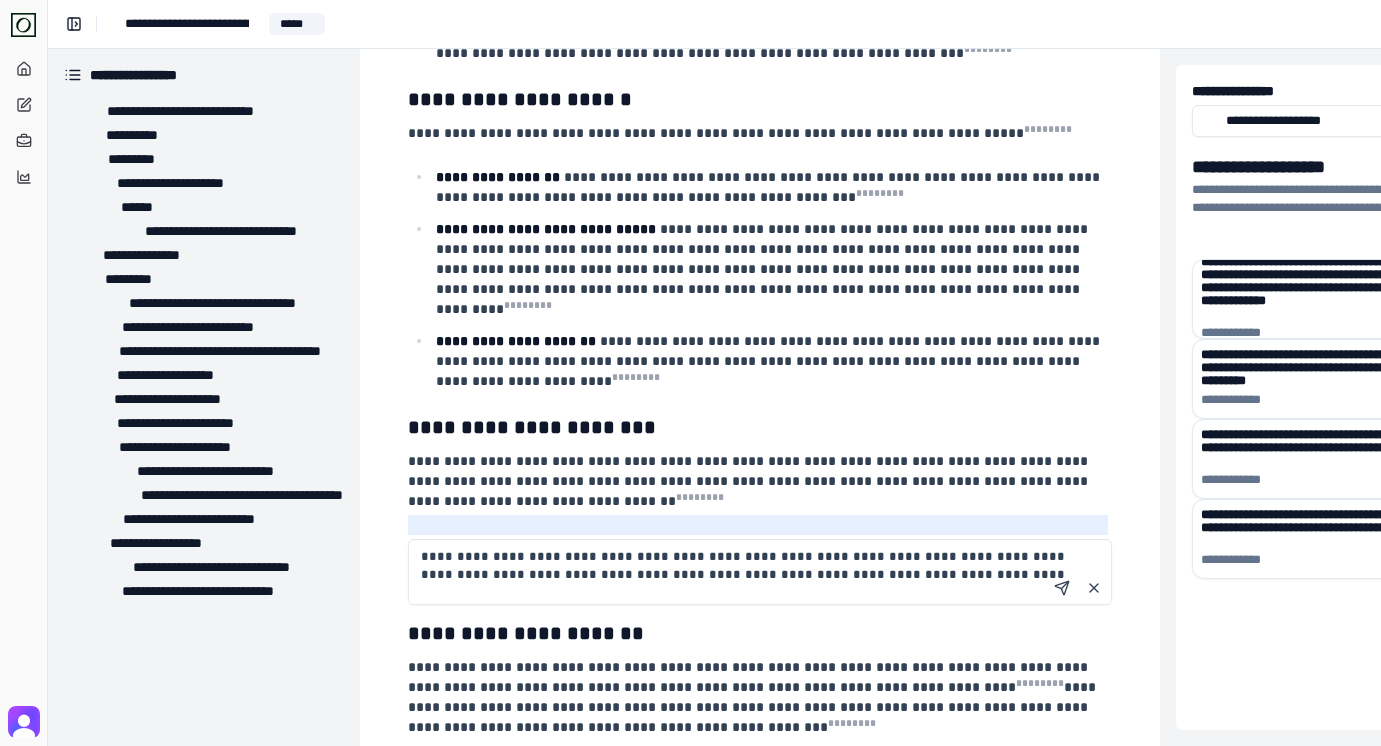scroll, scrollTop: 2332, scrollLeft: 0, axis: vertical 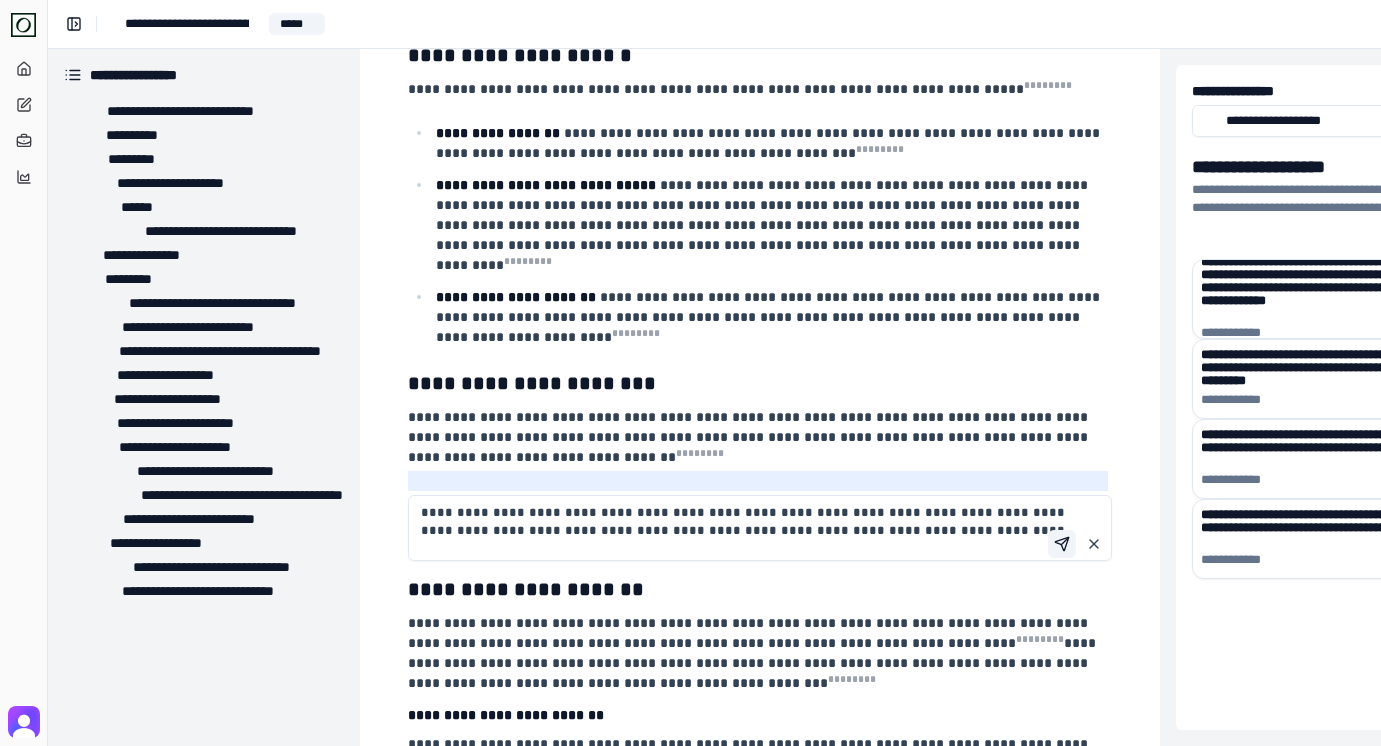 click at bounding box center (1062, 544) 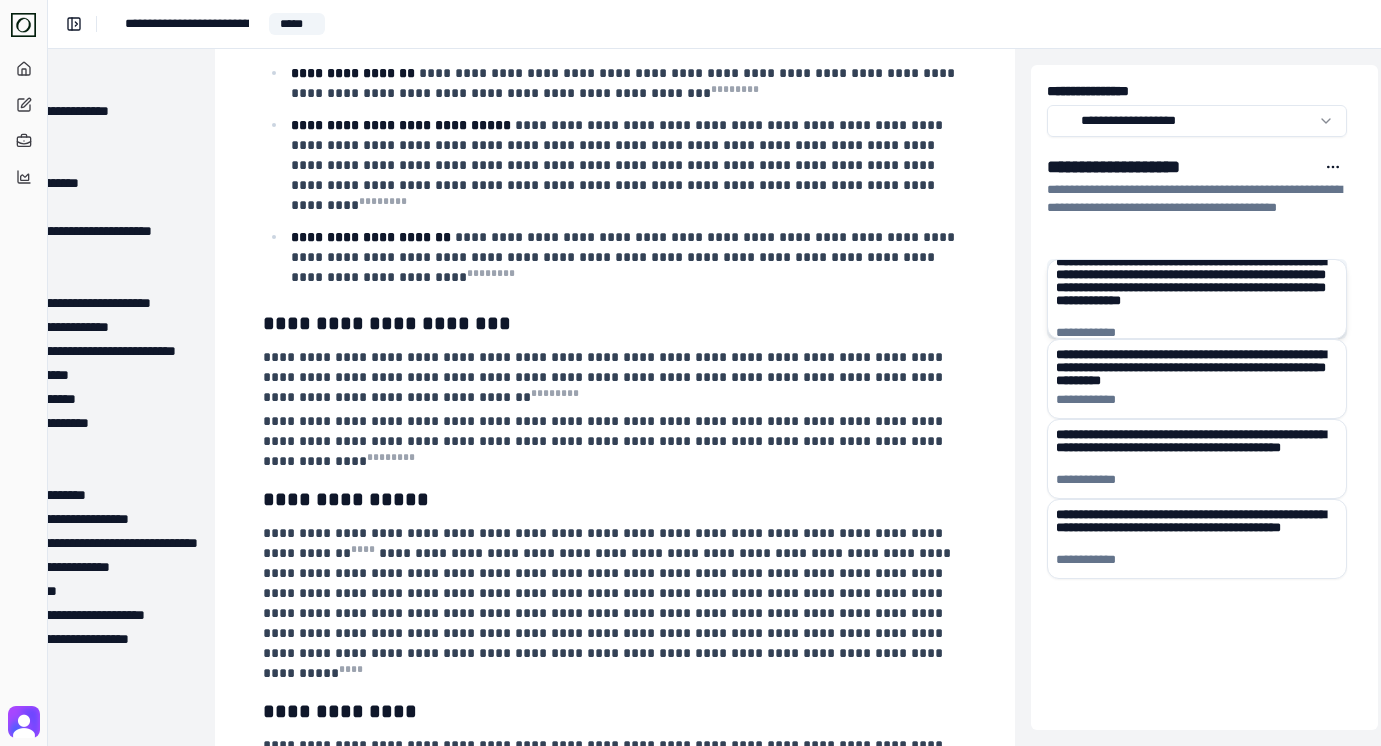 scroll, scrollTop: 2392, scrollLeft: 160, axis: both 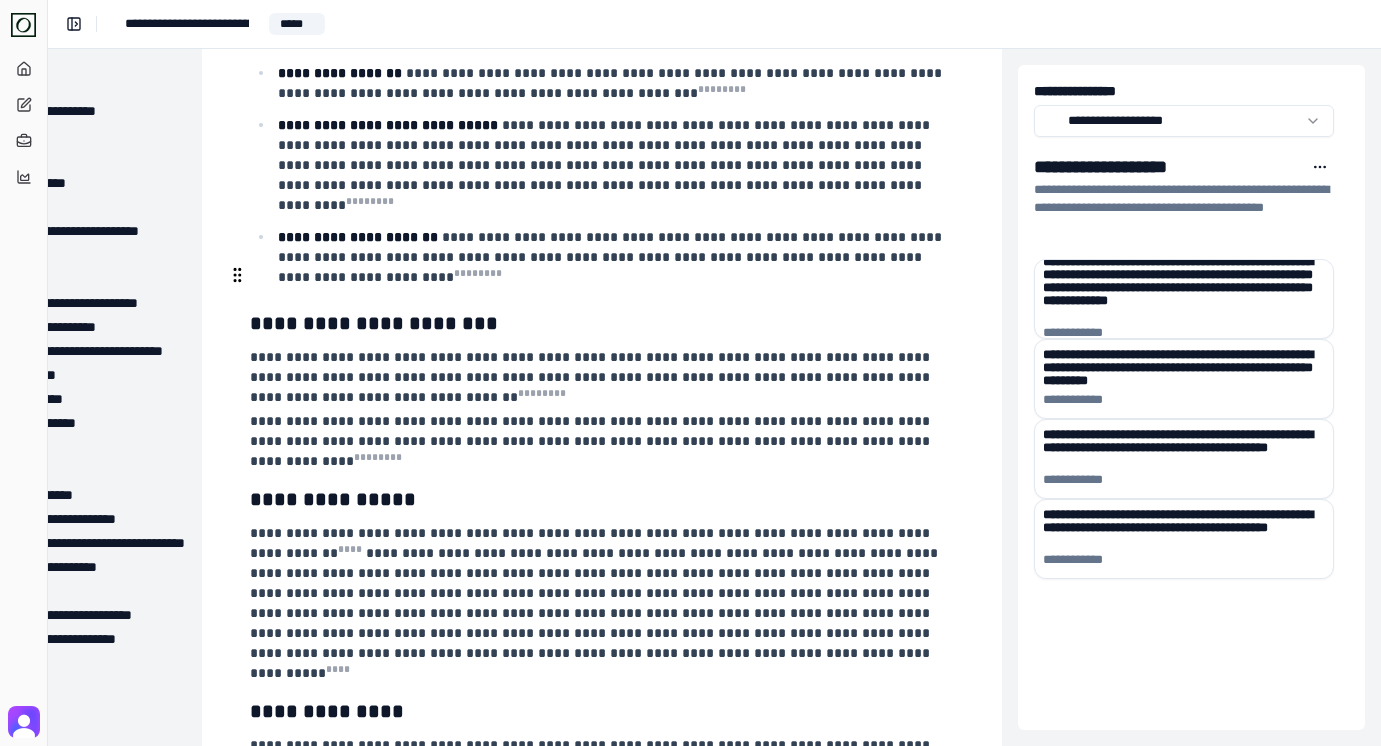 click on "**********" at bounding box center [592, 441] 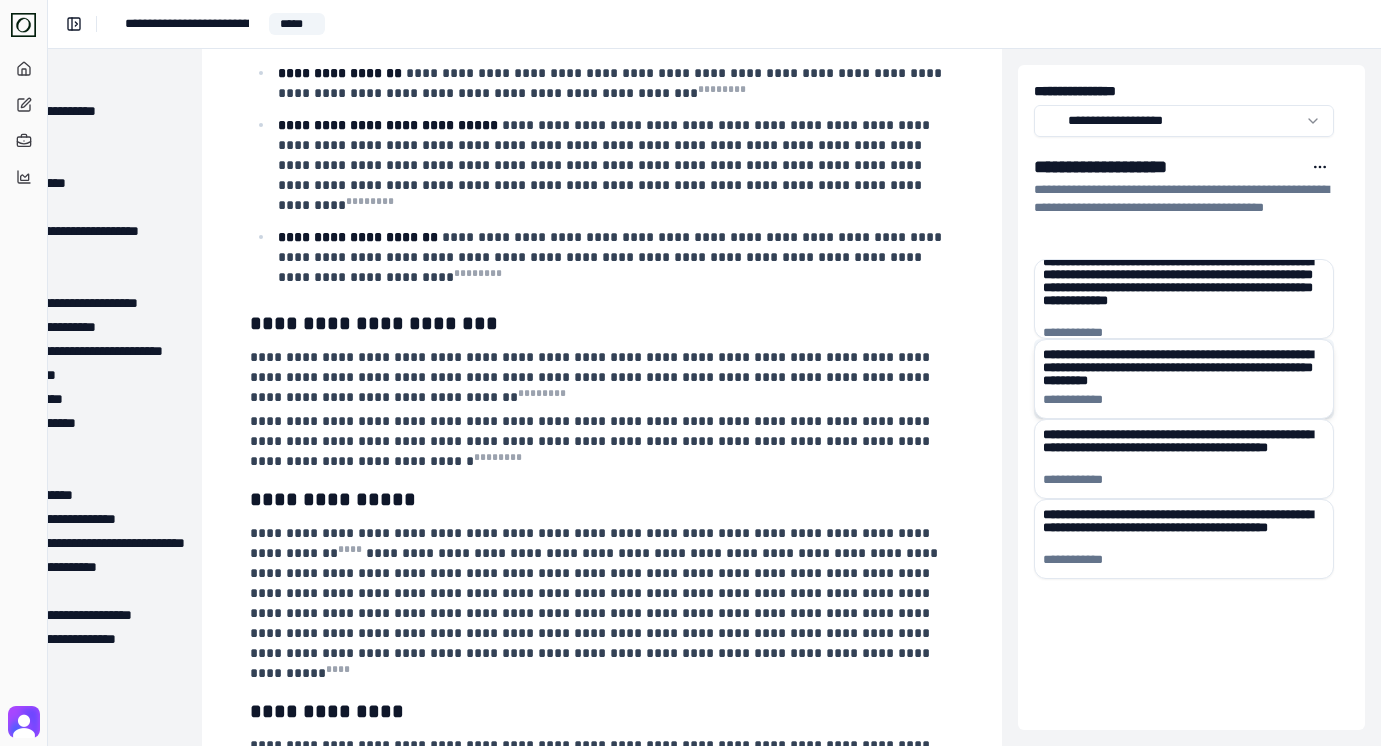 click on "**********" at bounding box center [1184, 367] 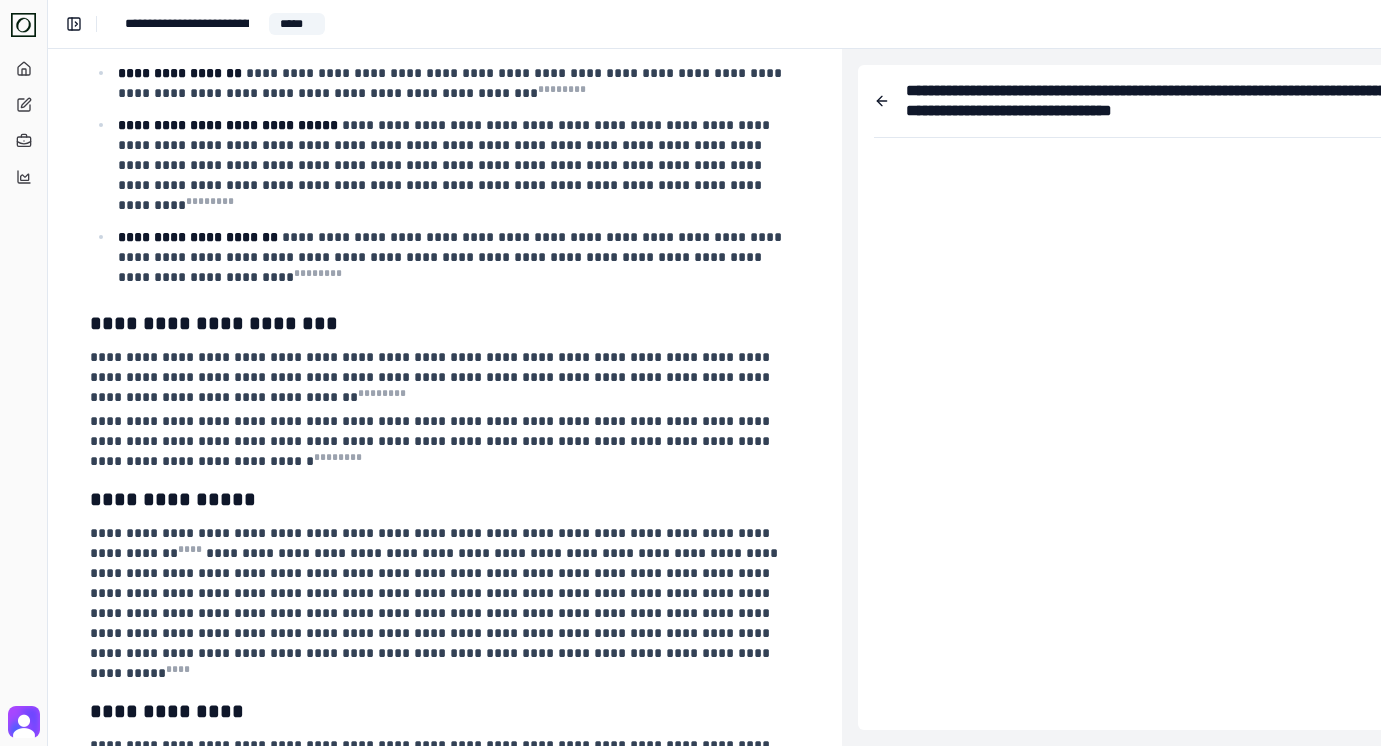 scroll, scrollTop: 2392, scrollLeft: 423, axis: both 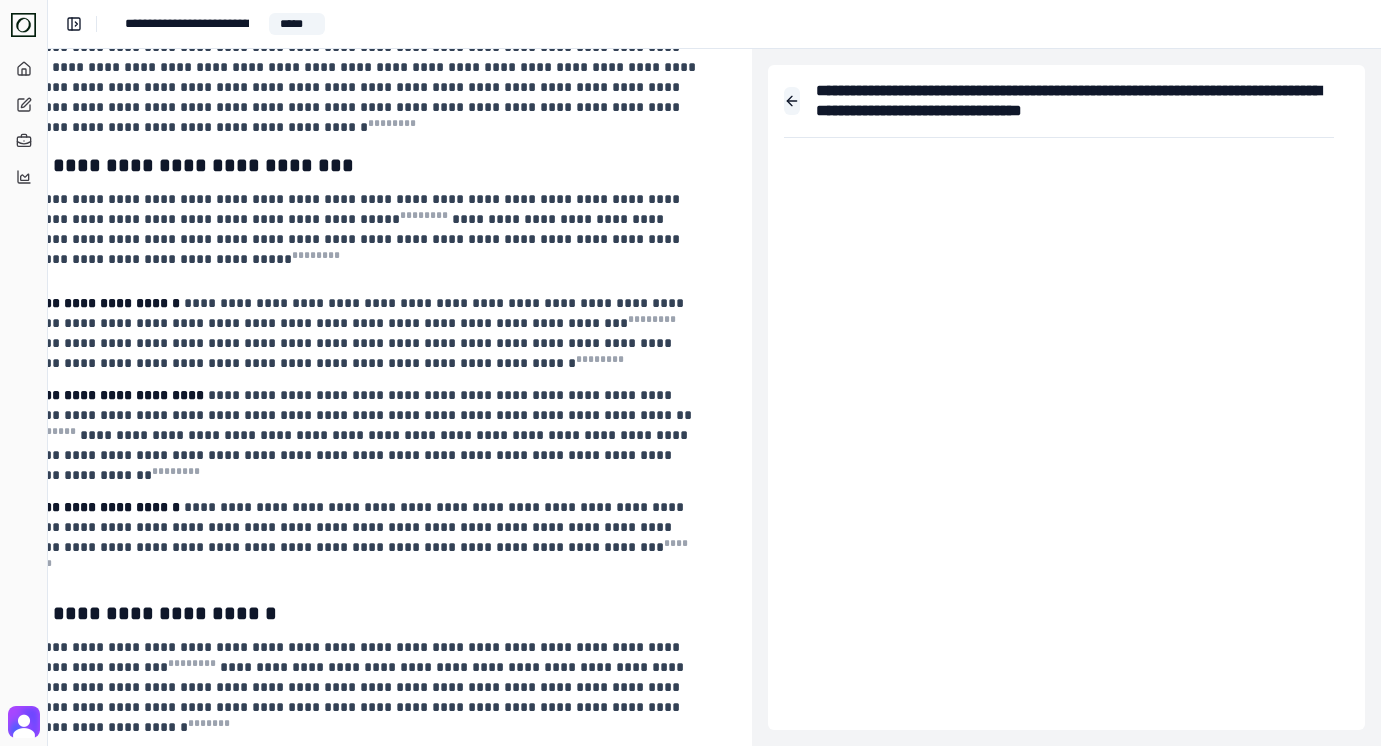 click at bounding box center (792, 101) 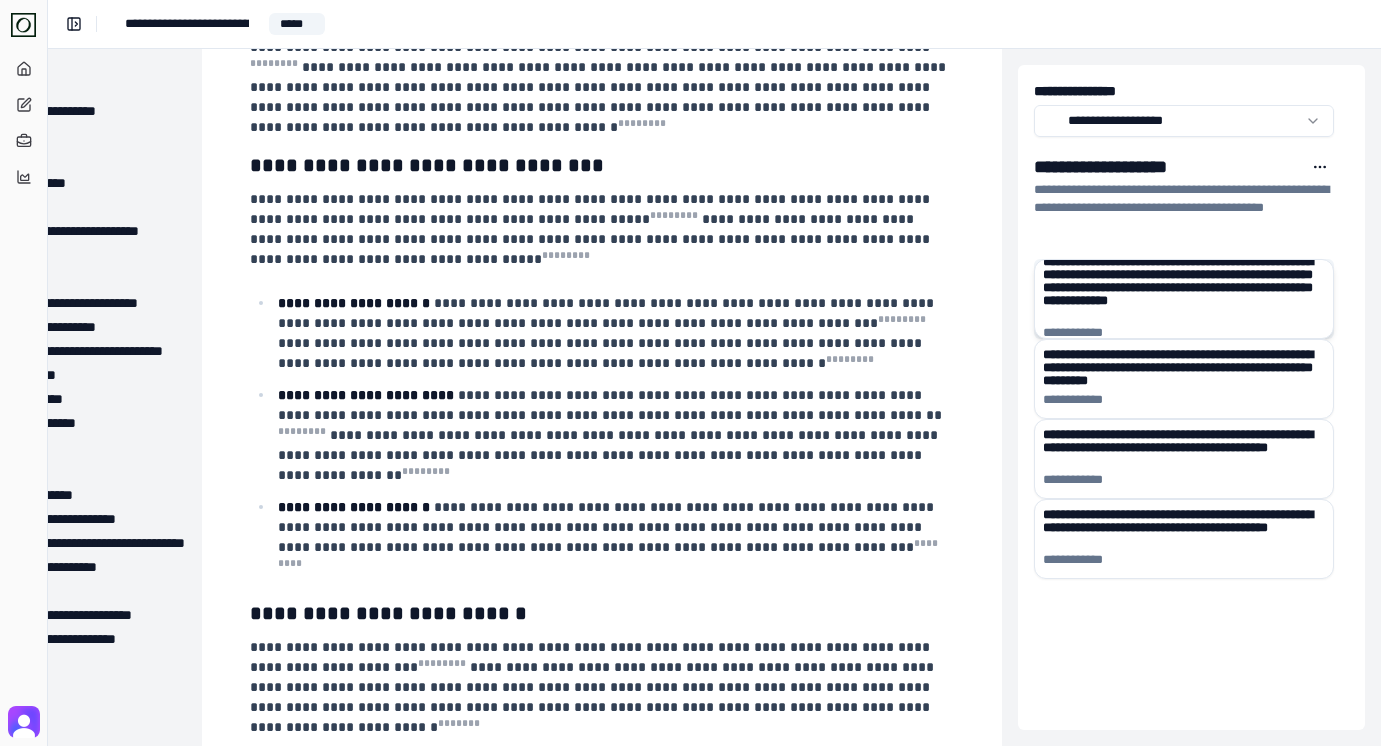 click on "**********" at bounding box center [1184, 287] 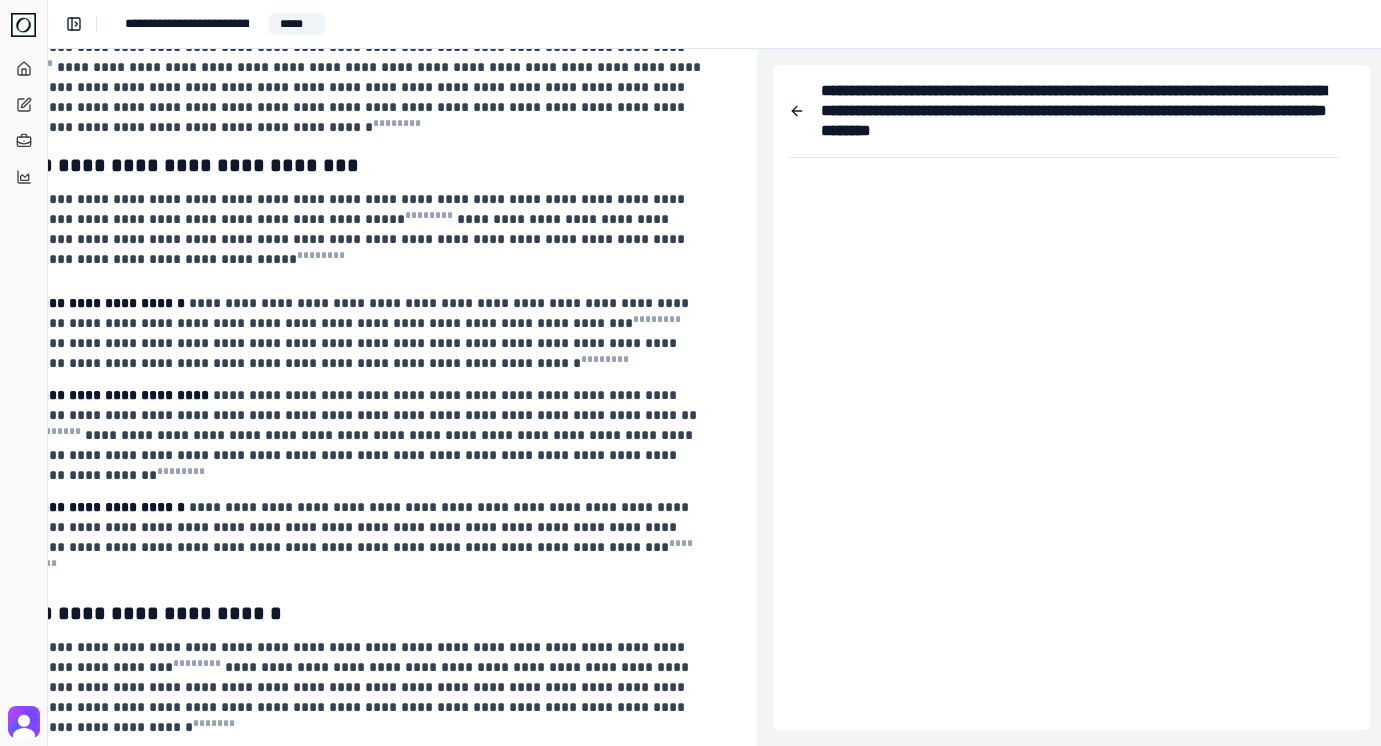 scroll, scrollTop: 1182, scrollLeft: 419, axis: both 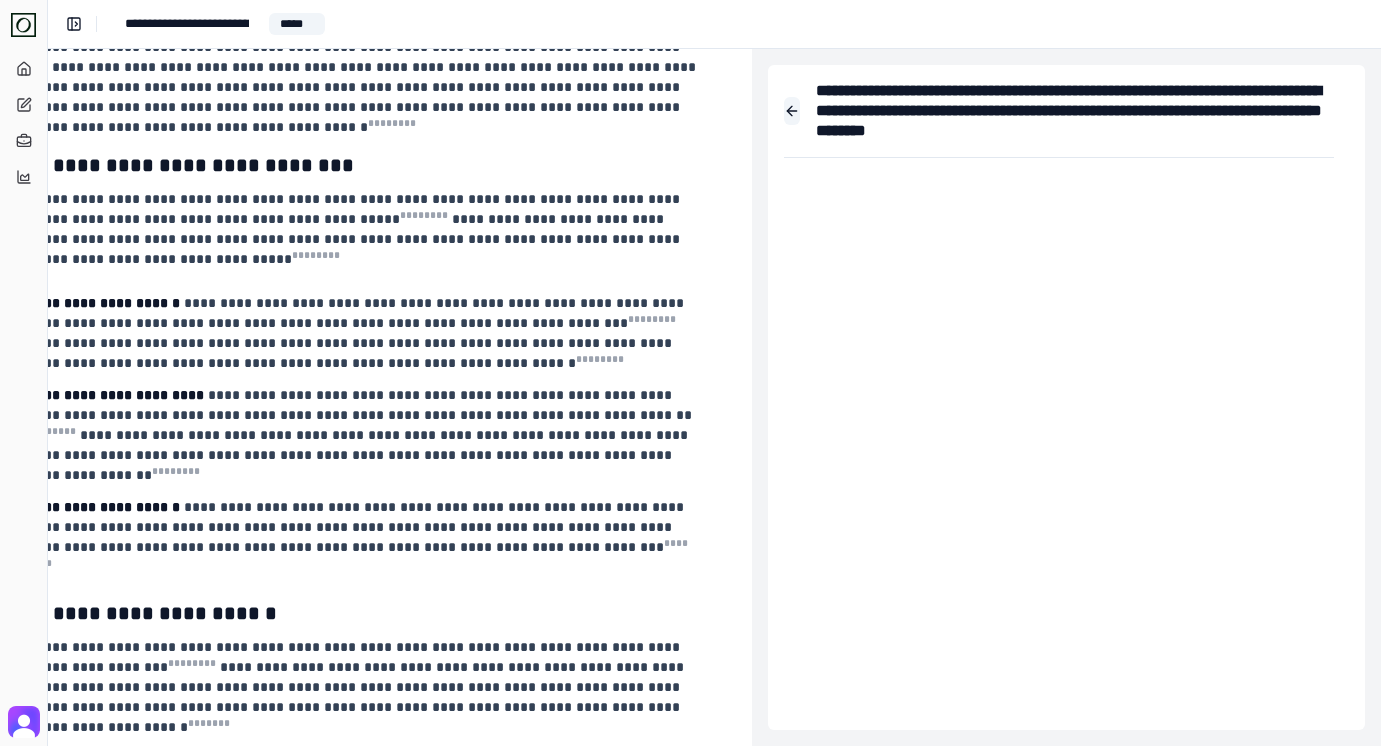 click at bounding box center [792, 111] 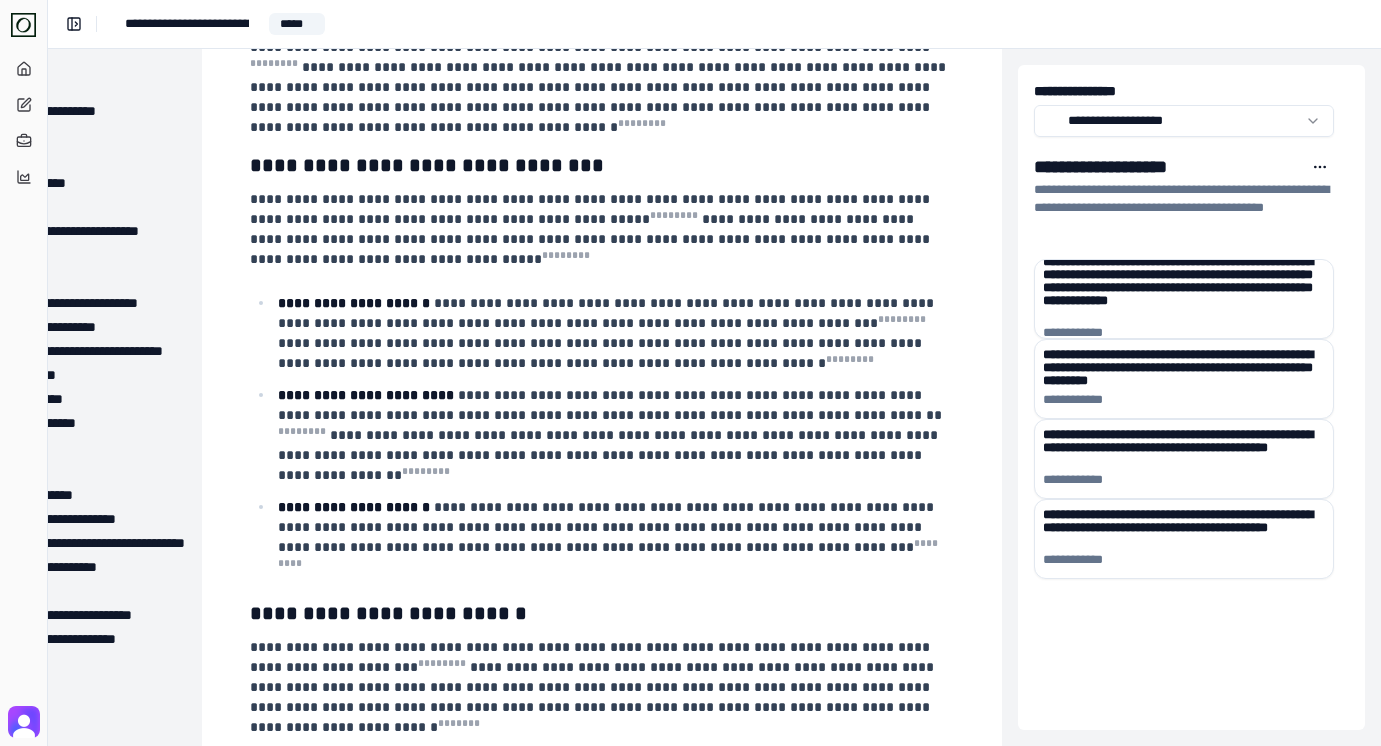 scroll, scrollTop: 1182, scrollLeft: 173, axis: both 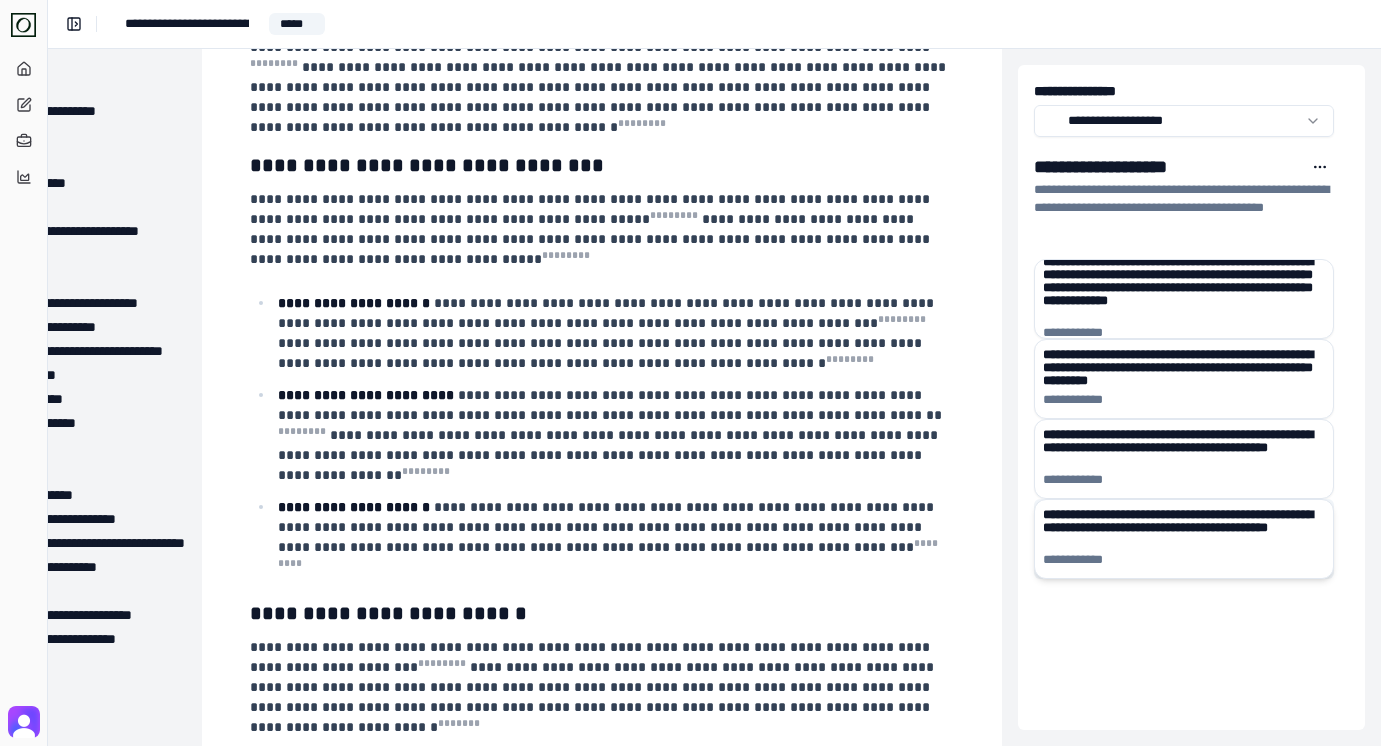 click on "**********" at bounding box center [1184, 527] 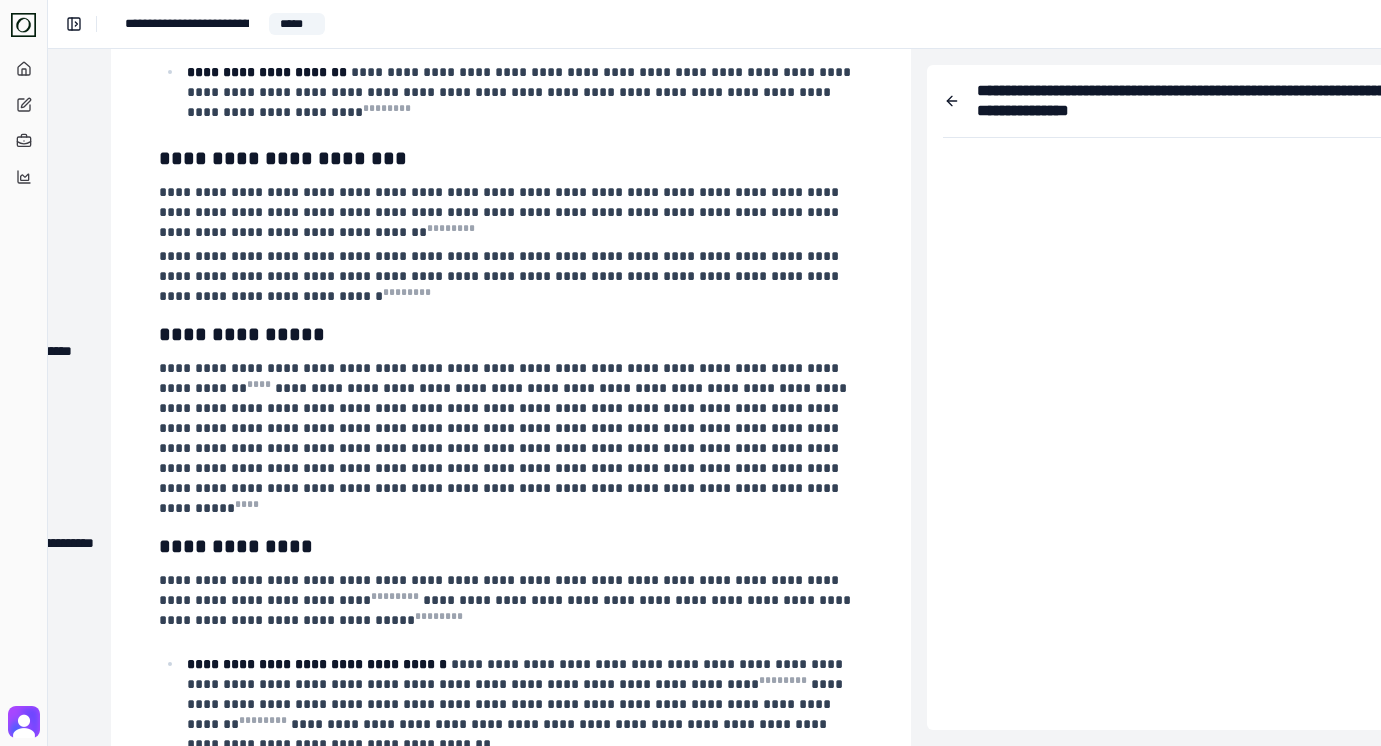 scroll, scrollTop: 2386, scrollLeft: 249, axis: both 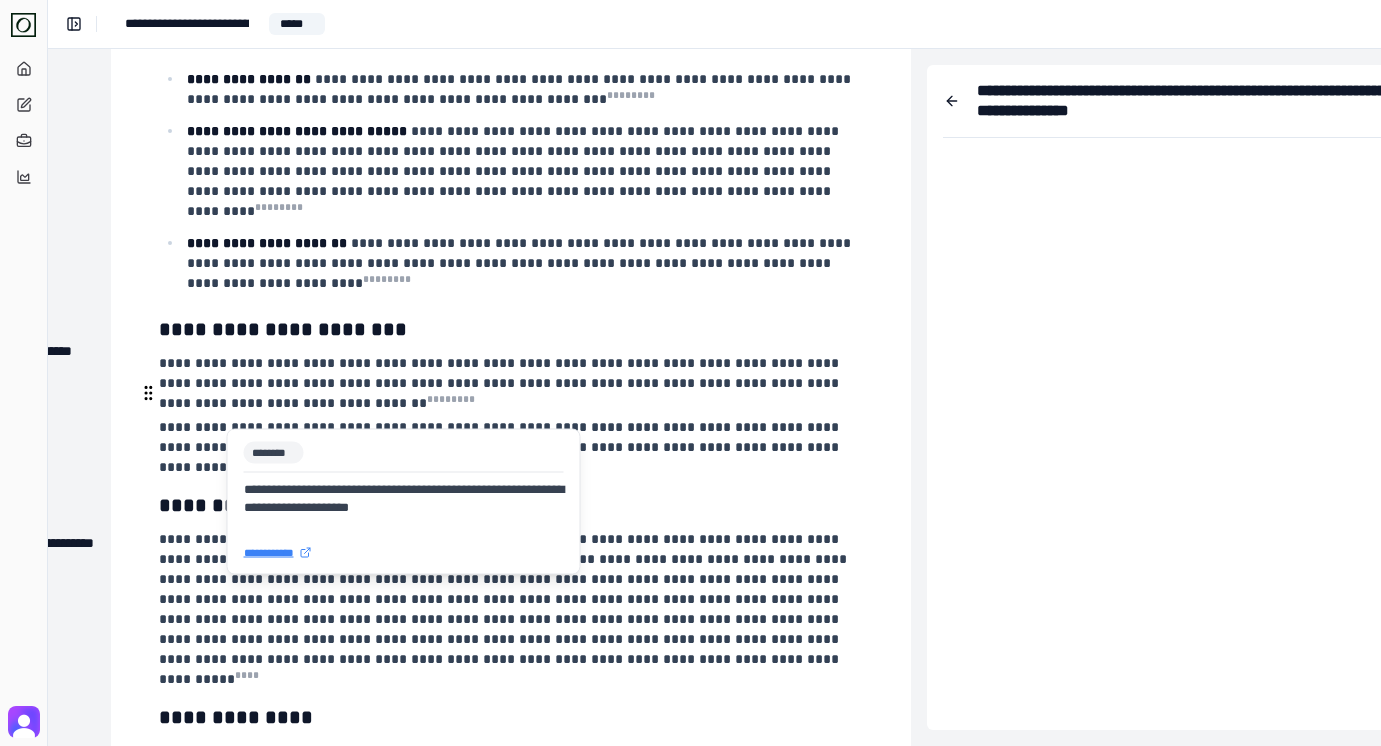 click on "* ** *" at bounding box center [259, 559] 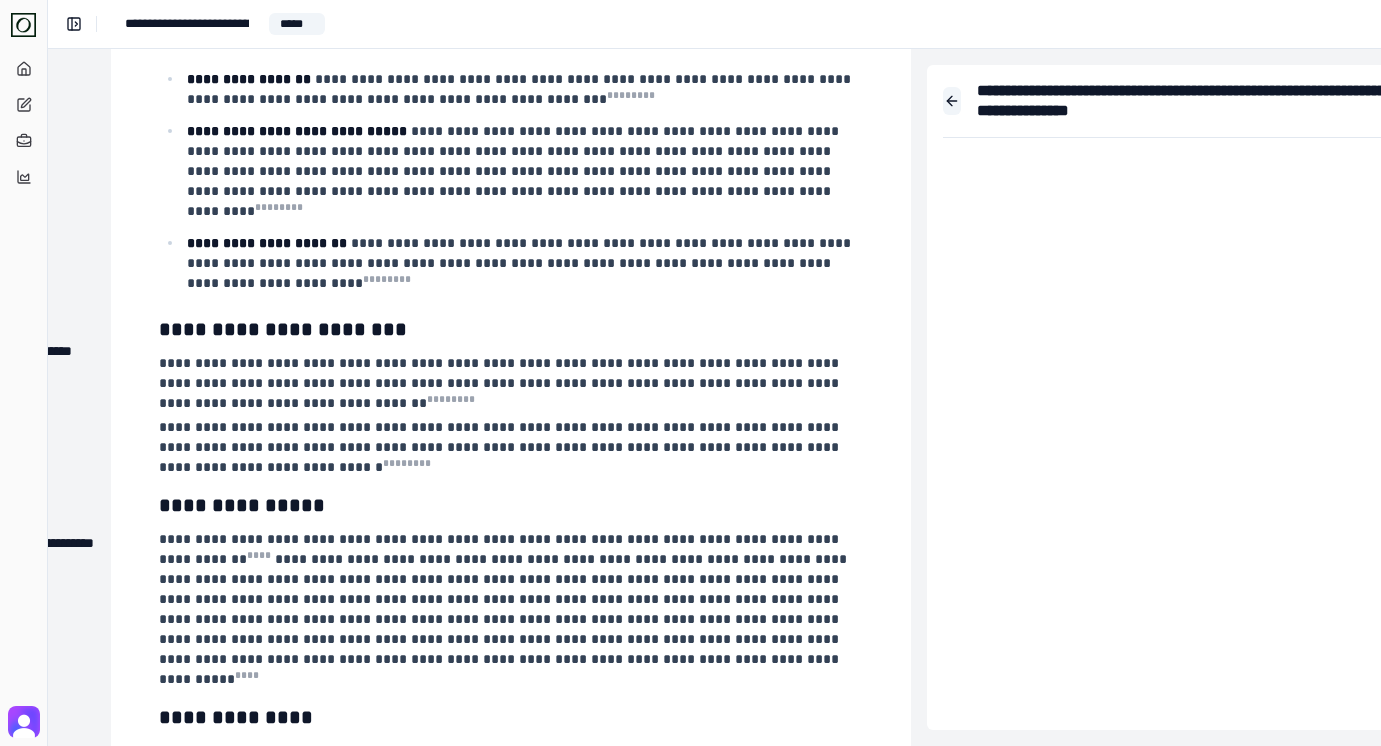 click at bounding box center (952, 101) 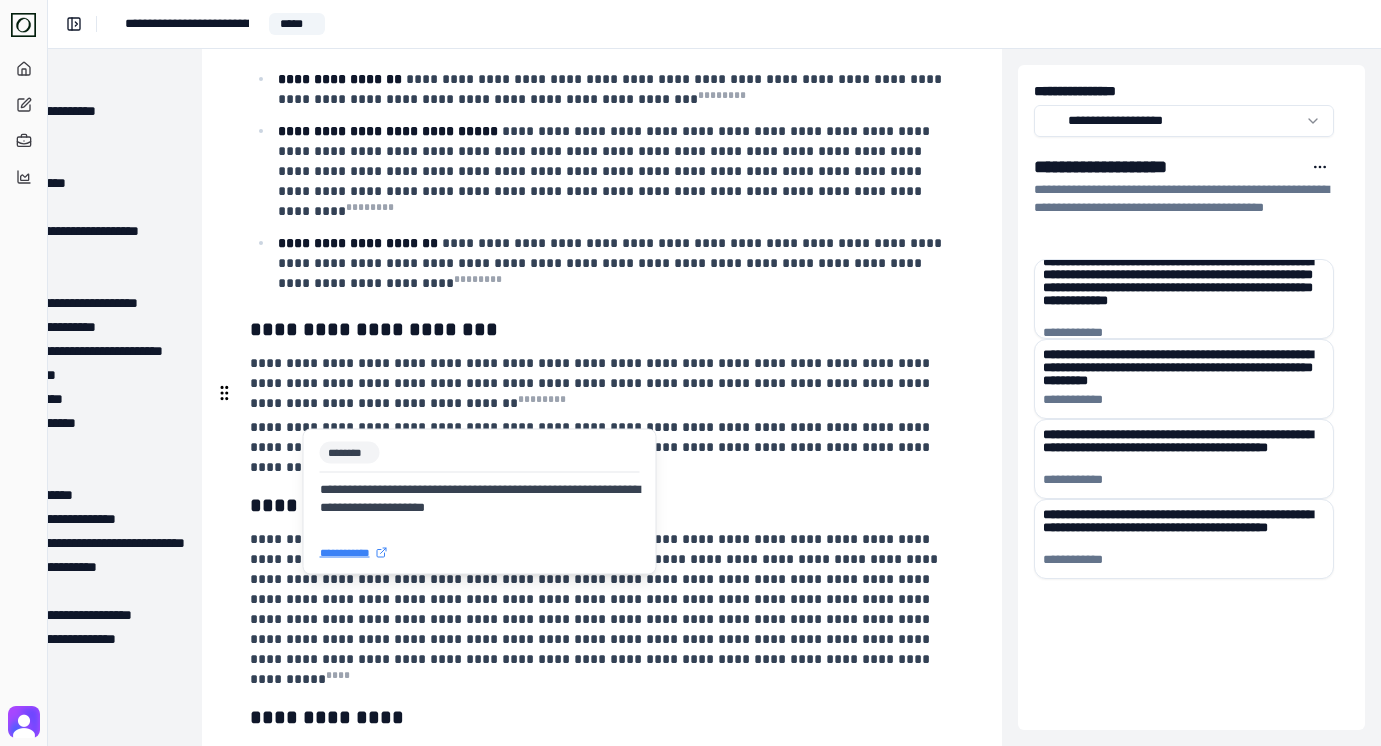 click on "* ** *" at bounding box center [350, 555] 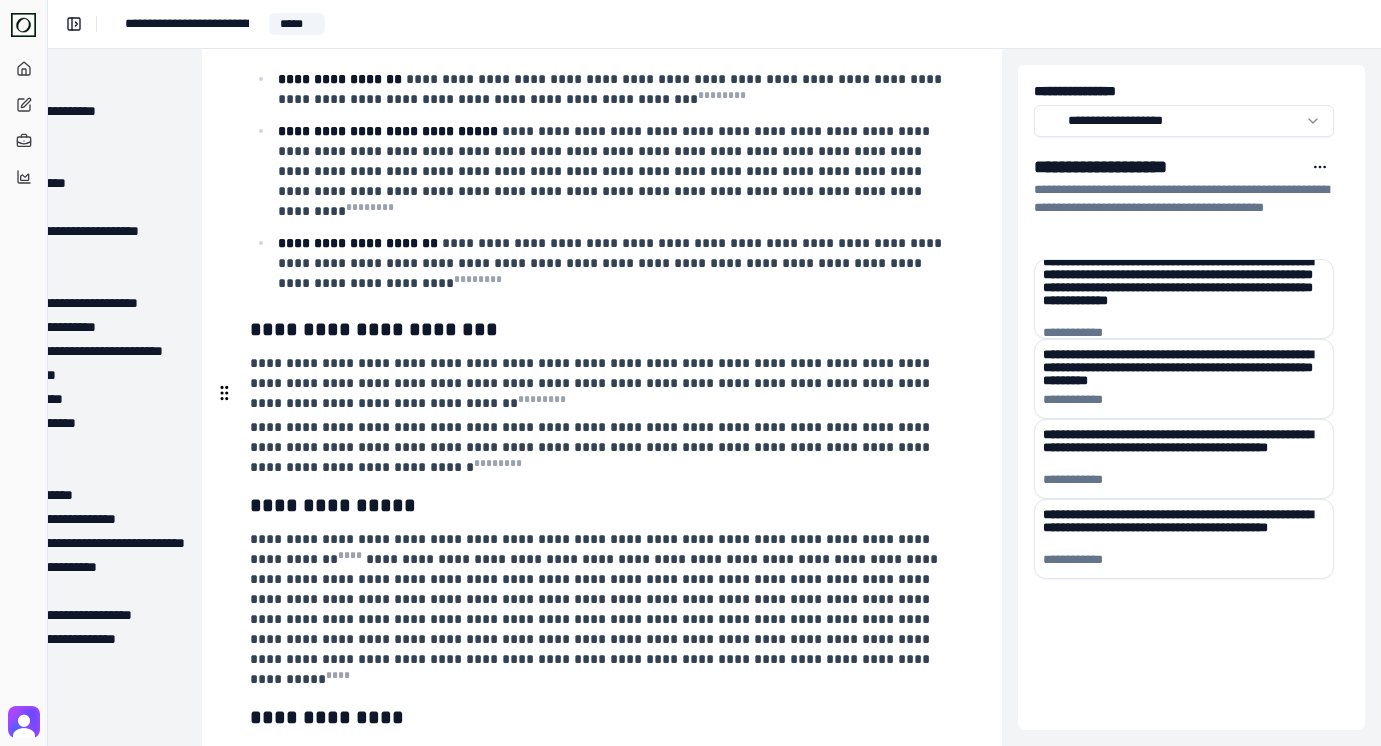 click on "**********" at bounding box center [596, 609] 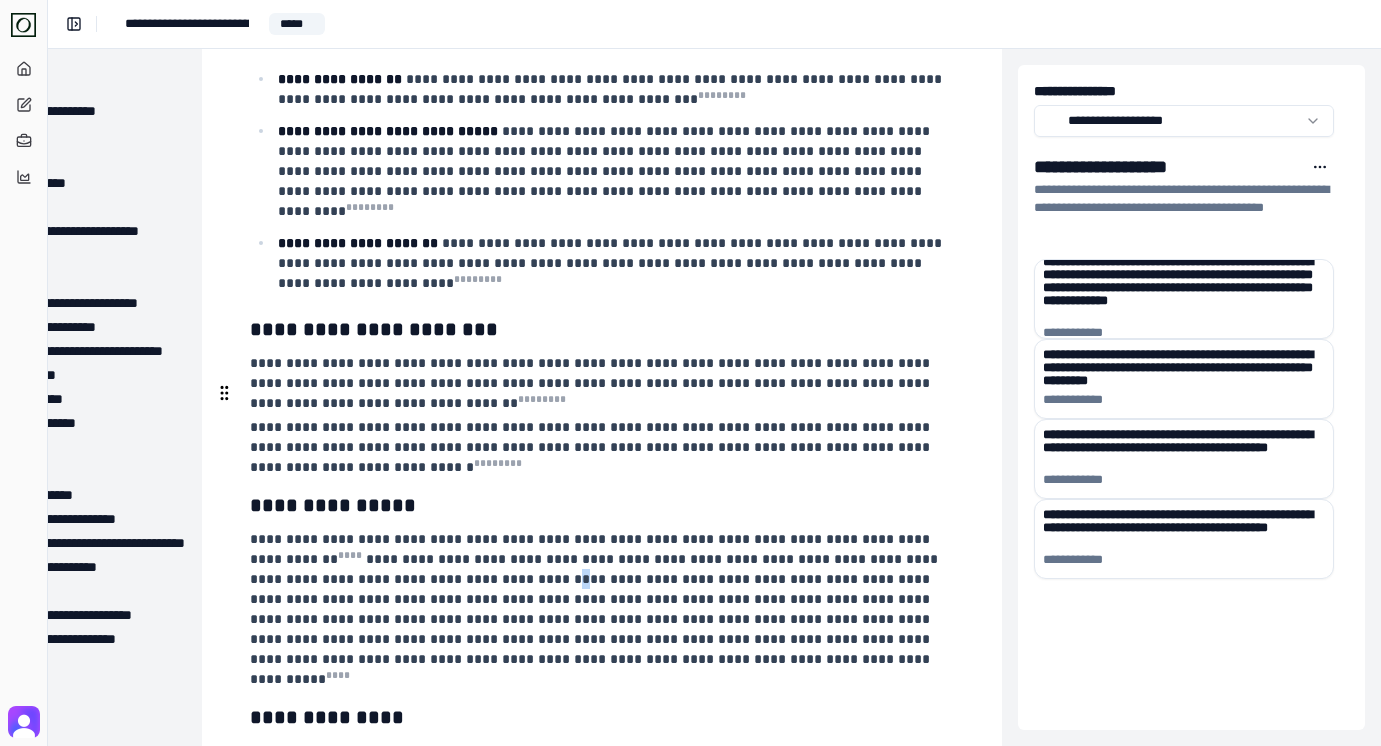 click on "**********" at bounding box center [596, 609] 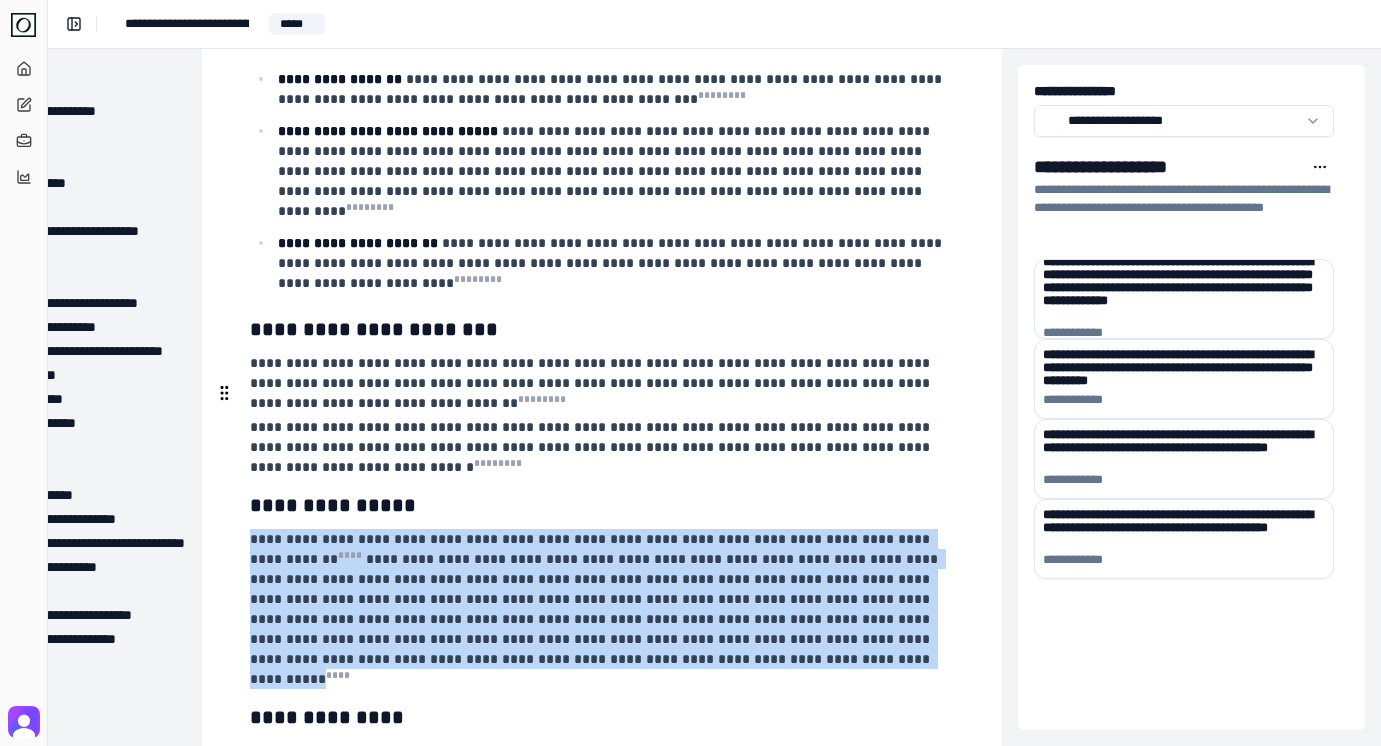 click on "**********" at bounding box center [596, 609] 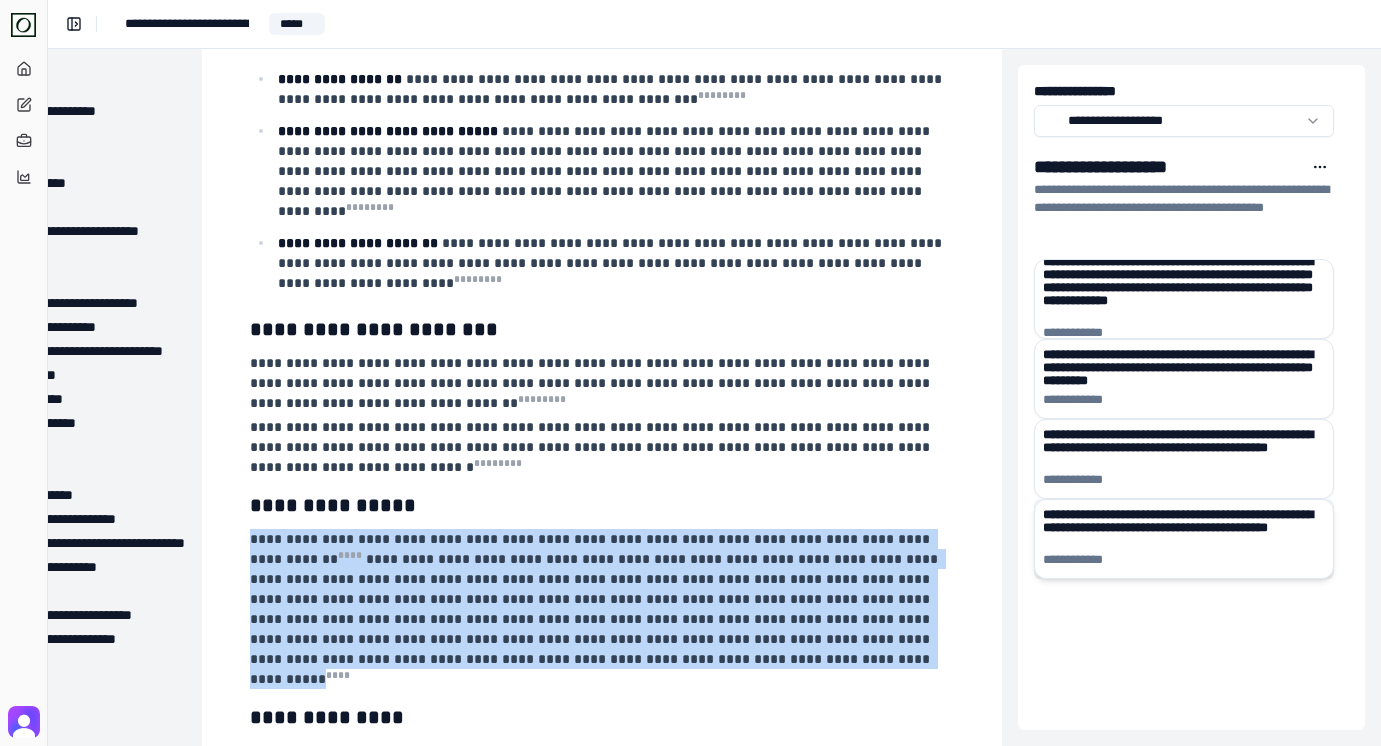 drag, startPoint x: 1224, startPoint y: 541, endPoint x: 1029, endPoint y: 519, distance: 196.2371 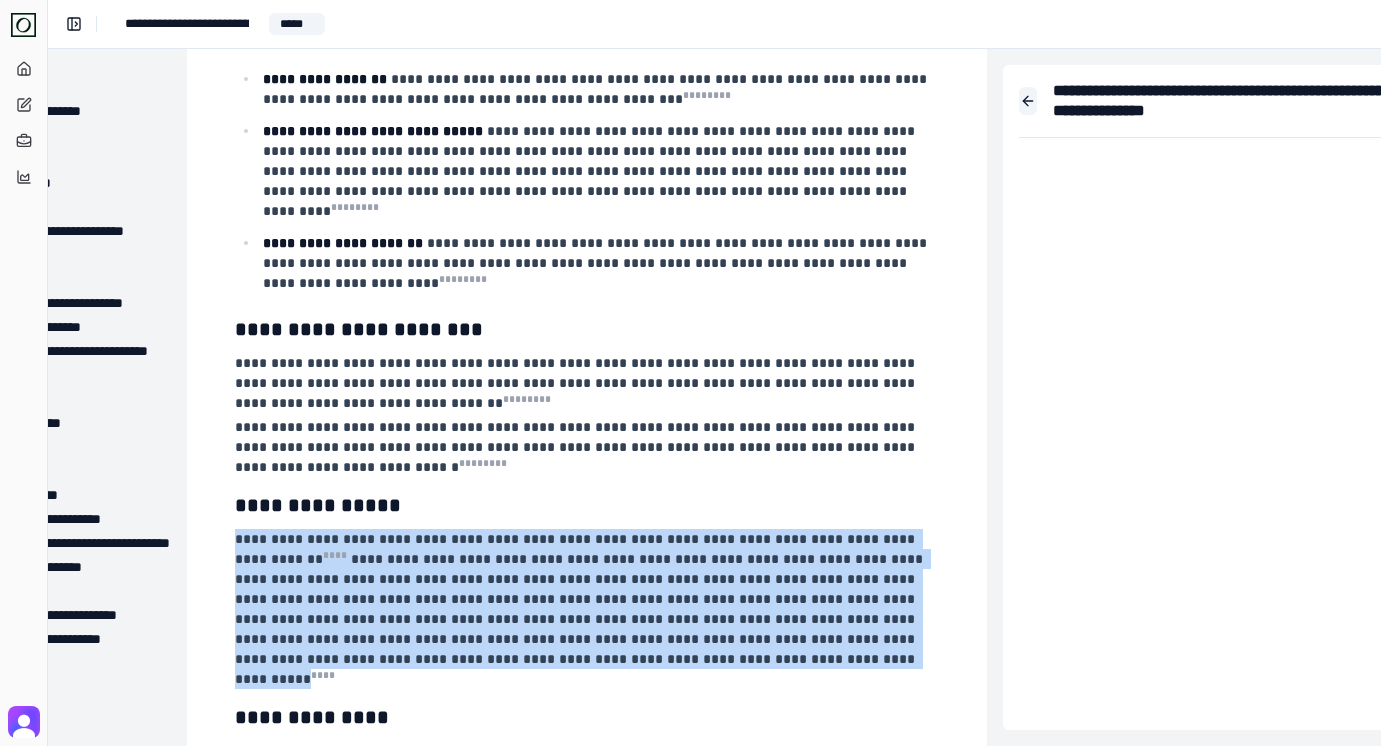 click at bounding box center (1028, 101) 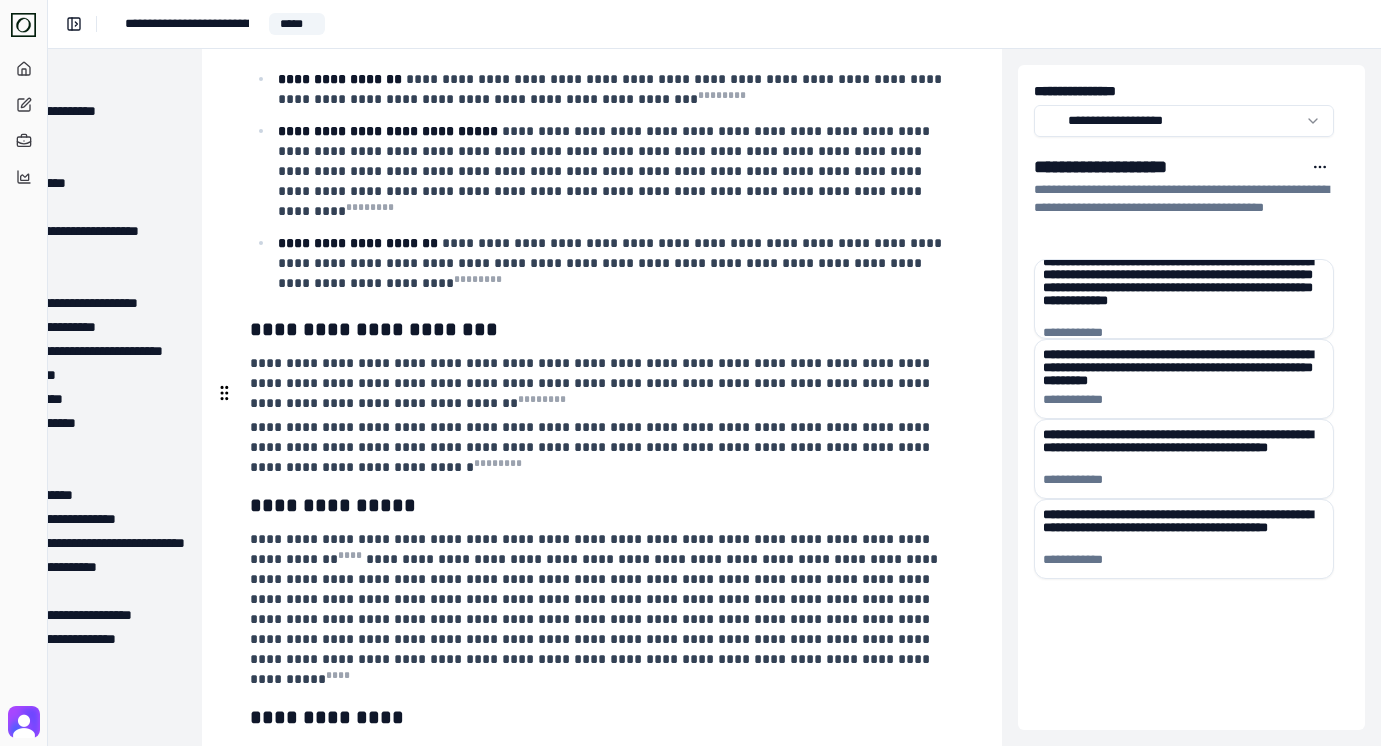 click on "**********" at bounding box center [596, 609] 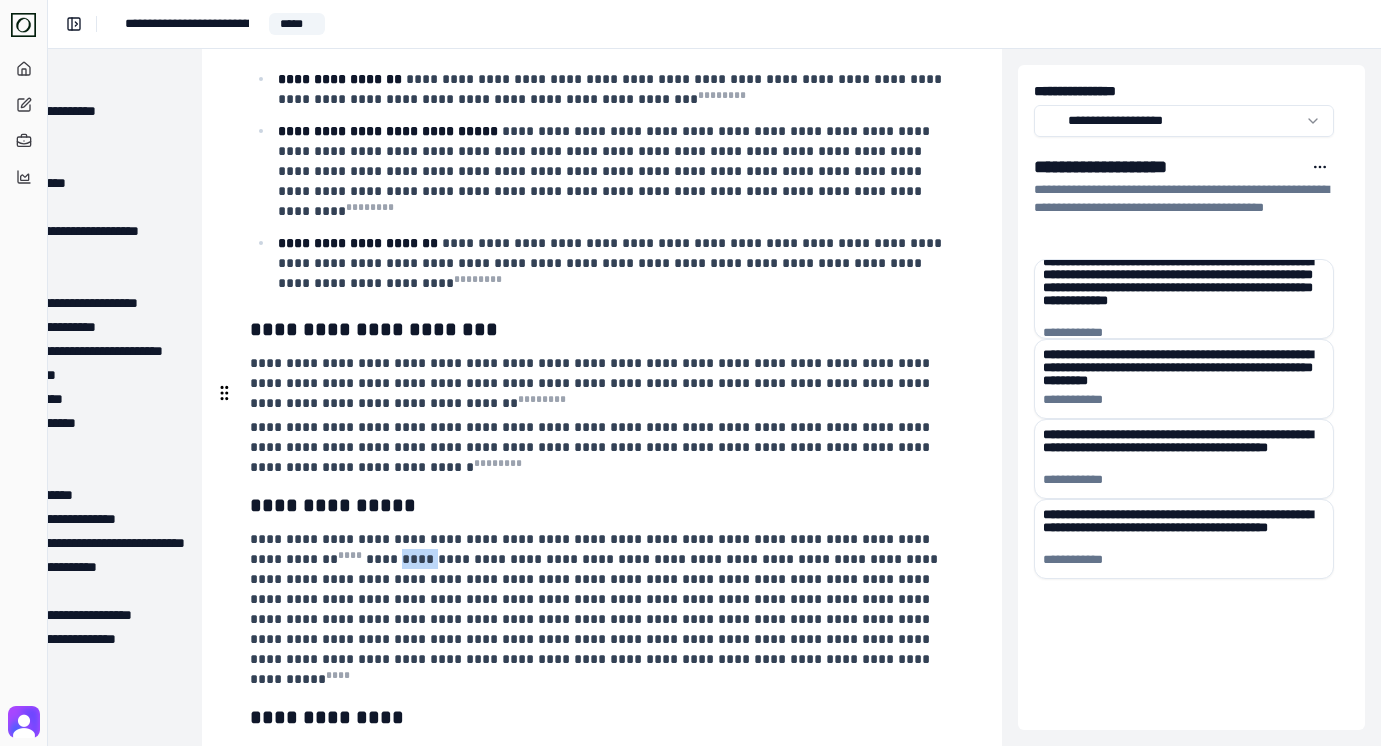 click on "**********" at bounding box center (596, 609) 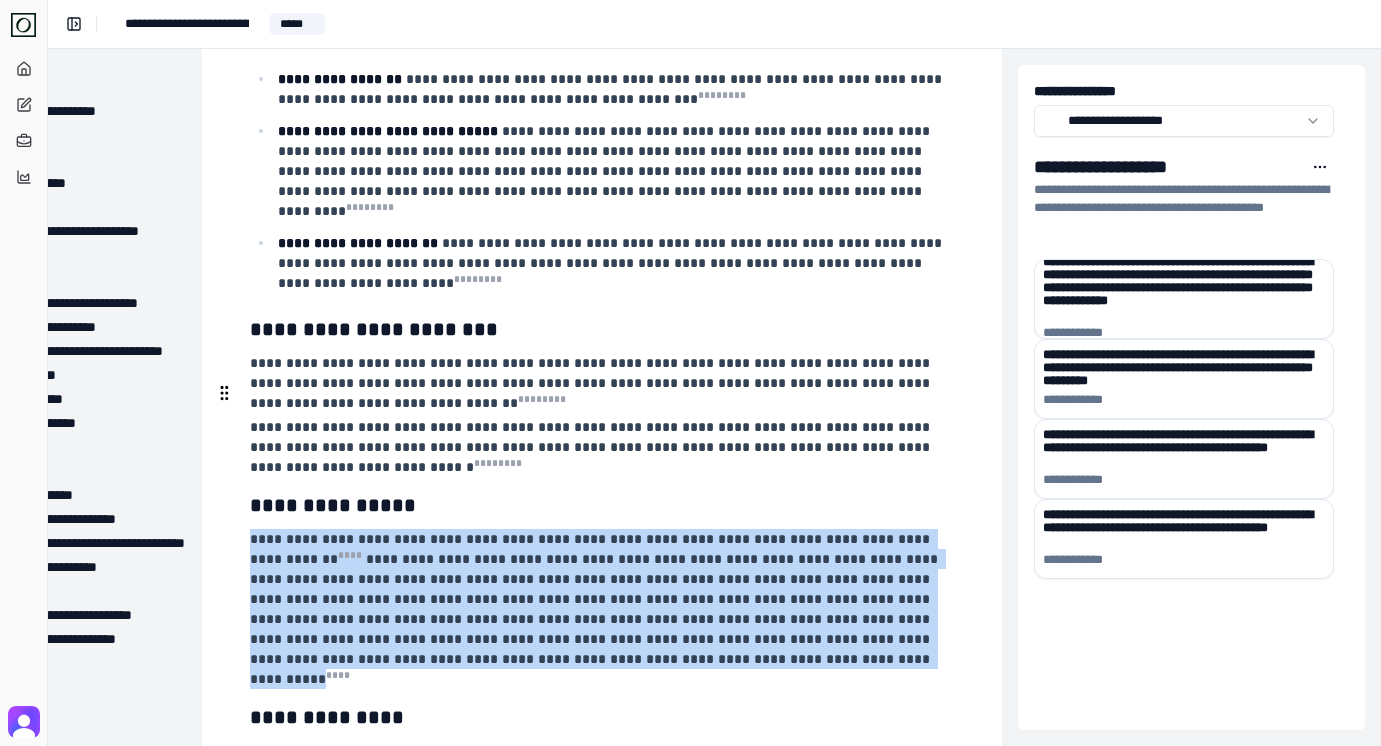 click on "**********" at bounding box center [596, 609] 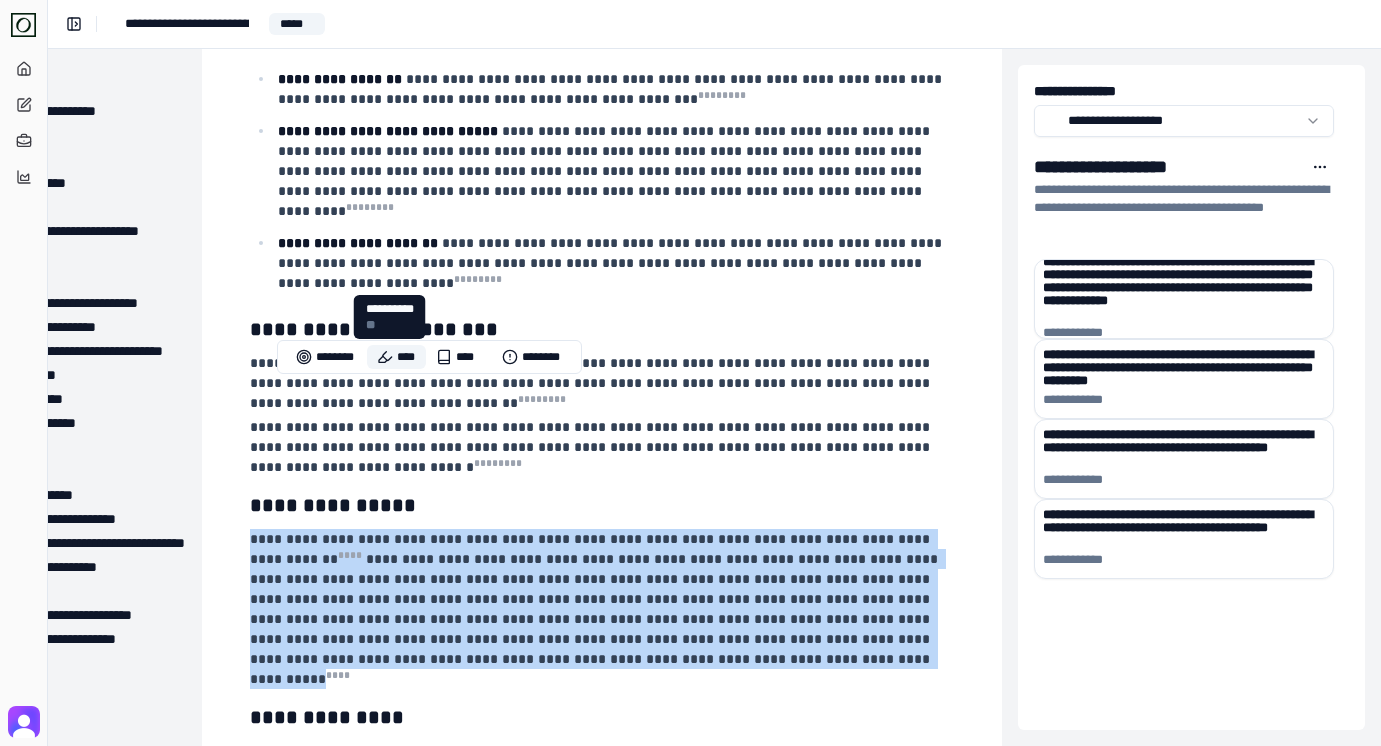 click on "****" at bounding box center [396, 357] 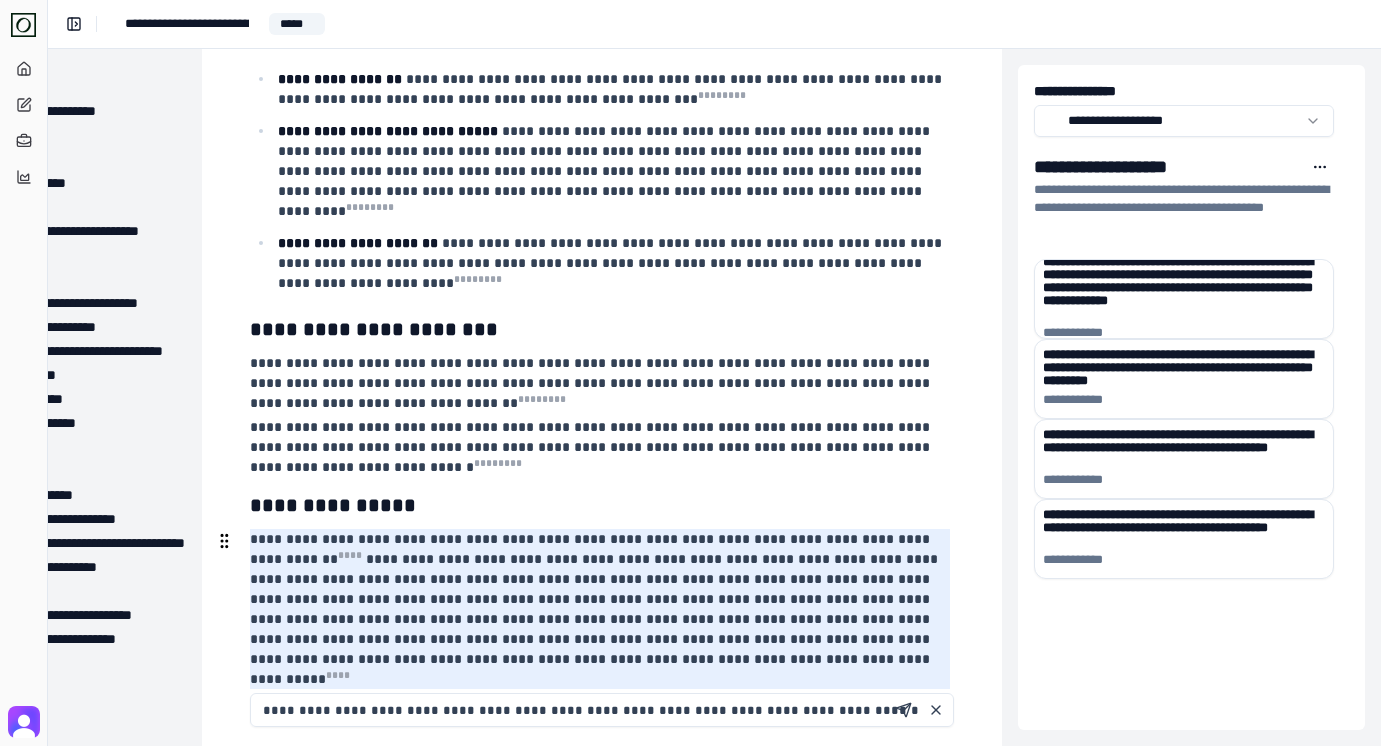 click on "**********" at bounding box center [602, 710] 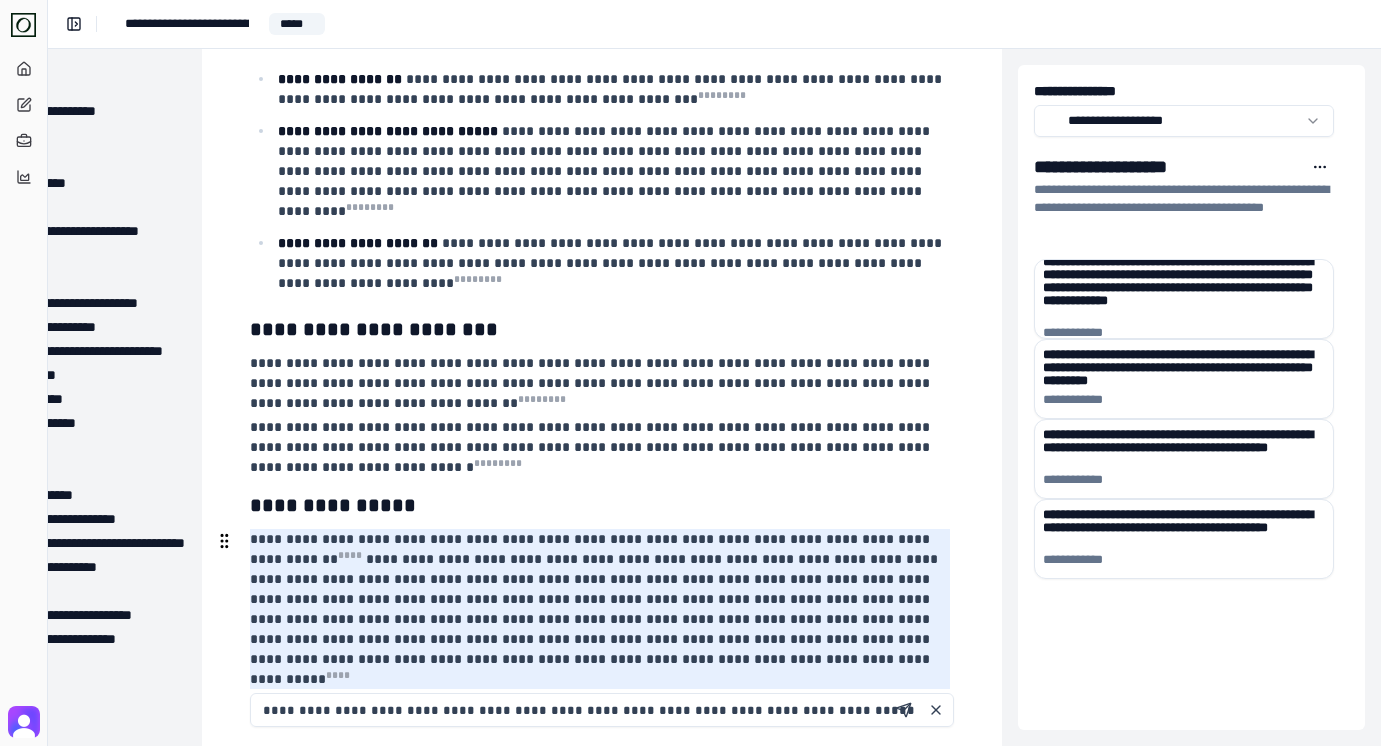type on "**********" 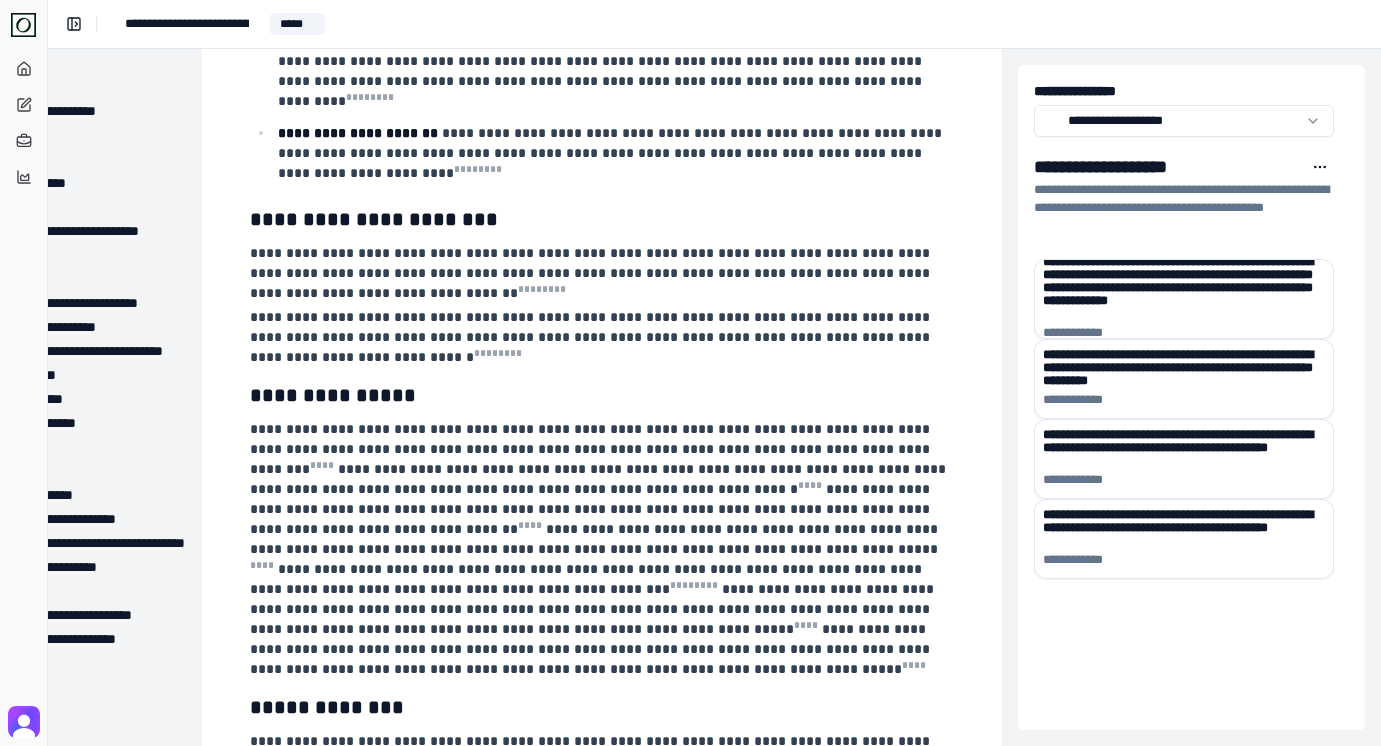 scroll, scrollTop: 2497, scrollLeft: 173, axis: both 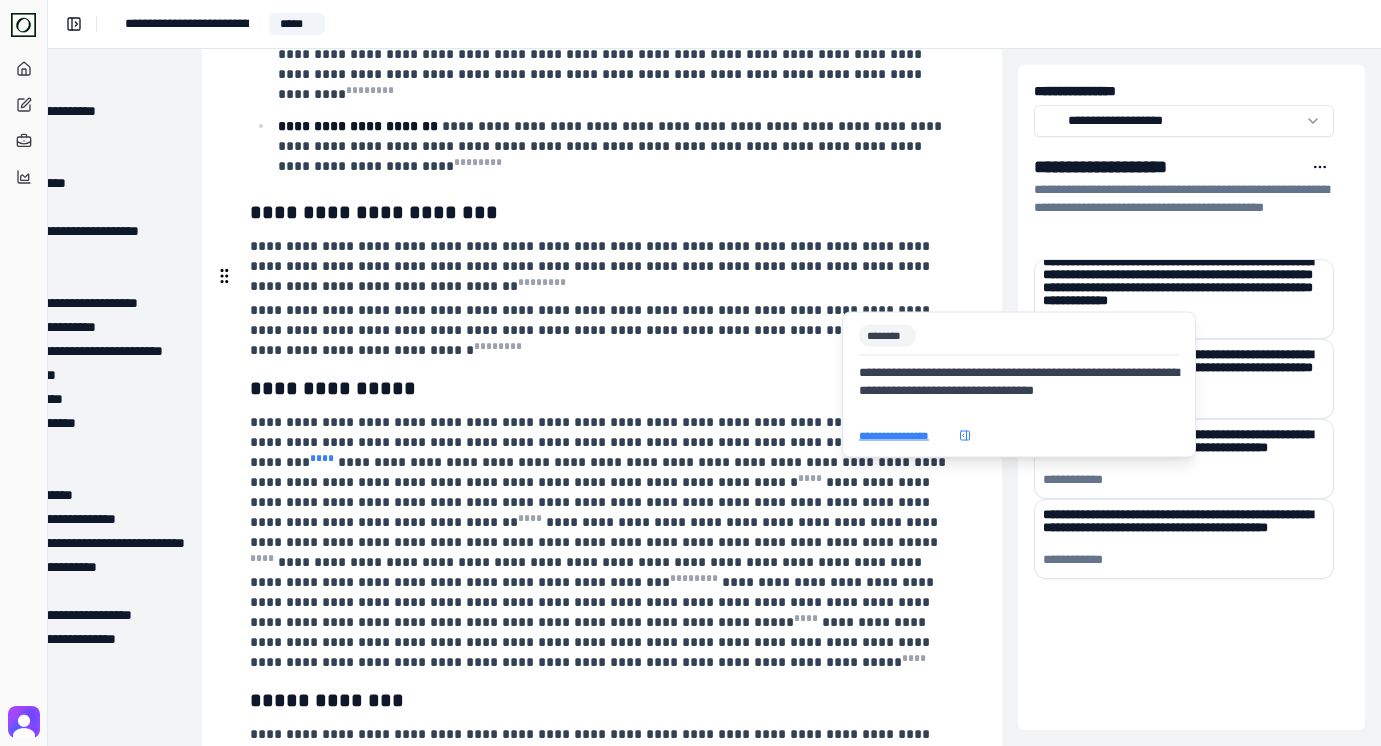 click on "* ** *" at bounding box center (322, 458) 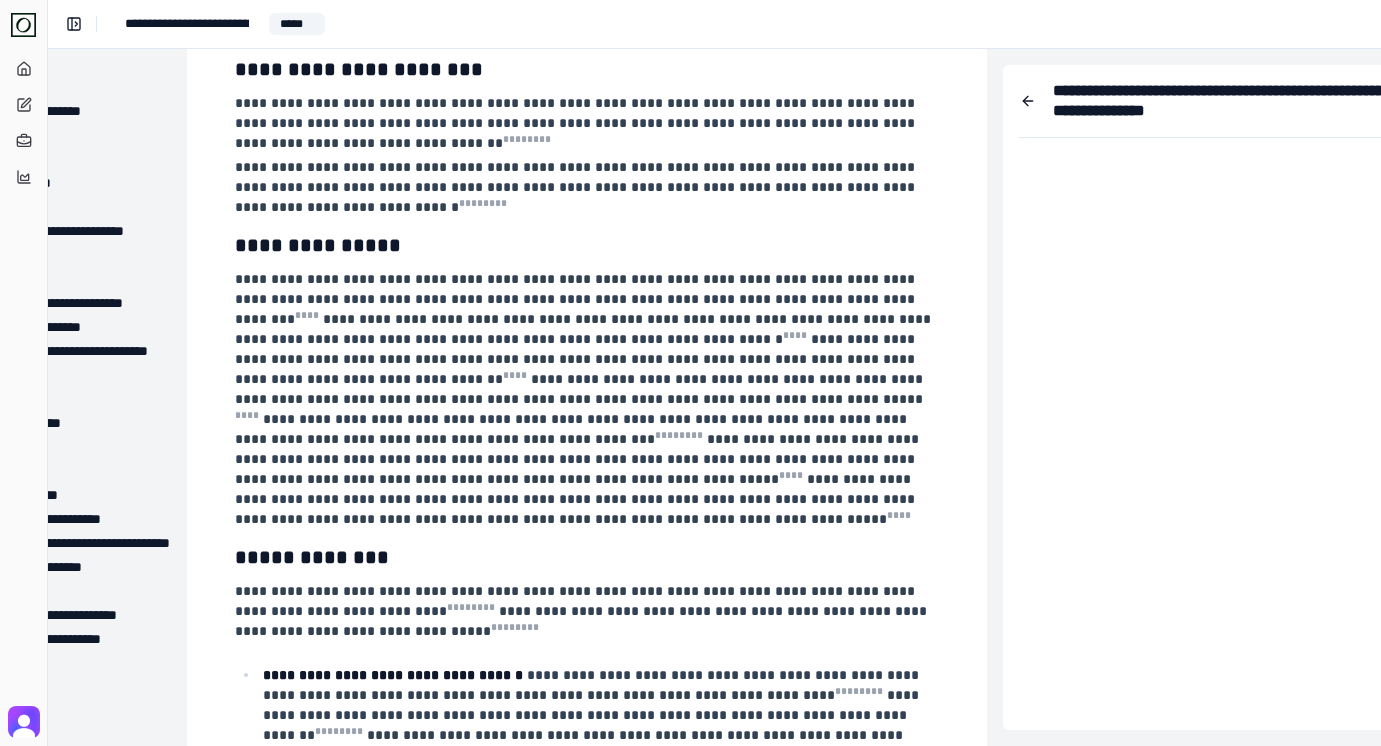 scroll, scrollTop: 2689, scrollLeft: 173, axis: both 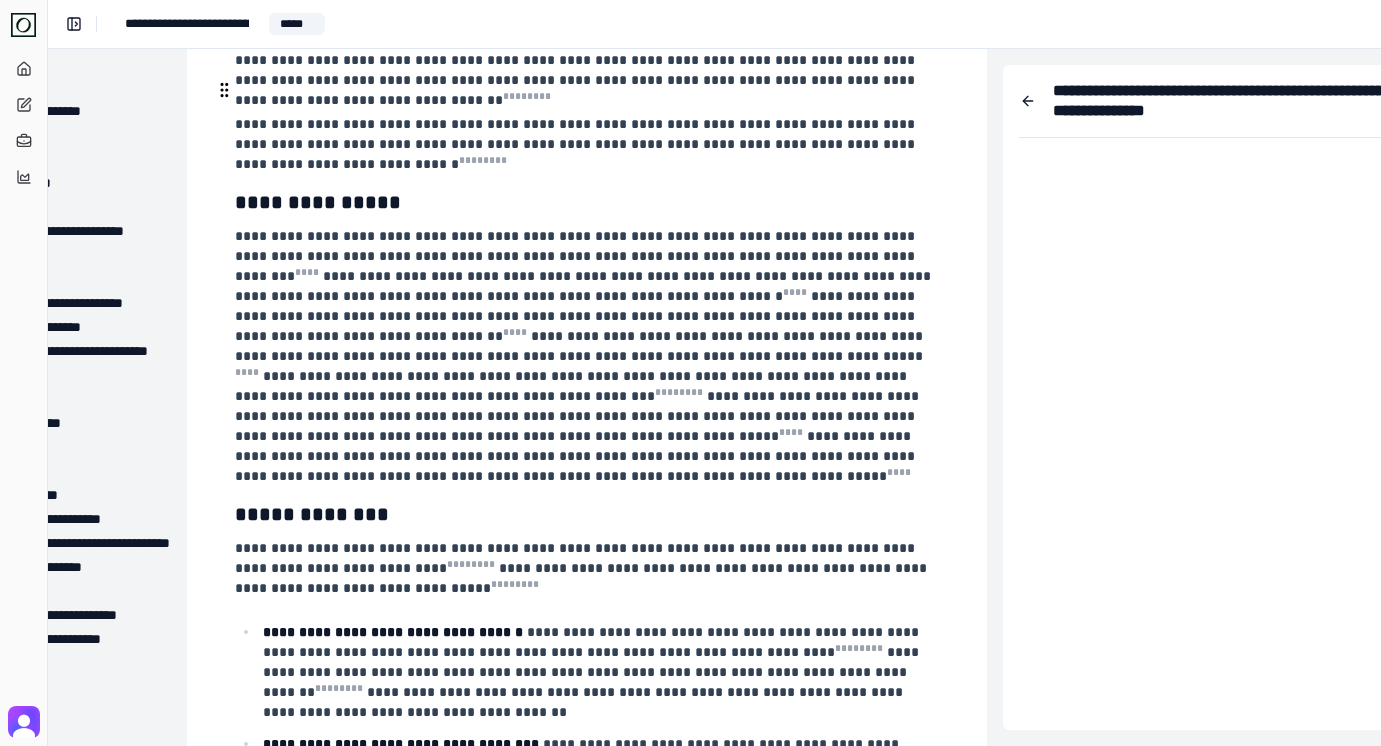 click on "**********" at bounding box center [585, 356] 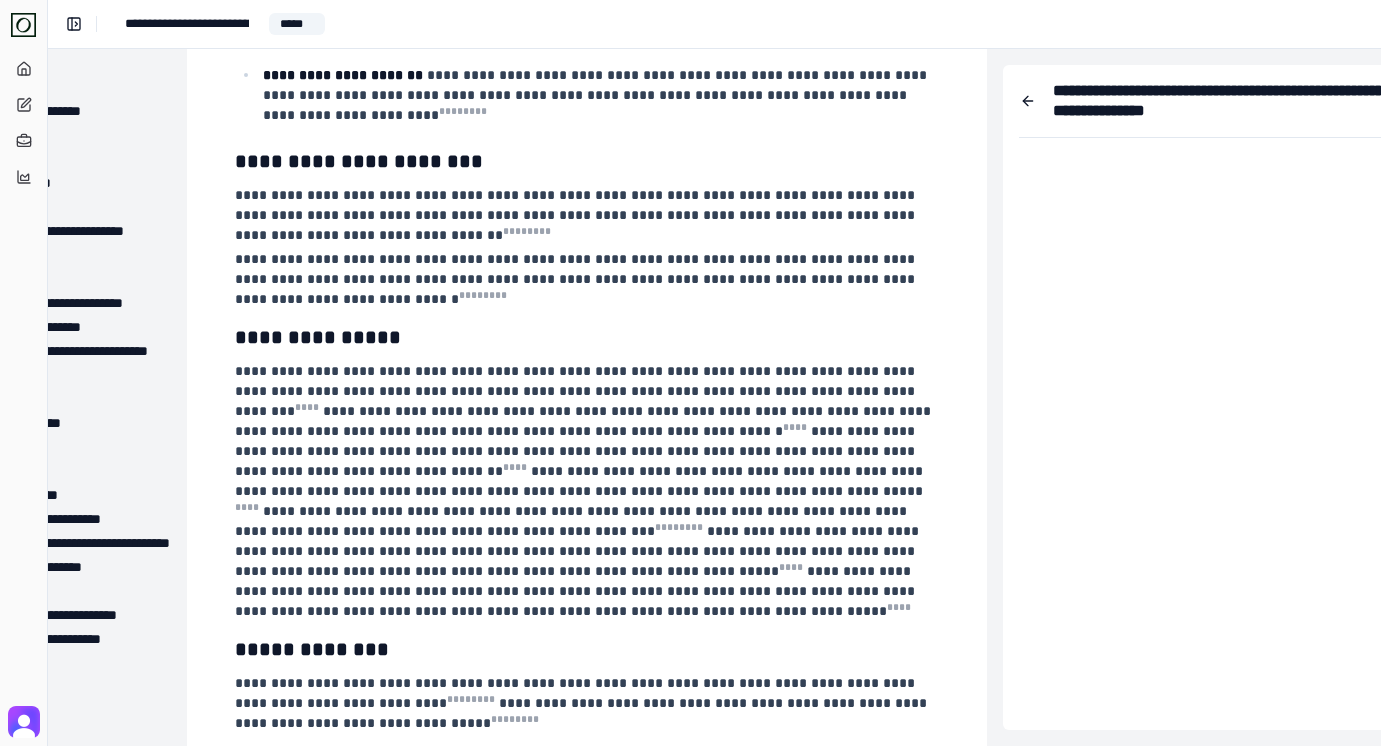 scroll, scrollTop: 2550, scrollLeft: 173, axis: both 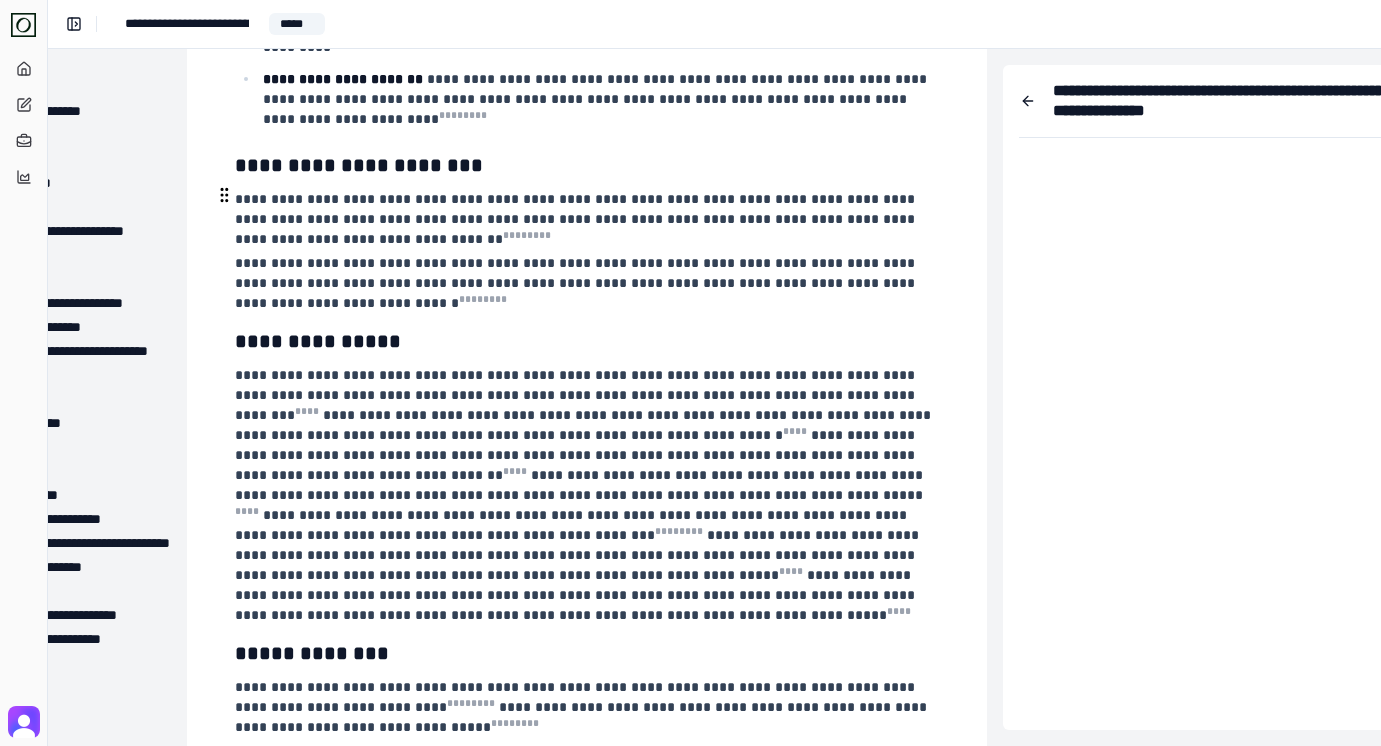click on "**********" at bounding box center [577, 283] 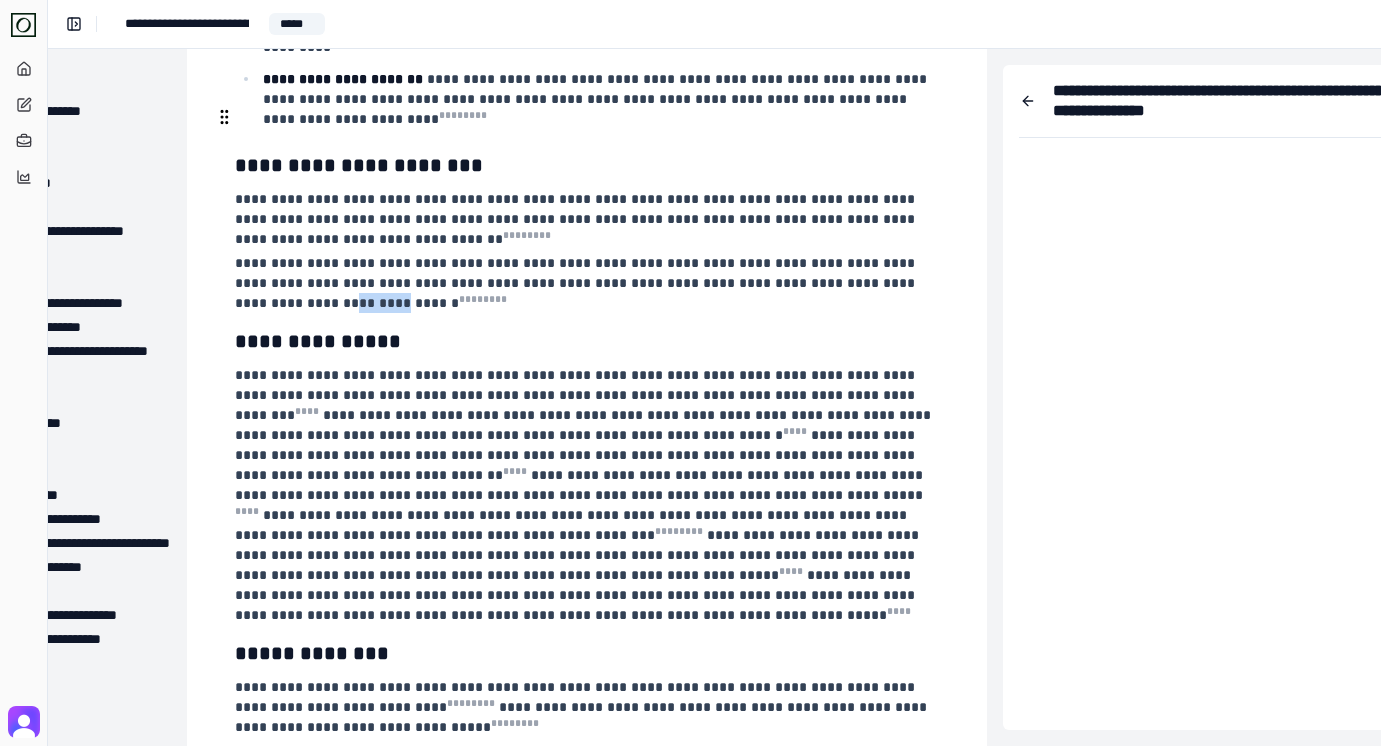 click on "**********" at bounding box center (577, 283) 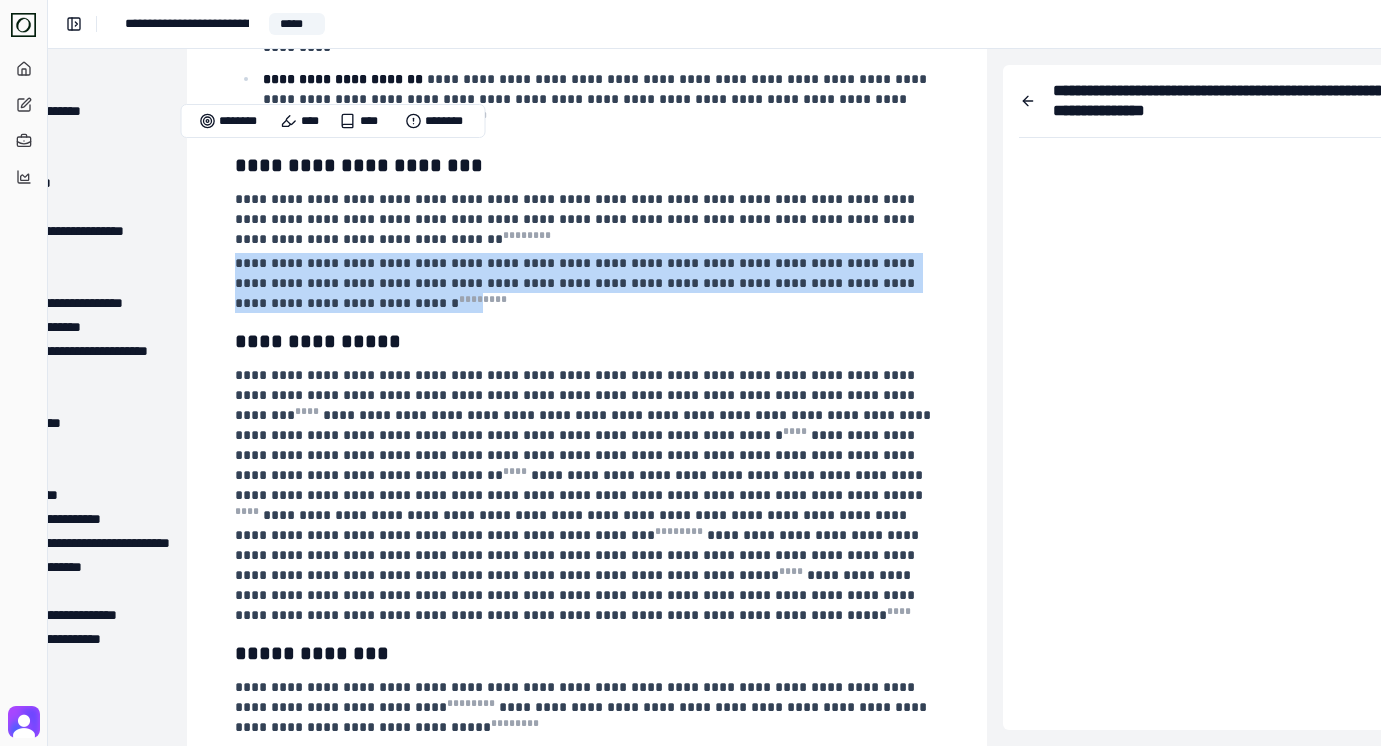 click on "**********" at bounding box center [577, 283] 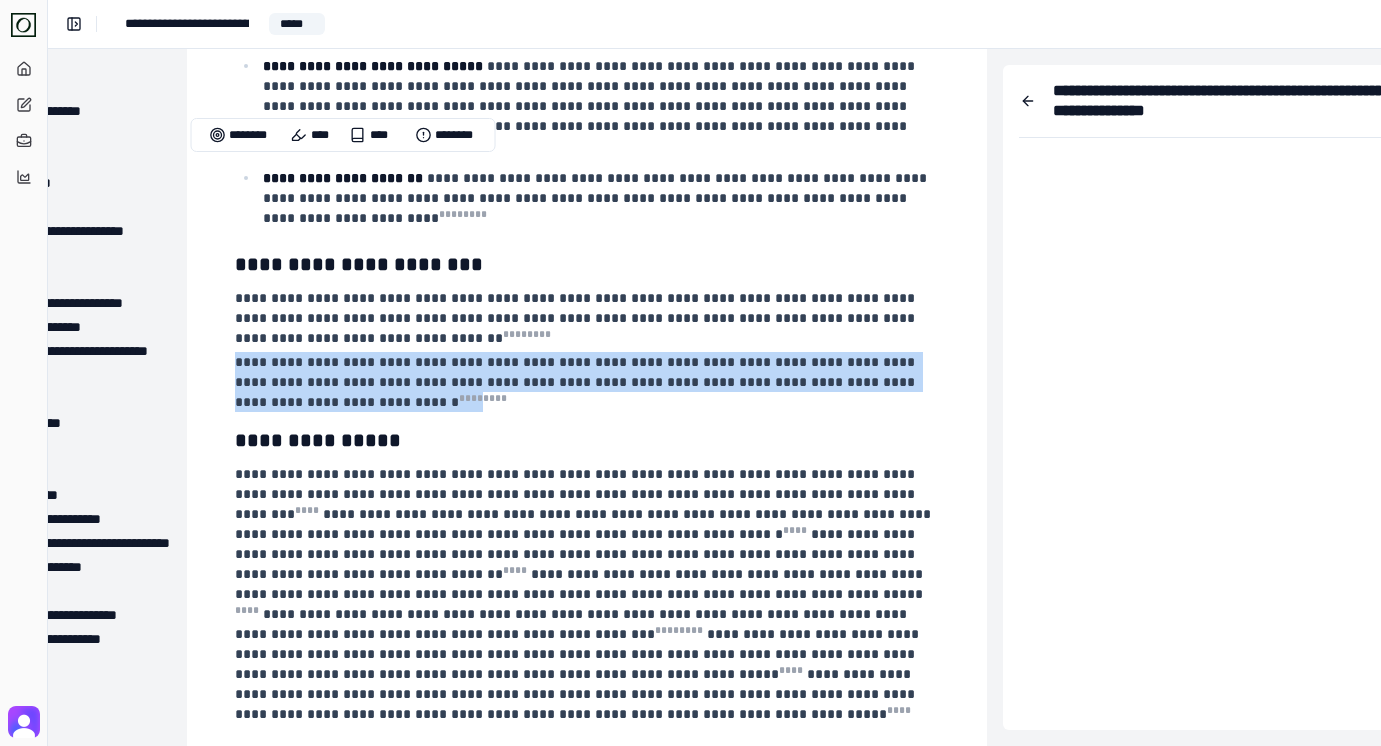 scroll, scrollTop: 2501, scrollLeft: 173, axis: both 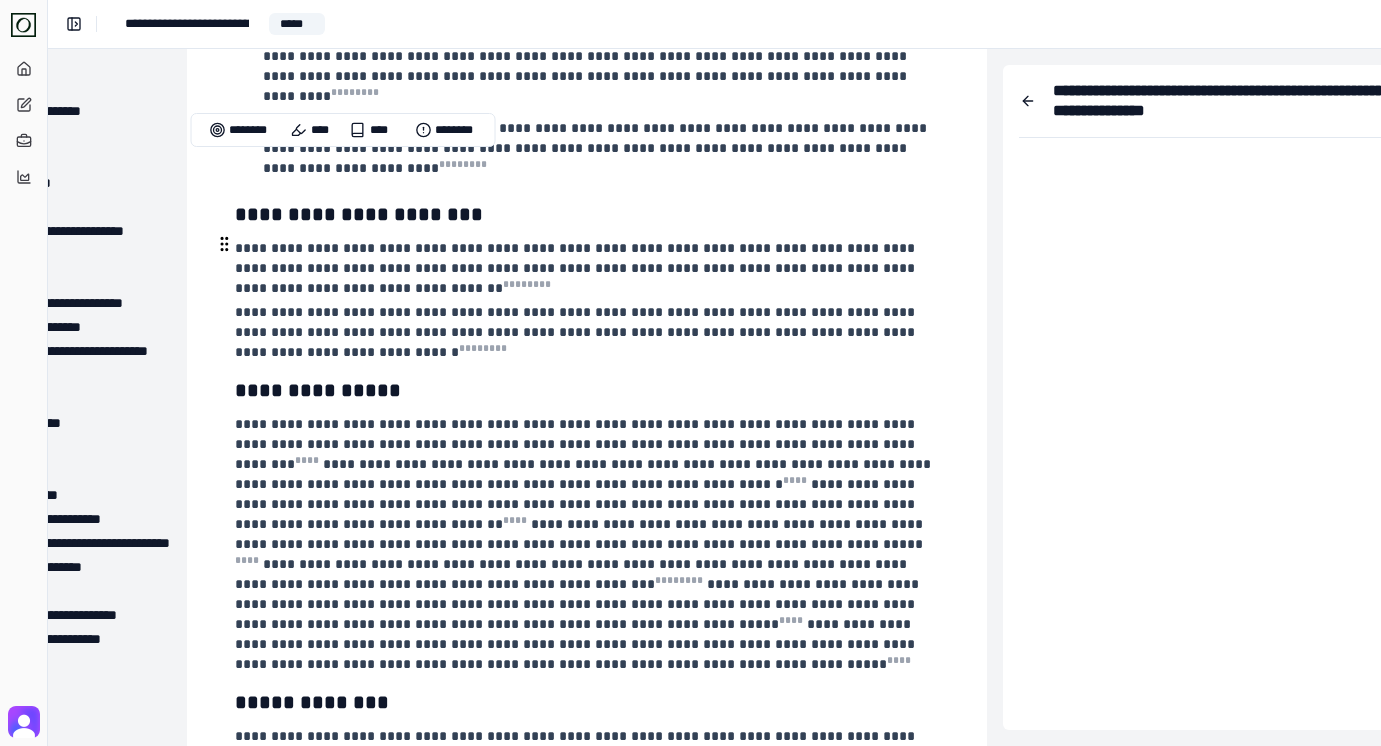 click on "**********" at bounding box center (318, 390) 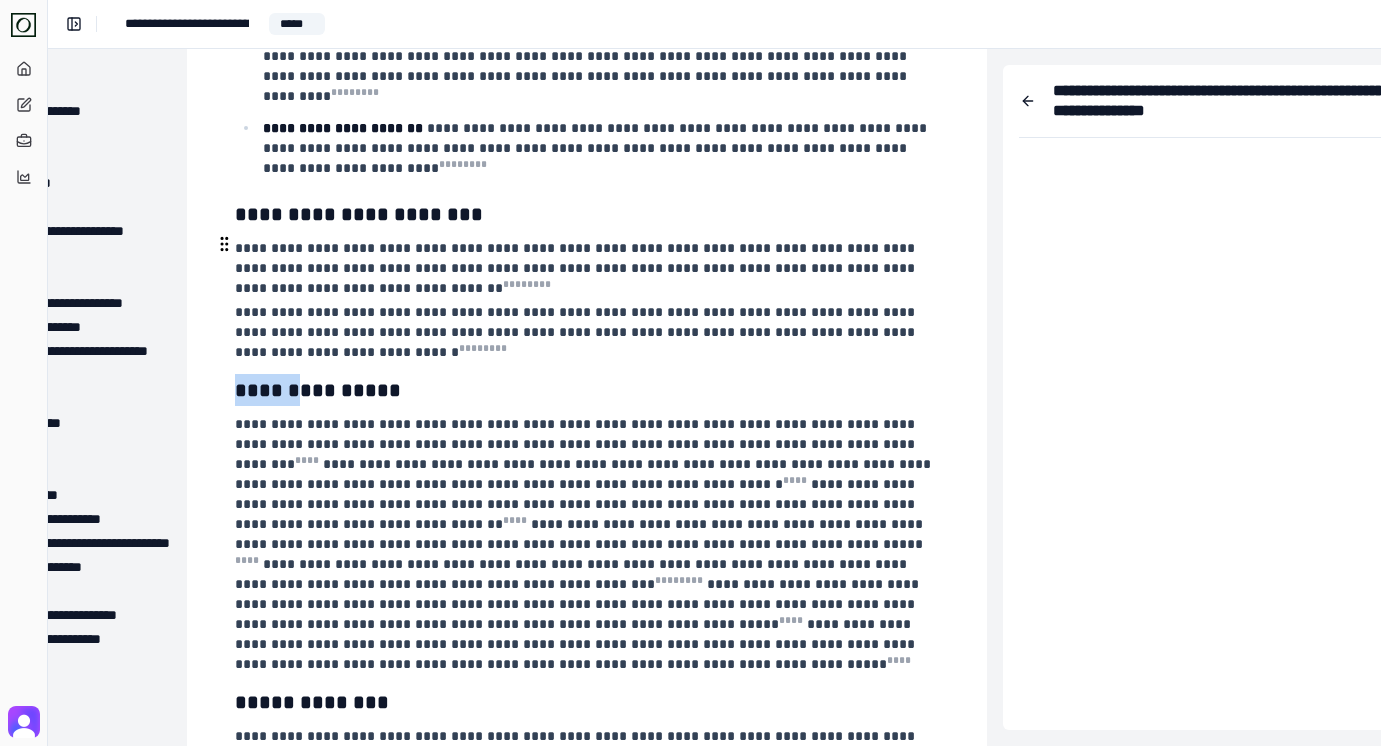 click on "**********" at bounding box center [318, 390] 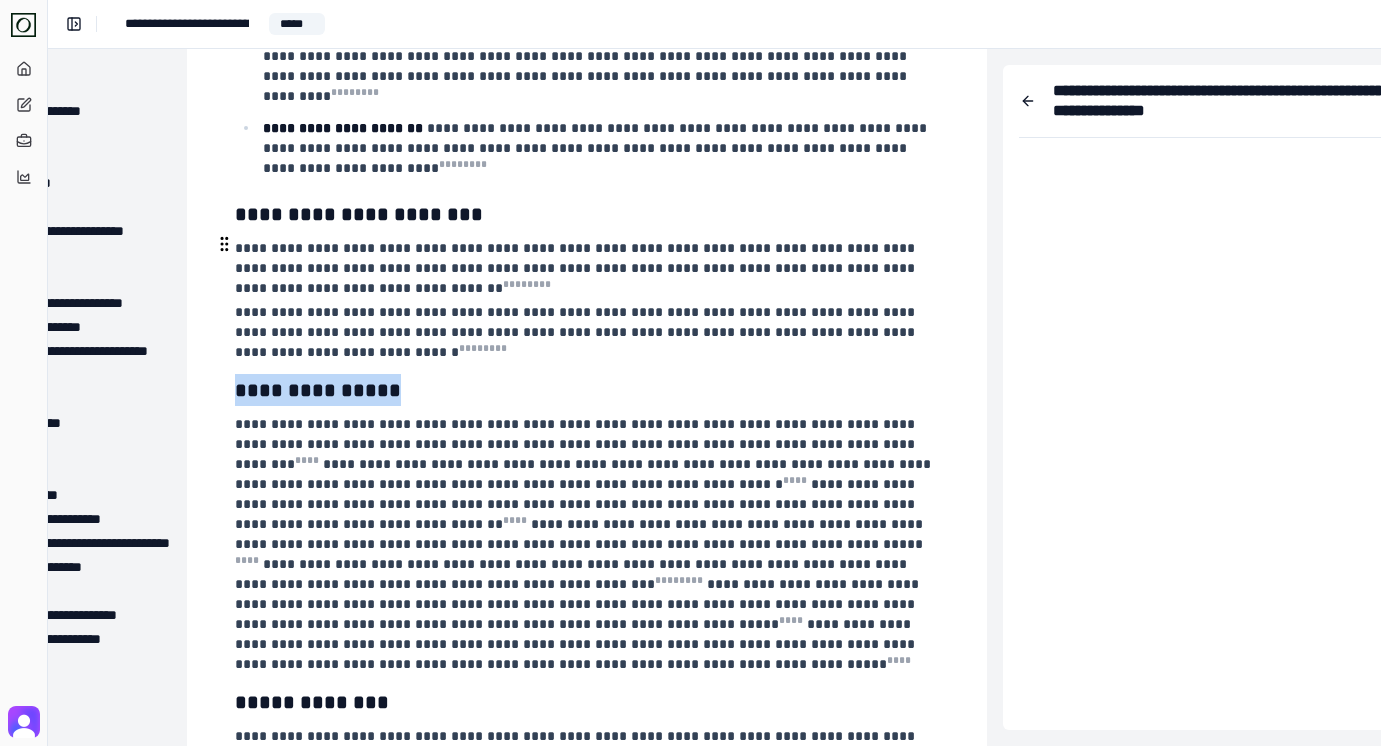 click on "**********" at bounding box center (318, 390) 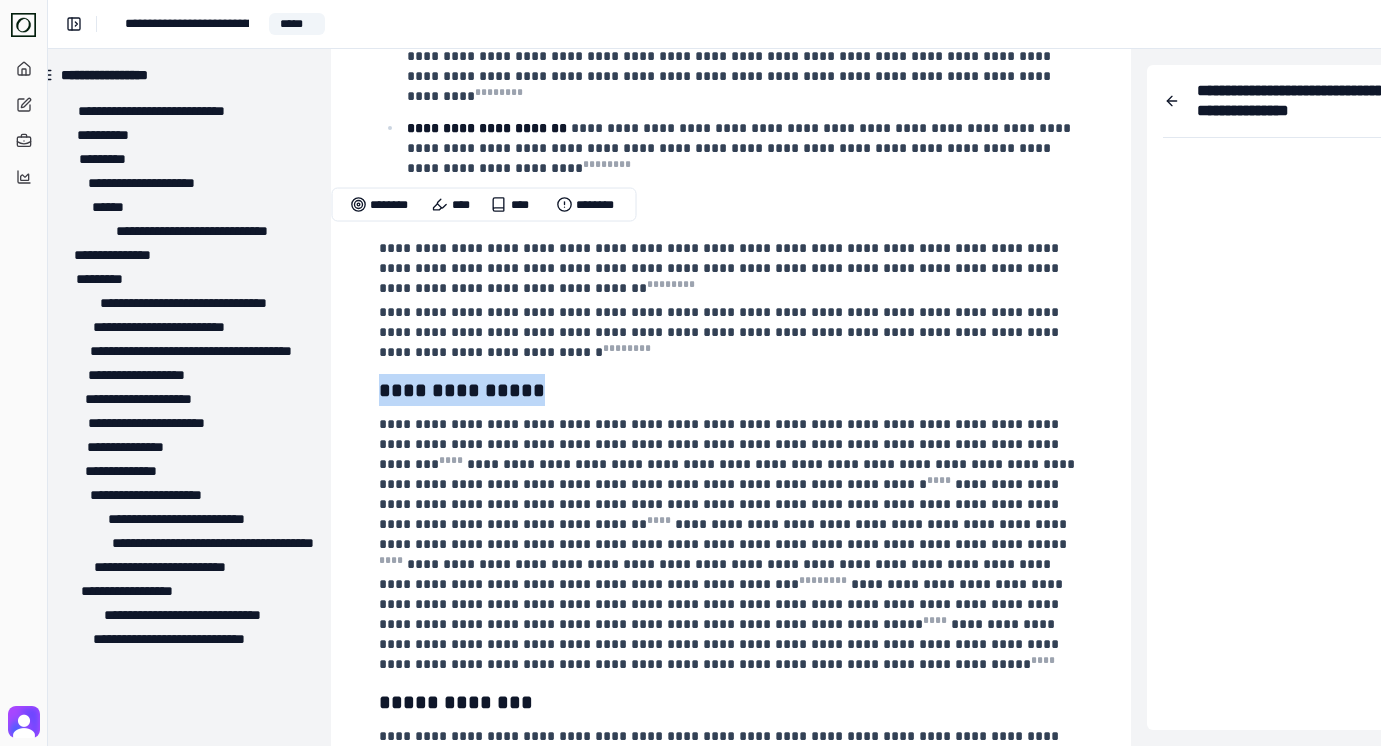 scroll, scrollTop: 2501, scrollLeft: 0, axis: vertical 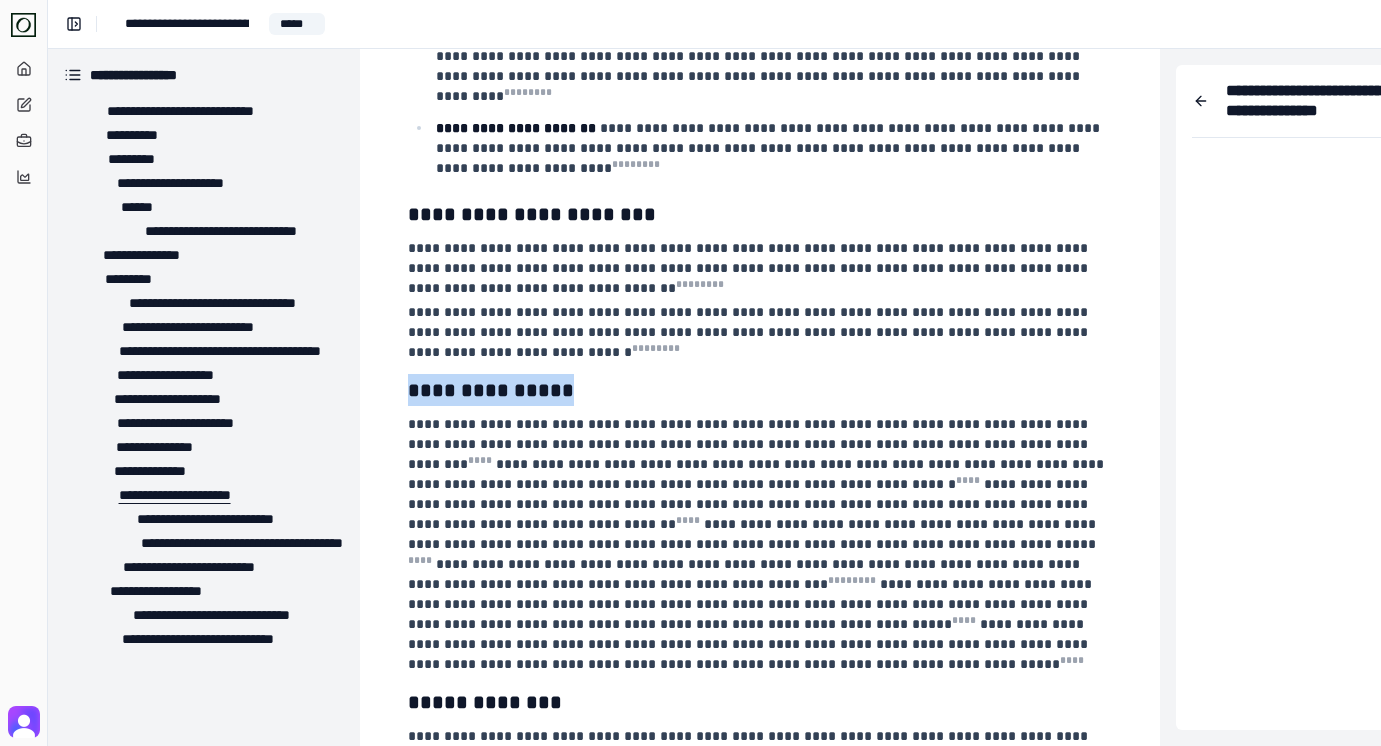 drag, startPoint x: 130, startPoint y: 446, endPoint x: 216, endPoint y: 485, distance: 94.42987 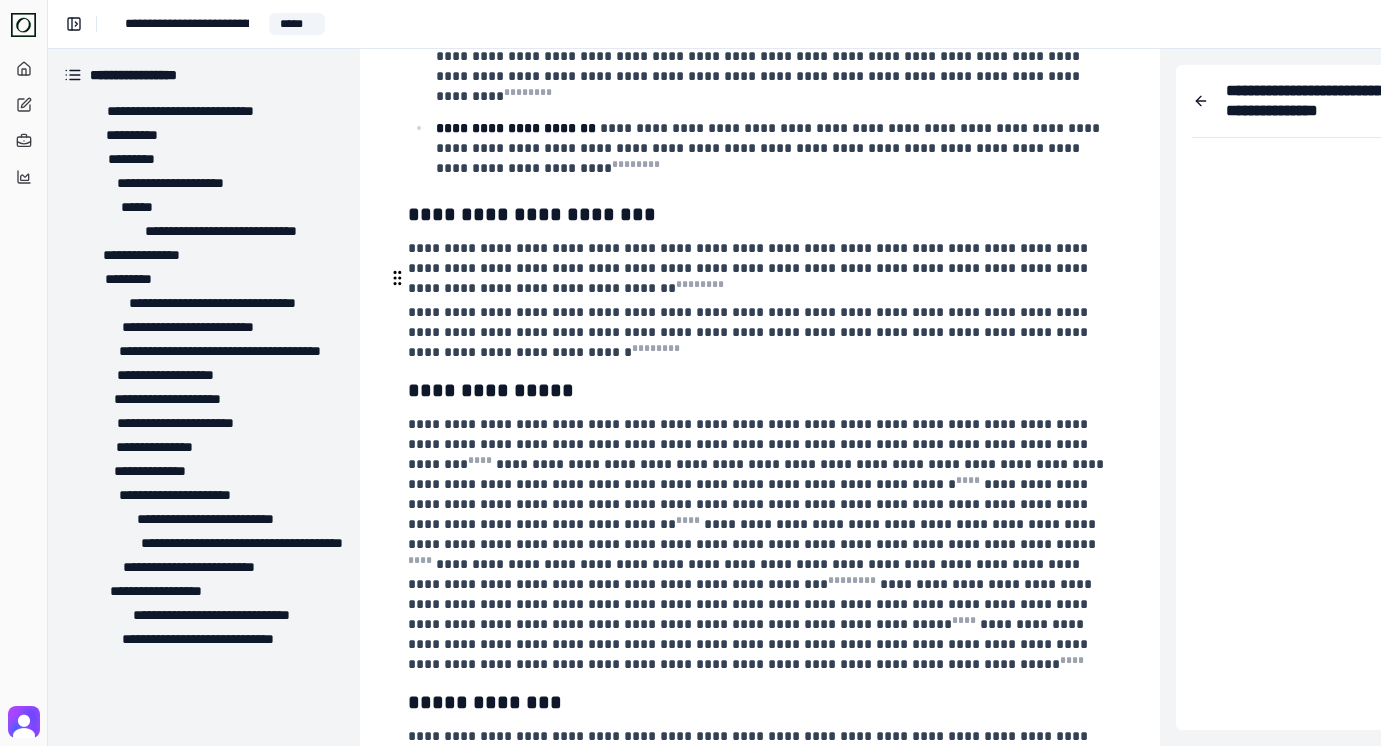 click on "**********" at bounding box center (758, 544) 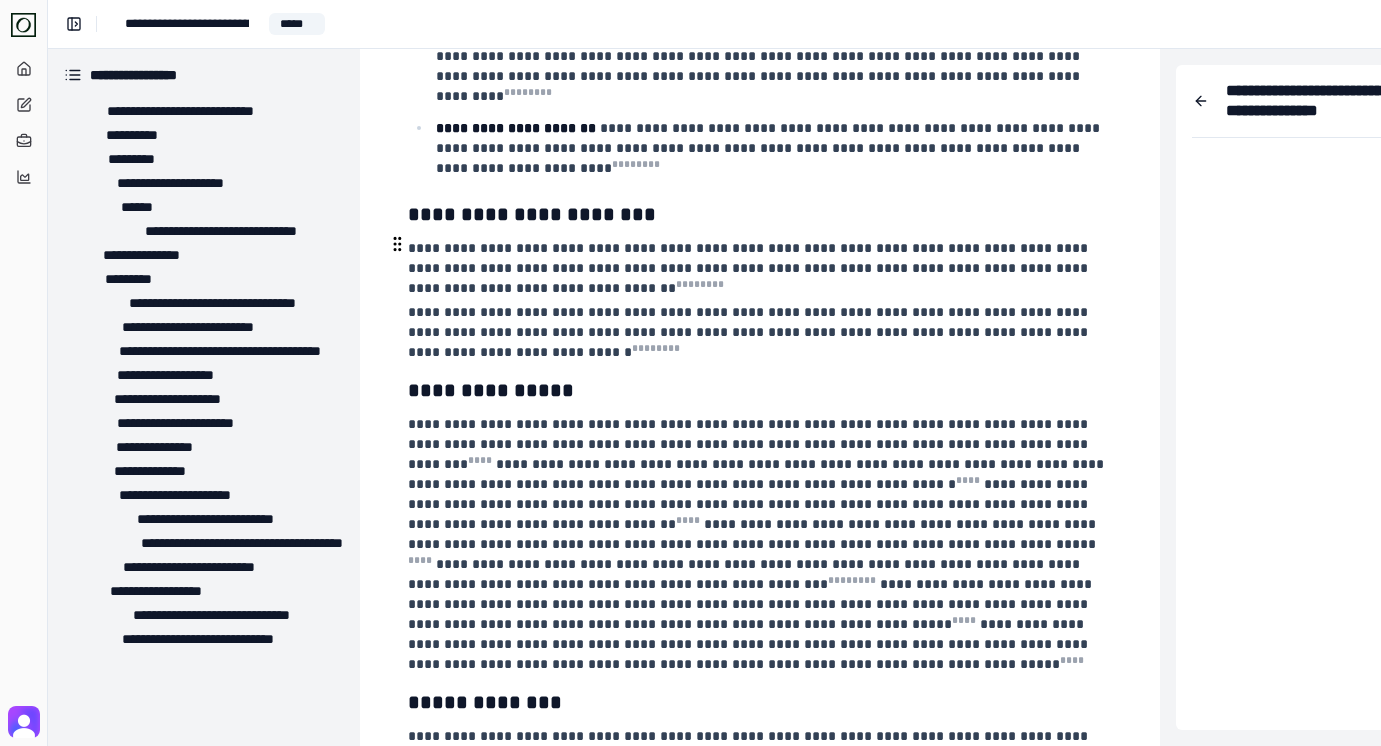 click on "**********" at bounding box center (491, 390) 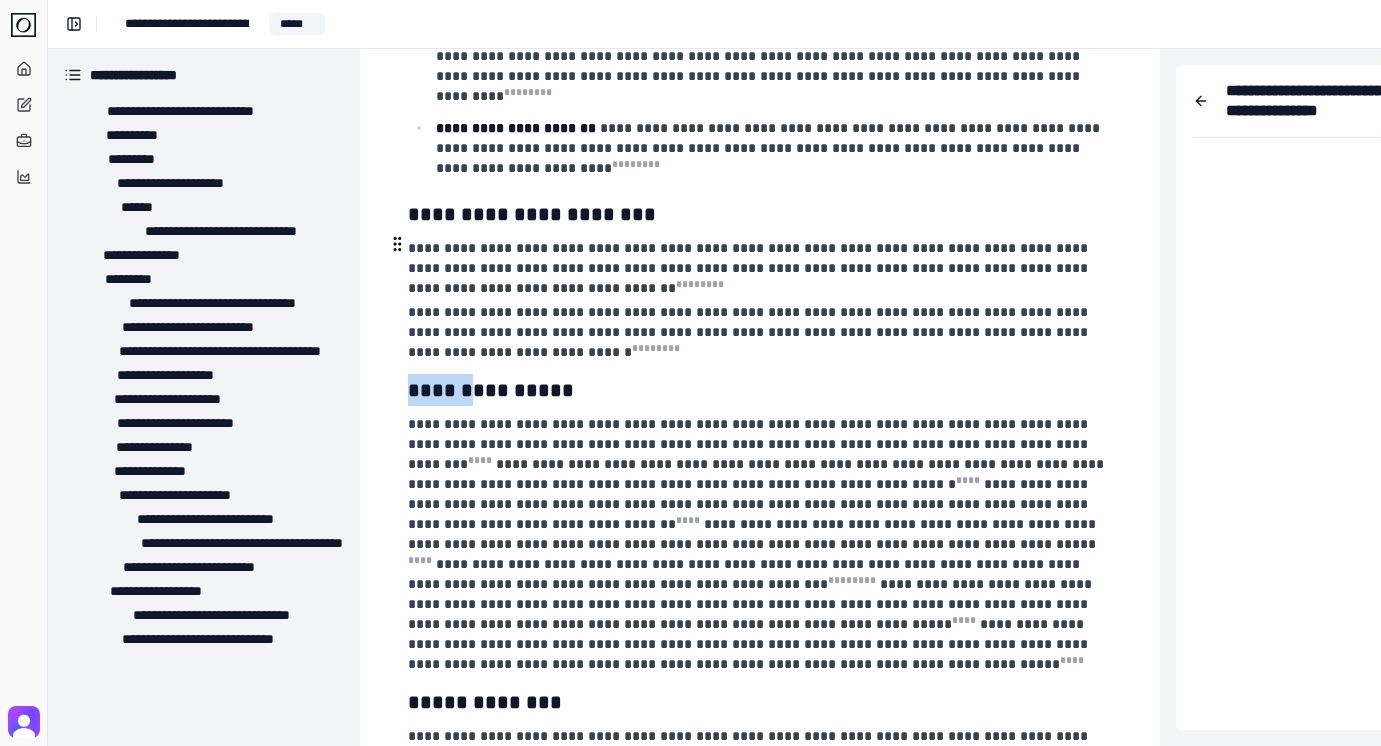 click on "**********" at bounding box center [491, 390] 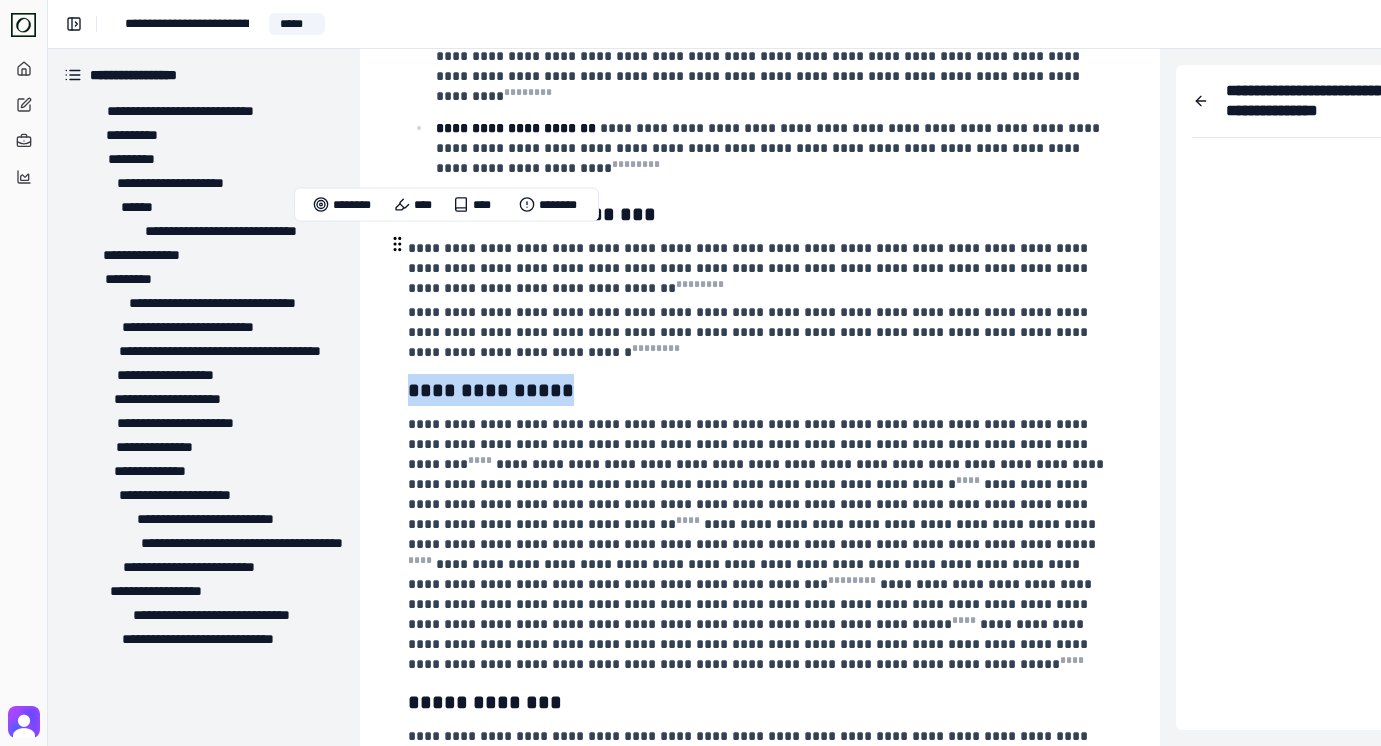 click on "**********" at bounding box center (491, 390) 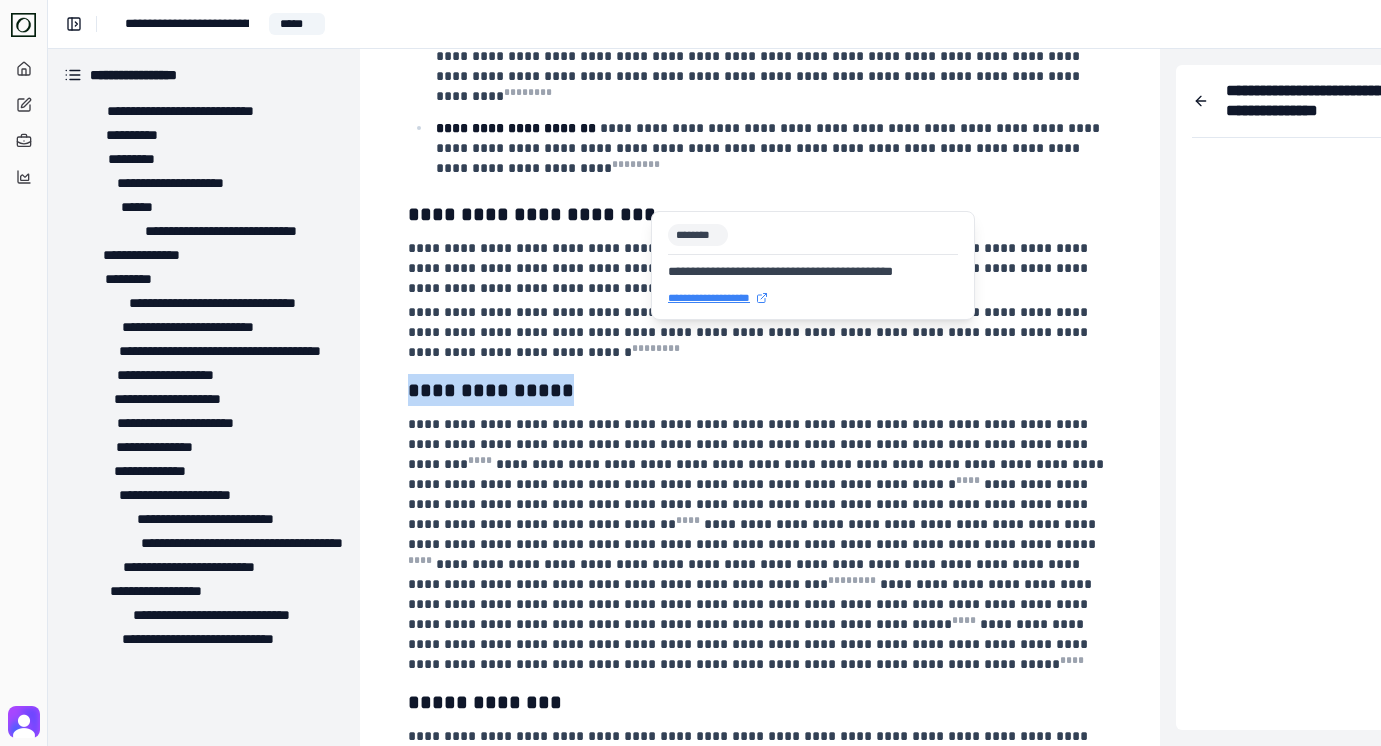 scroll, scrollTop: 0, scrollLeft: 0, axis: both 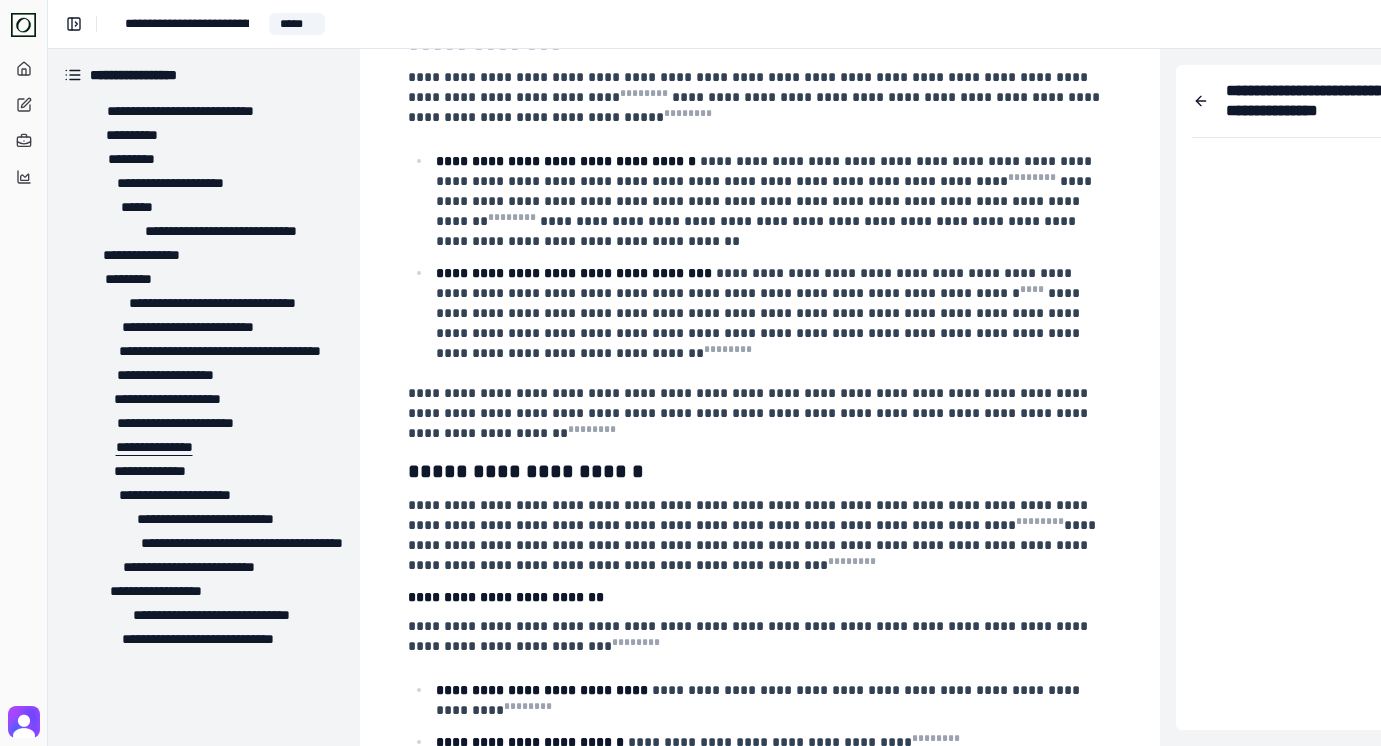 click on "**********" at bounding box center [138, 447] 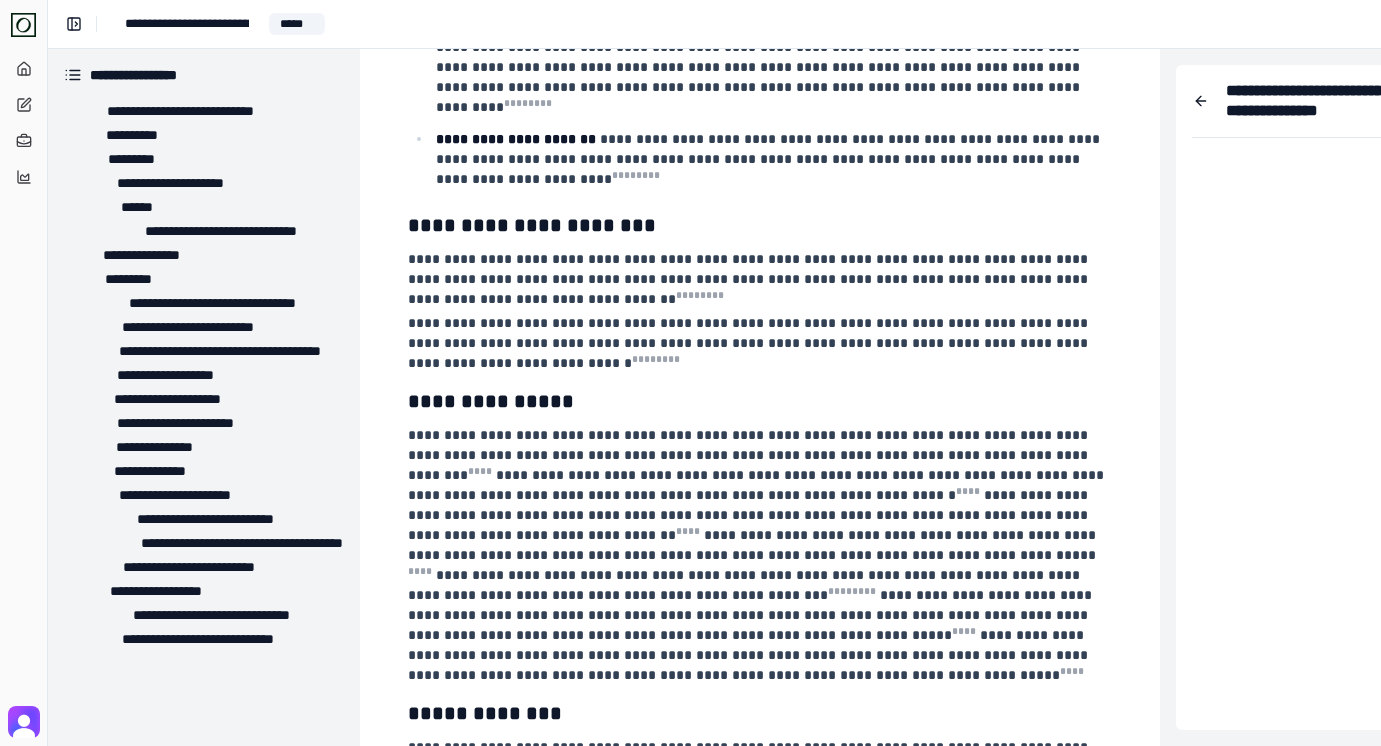 scroll, scrollTop: 2476, scrollLeft: 0, axis: vertical 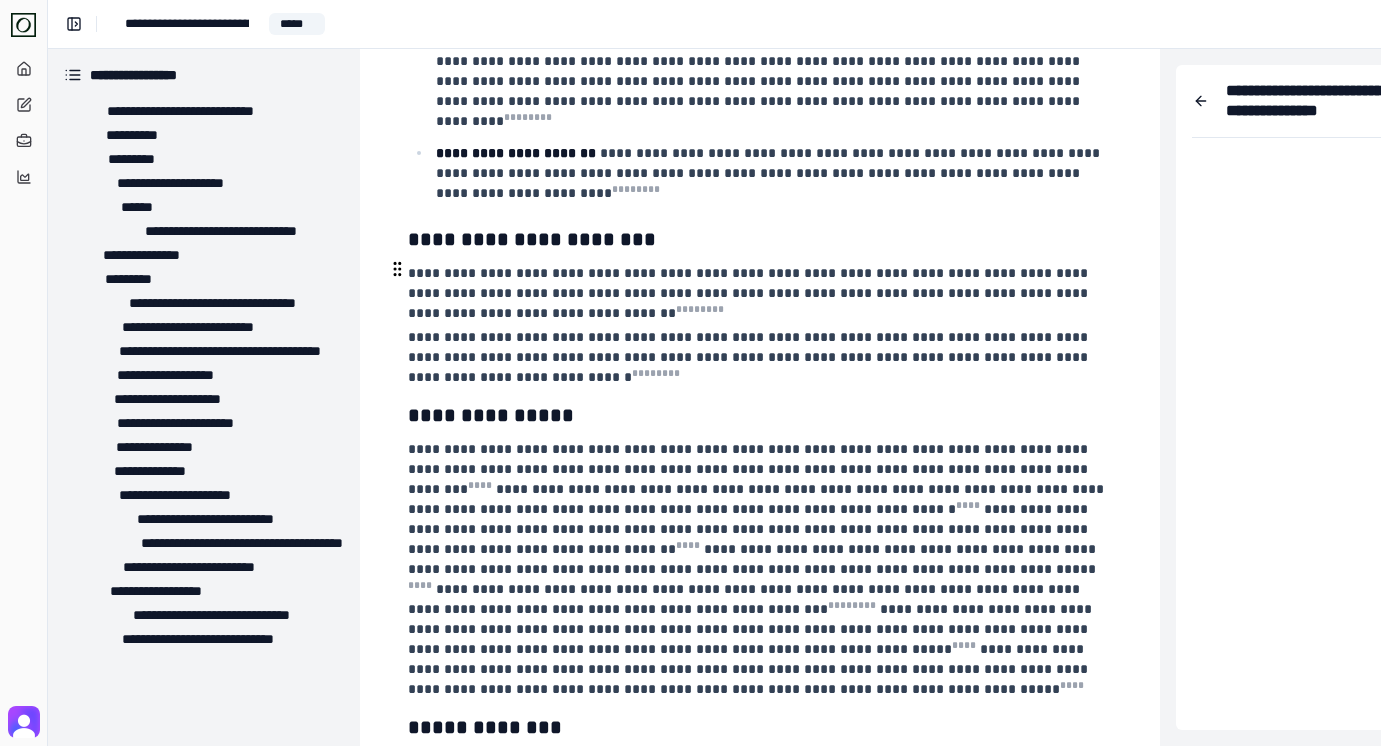 click on "**********" at bounding box center (491, 415) 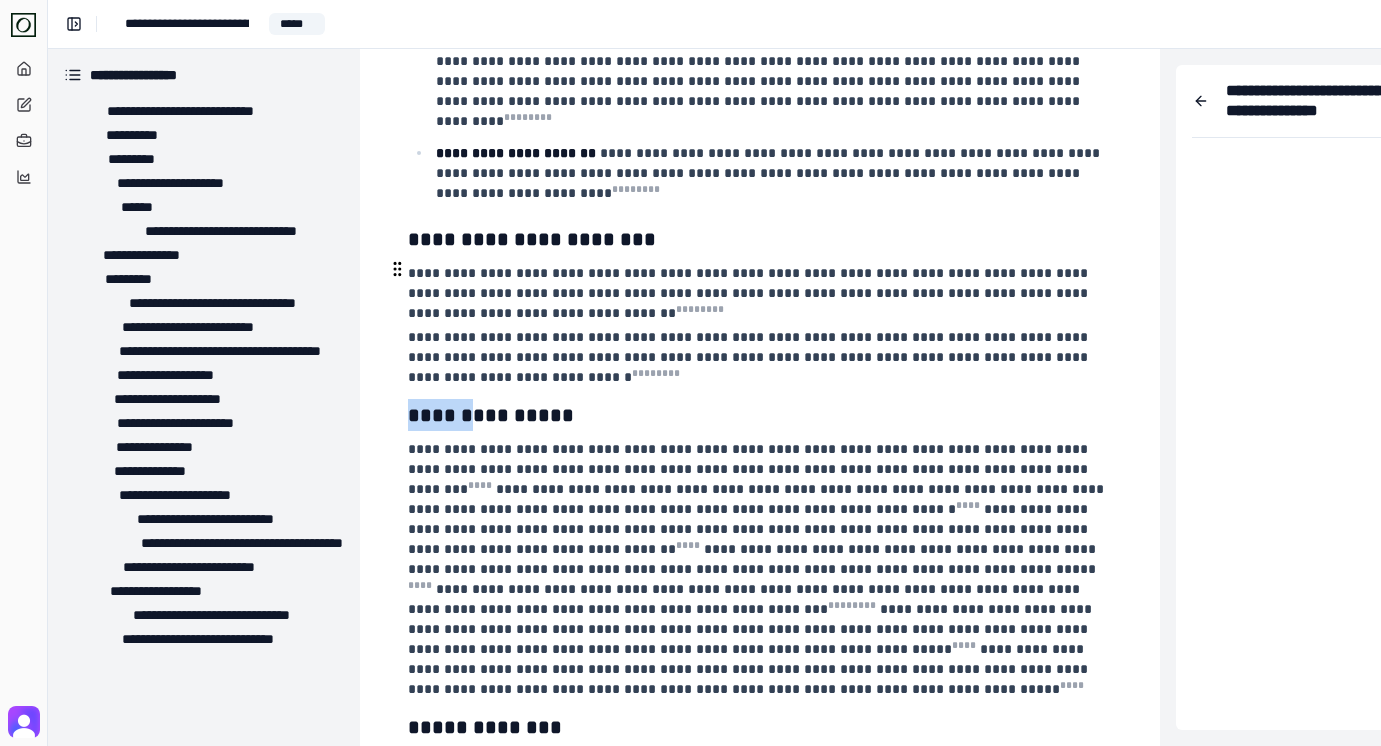 click on "**********" at bounding box center [491, 415] 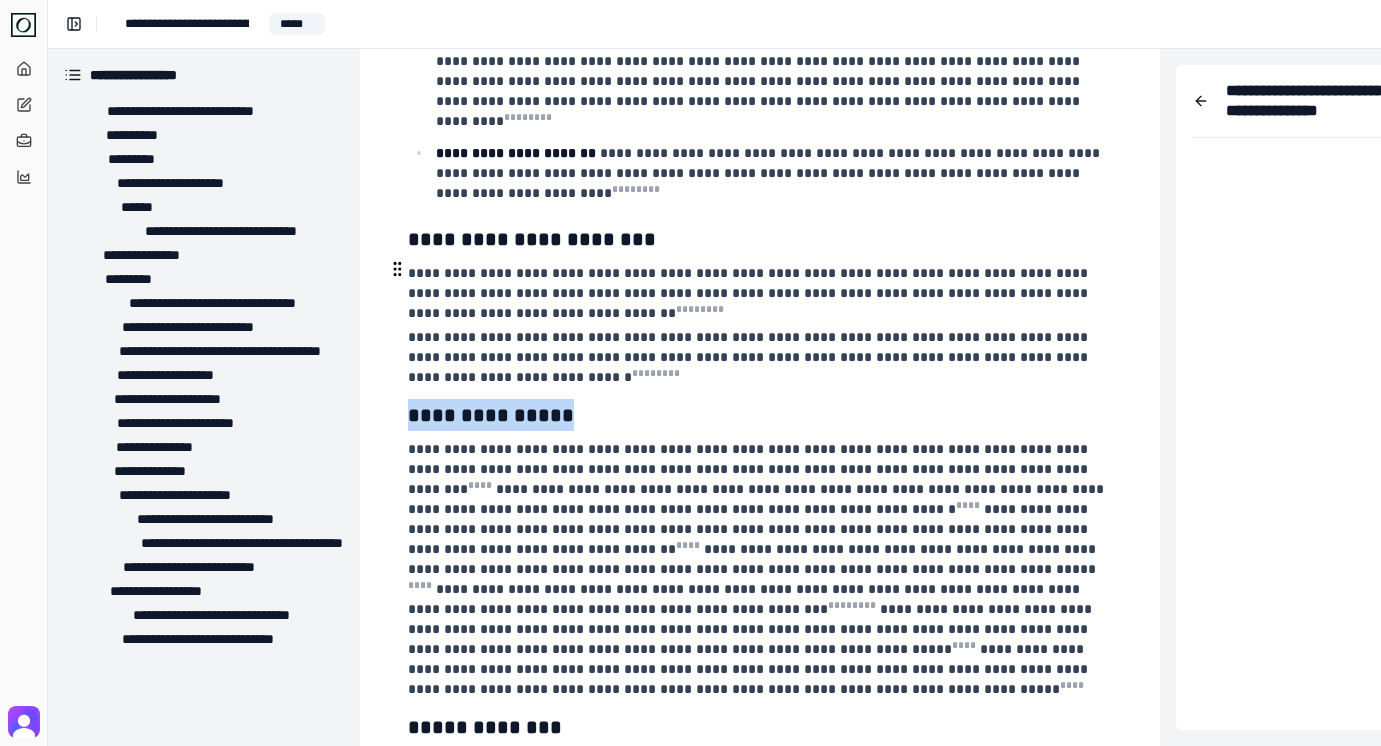 click on "**********" at bounding box center (491, 415) 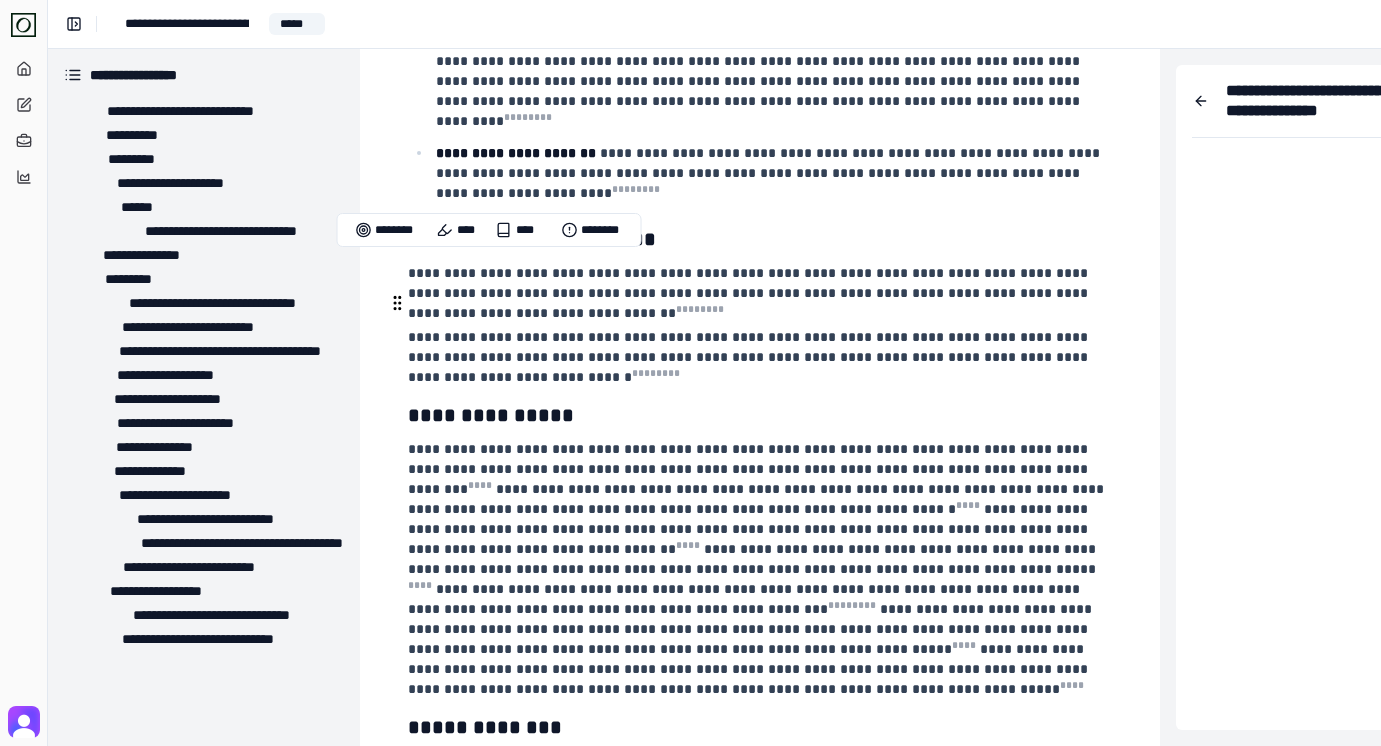 click on "**********" at bounding box center [758, 569] 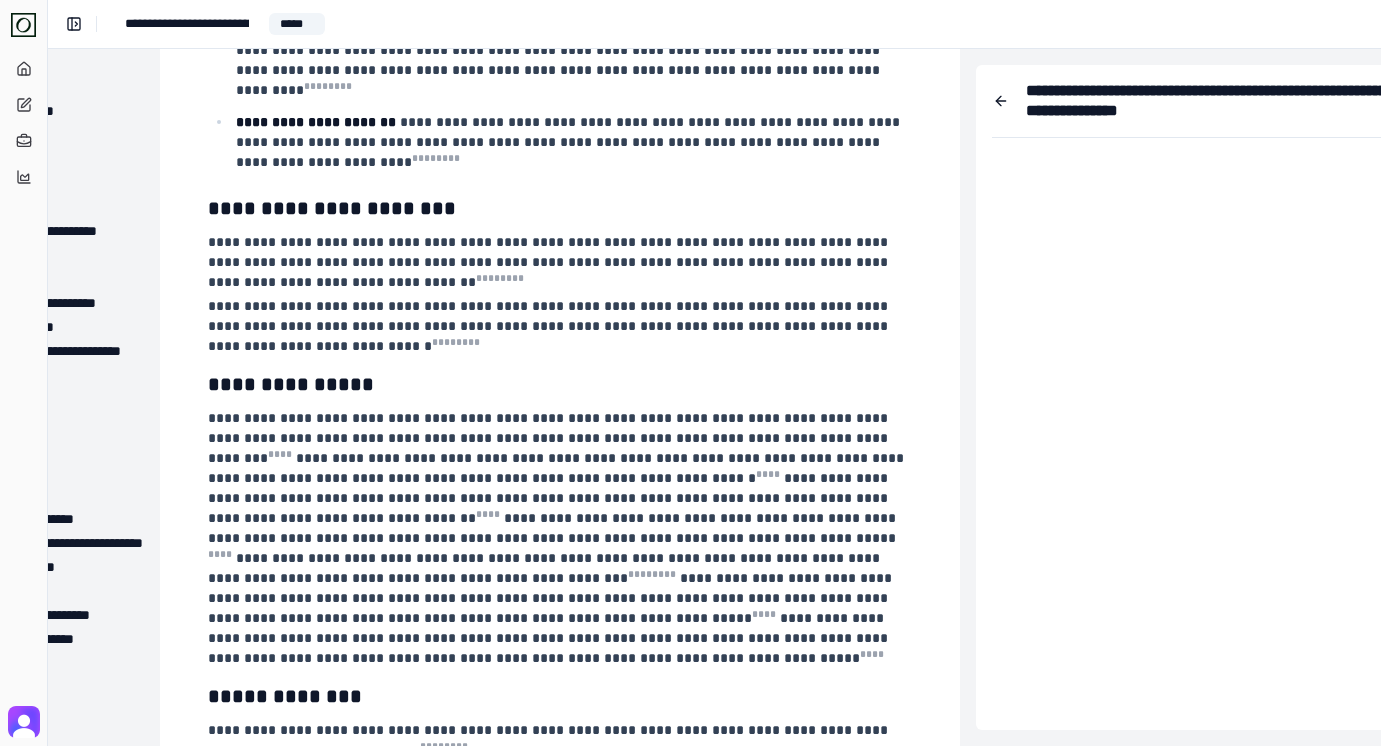 scroll, scrollTop: 2507, scrollLeft: 216, axis: both 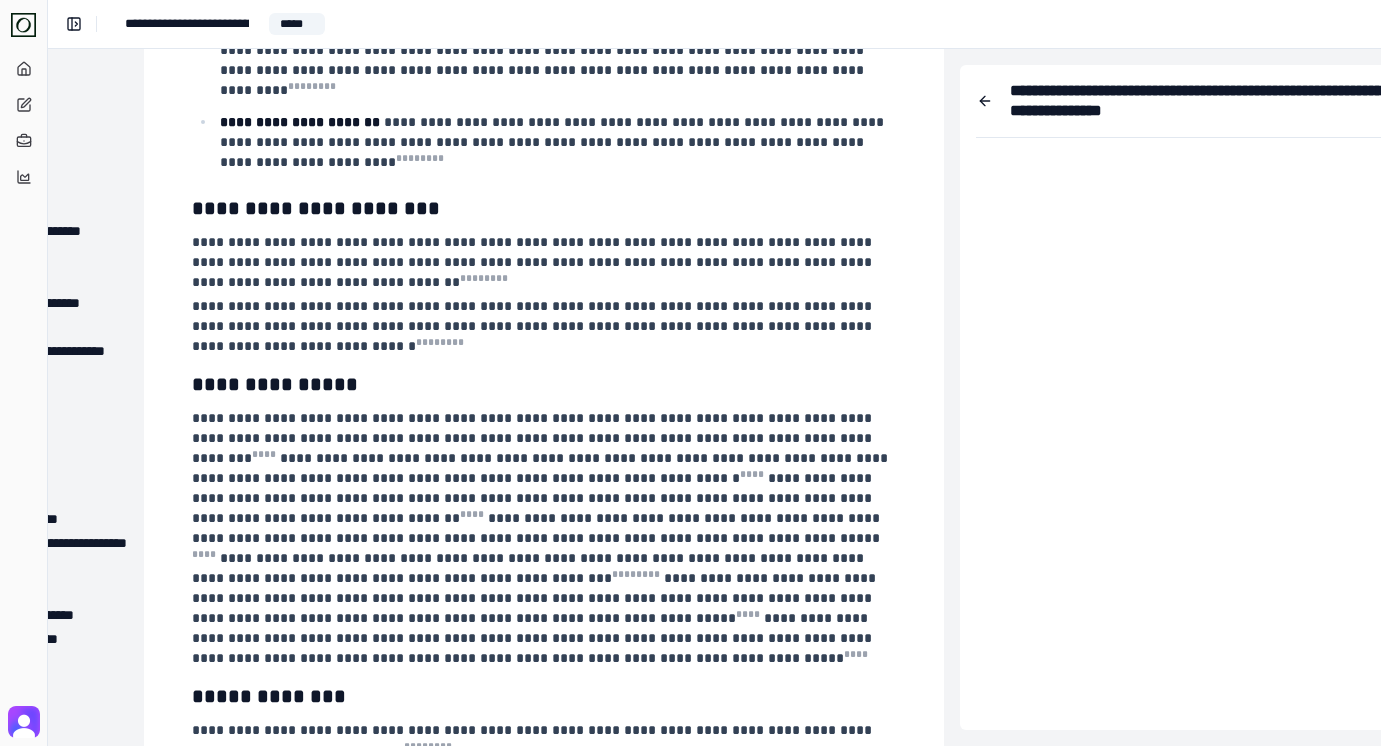 click on "**********" at bounding box center [544, 332] 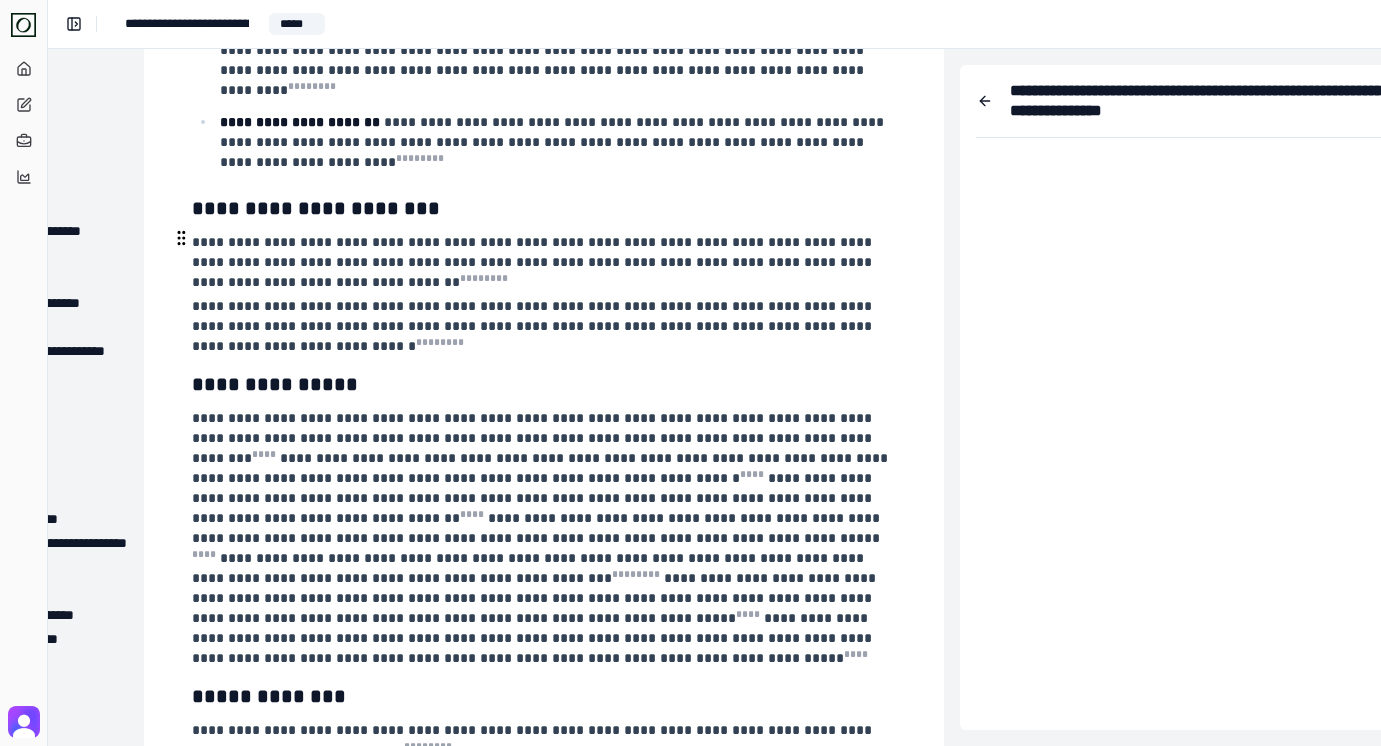 click on "**********" at bounding box center (544, 384) 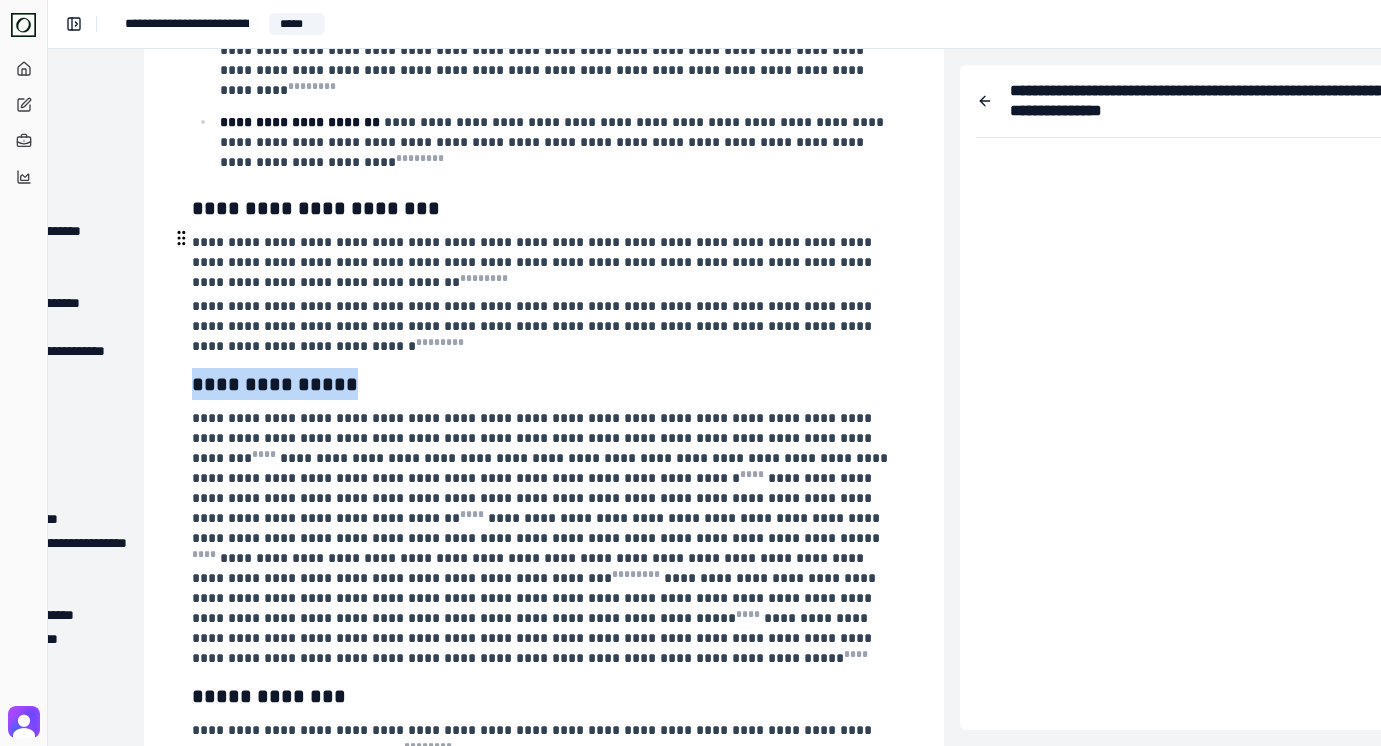 click on "**********" at bounding box center (544, 384) 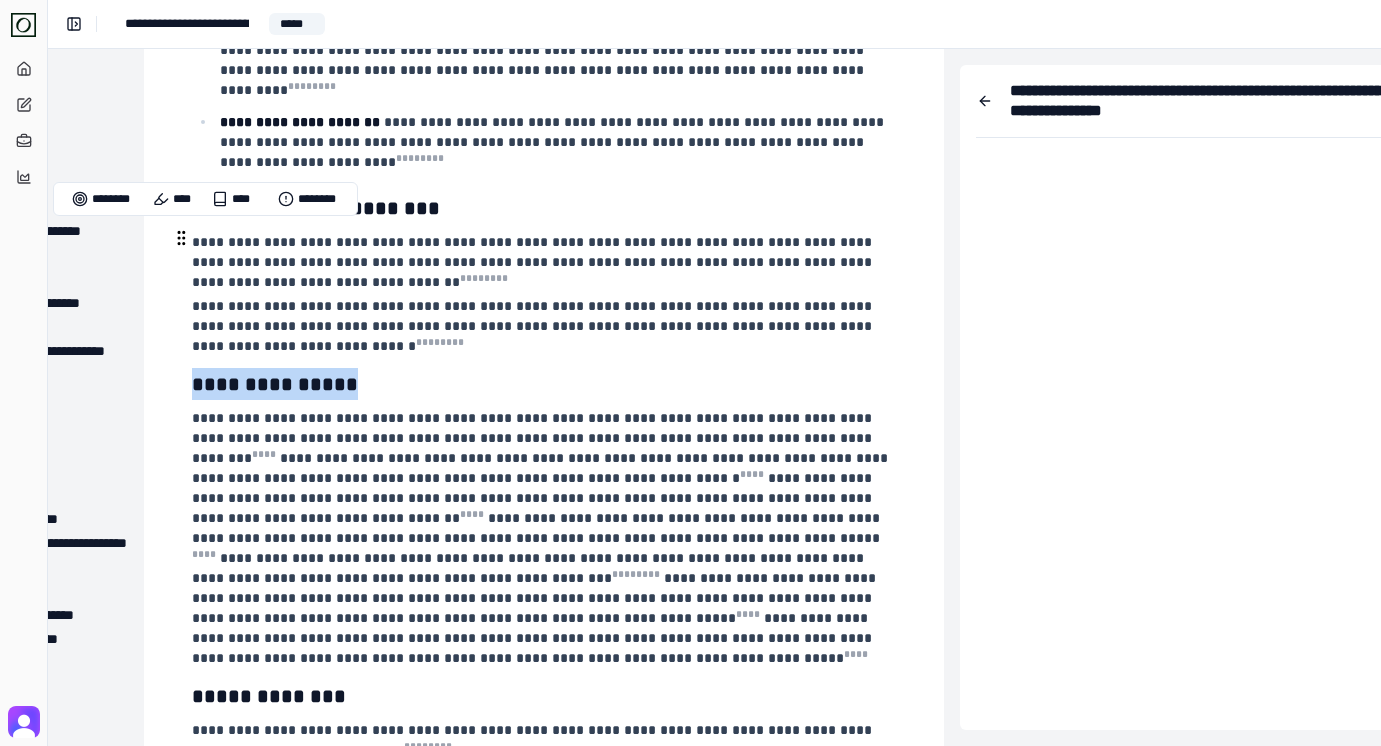 click on "**********" at bounding box center (275, 384) 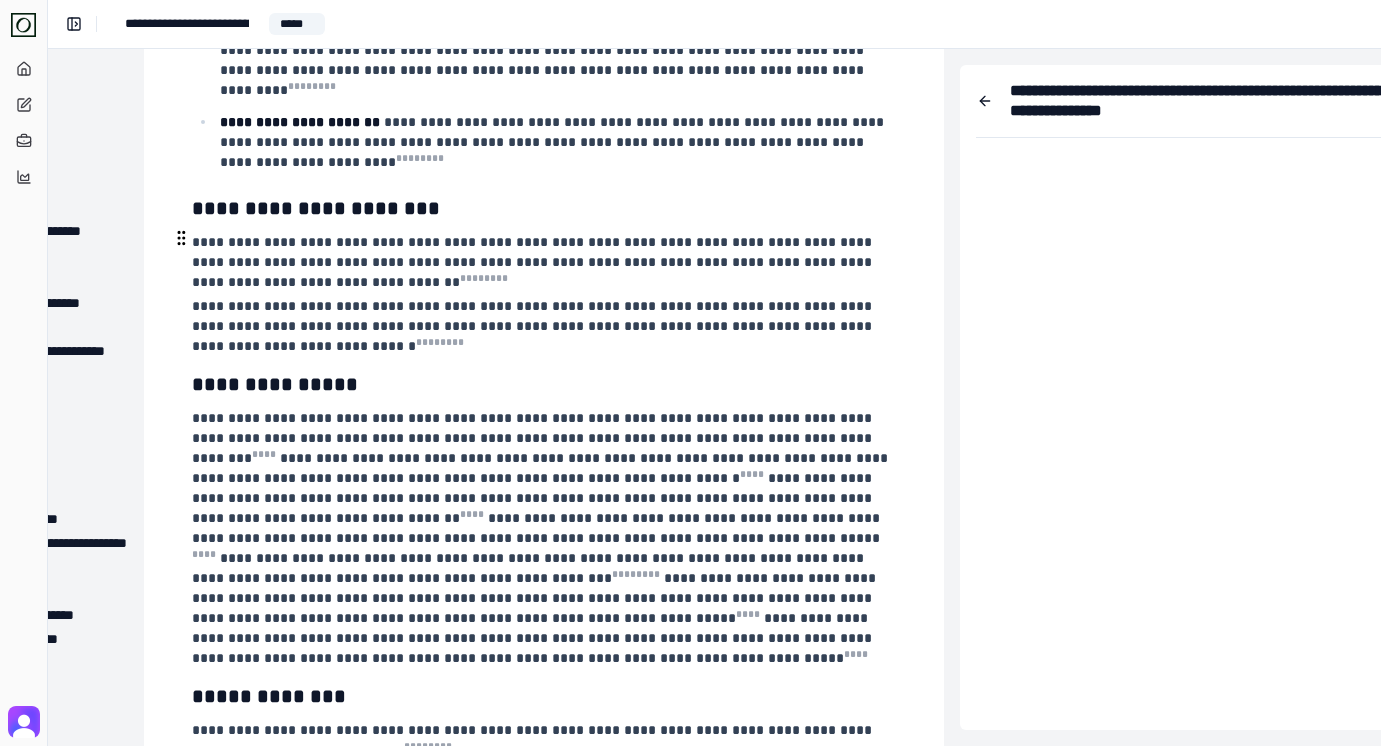 click on "**********" at bounding box center [275, 384] 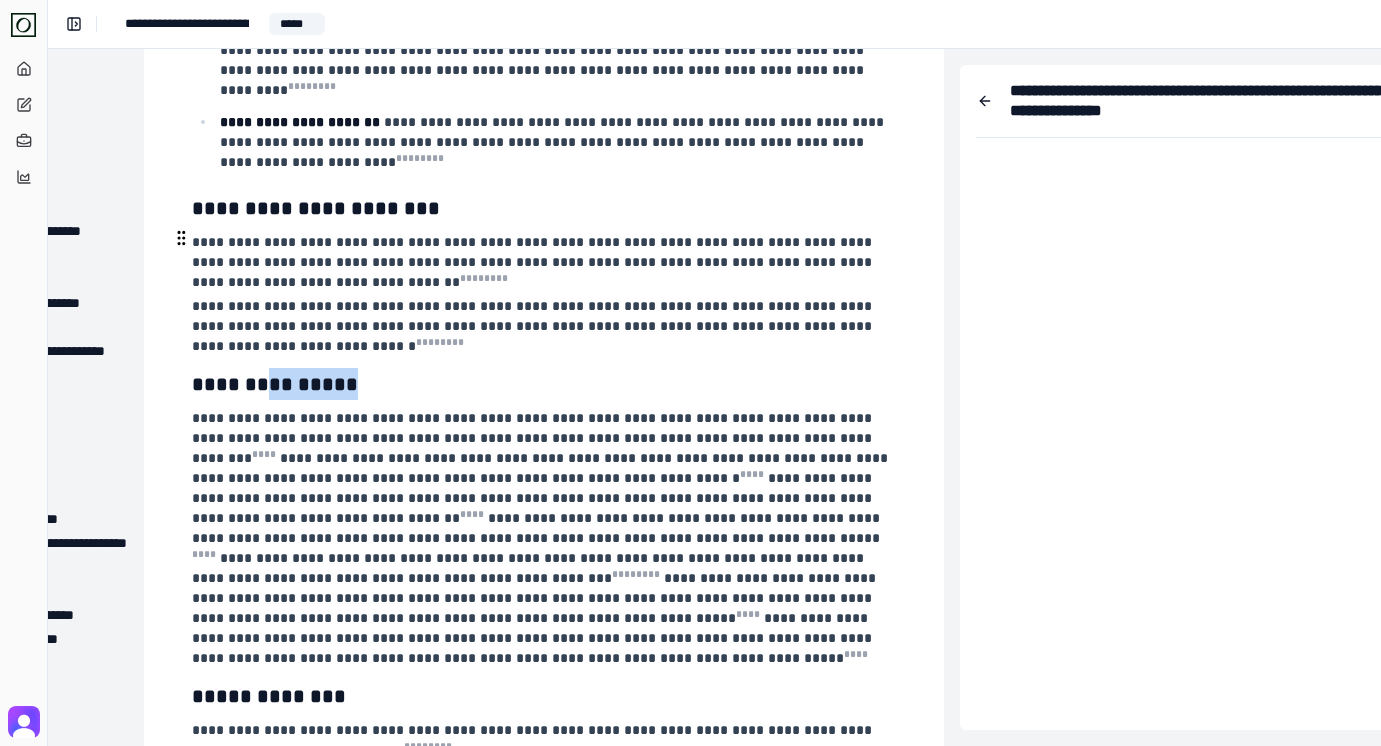 click on "**********" at bounding box center (275, 384) 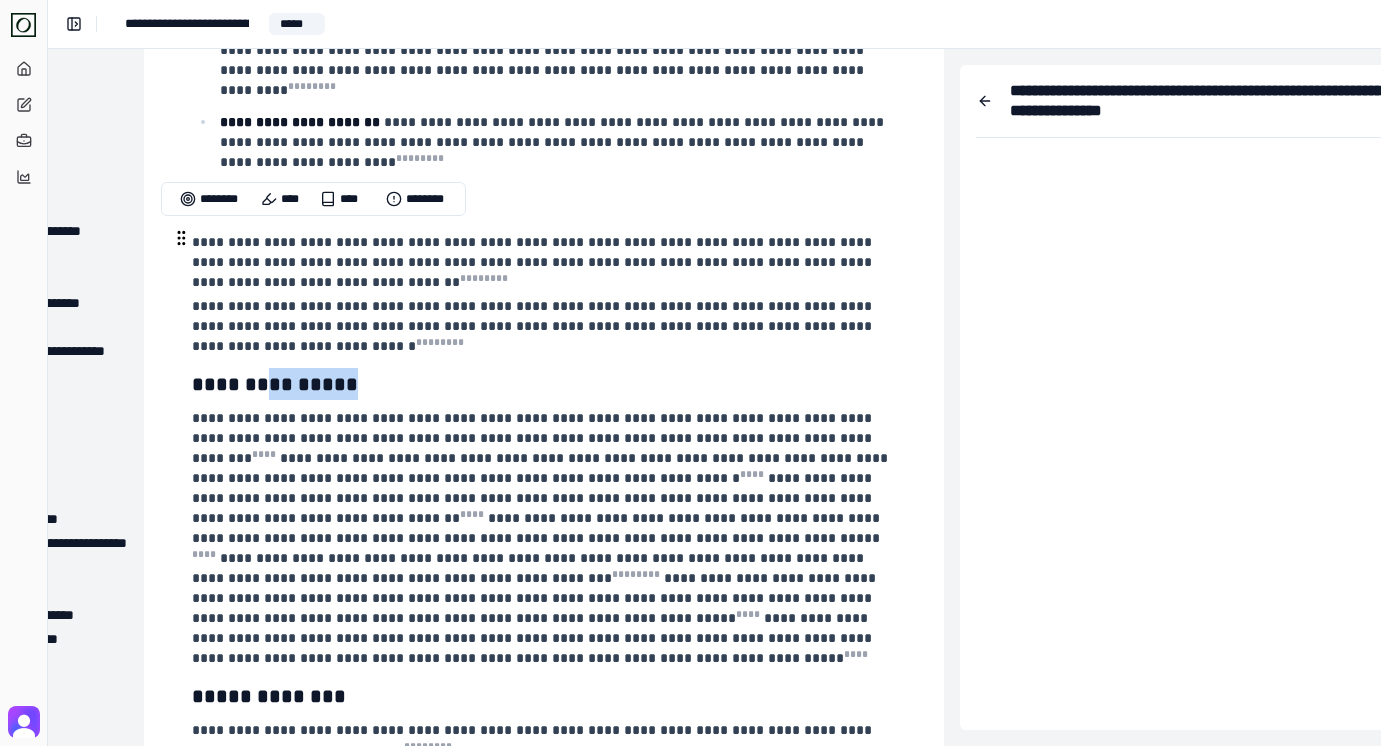 click on "**********" at bounding box center (275, 384) 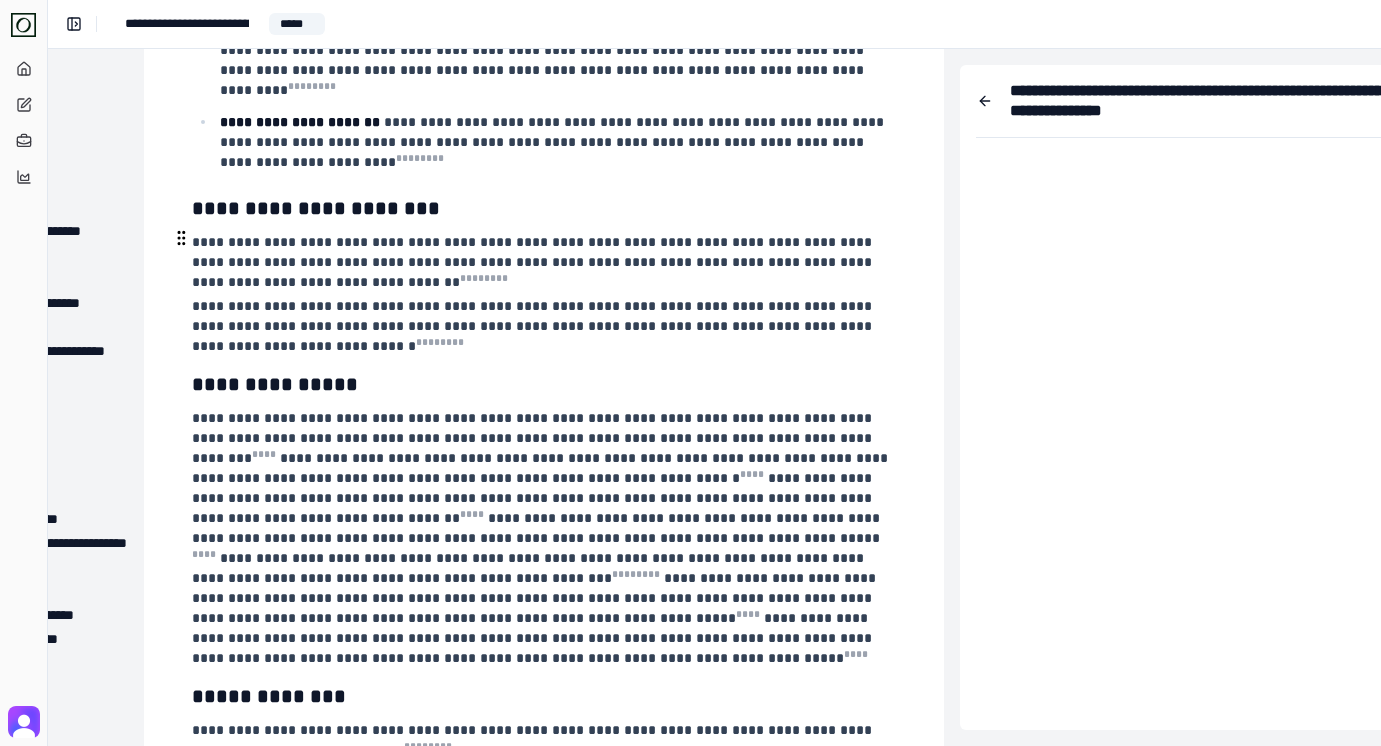 click at bounding box center (181, 238) 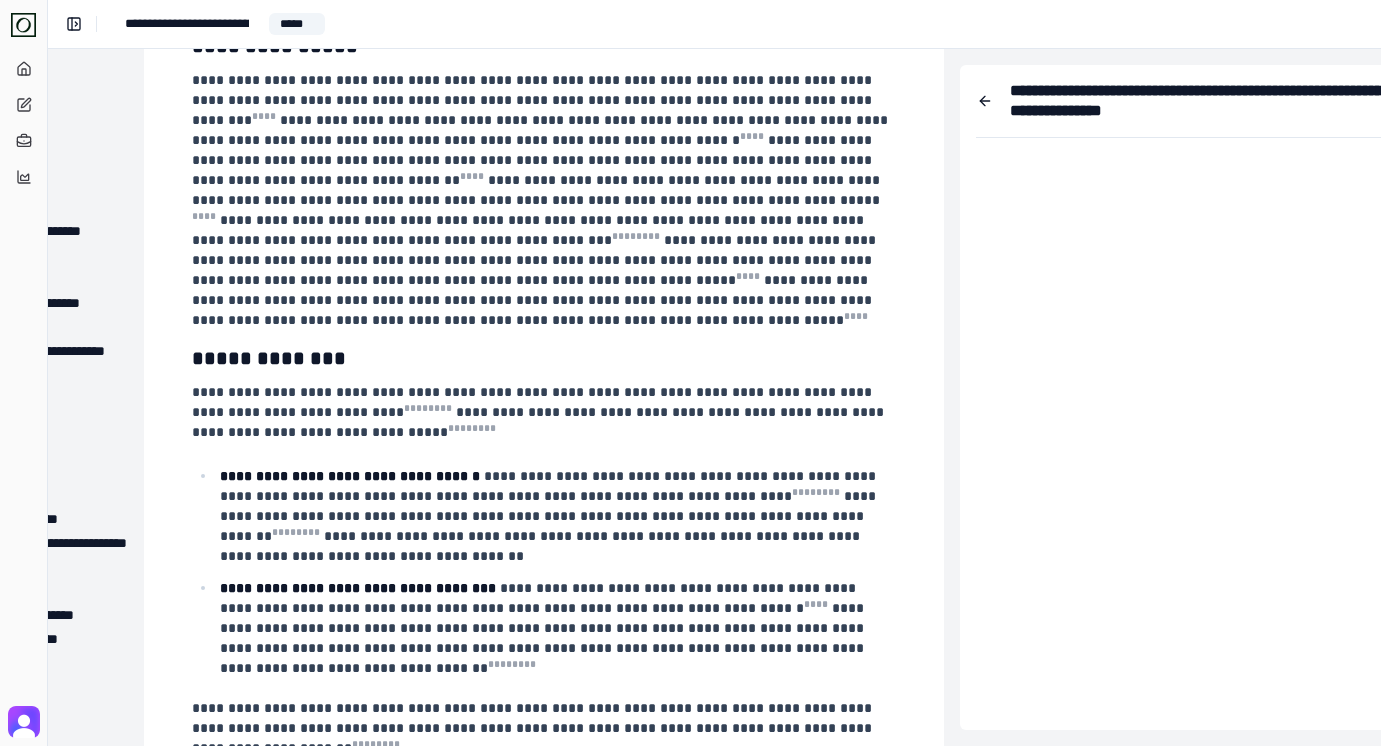 scroll, scrollTop: 2938, scrollLeft: 216, axis: both 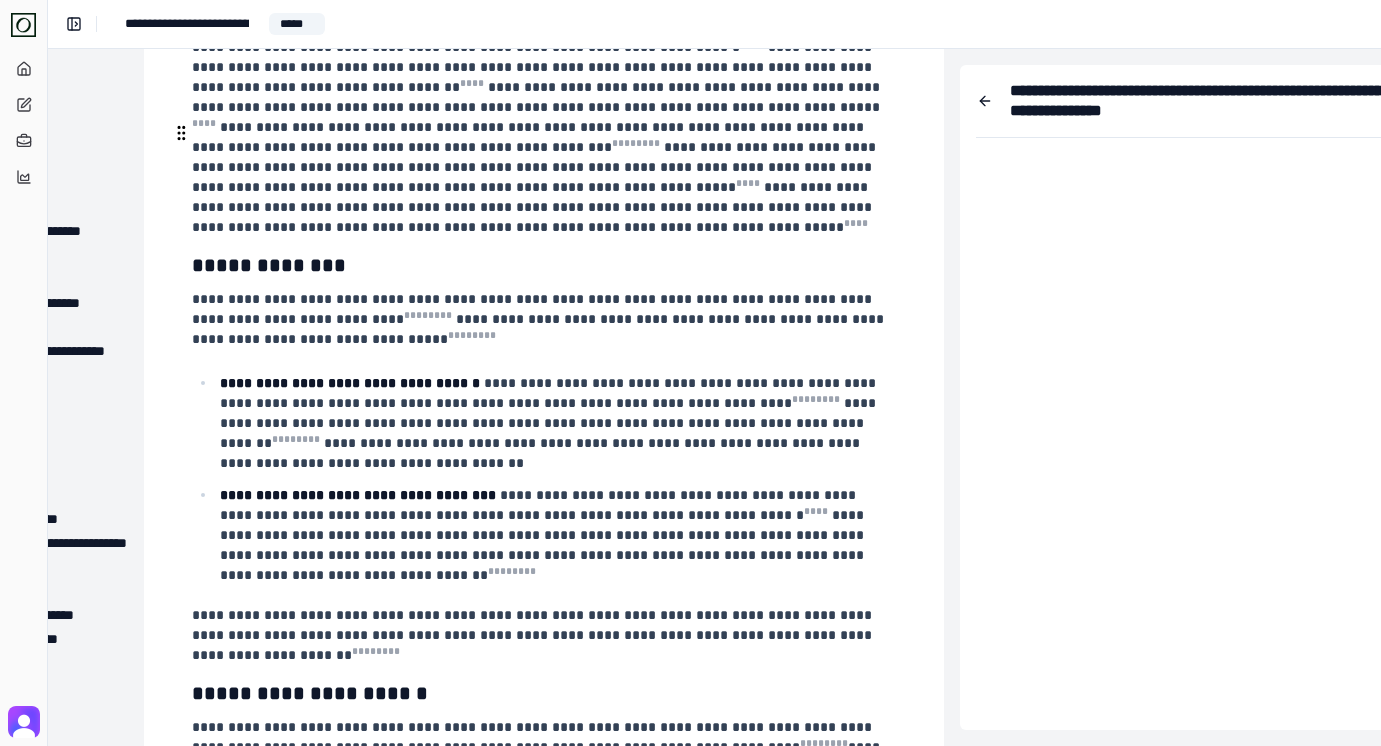 click on "**********" at bounding box center [542, 319] 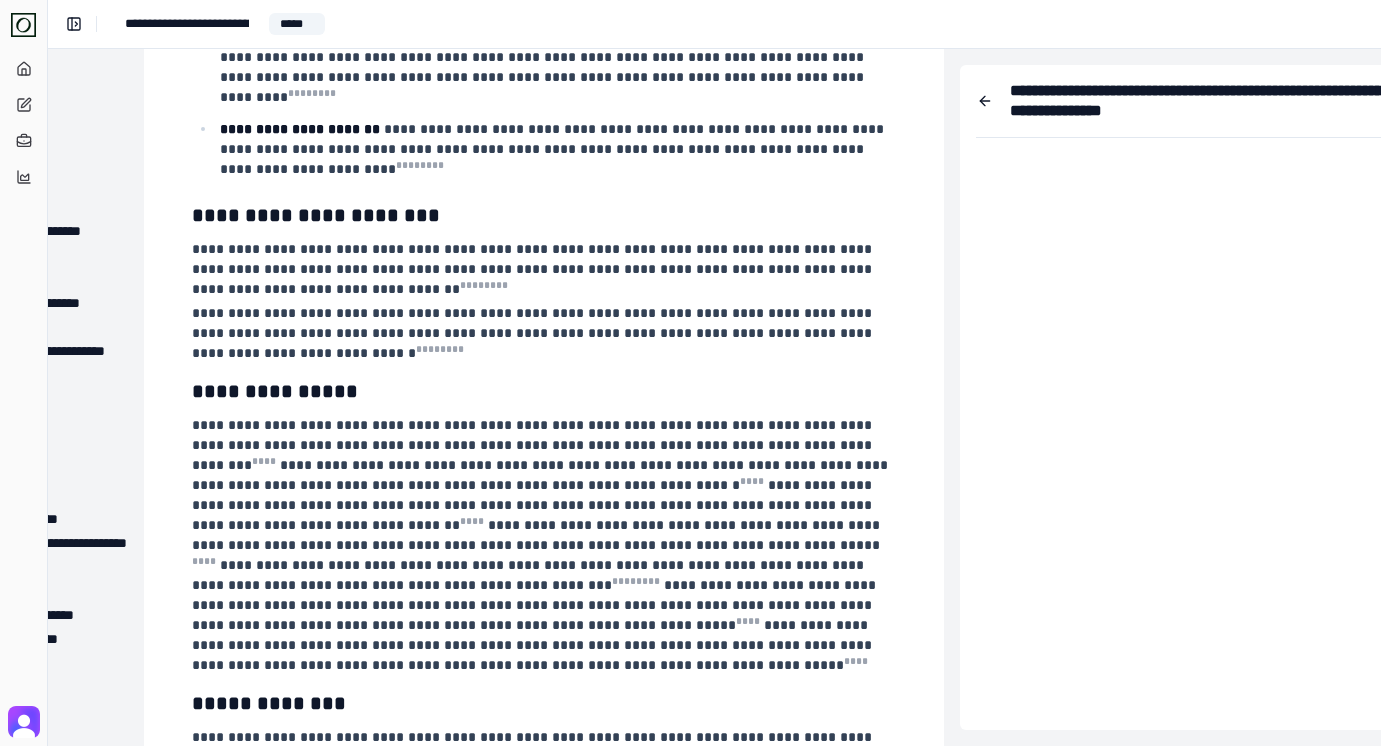 scroll, scrollTop: 2469, scrollLeft: 216, axis: both 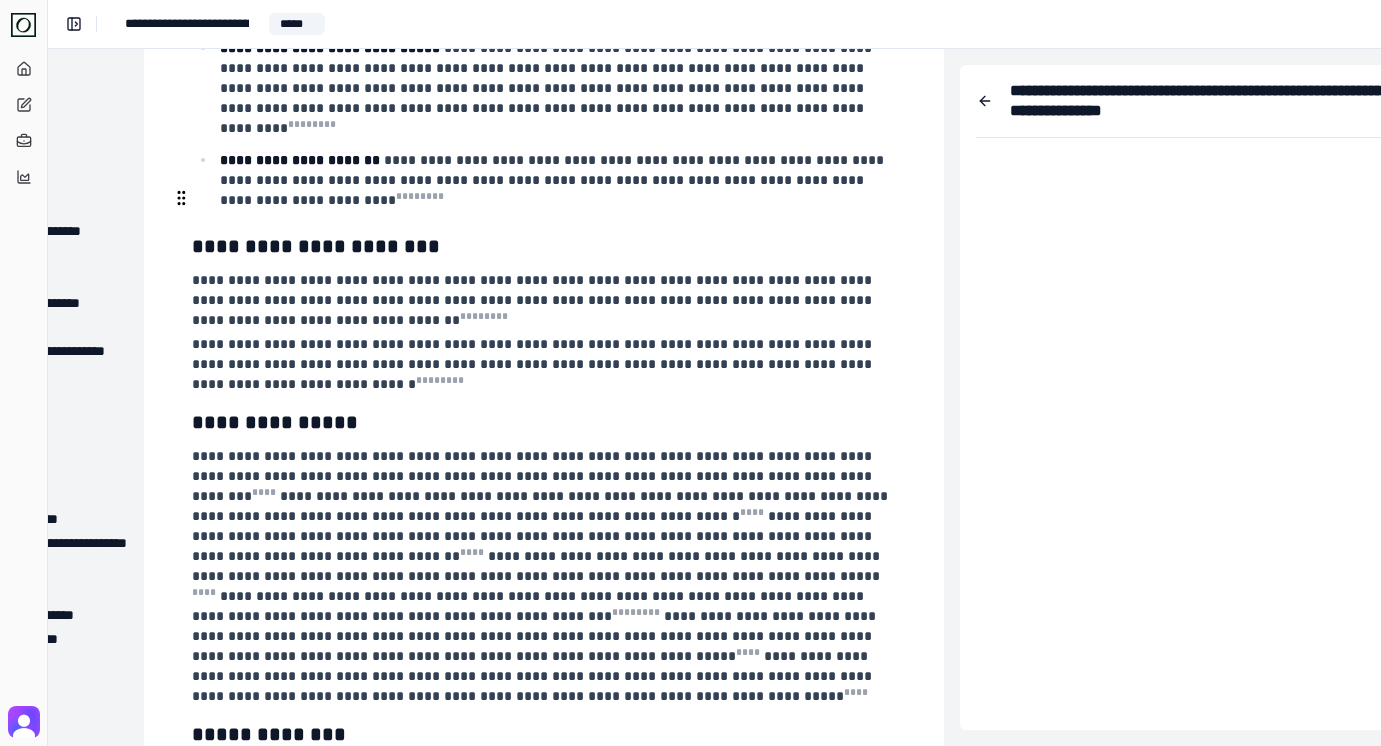 click on "**********" at bounding box center (534, 364) 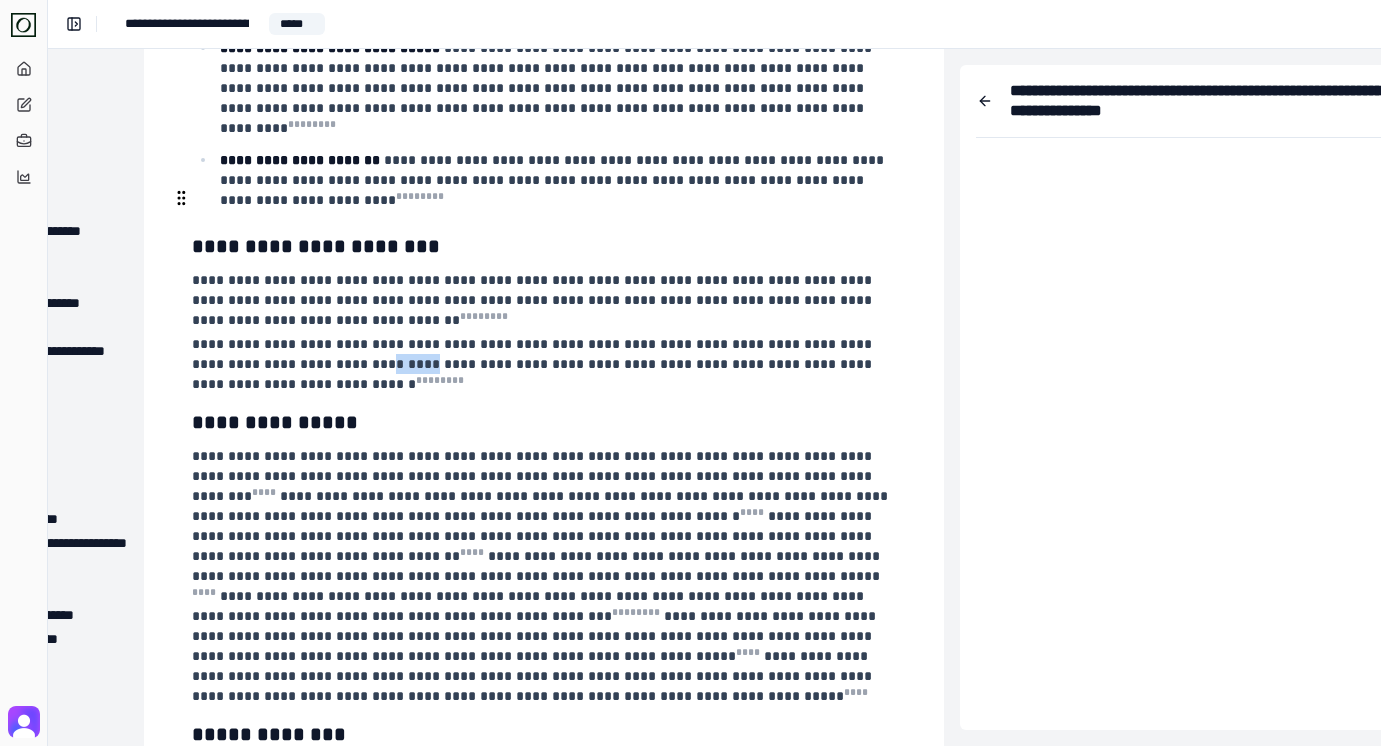 click on "**********" at bounding box center (534, 364) 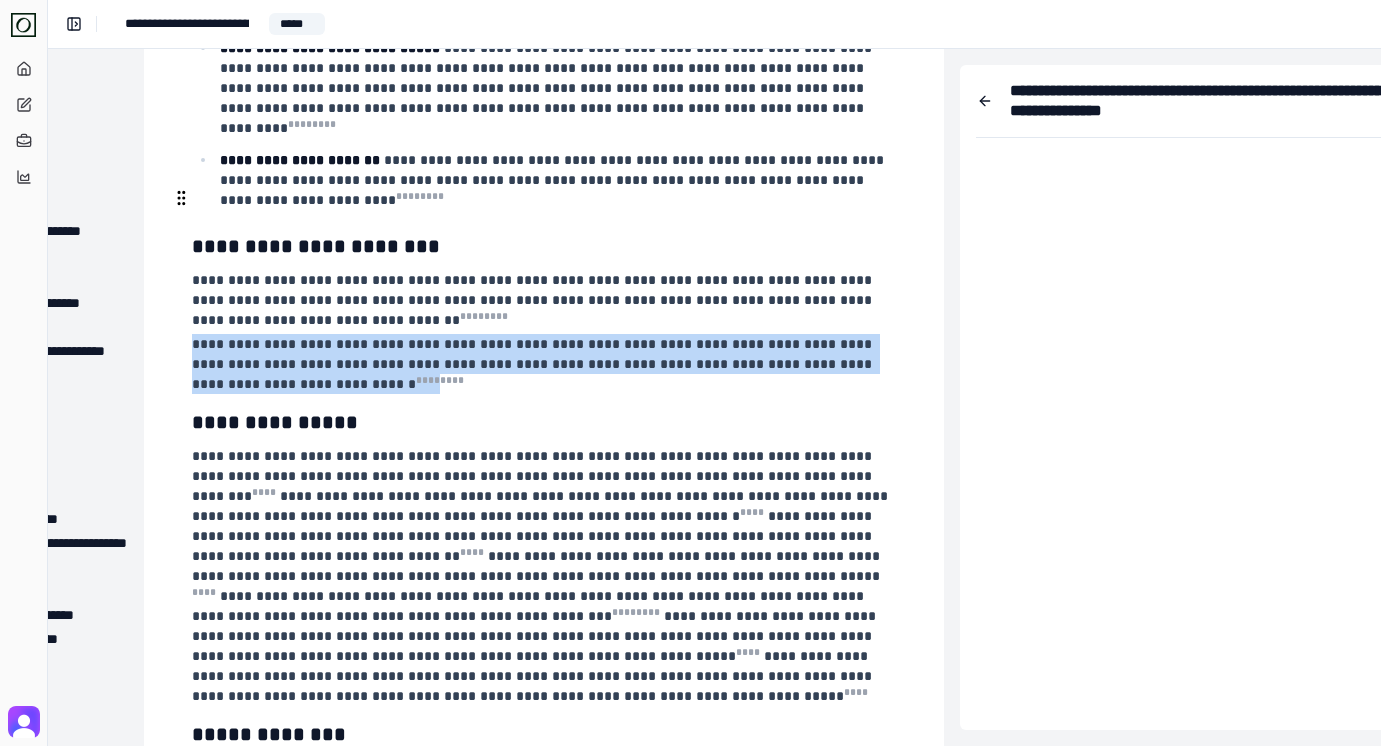 click on "**********" at bounding box center [534, 364] 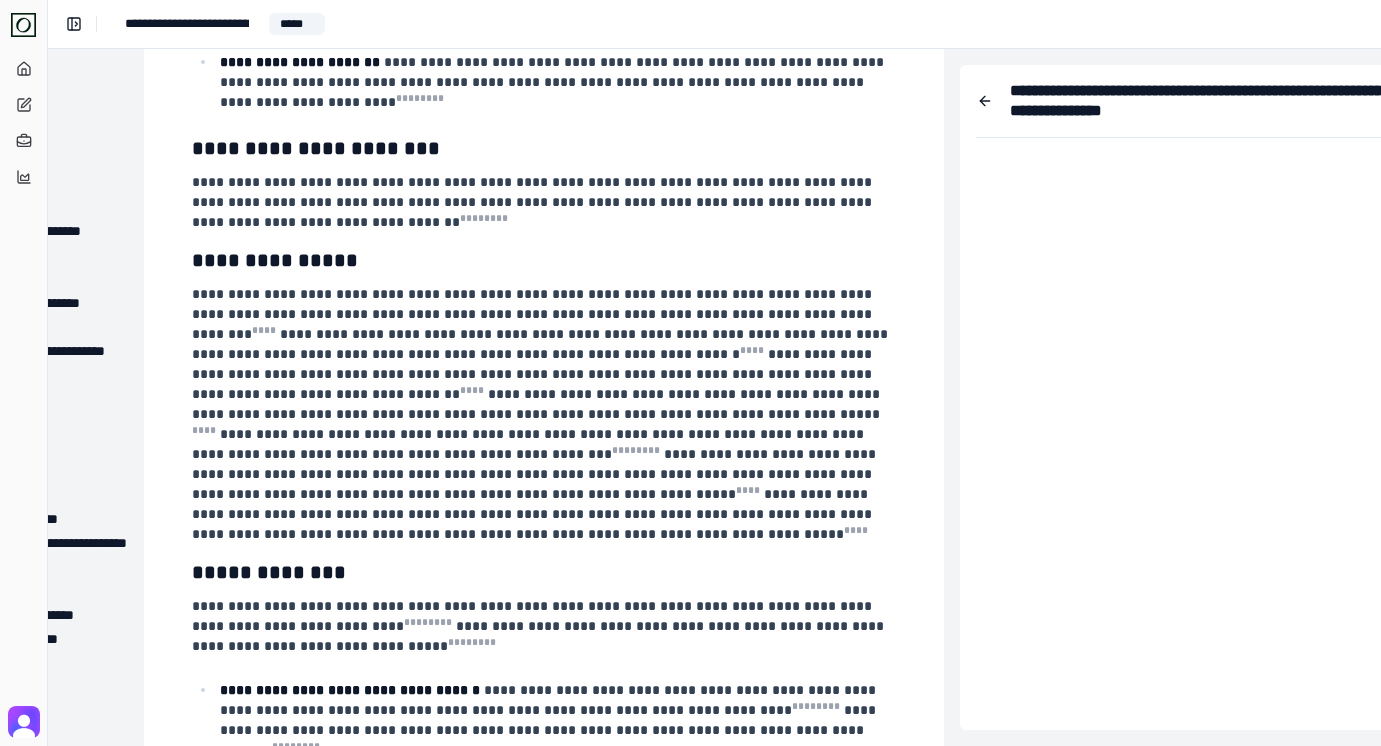 scroll, scrollTop: 2454, scrollLeft: 216, axis: both 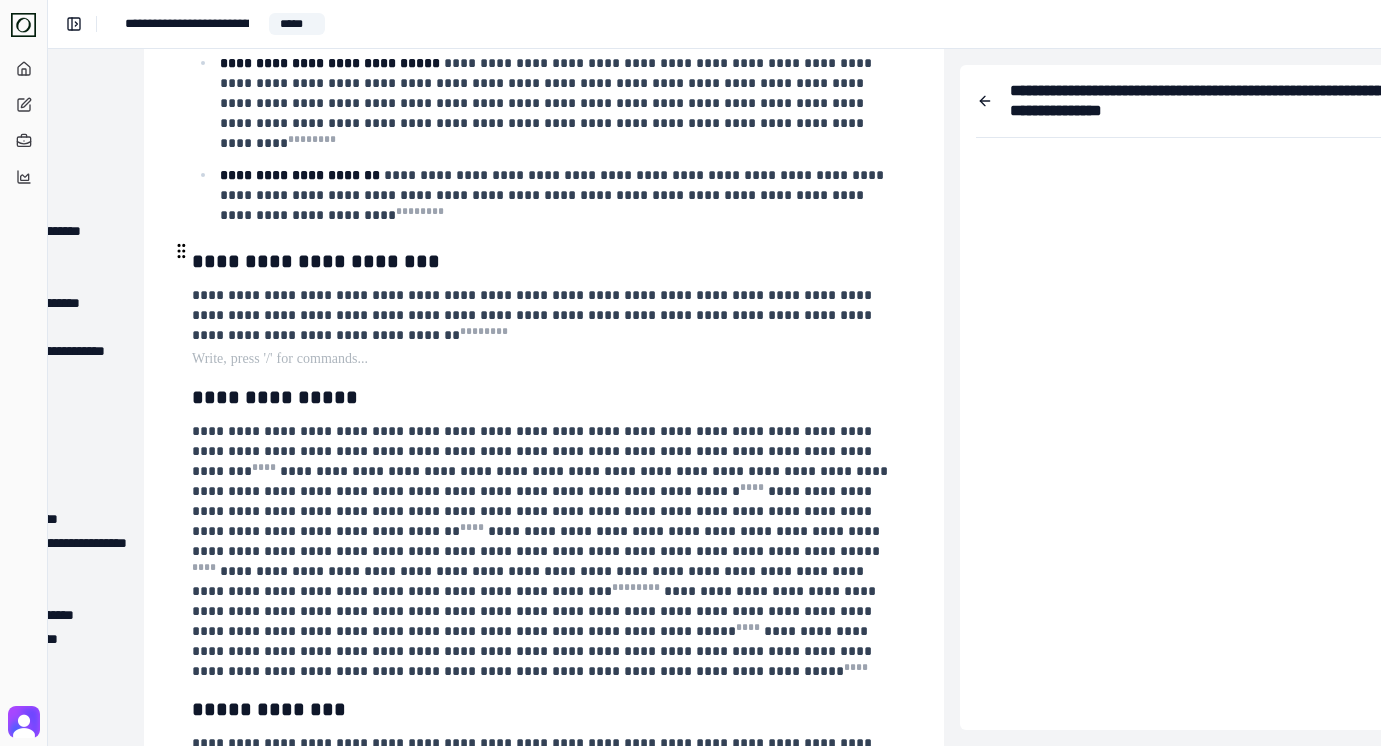 click on "**********" at bounding box center [544, 397] 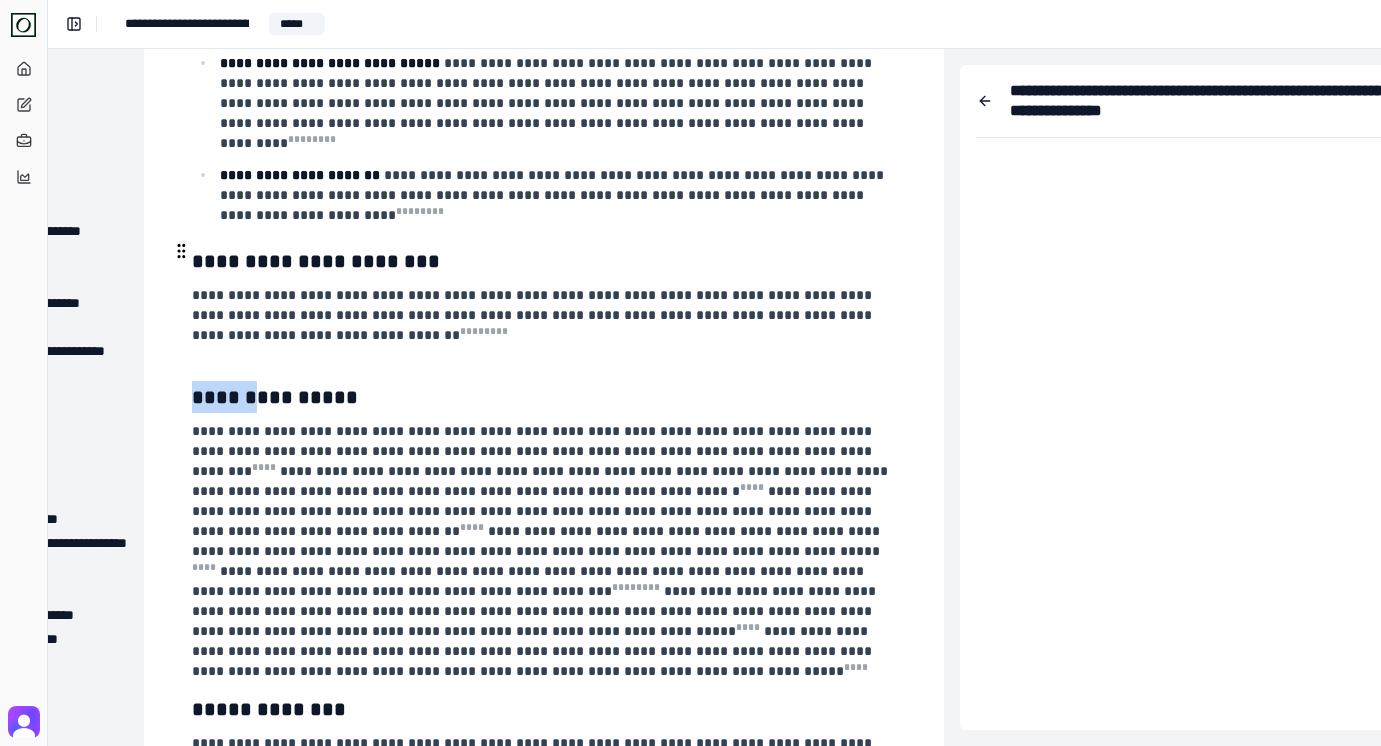 click on "**********" at bounding box center (544, 397) 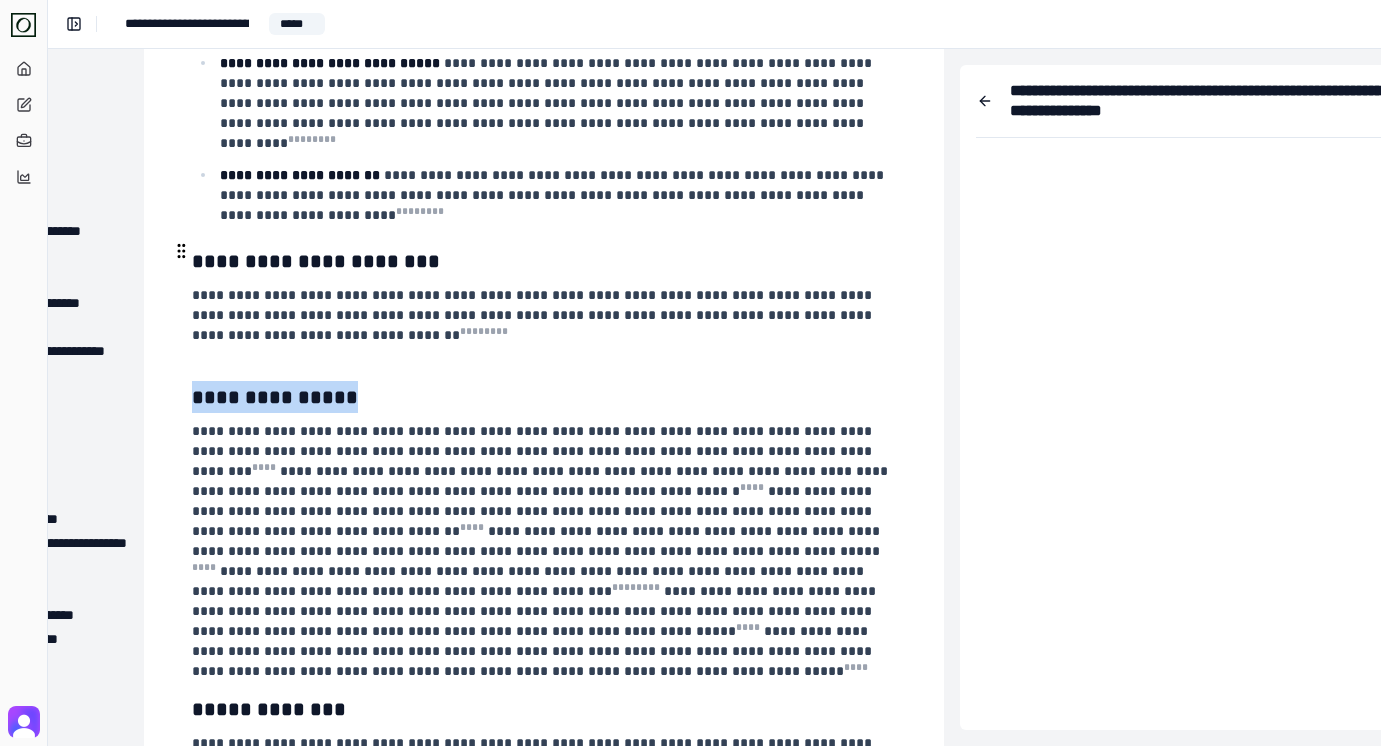 click on "**********" at bounding box center (544, 397) 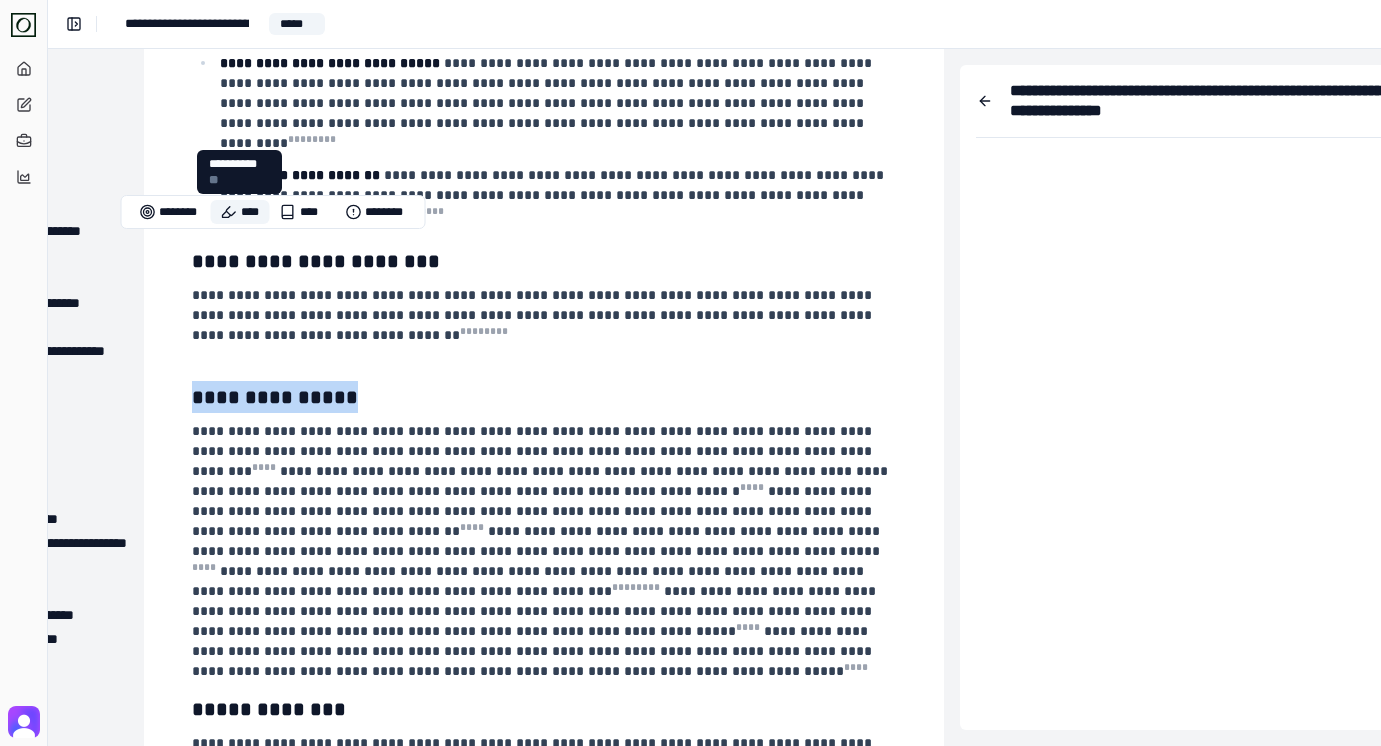 click on "****" at bounding box center [240, 212] 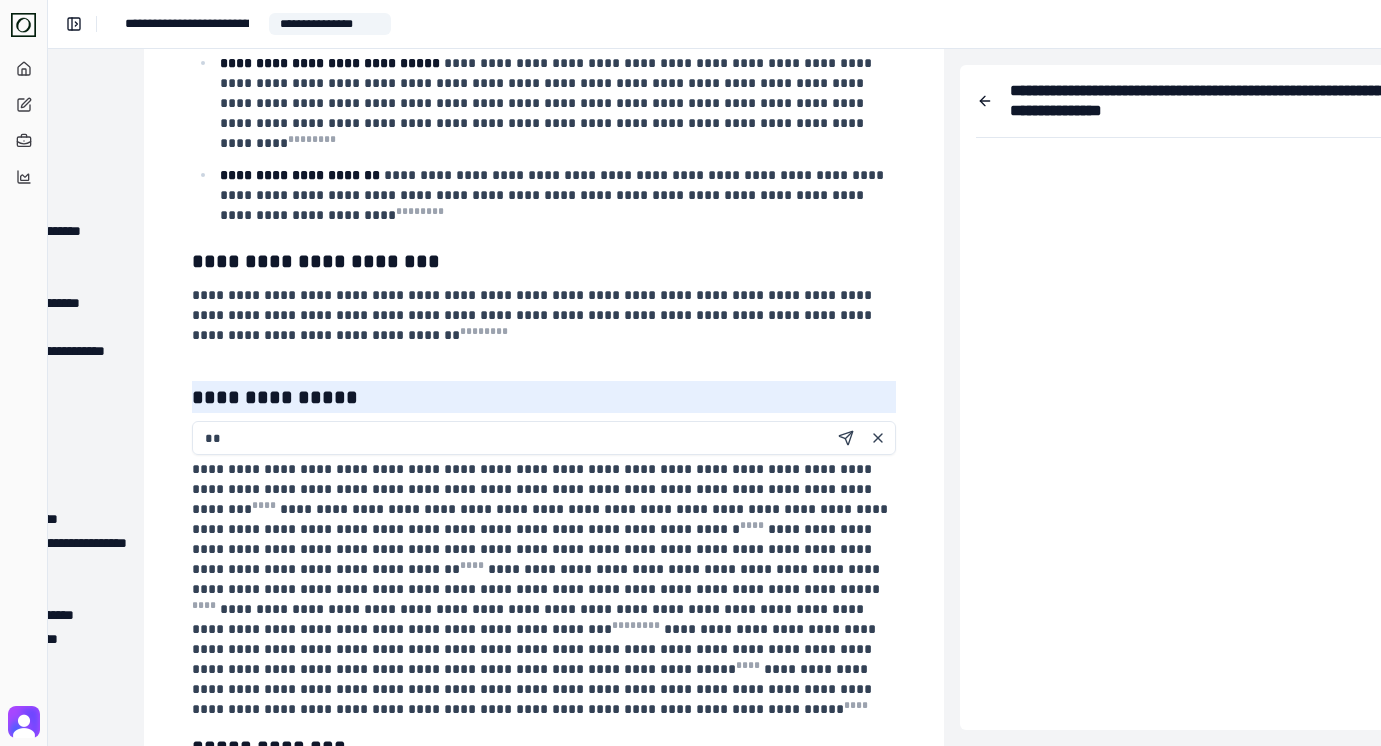 type on "*" 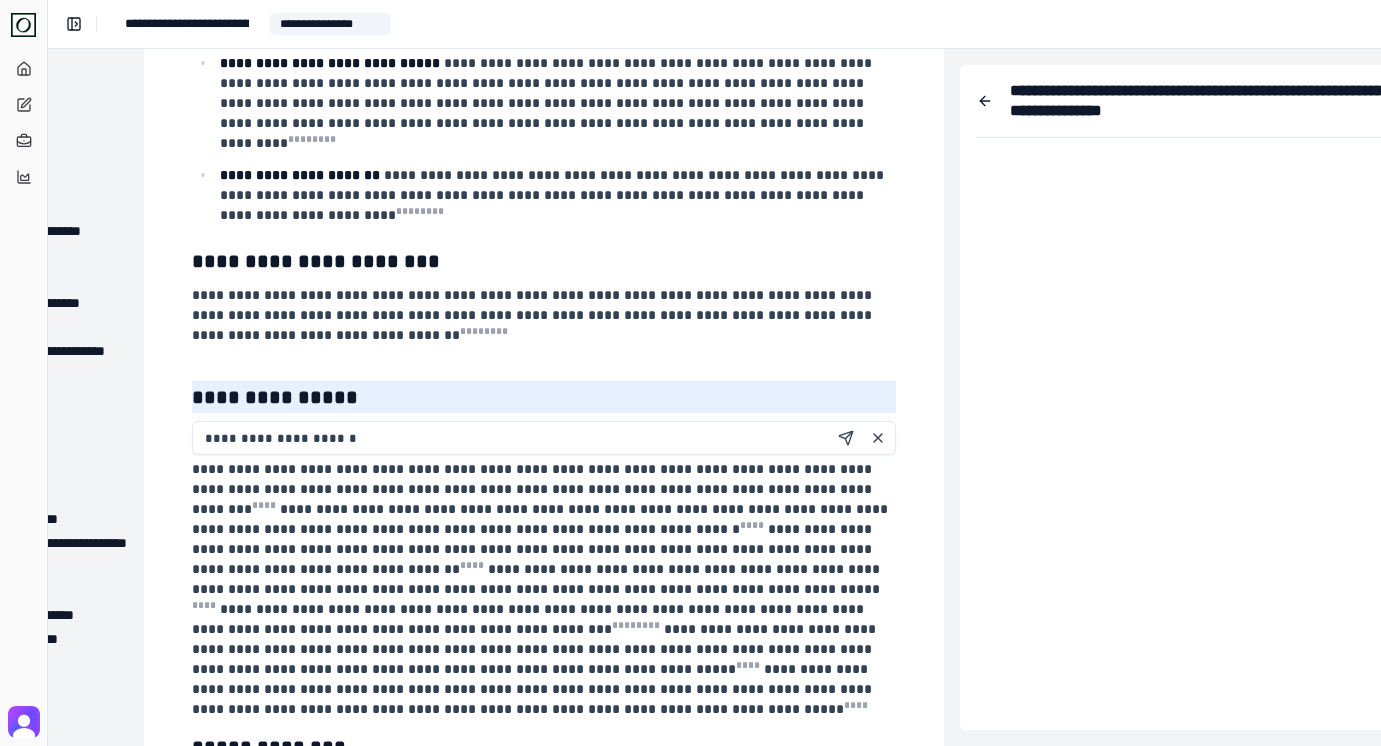 type on "**********" 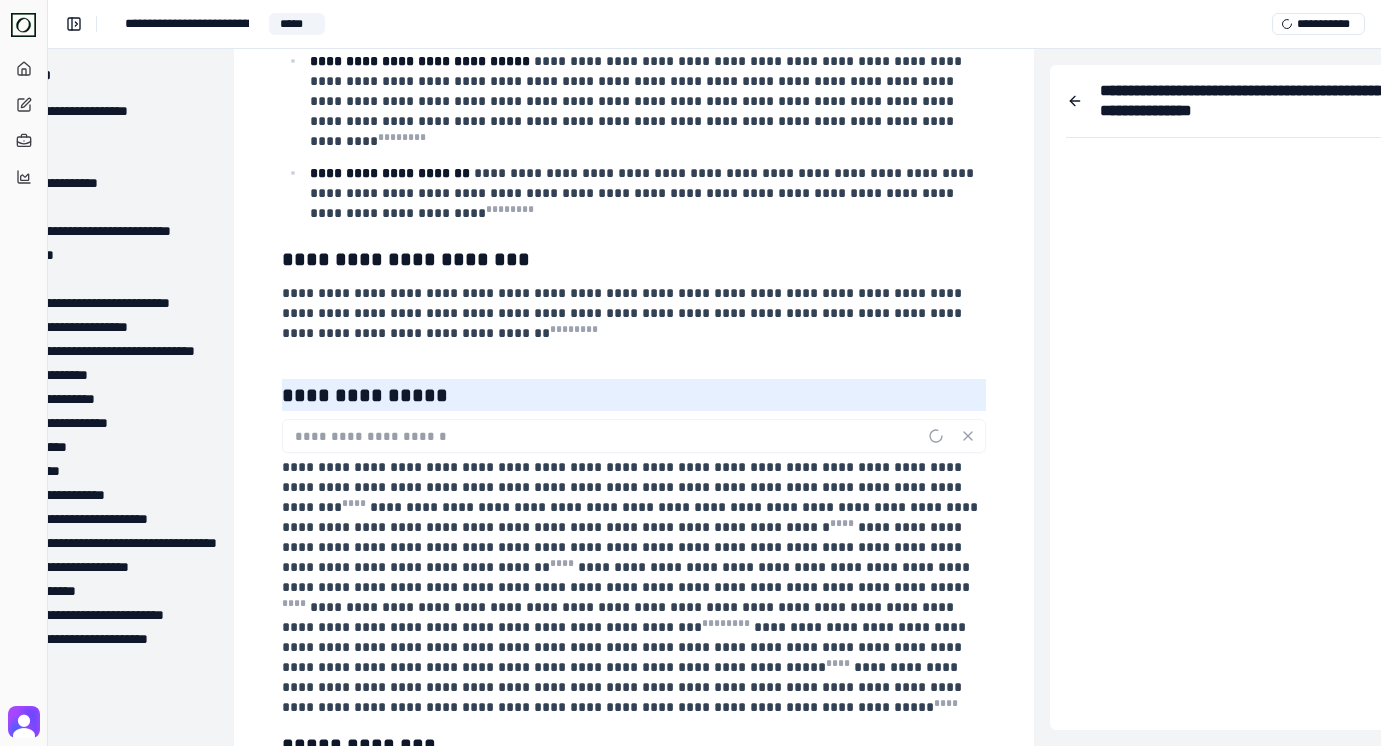 scroll, scrollTop: 2453, scrollLeft: 126, axis: both 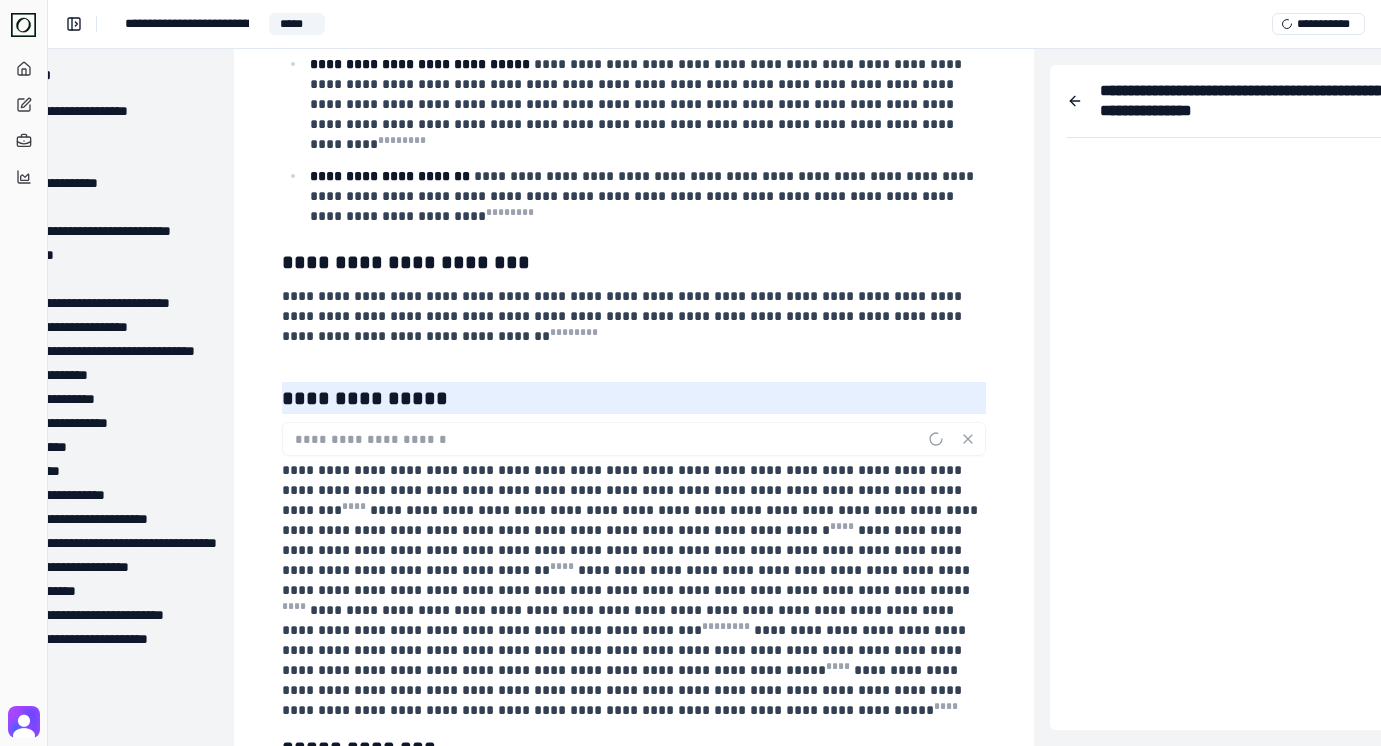 click at bounding box center (632, 360) 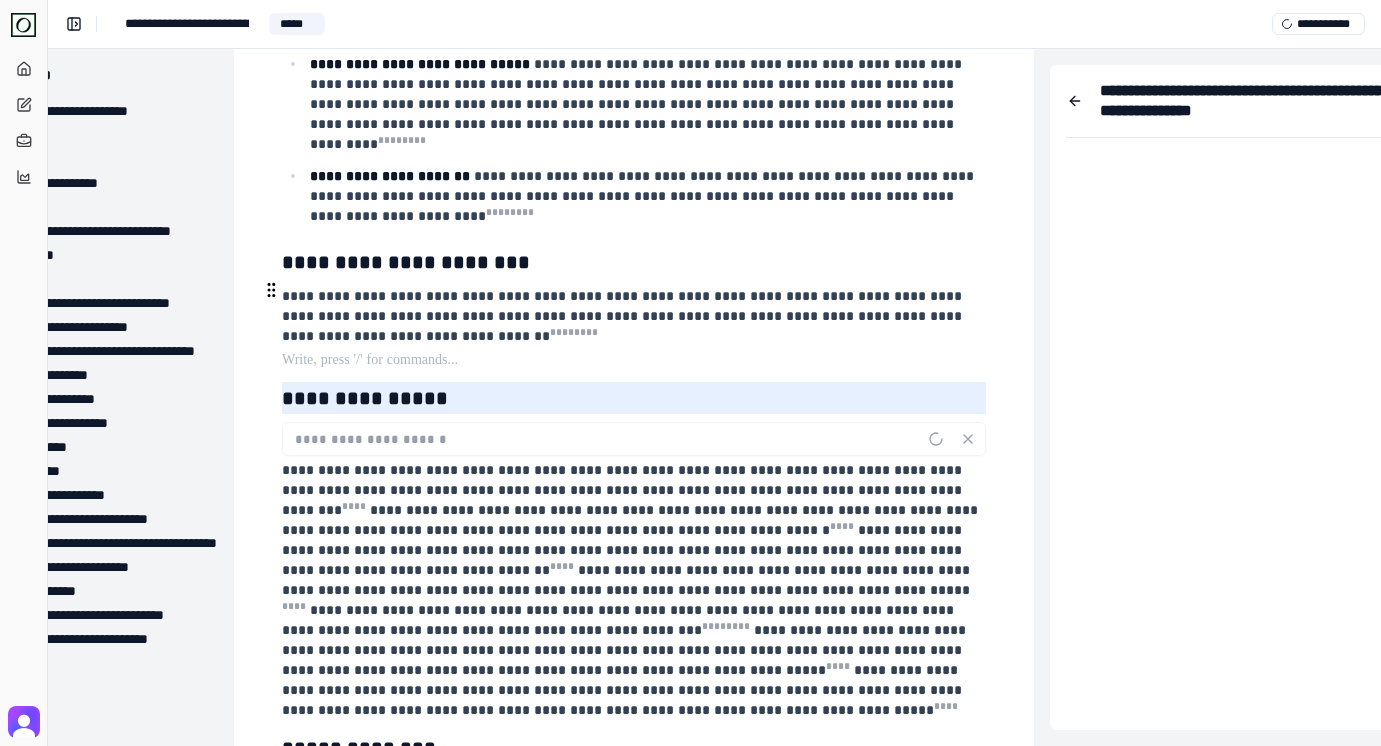 click on "**********" at bounding box center (632, 590) 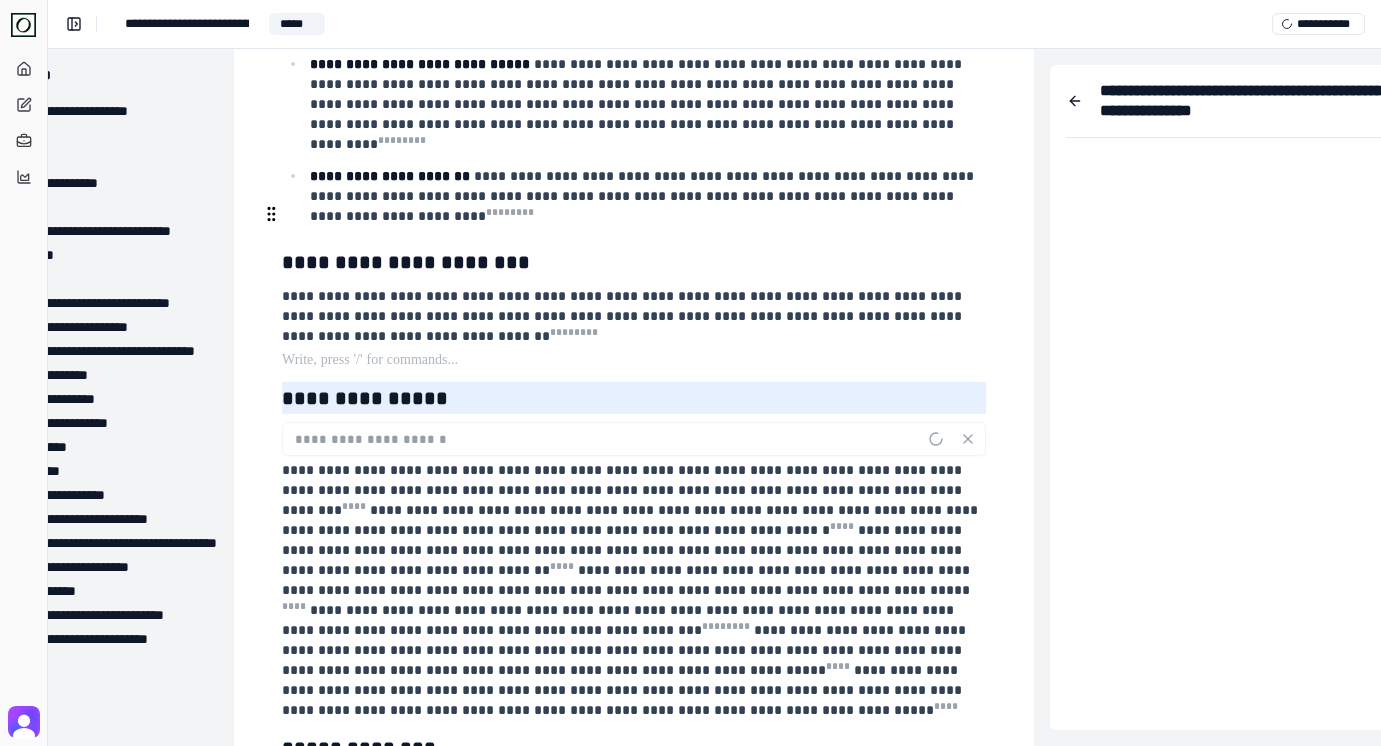 click at bounding box center [632, 360] 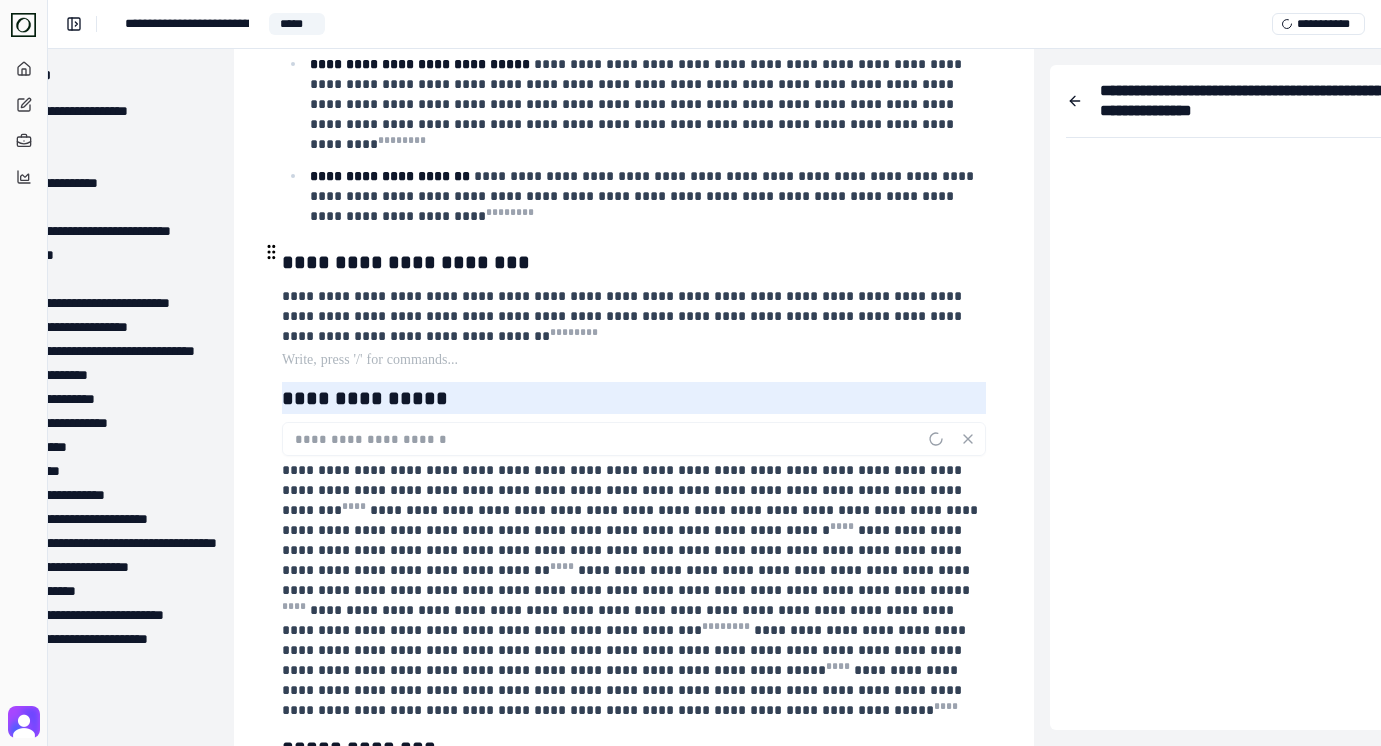 click on "**********" at bounding box center [634, 398] 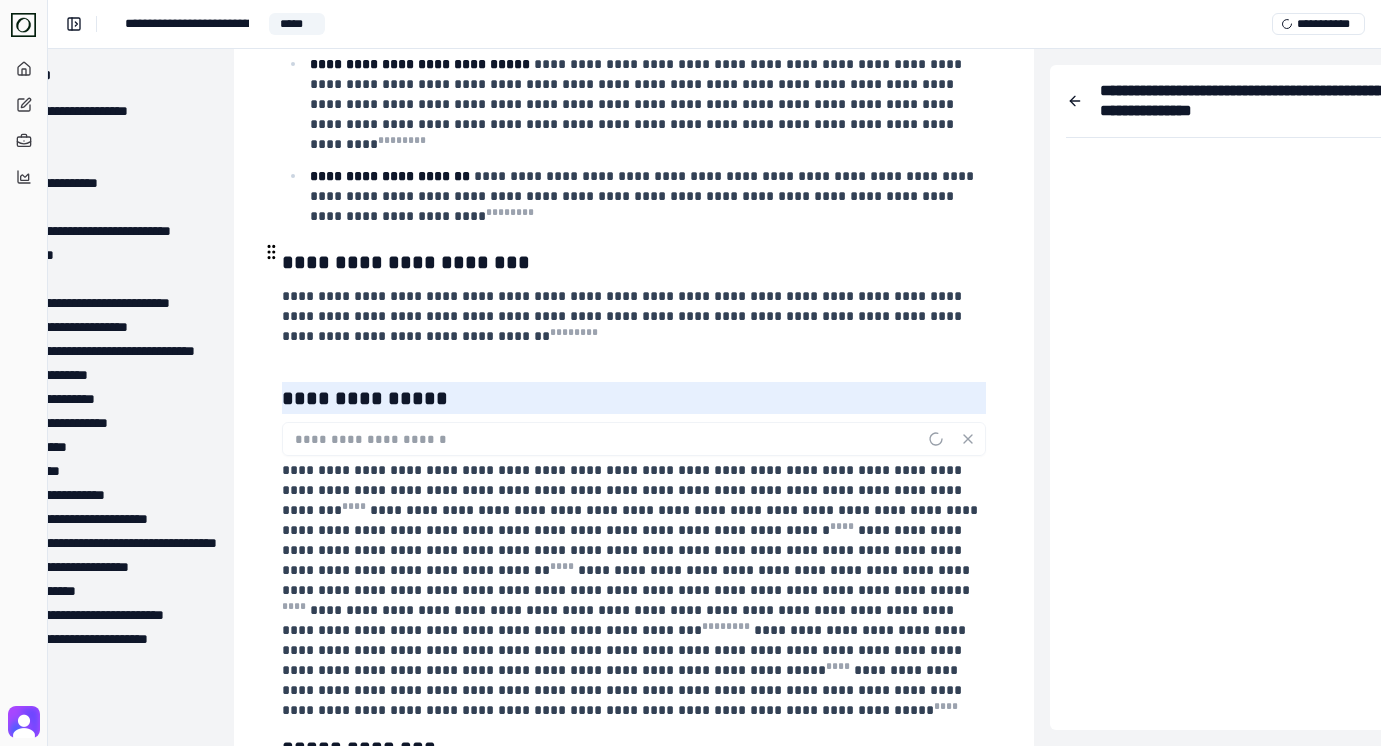 click on "**********" at bounding box center [365, 398] 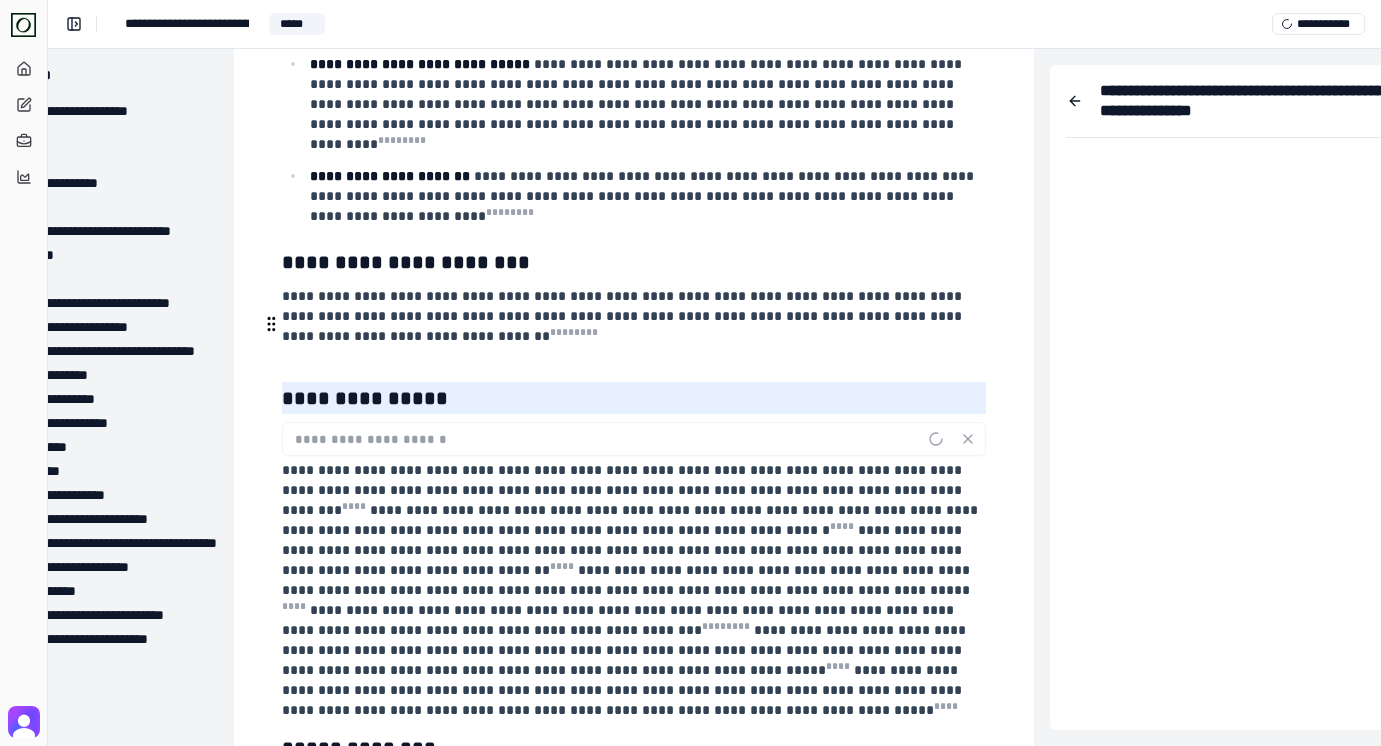 click on "**********" at bounding box center (632, 590) 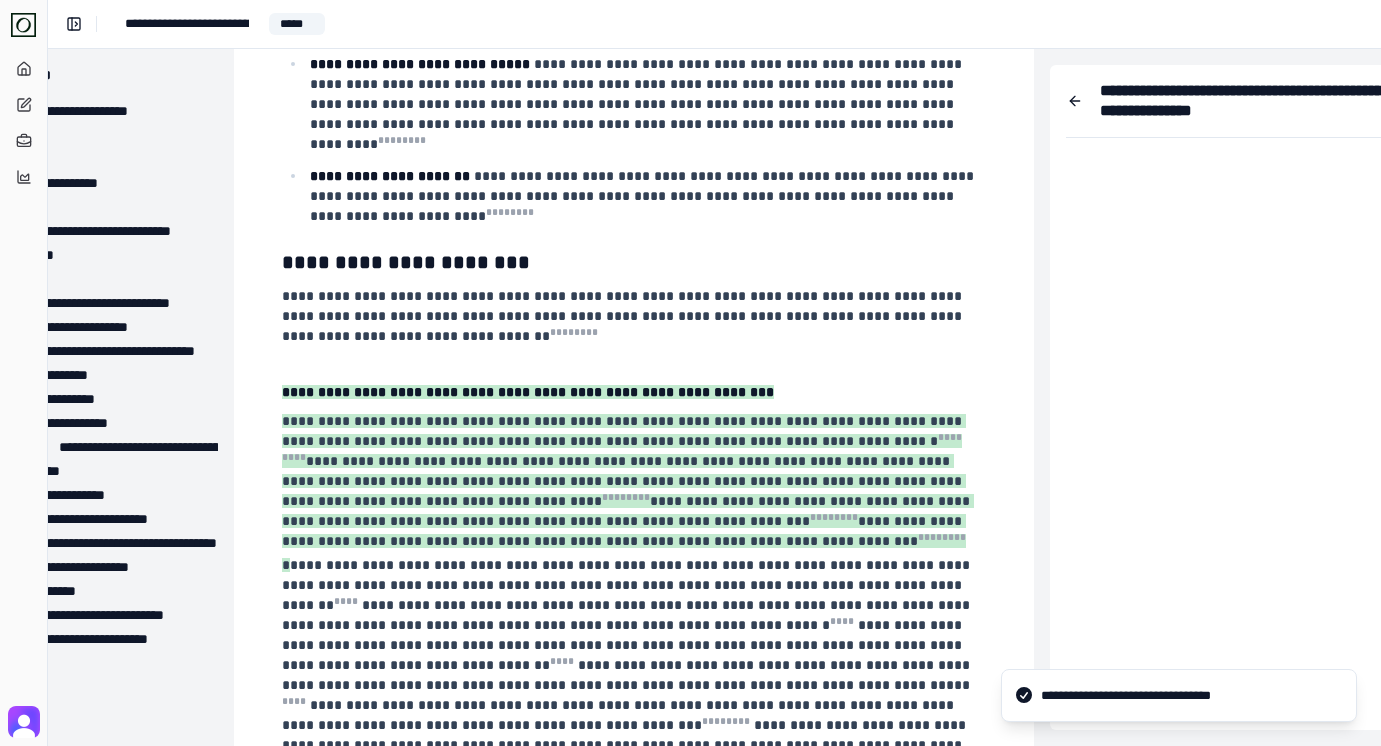 click on "**********" at bounding box center (634, 433) 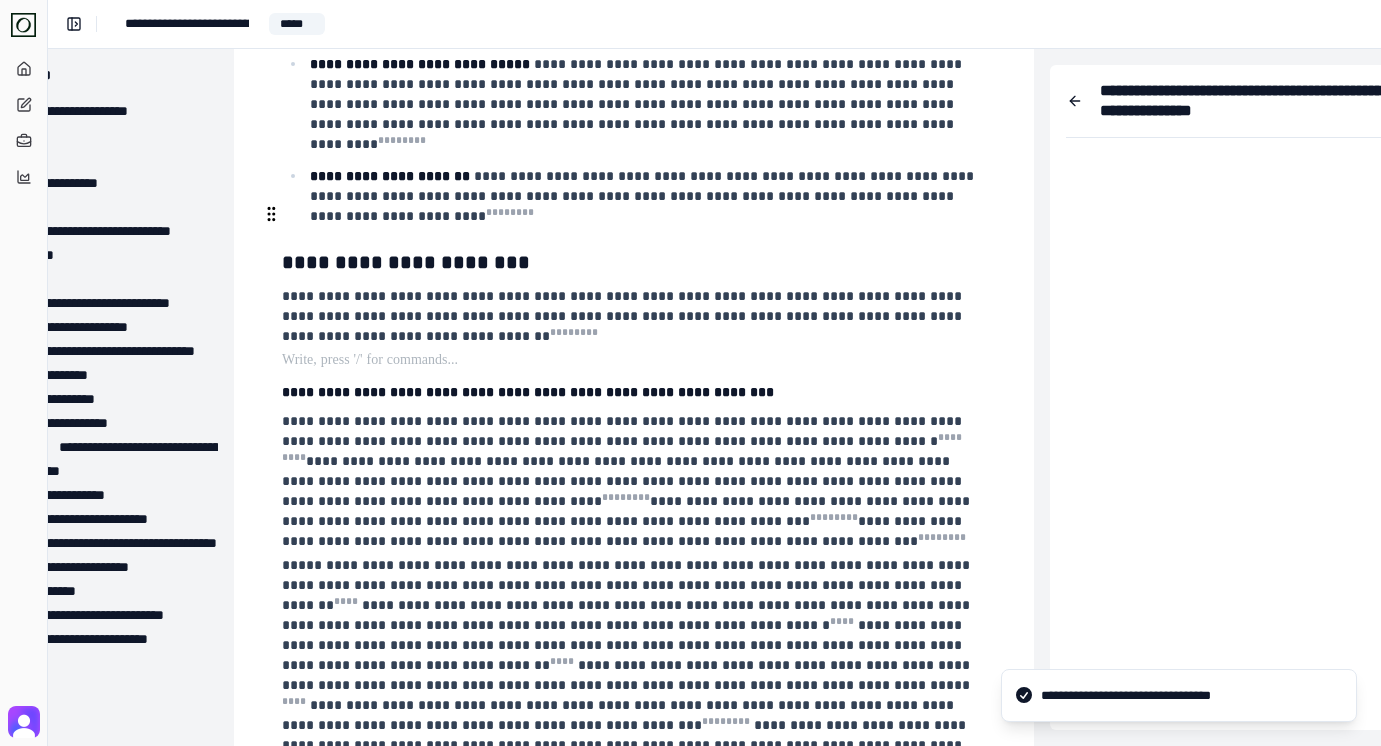 click at bounding box center (632, 360) 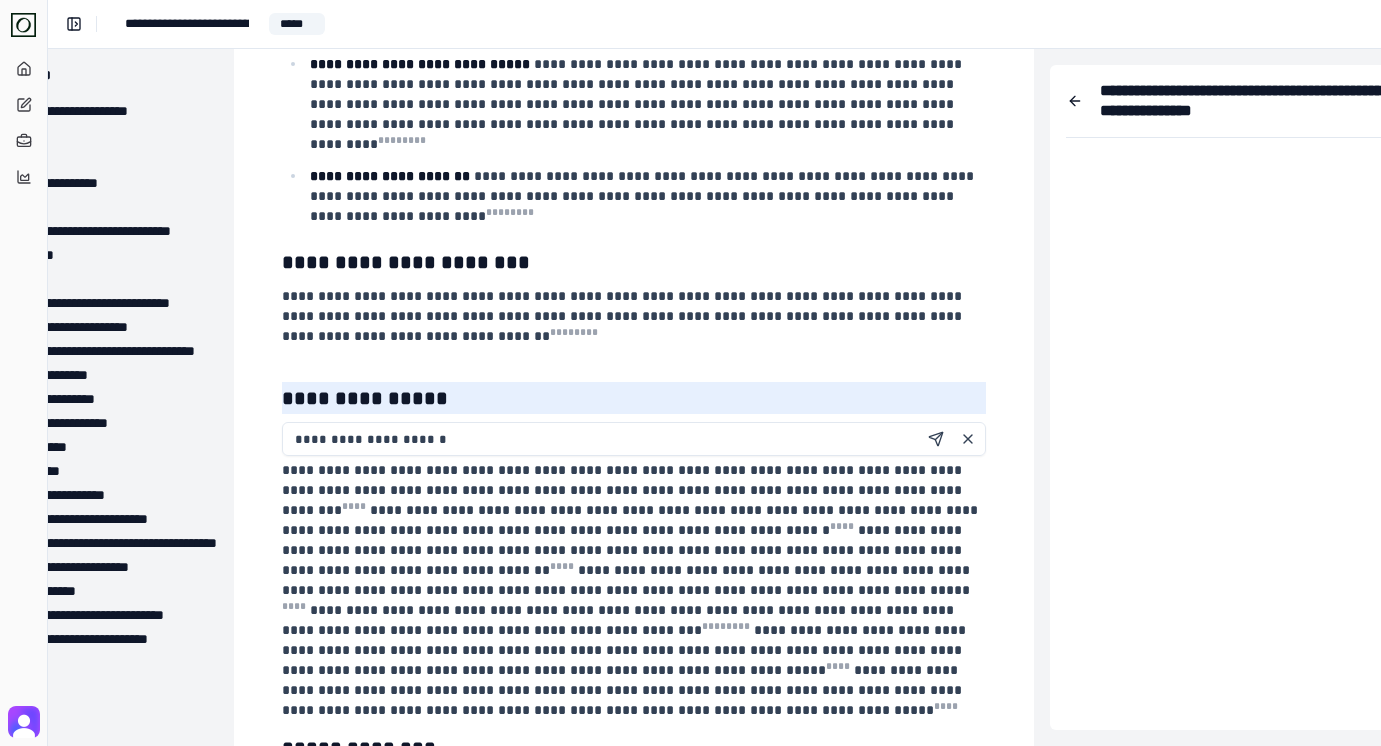 click on "**********" at bounding box center (634, 385) 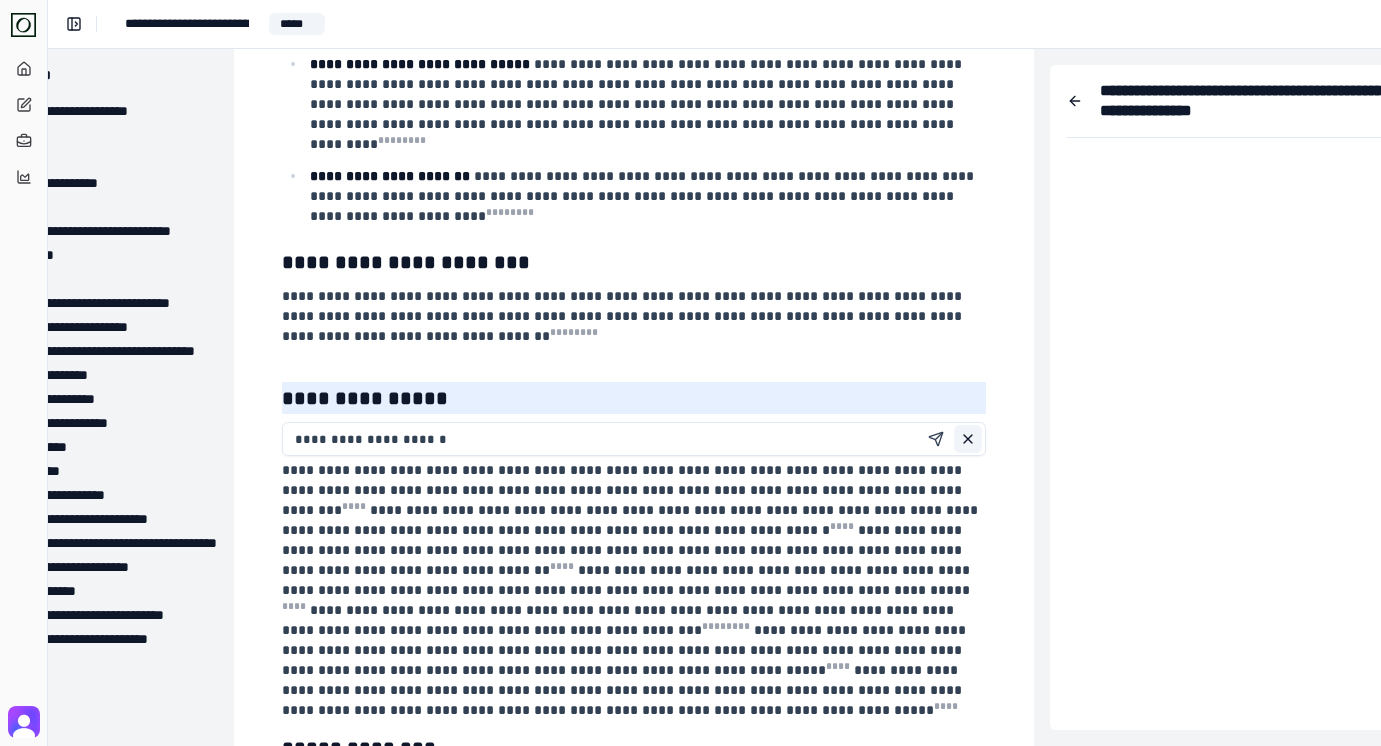 click at bounding box center [968, 439] 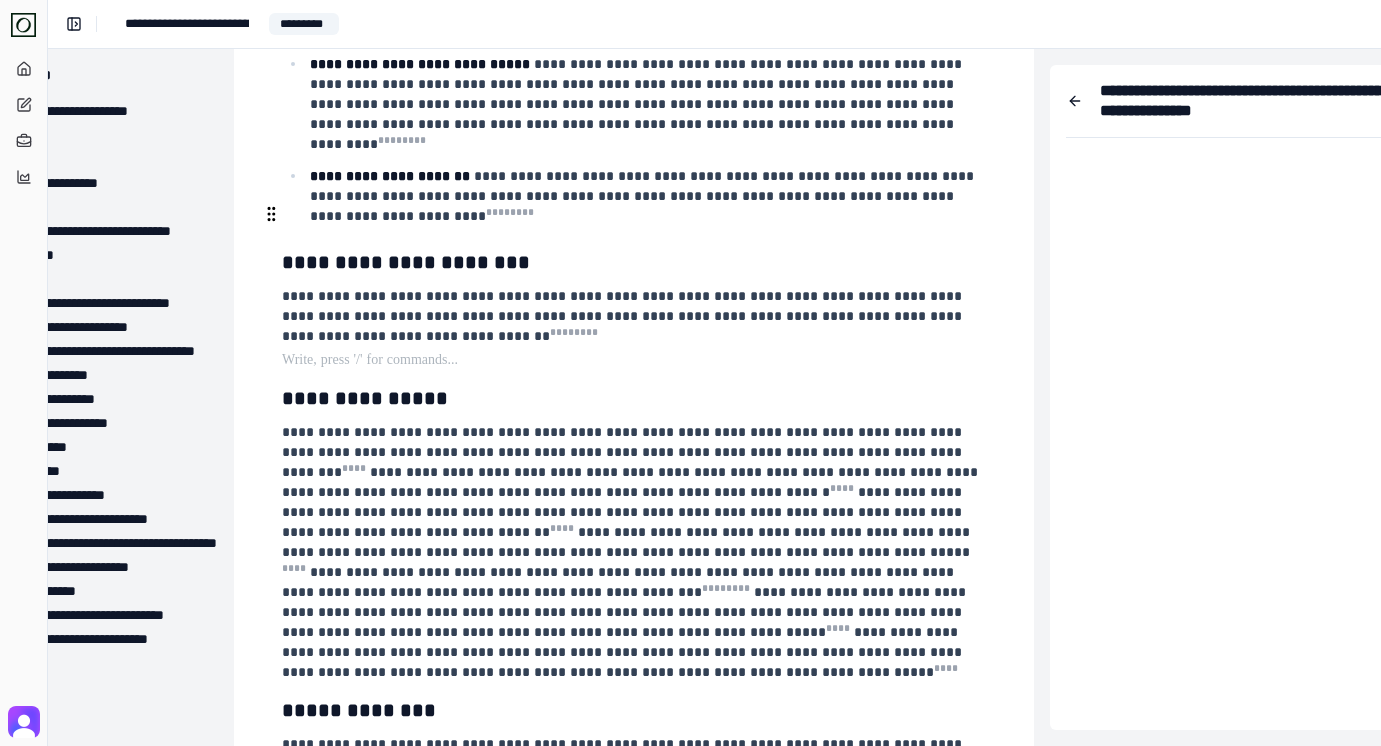 click at bounding box center (632, 360) 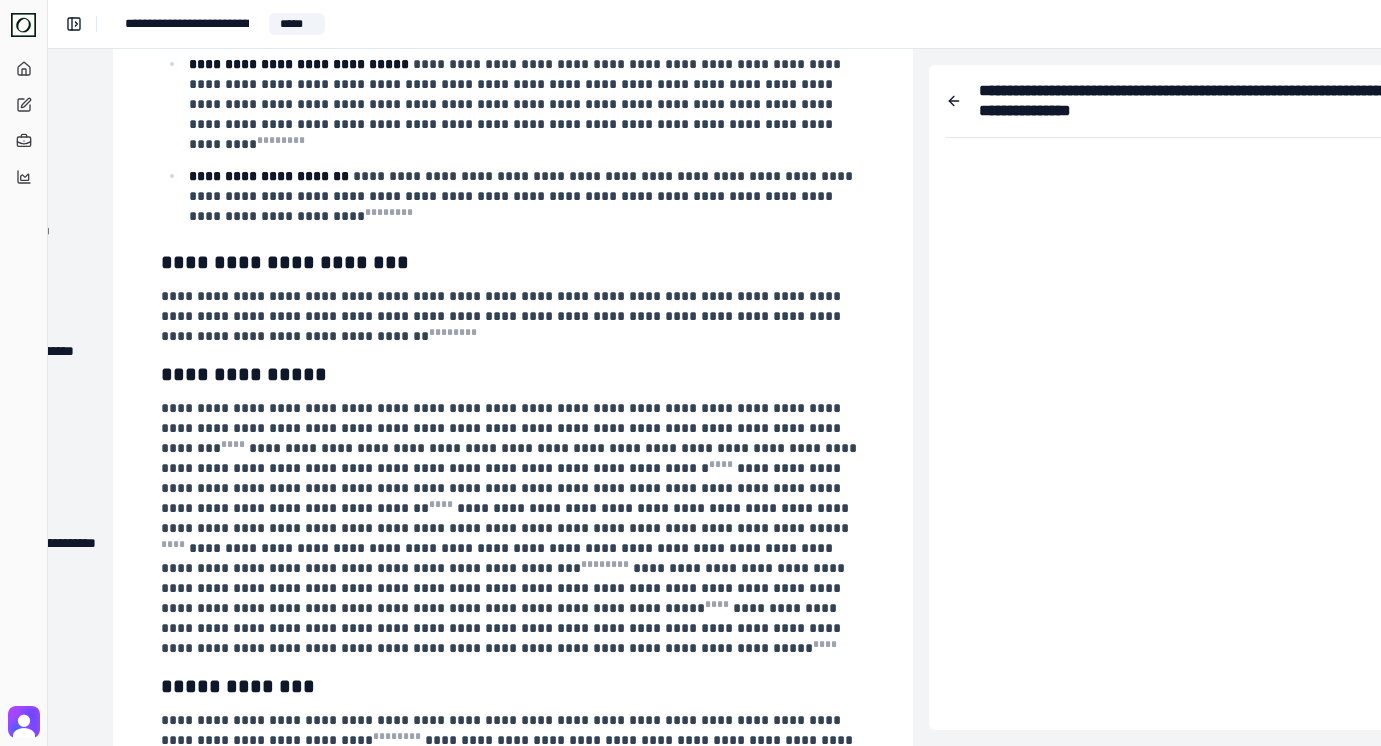 scroll, scrollTop: 2453, scrollLeft: 235, axis: both 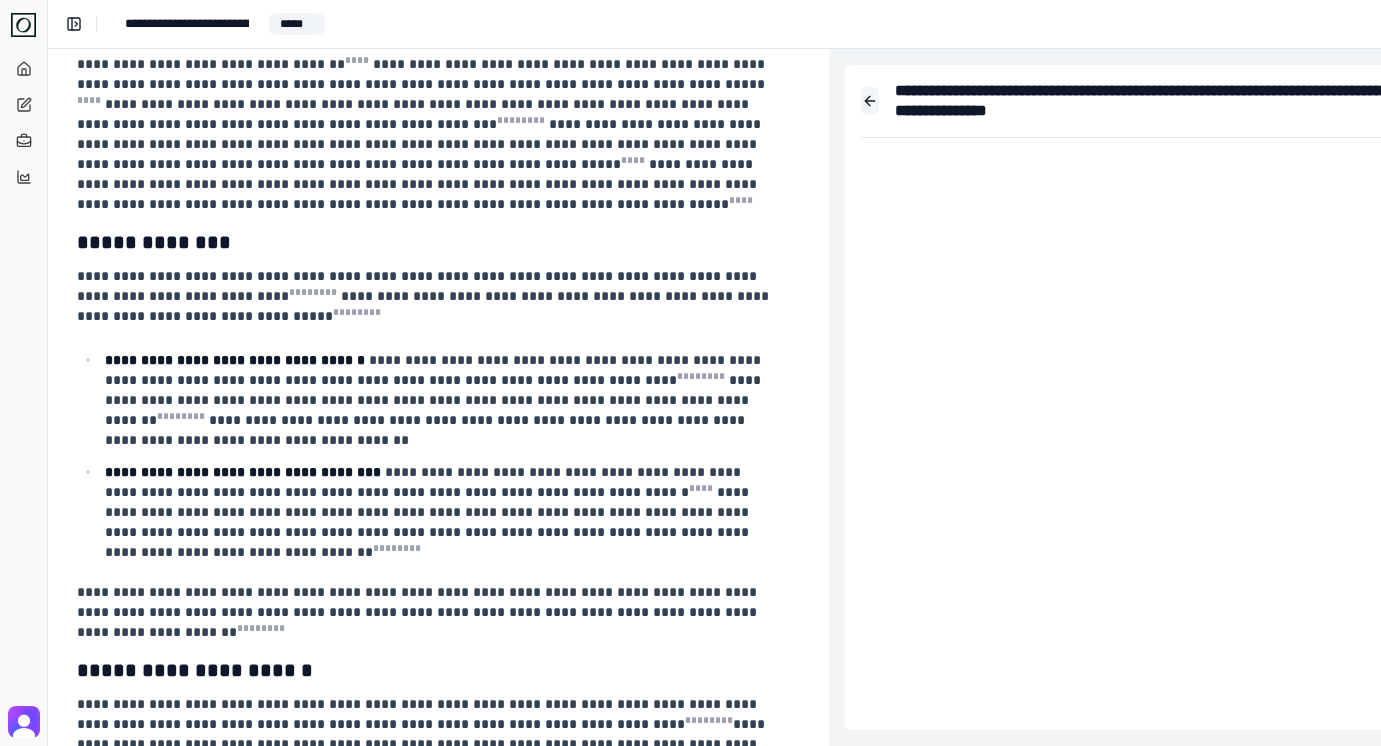 click at bounding box center [870, 101] 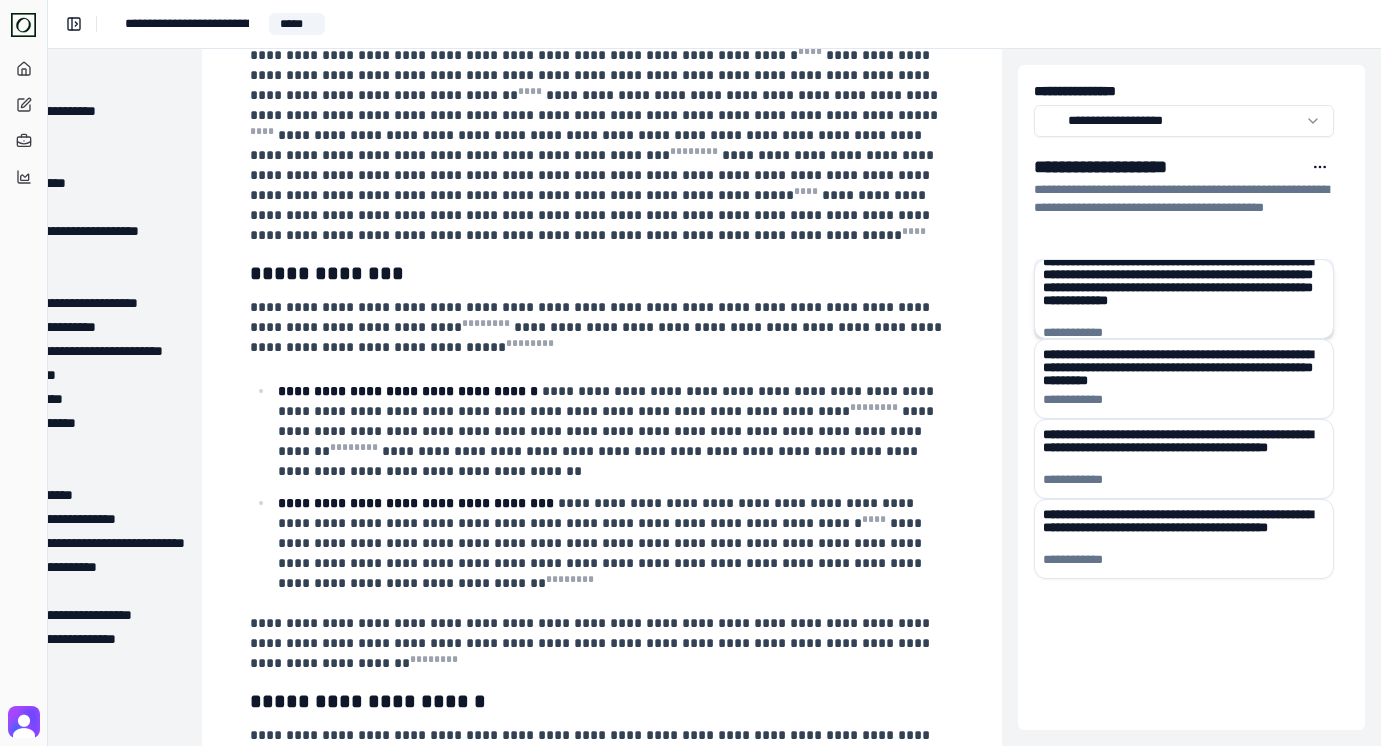 scroll, scrollTop: 2858, scrollLeft: 173, axis: both 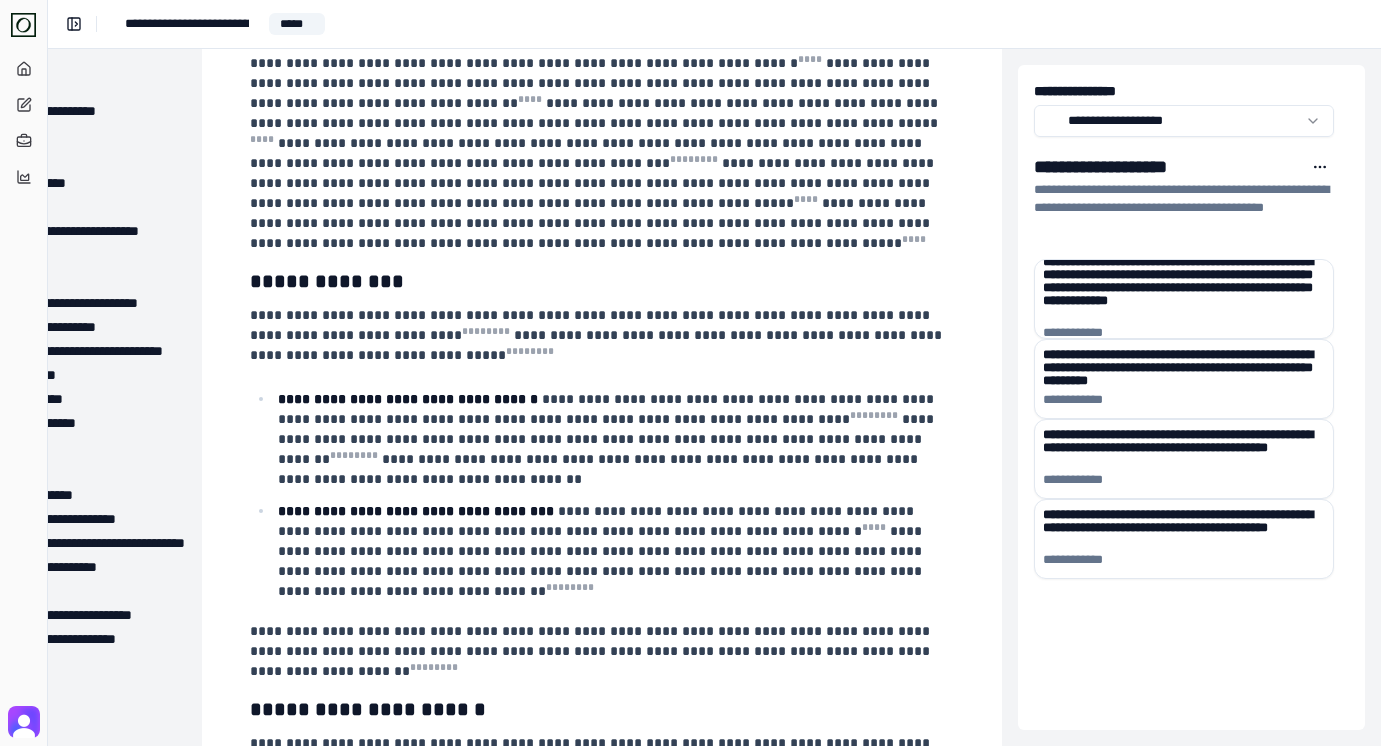 click on "**********" at bounding box center [598, 335] 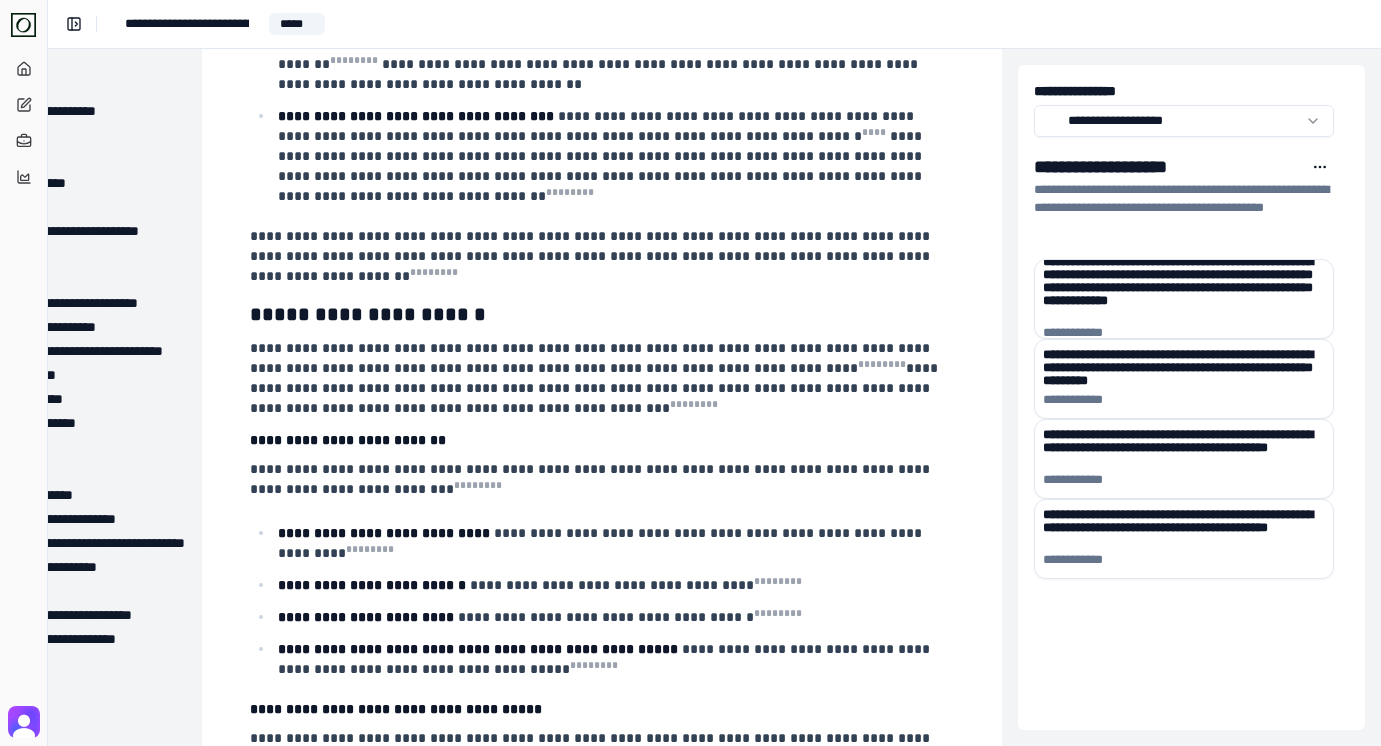 scroll, scrollTop: 3270, scrollLeft: 173, axis: both 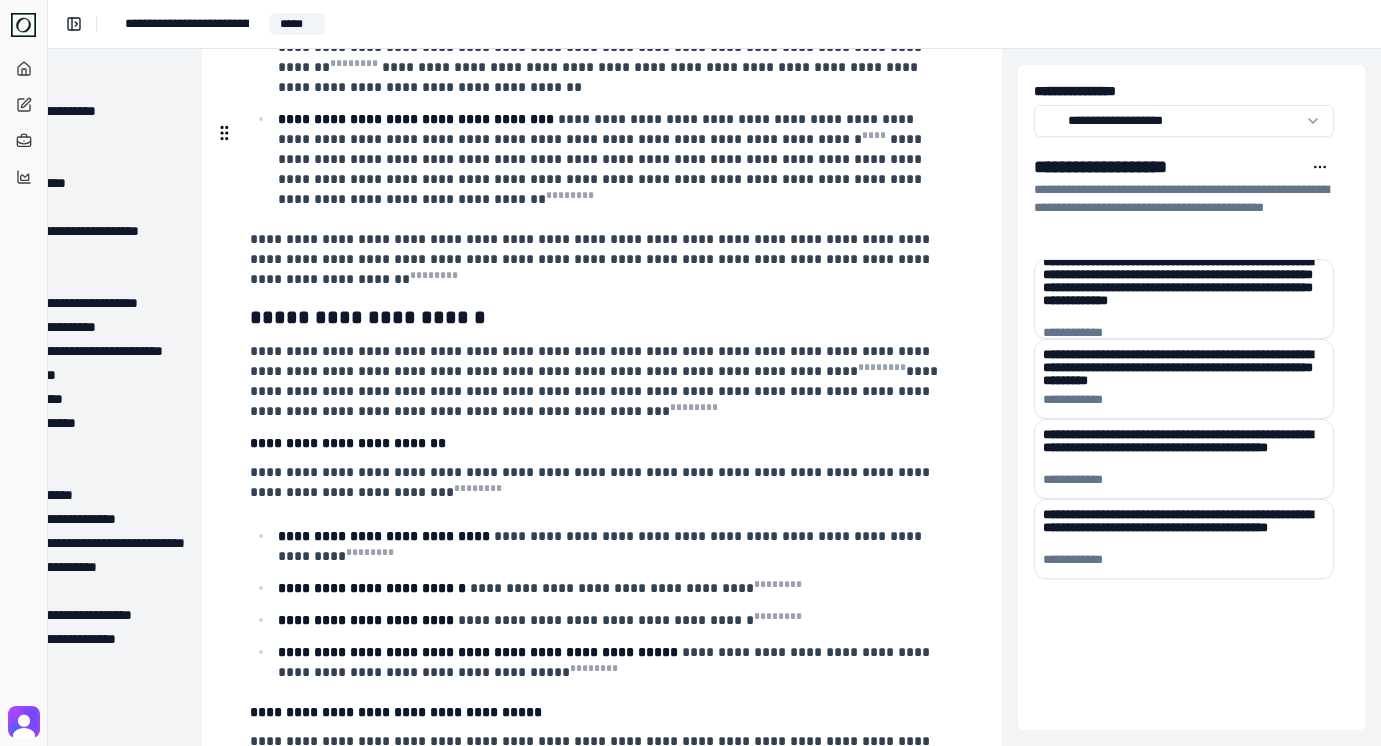 click on "*" at bounding box center [256, 317] 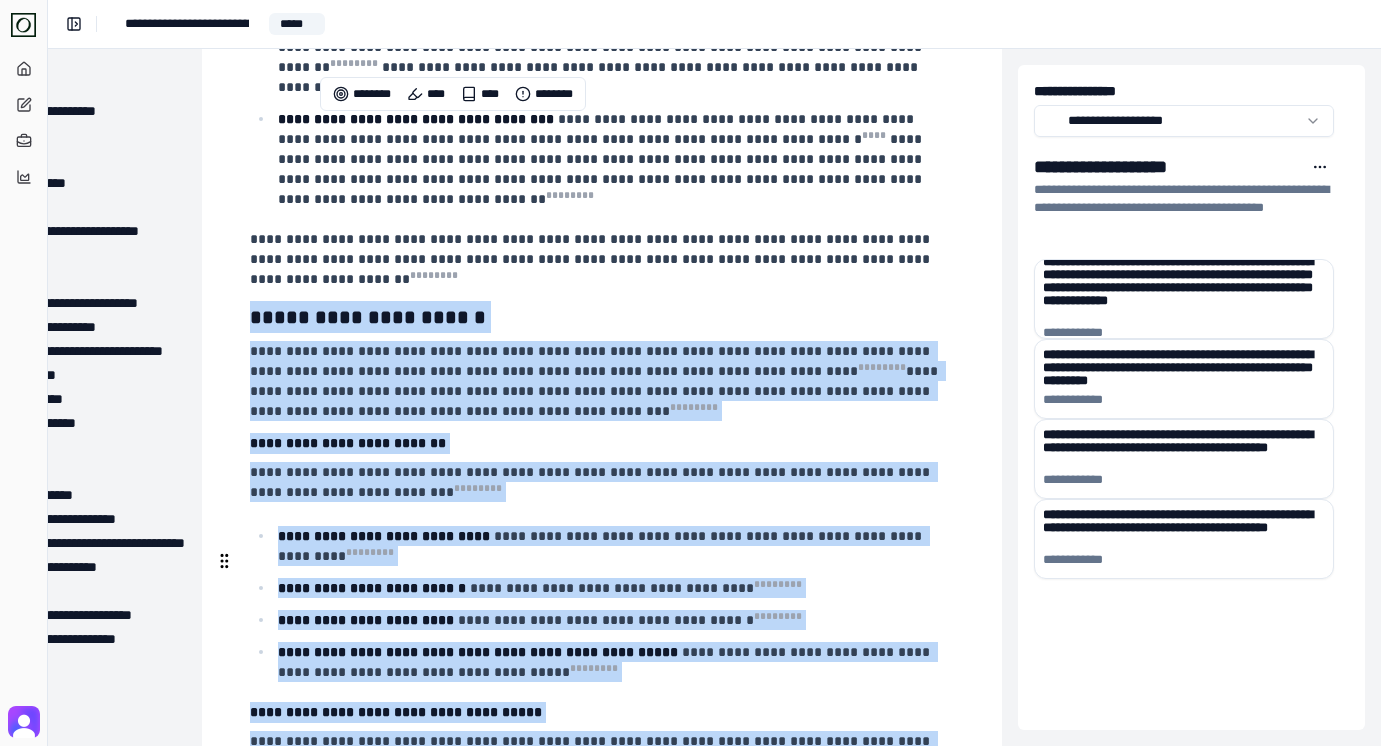 drag, startPoint x: 235, startPoint y: 132, endPoint x: 777, endPoint y: 683, distance: 772.8939 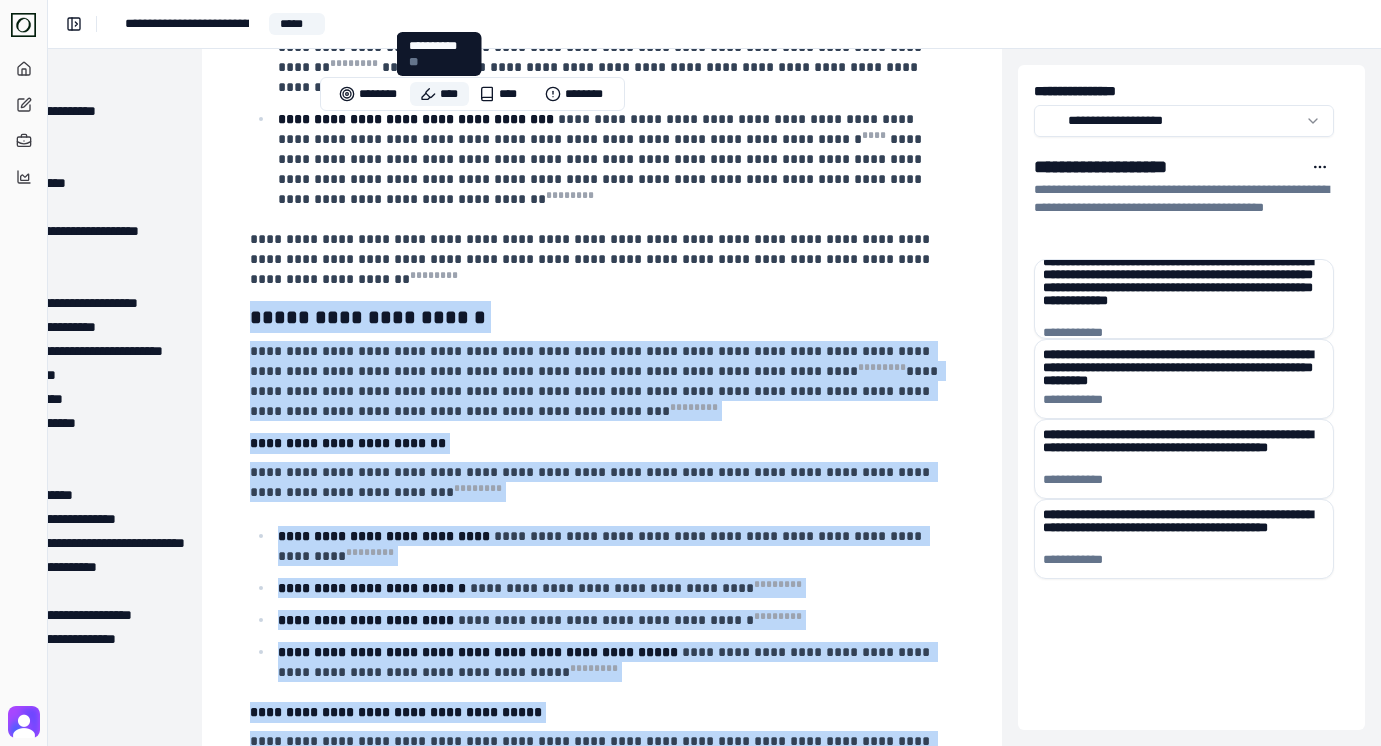 click on "****" at bounding box center [439, 94] 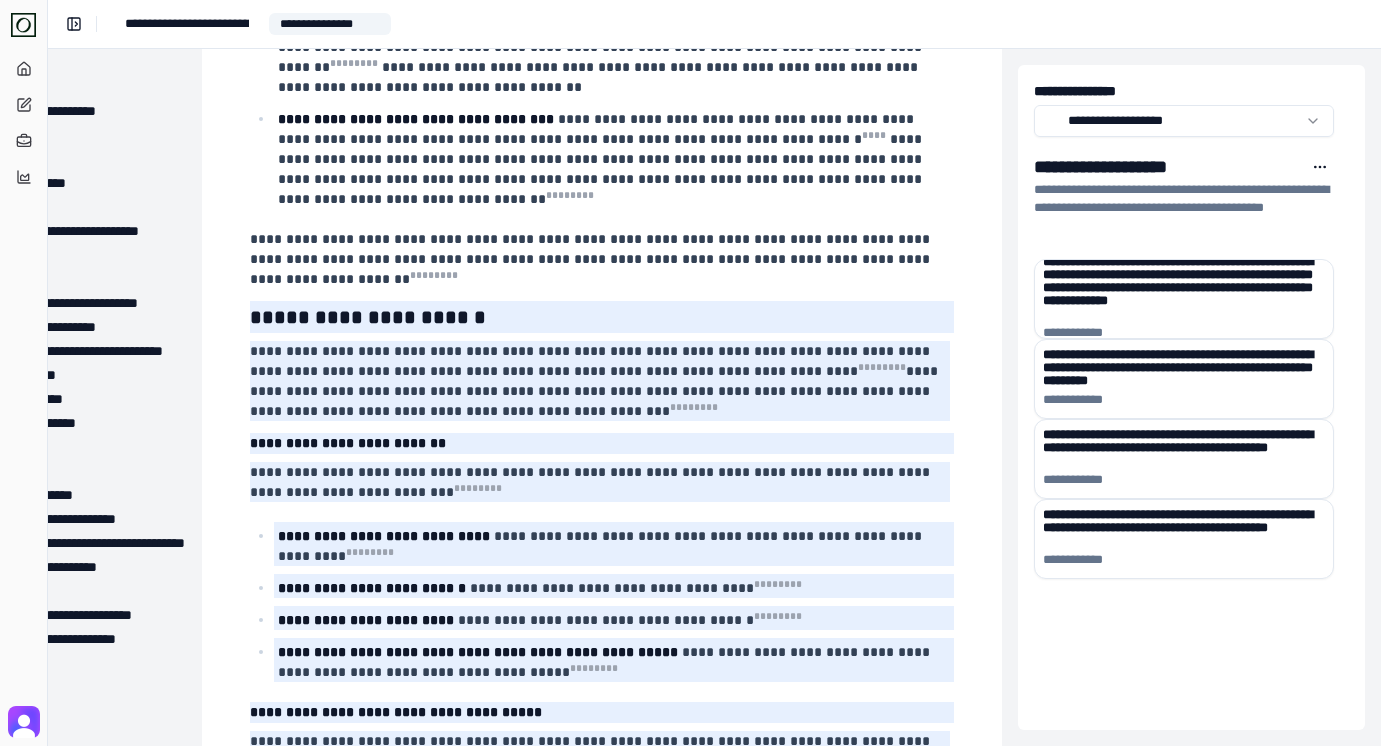 scroll, scrollTop: 3277, scrollLeft: 173, axis: both 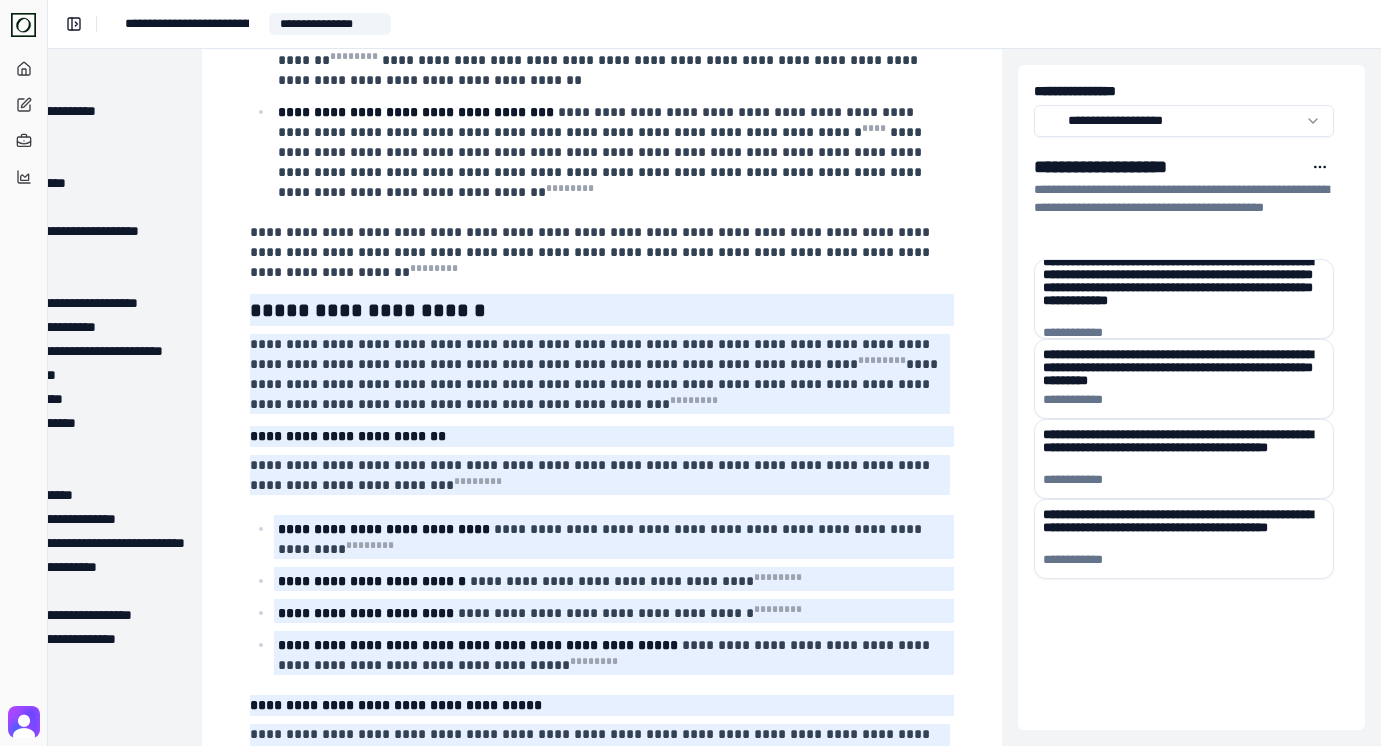 type on "**********" 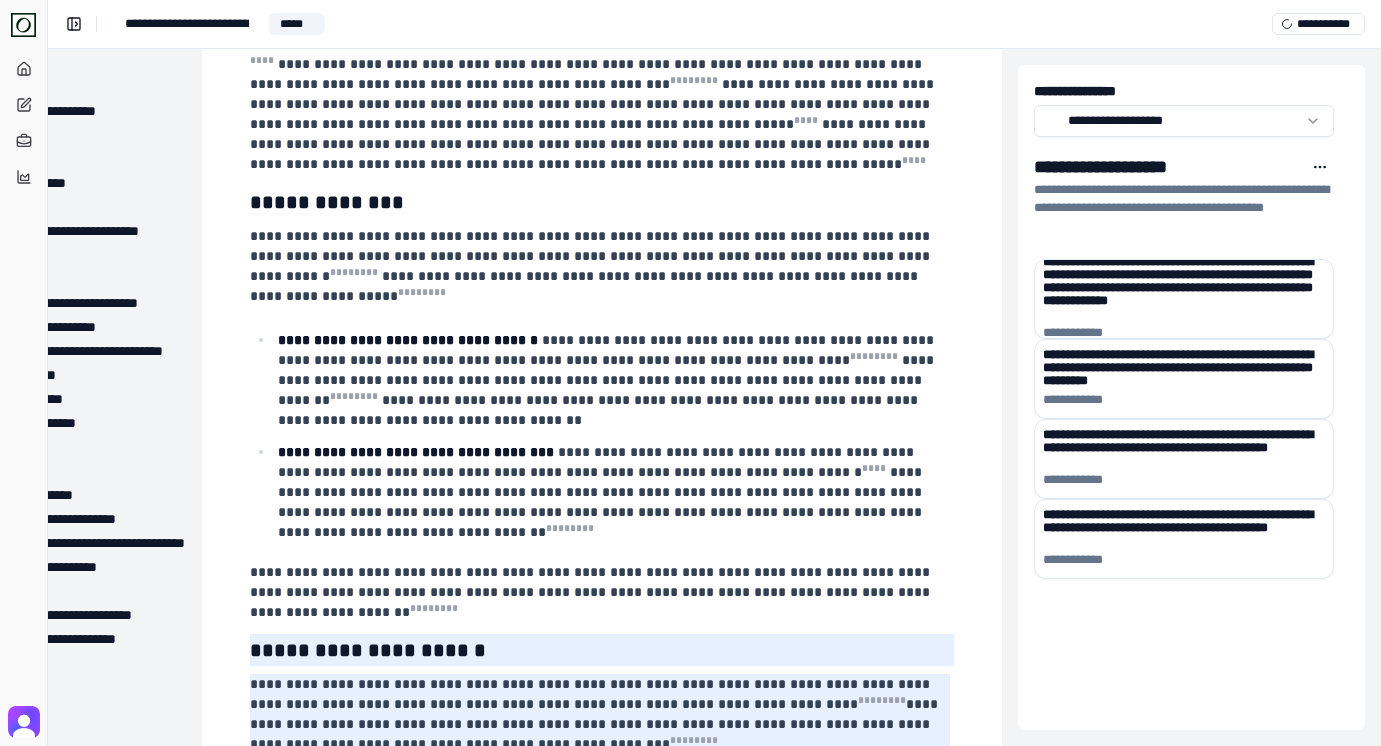 scroll, scrollTop: 2936, scrollLeft: 173, axis: both 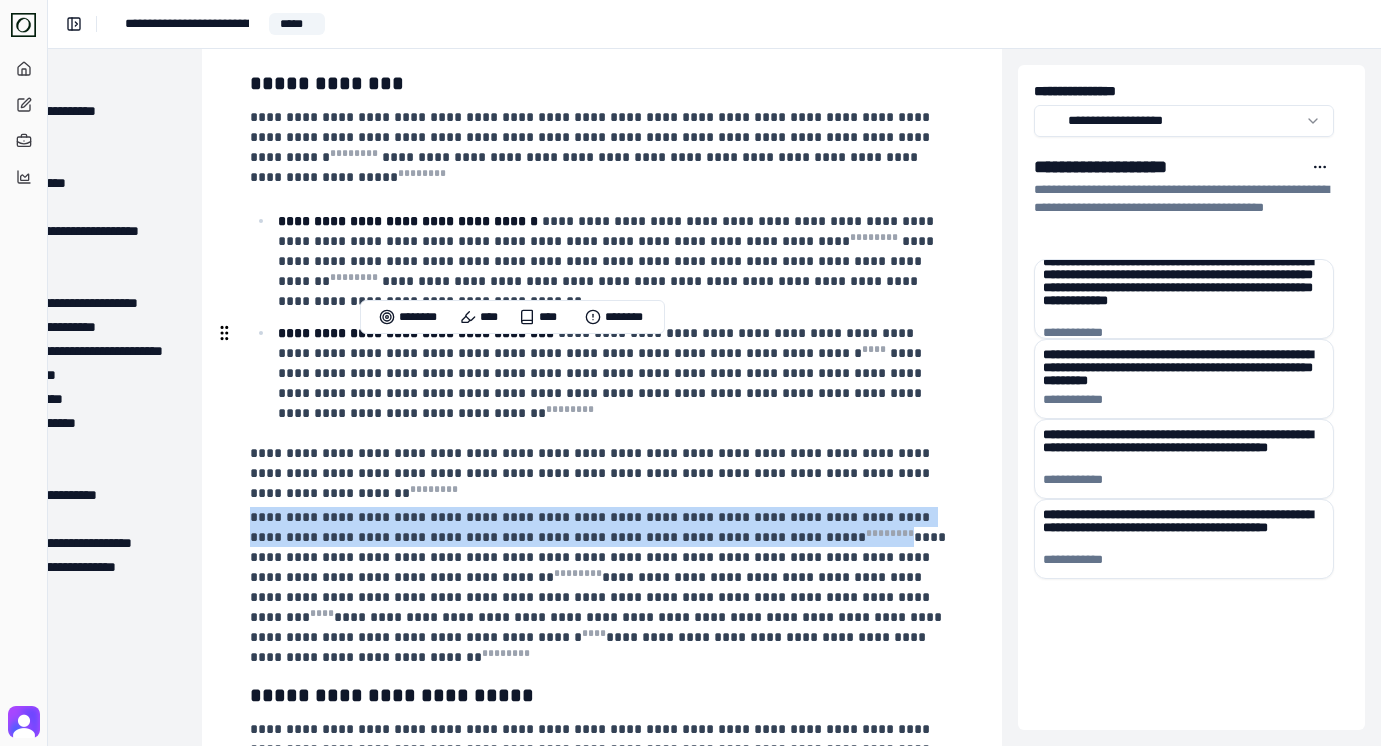 drag, startPoint x: 792, startPoint y: 356, endPoint x: 225, endPoint y: 339, distance: 567.2548 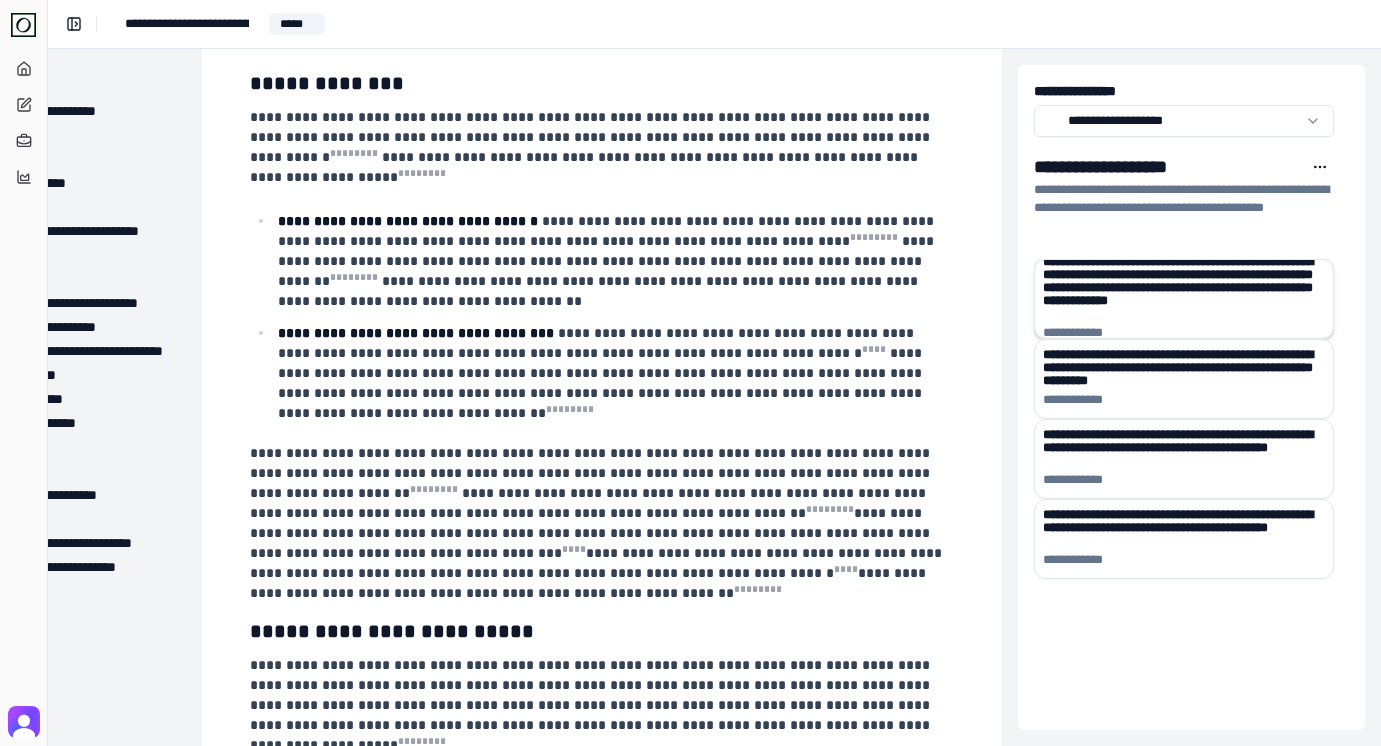 click on "**********" at bounding box center (1184, 287) 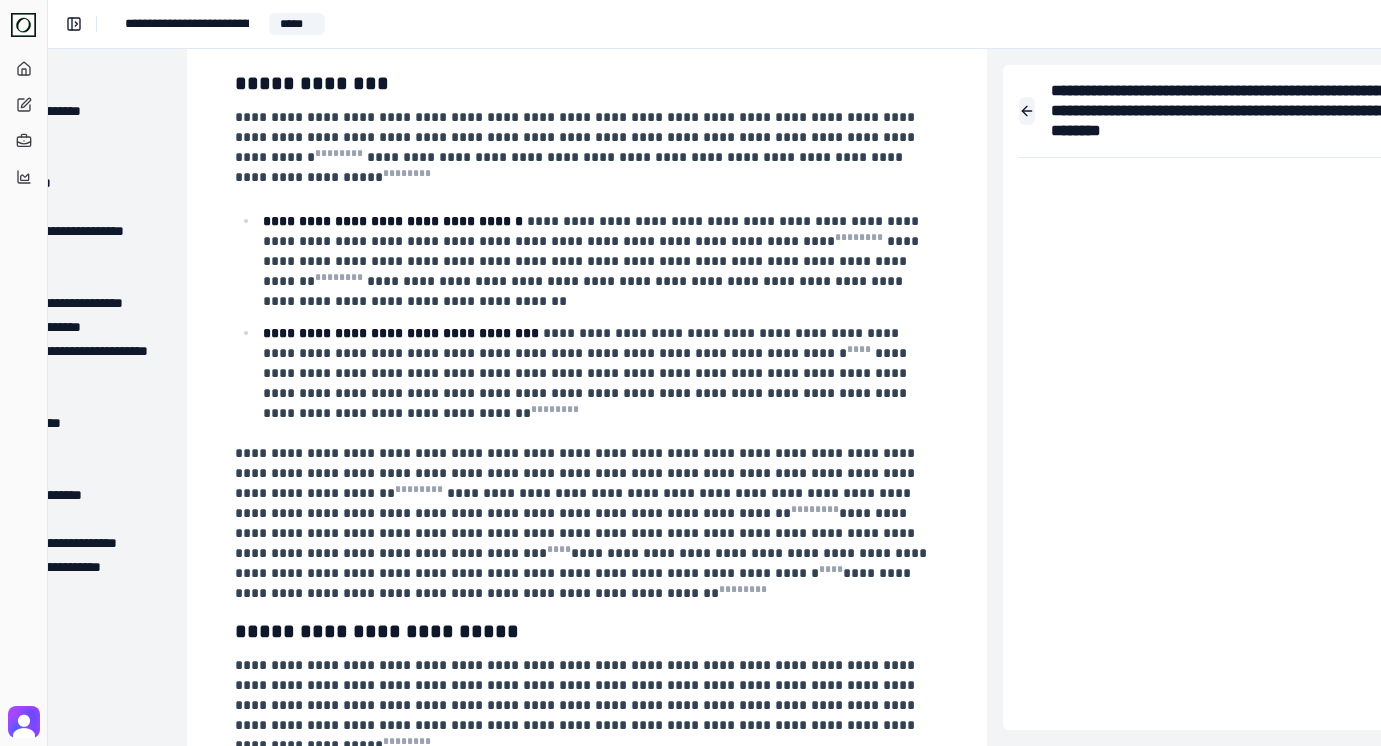 click at bounding box center (1027, 111) 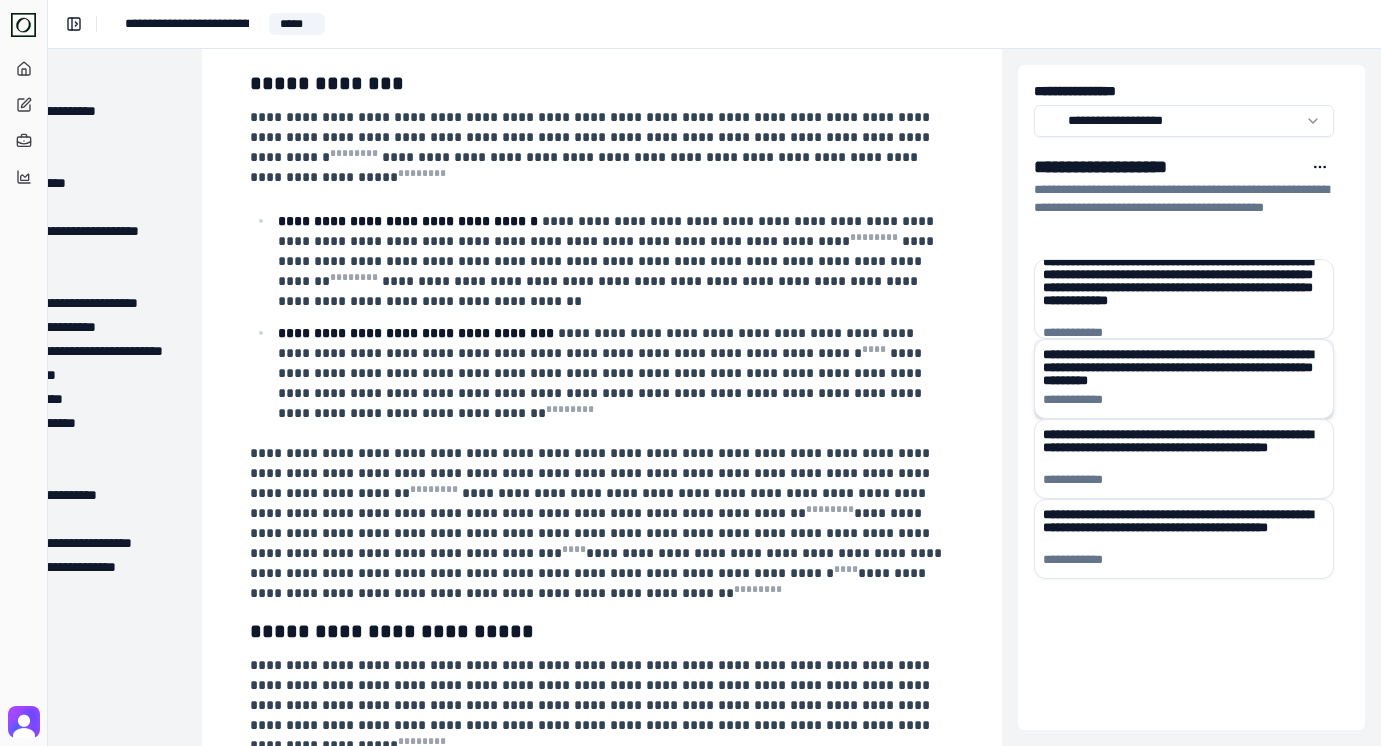 click on "**********" at bounding box center [1184, 367] 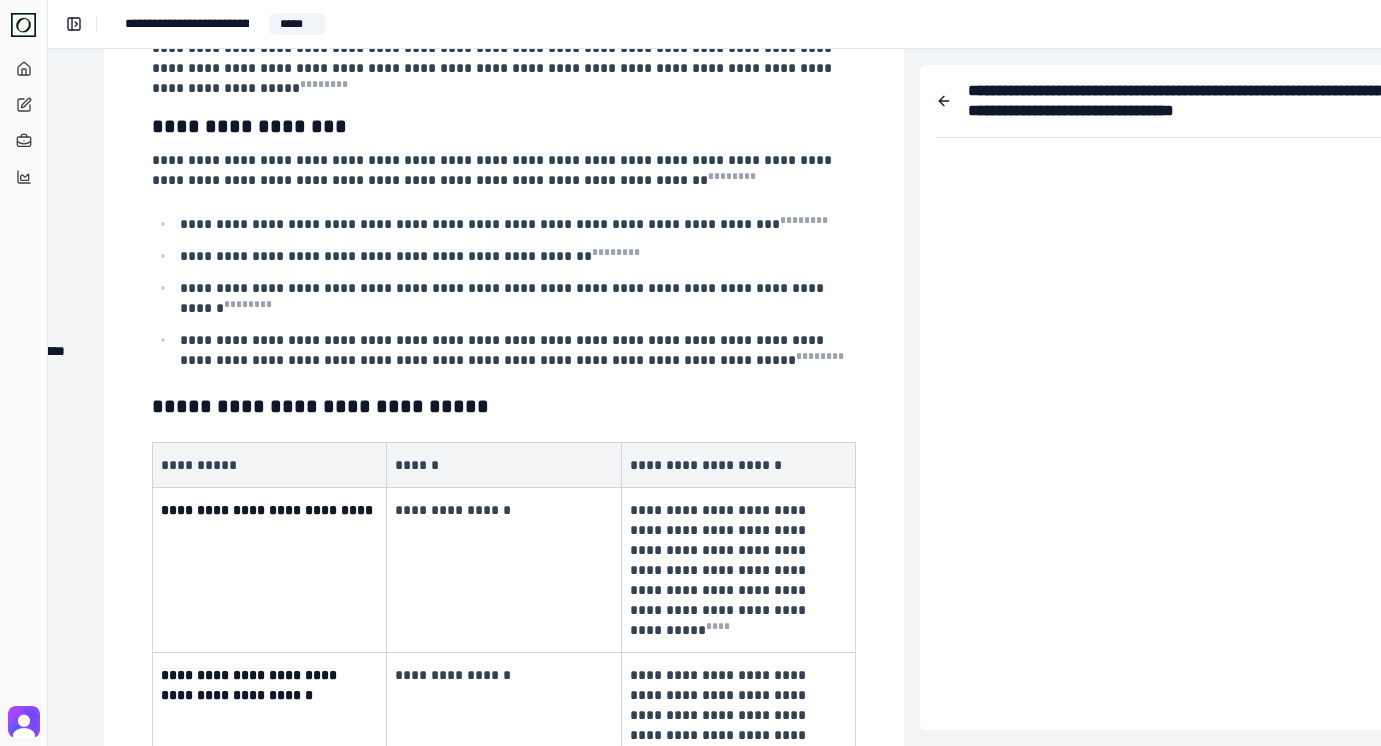 scroll, scrollTop: 3766, scrollLeft: 256, axis: both 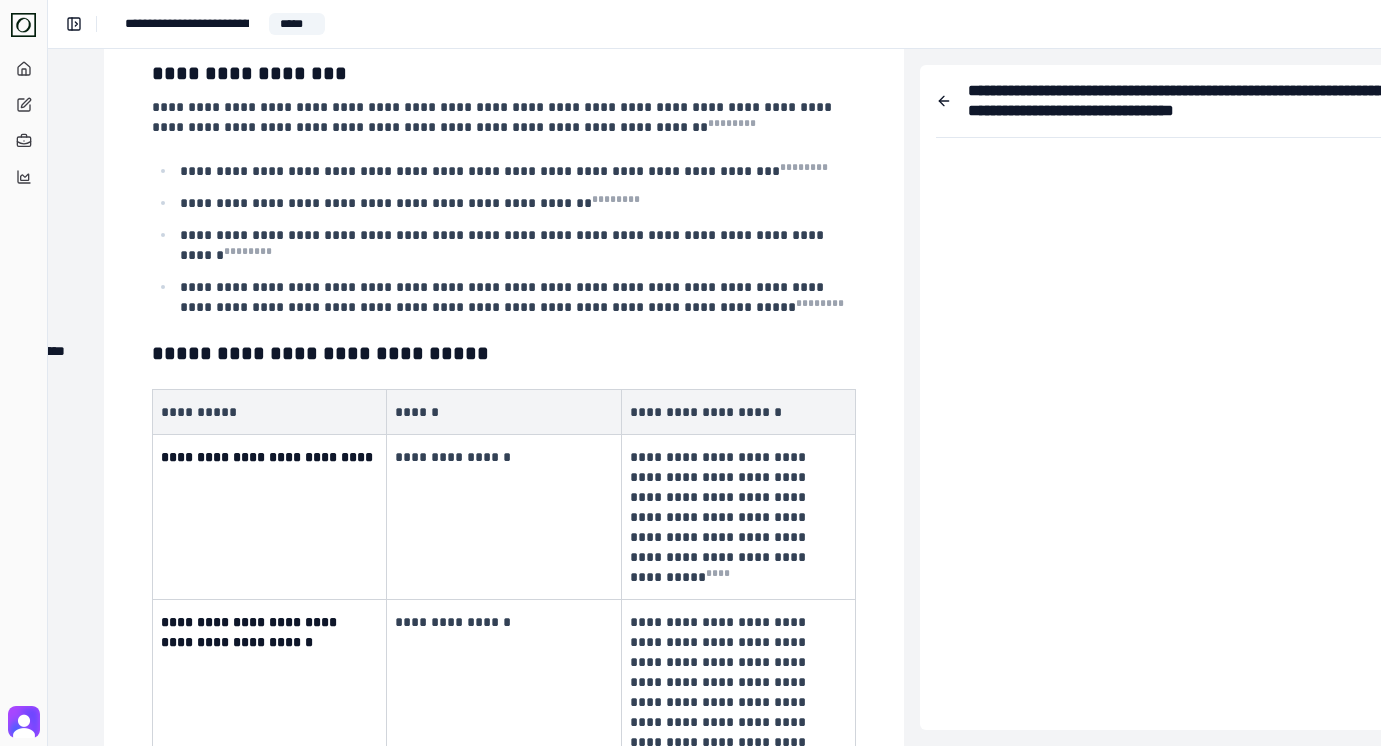 click on "**********" at bounding box center [1211, 109] 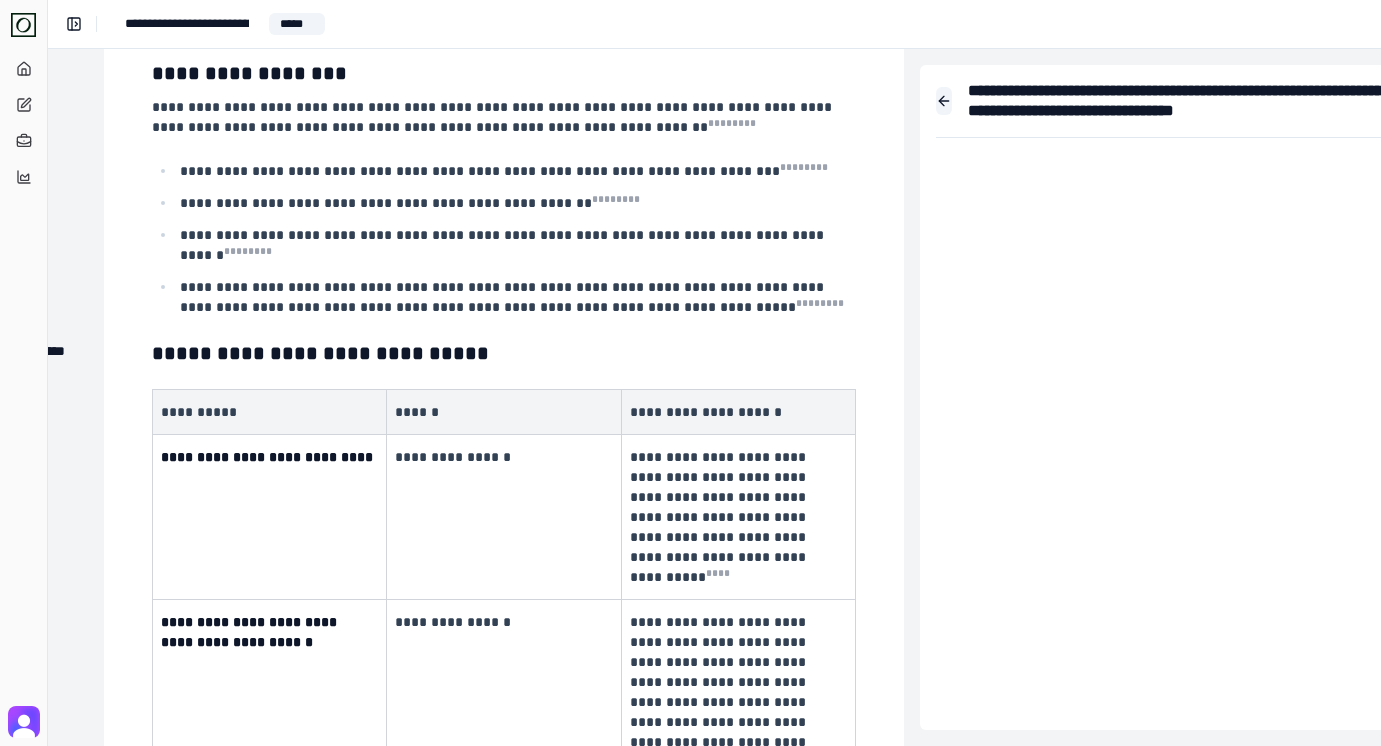 click at bounding box center [944, 101] 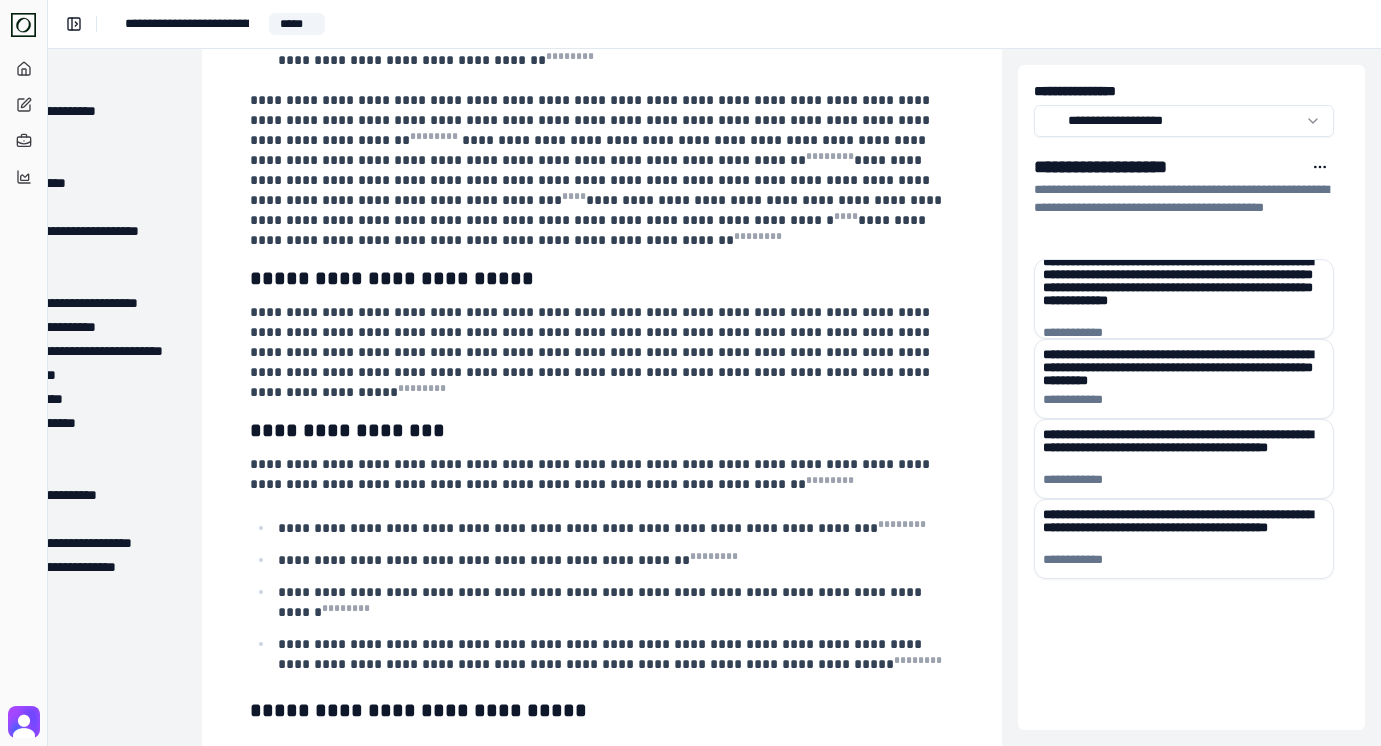 scroll, scrollTop: 3403, scrollLeft: 173, axis: both 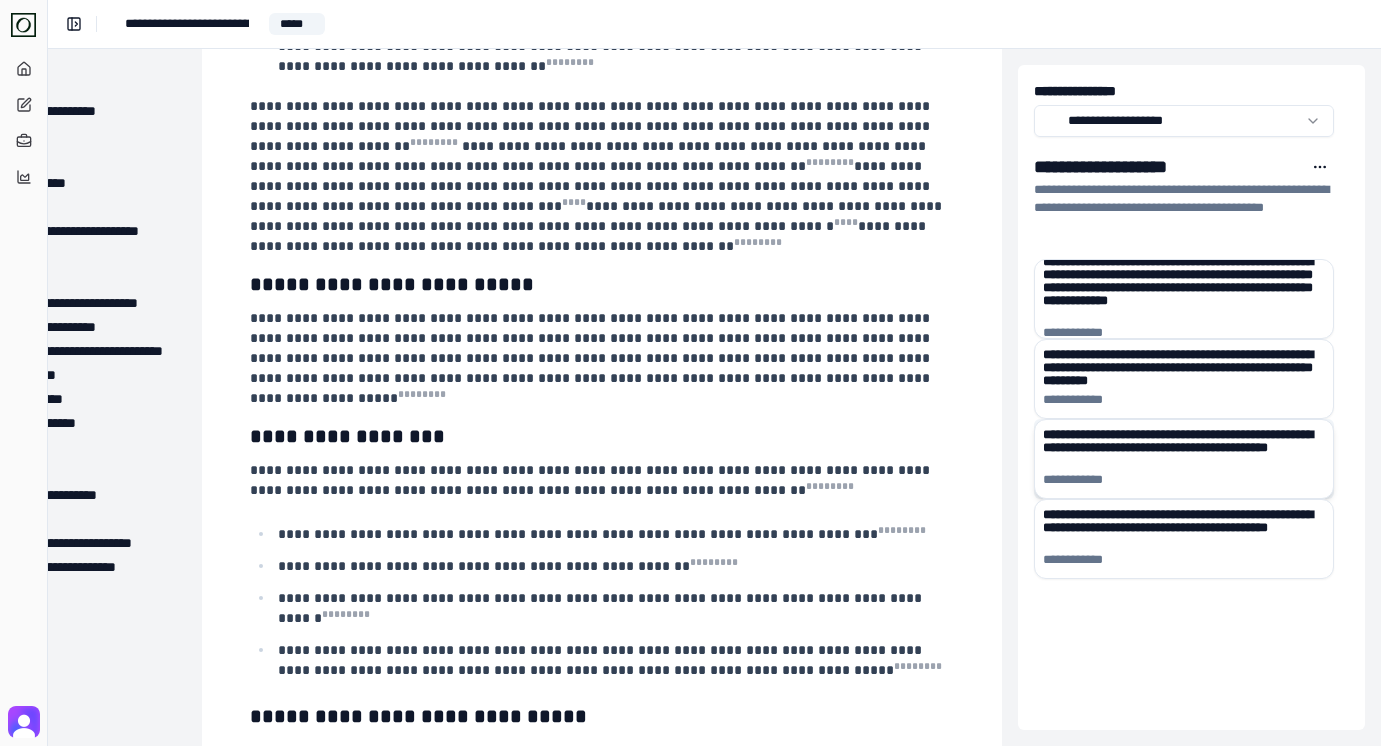 click on "**********" at bounding box center [1184, 459] 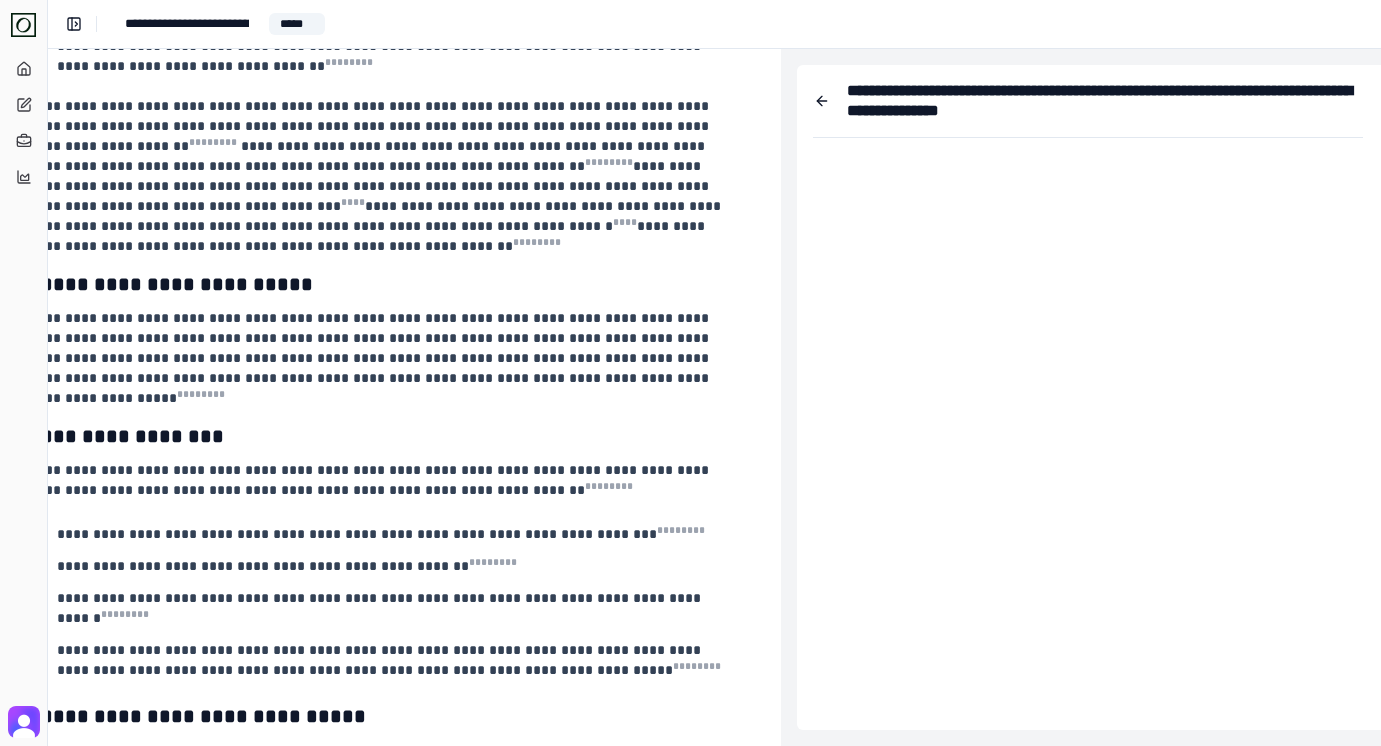 scroll, scrollTop: 3403, scrollLeft: 423, axis: both 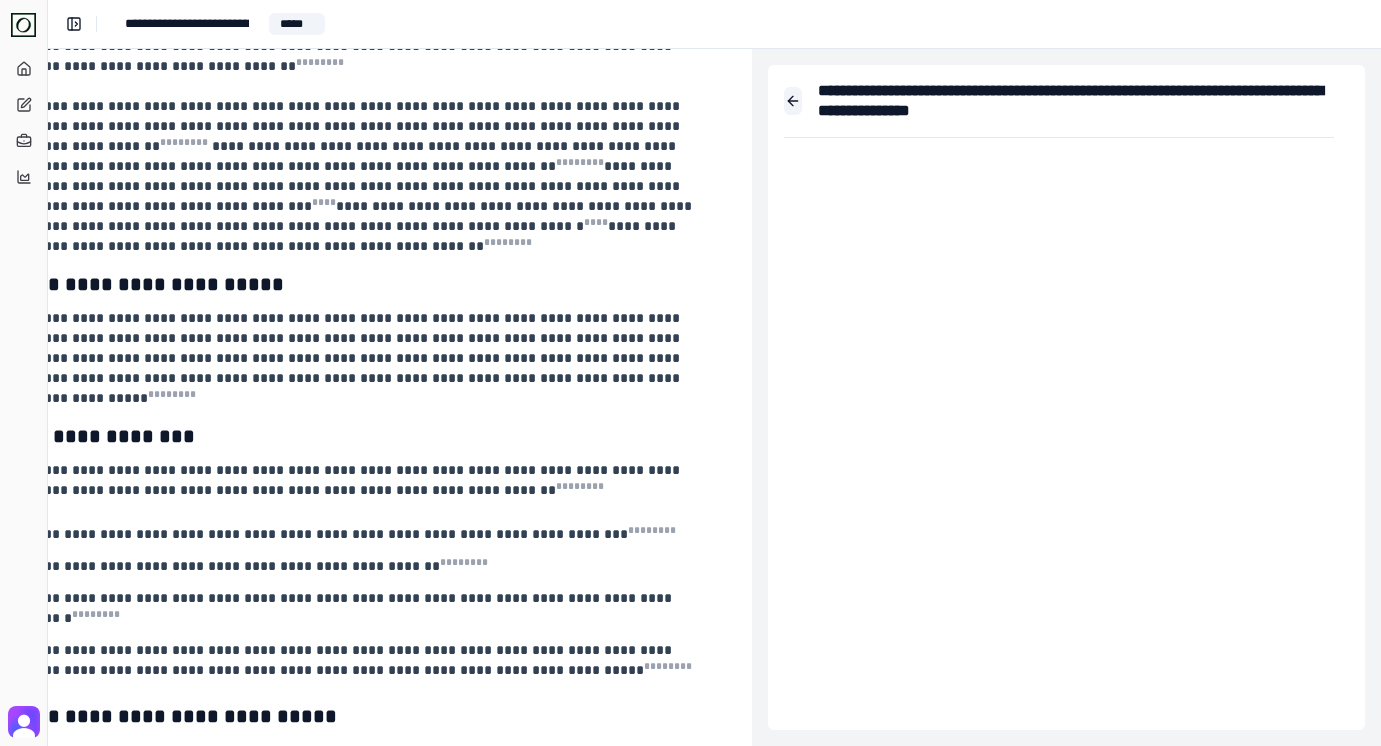 click at bounding box center [793, 101] 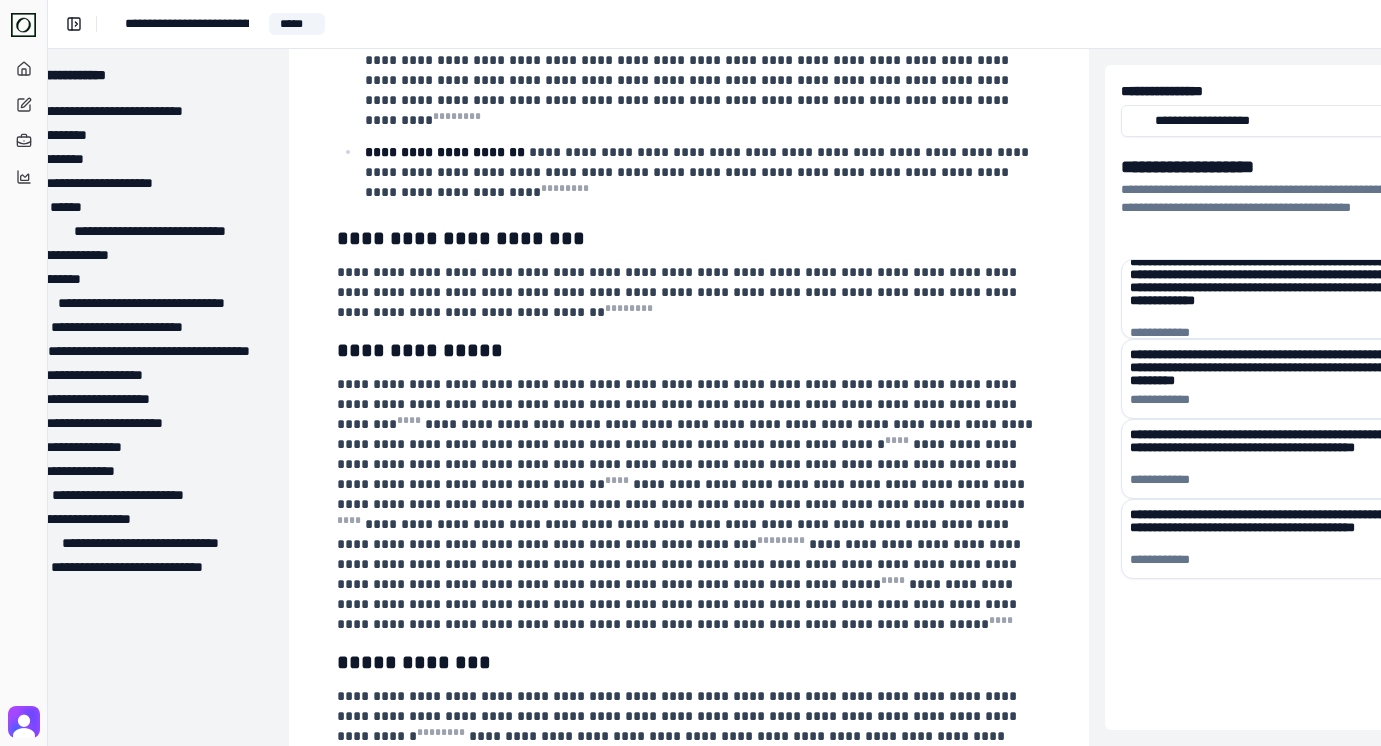 scroll, scrollTop: 2470, scrollLeft: 71, axis: both 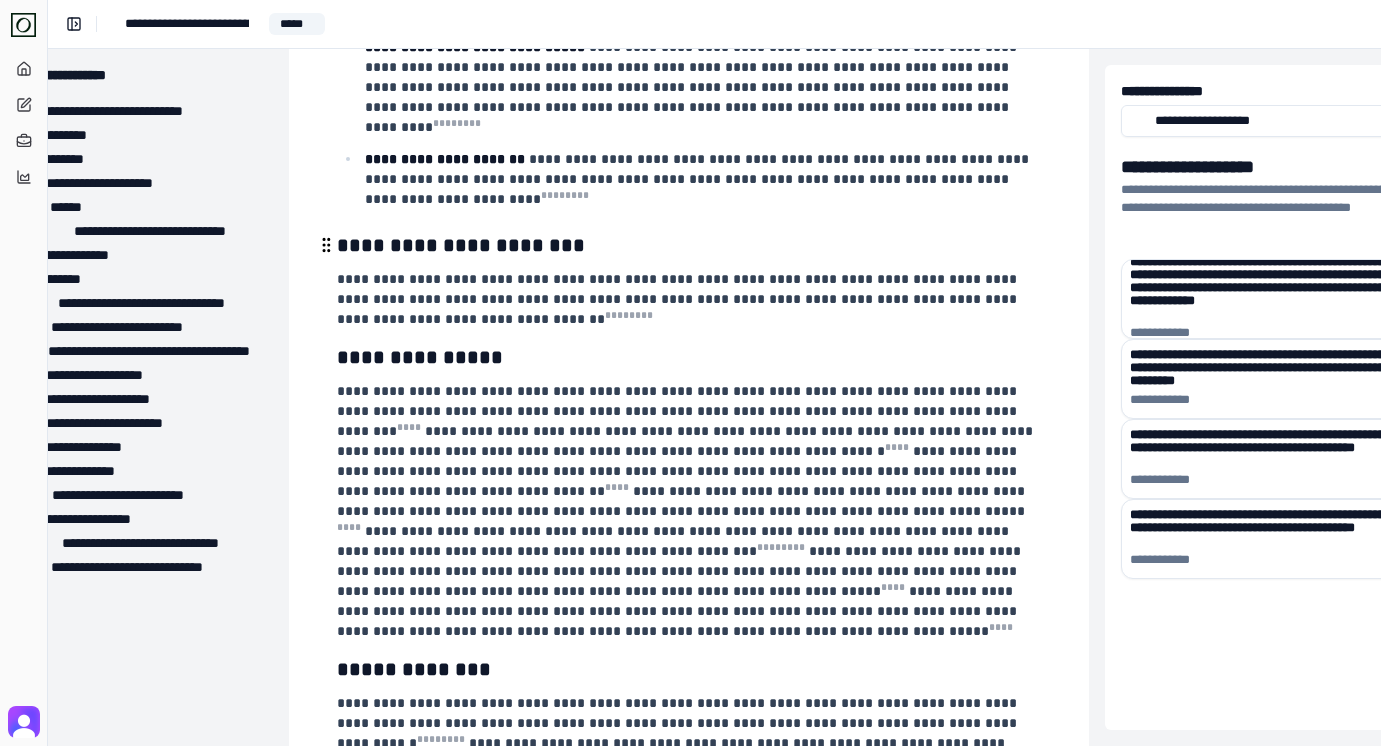 click on "**********" at bounding box center (687, 511) 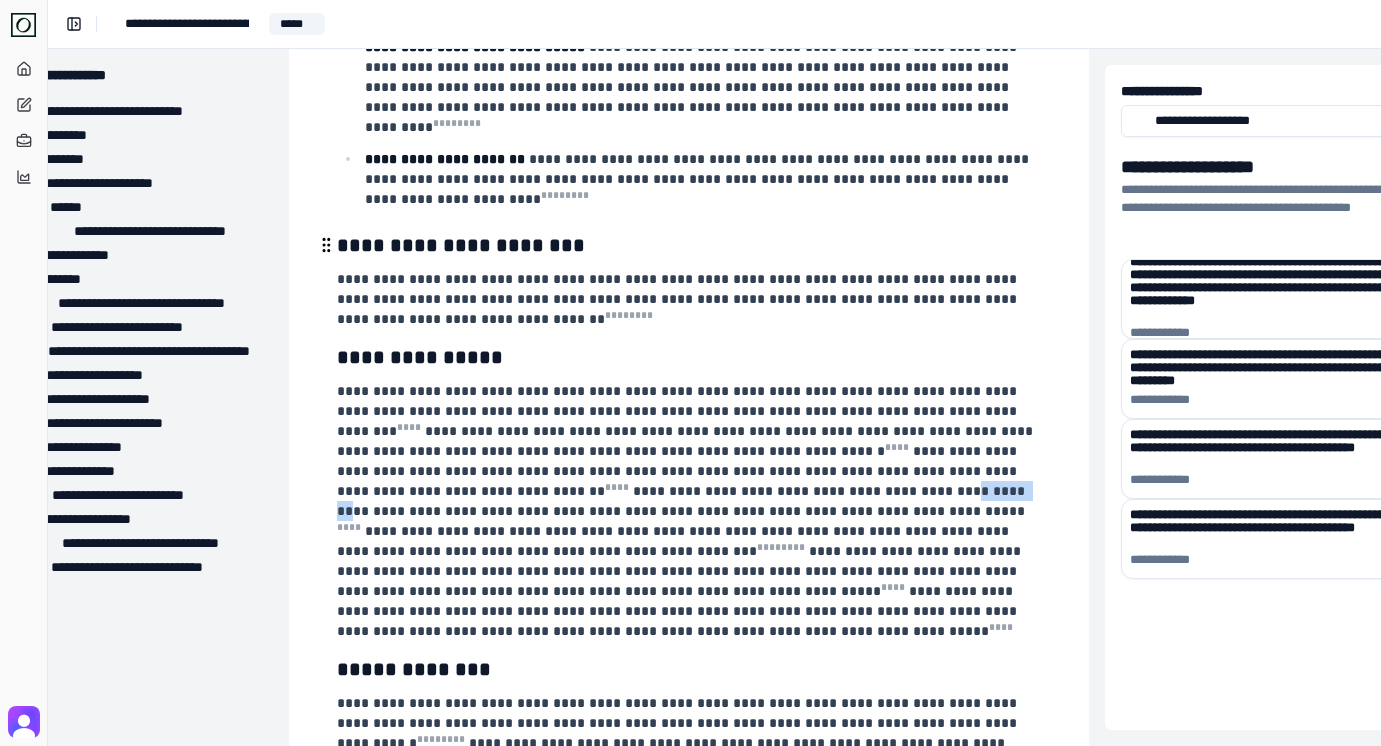 click on "**********" at bounding box center [687, 511] 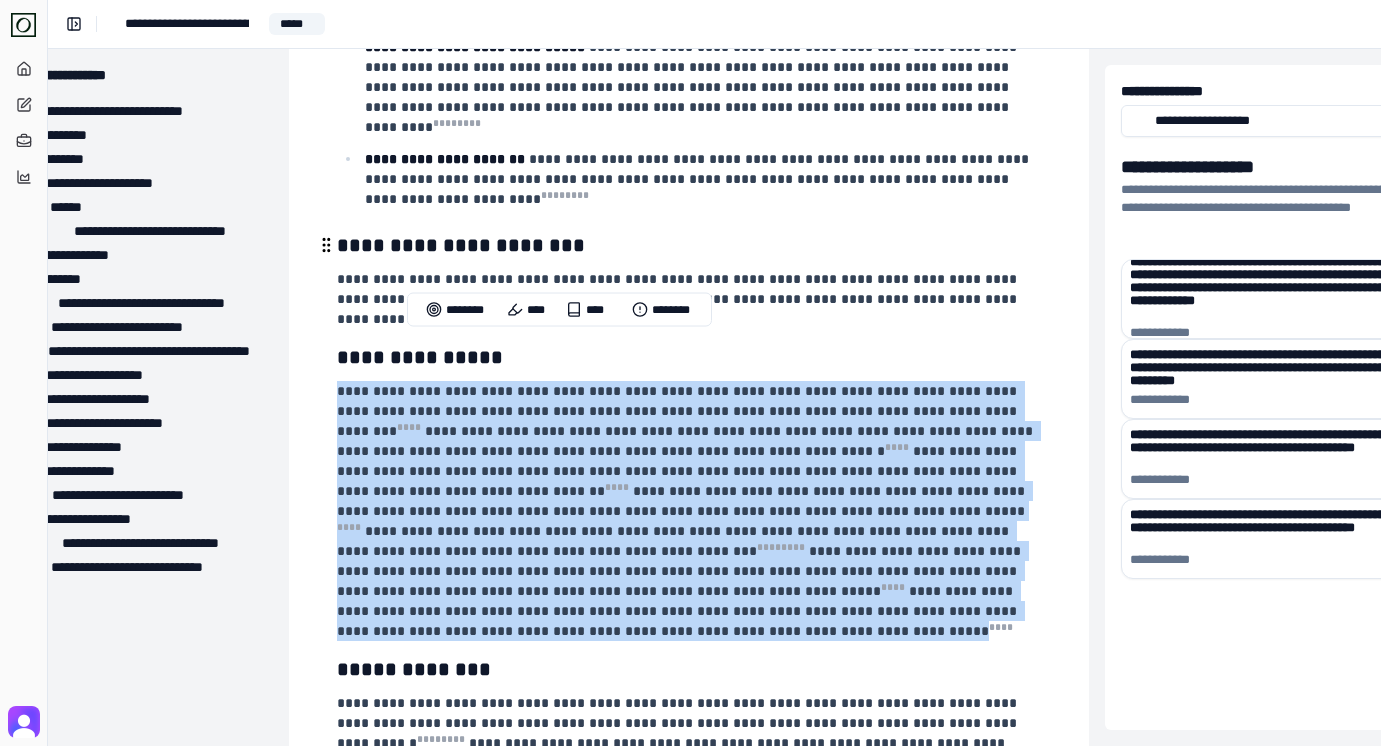 click on "**********" at bounding box center [687, 511] 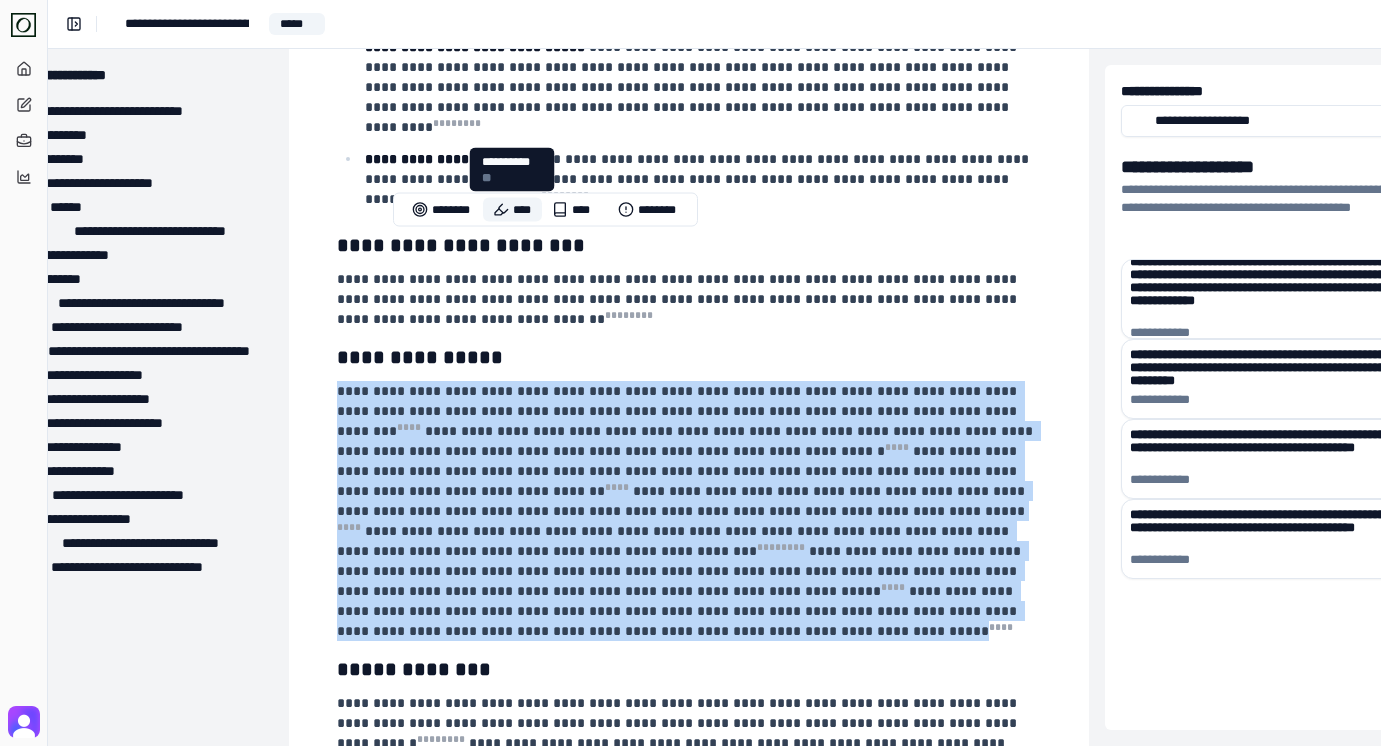 click on "****" at bounding box center (512, 210) 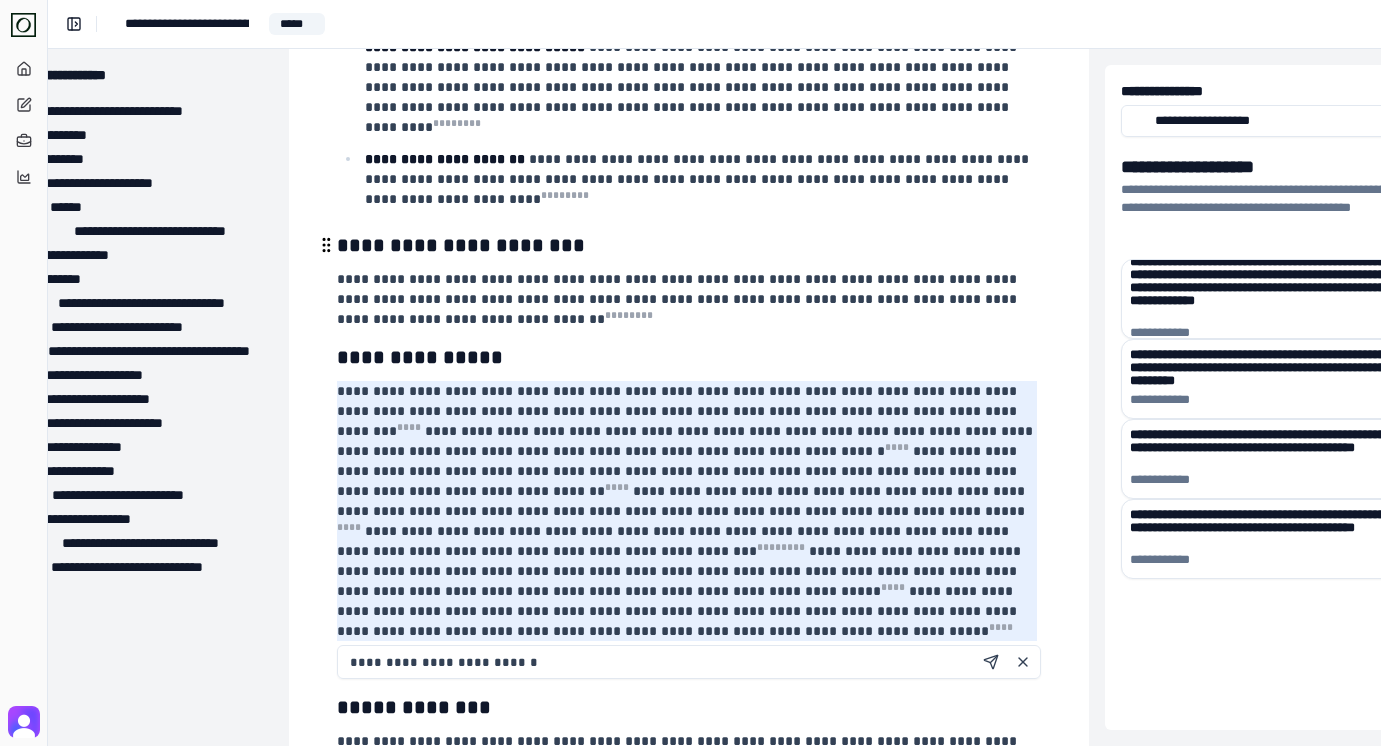 type on "**********" 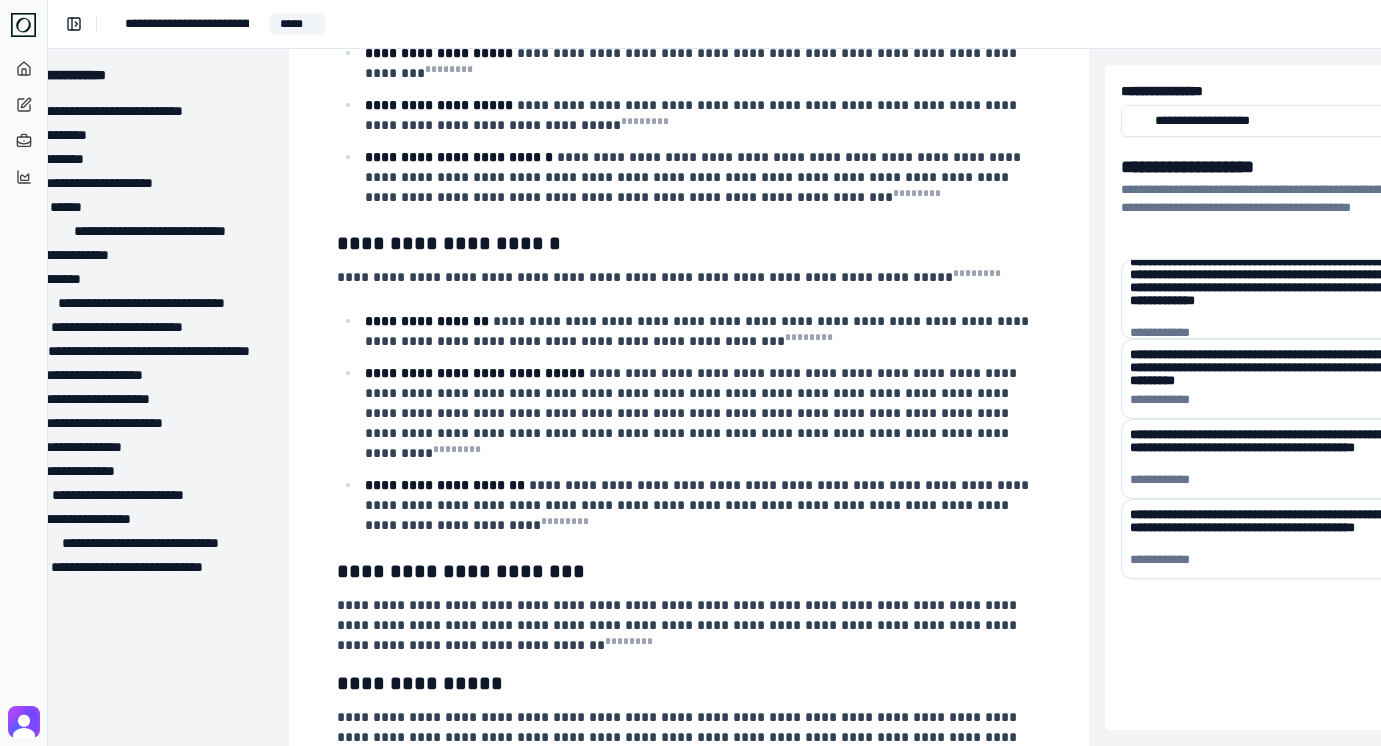 scroll, scrollTop: 2087, scrollLeft: 71, axis: both 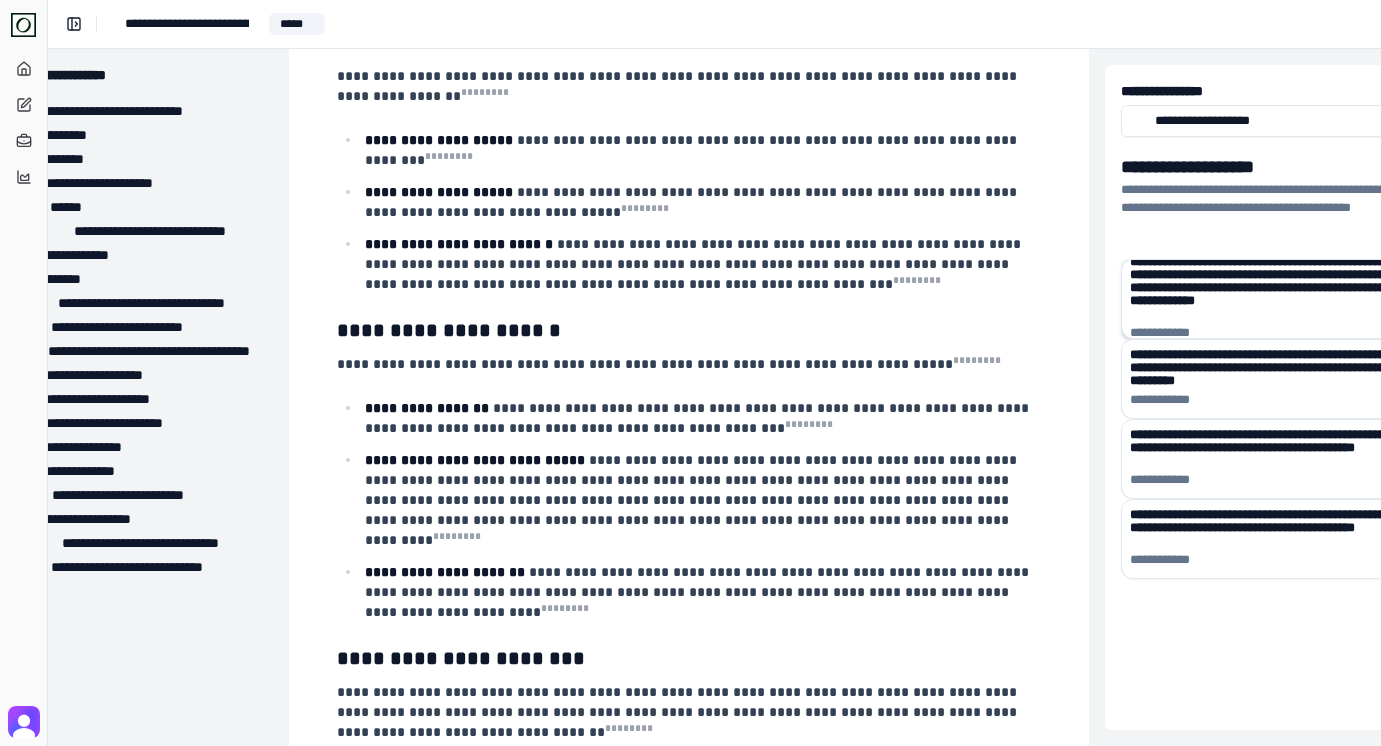 click on "**********" at bounding box center (1271, 287) 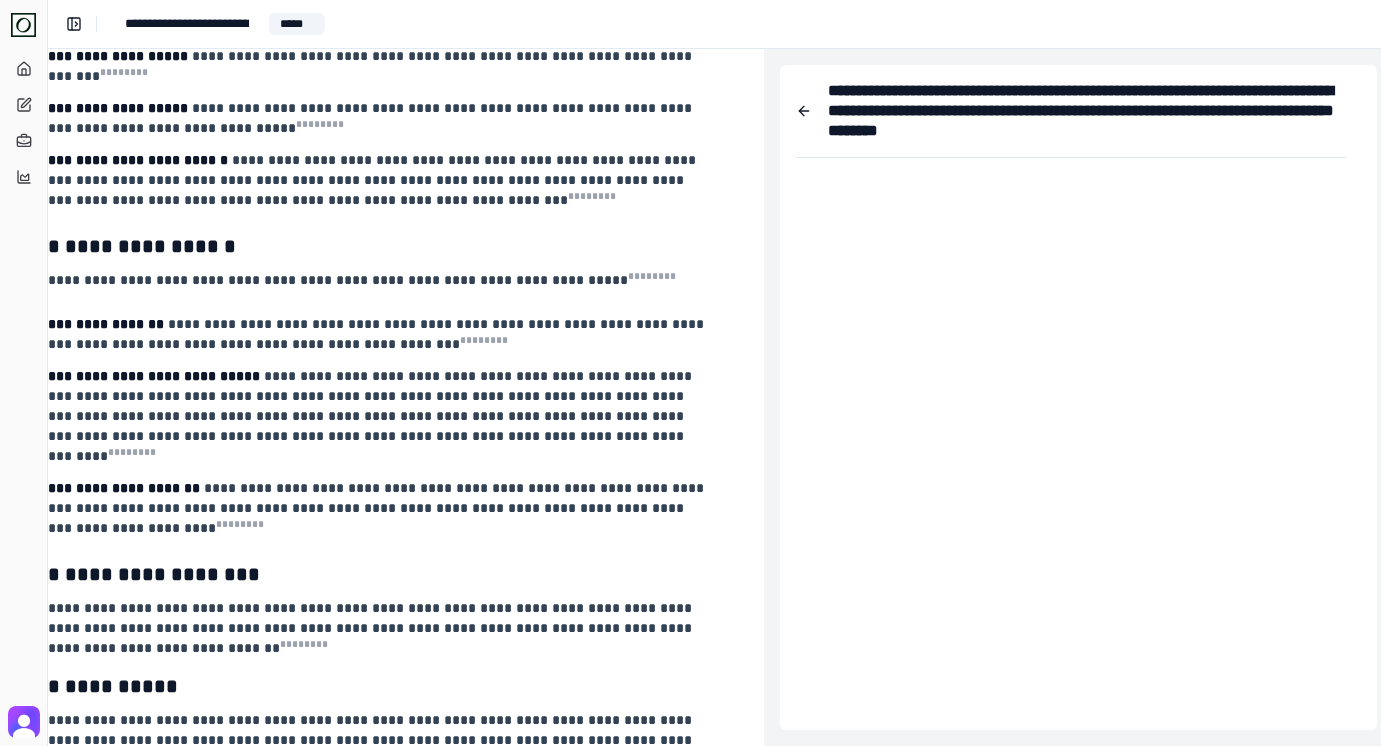 scroll, scrollTop: 2168, scrollLeft: 396, axis: both 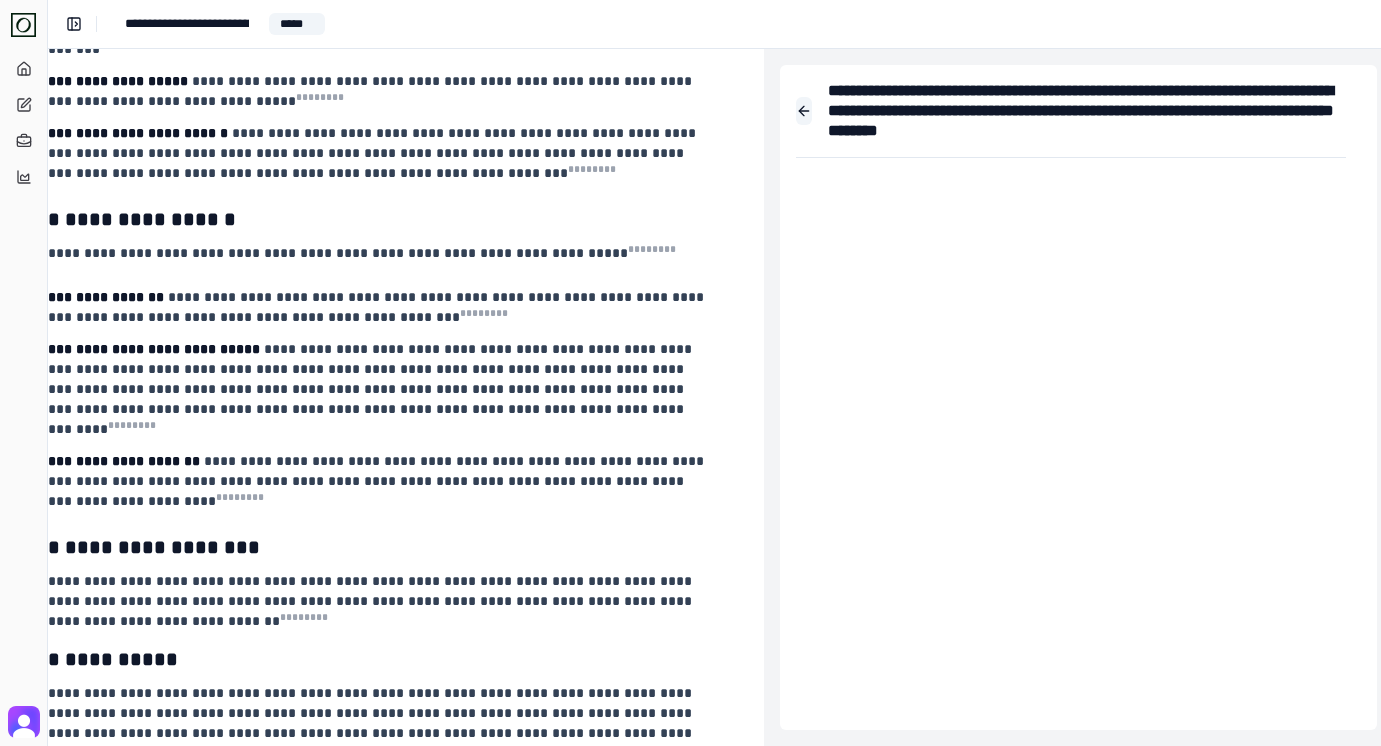 click at bounding box center (804, 111) 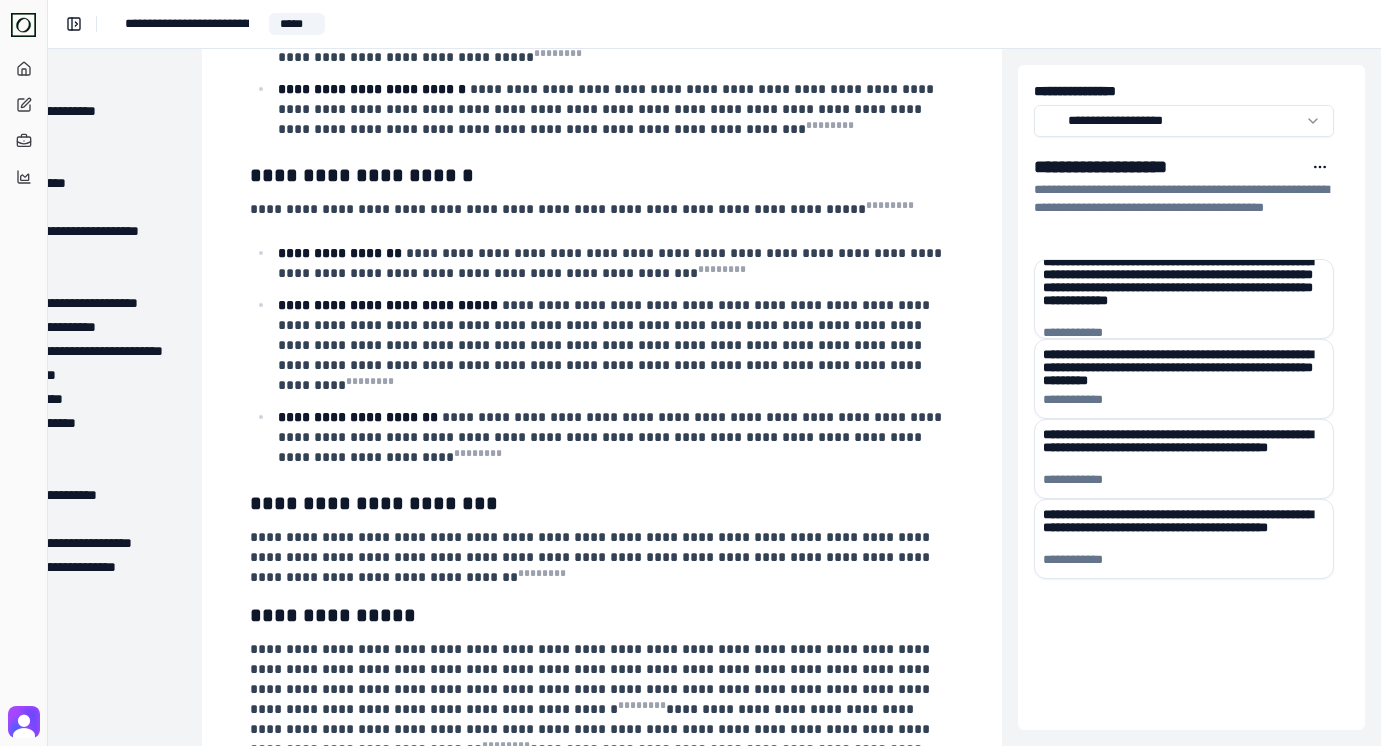 scroll, scrollTop: 2215, scrollLeft: 173, axis: both 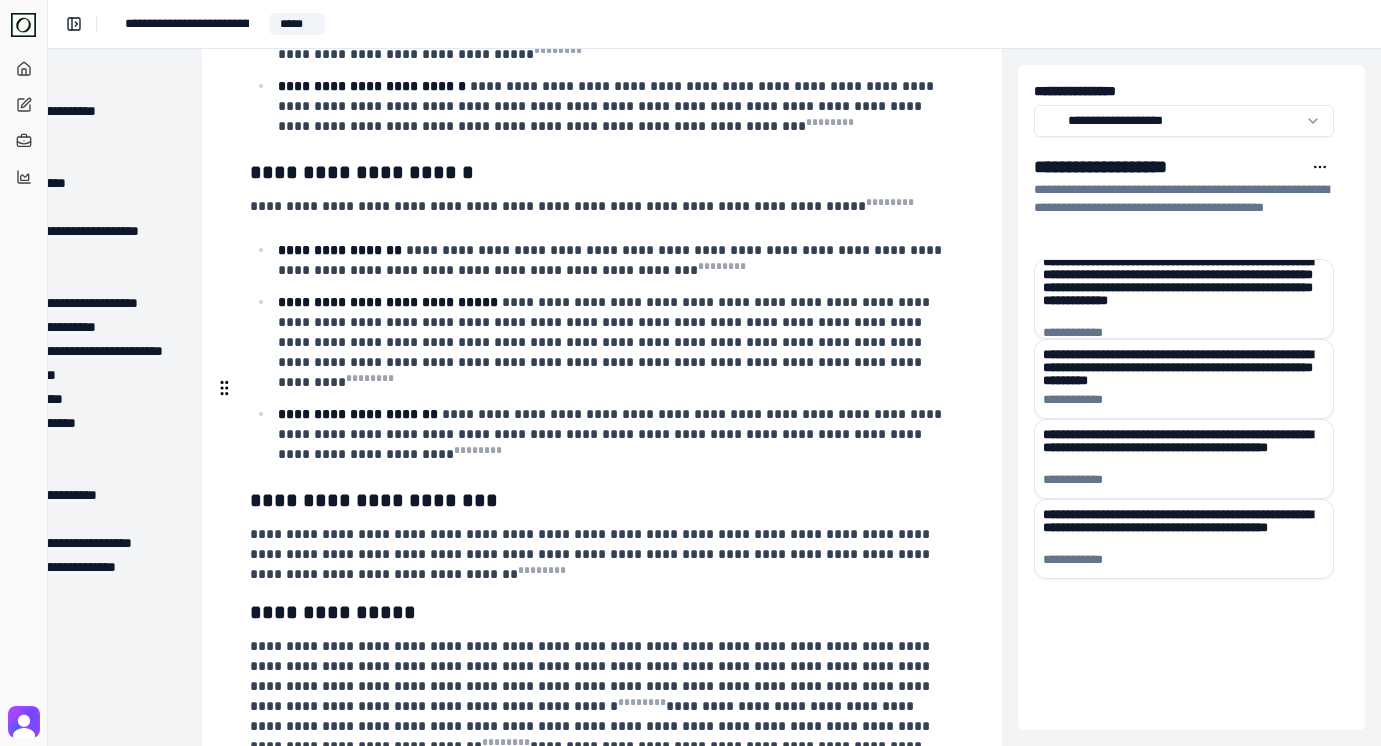 click on "**********" at bounding box center [600, 554] 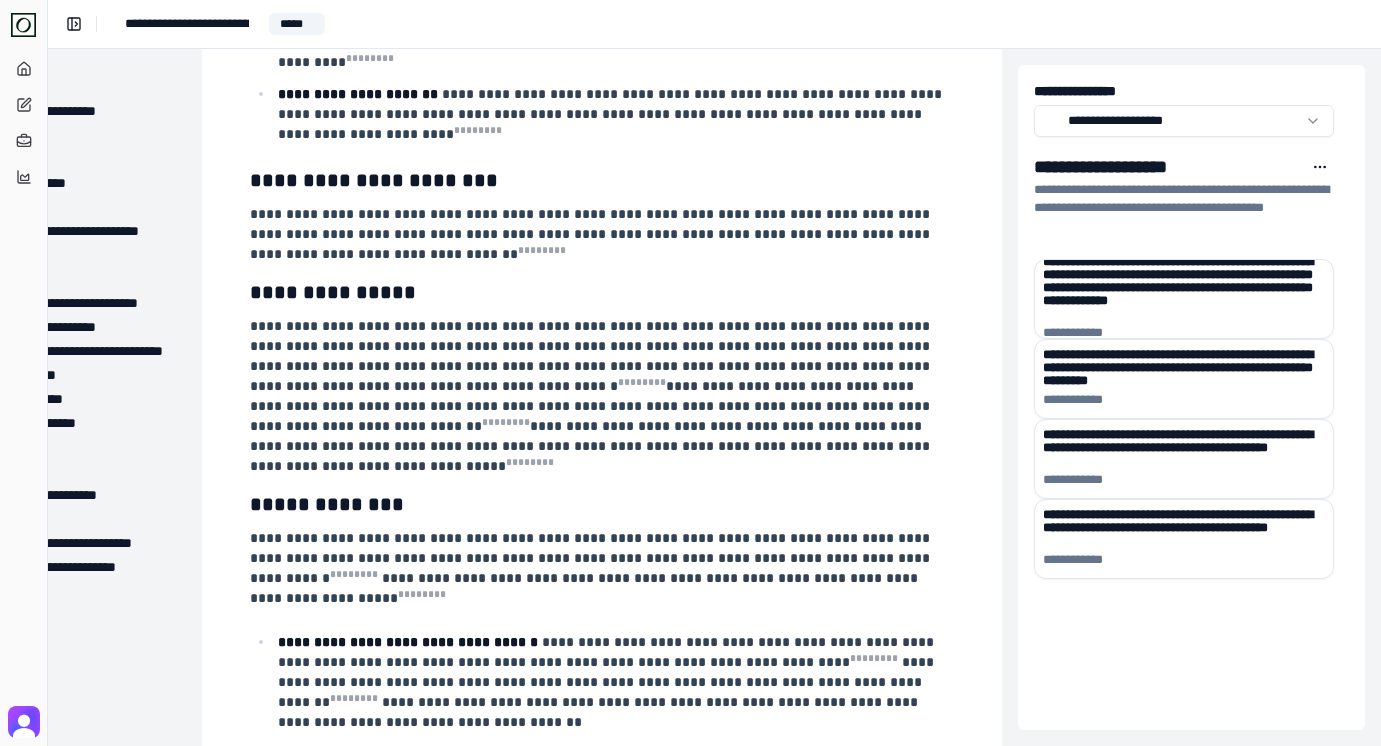 scroll, scrollTop: 2537, scrollLeft: 173, axis: both 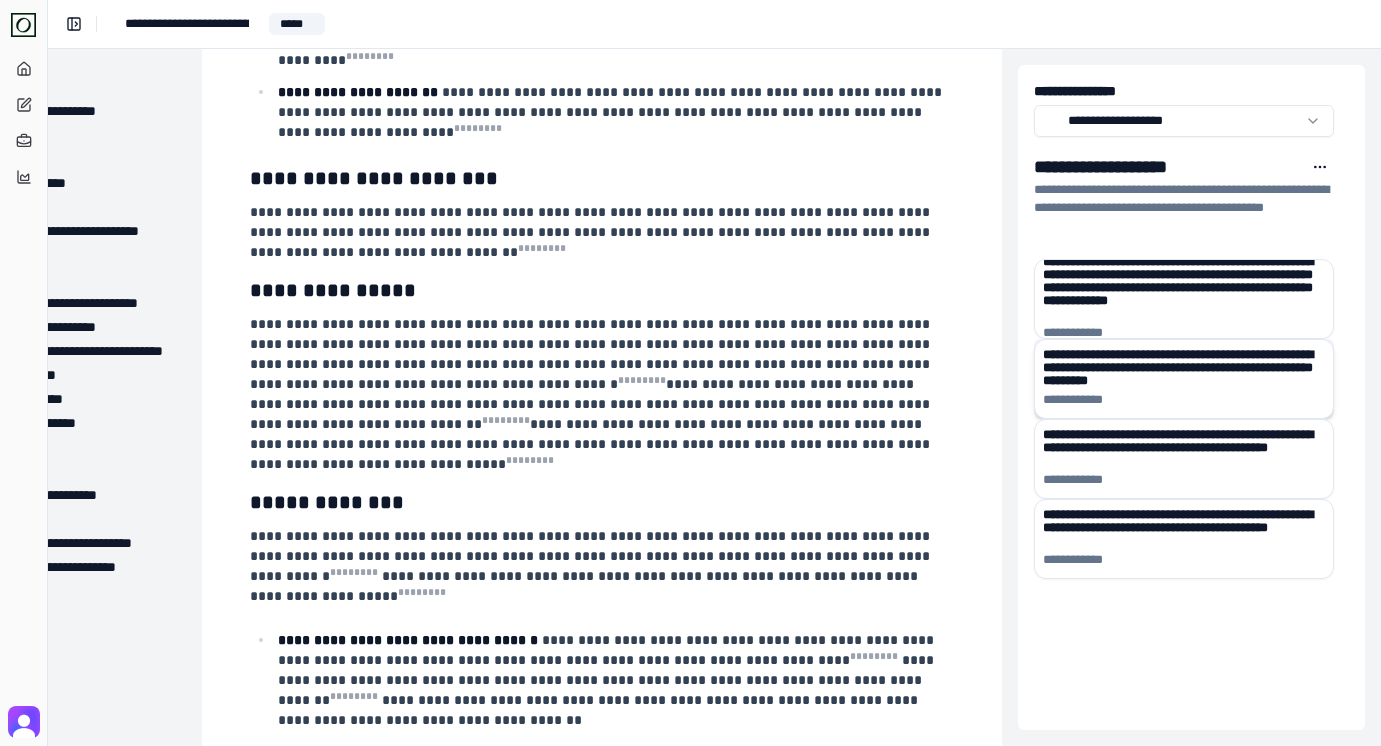 click on "**********" at bounding box center [1184, 367] 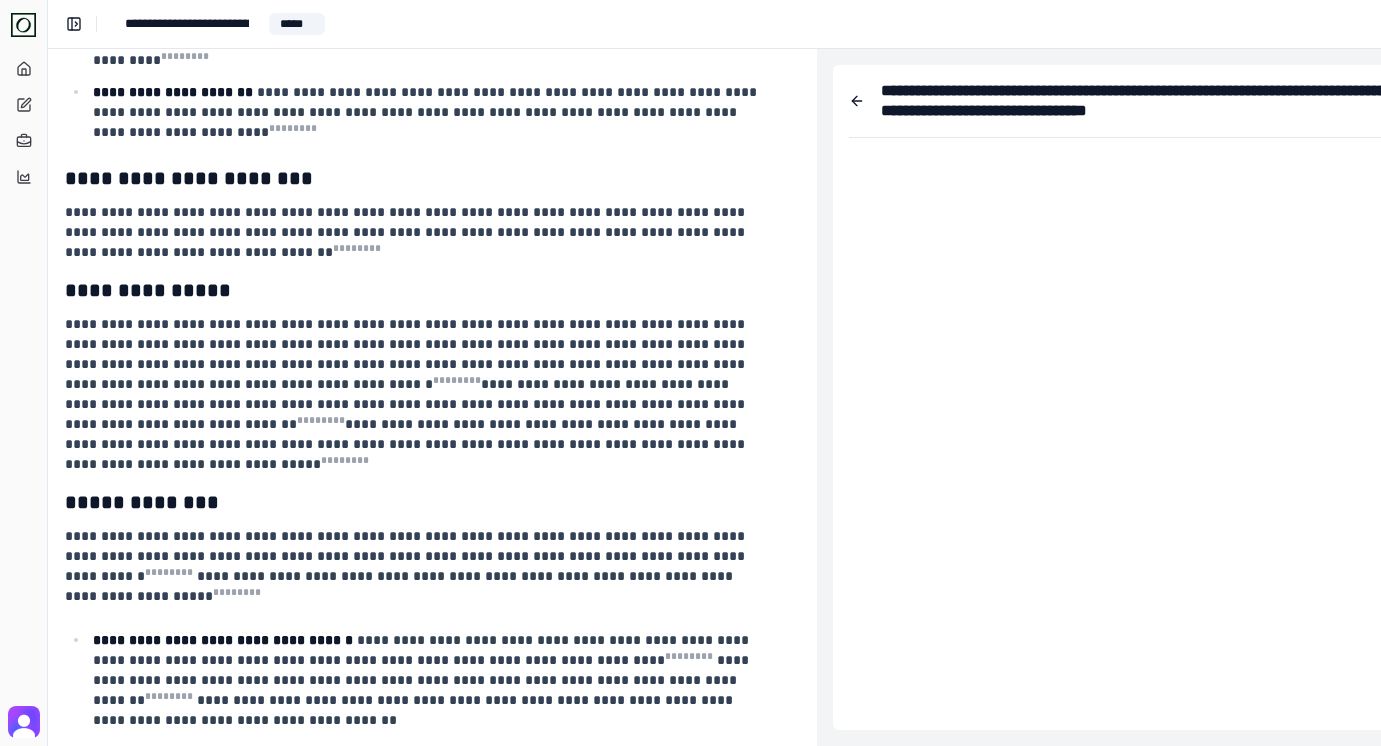 scroll, scrollTop: 2537, scrollLeft: 355, axis: both 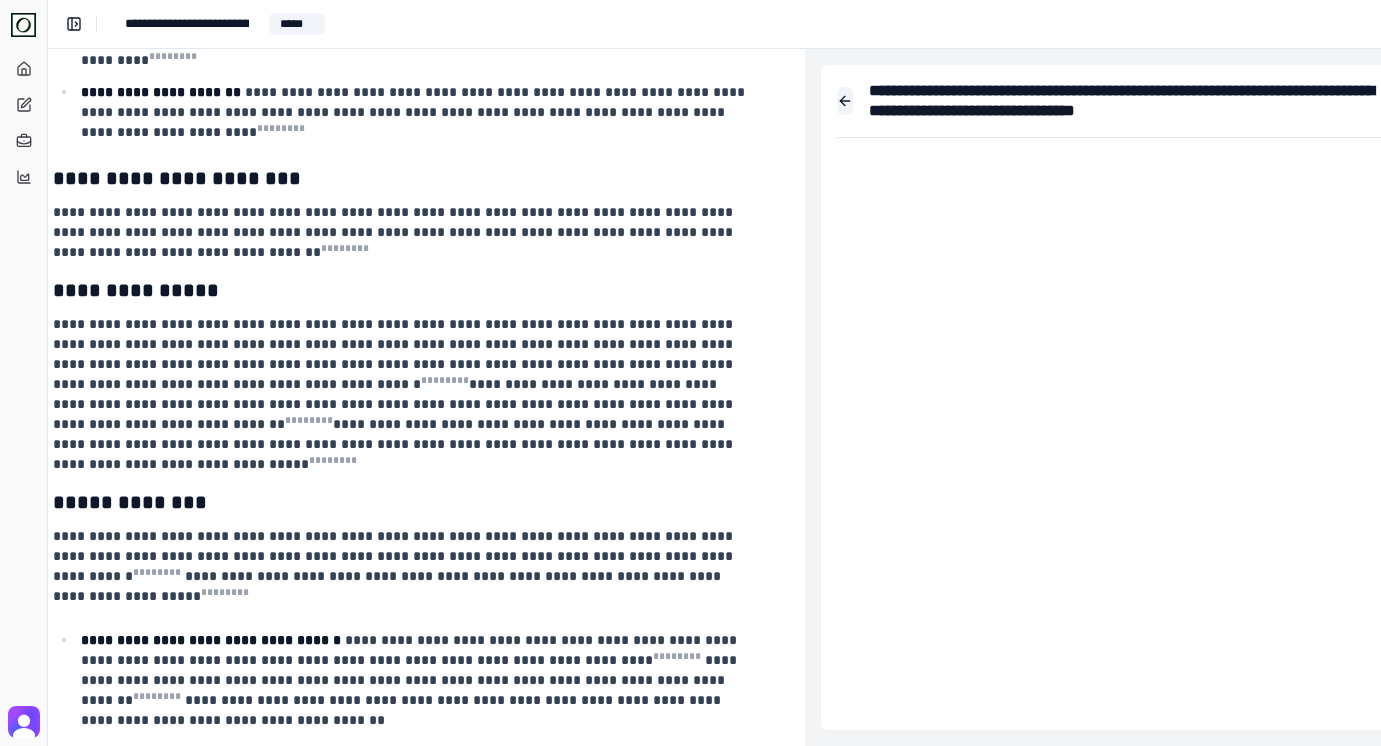 click at bounding box center [845, 101] 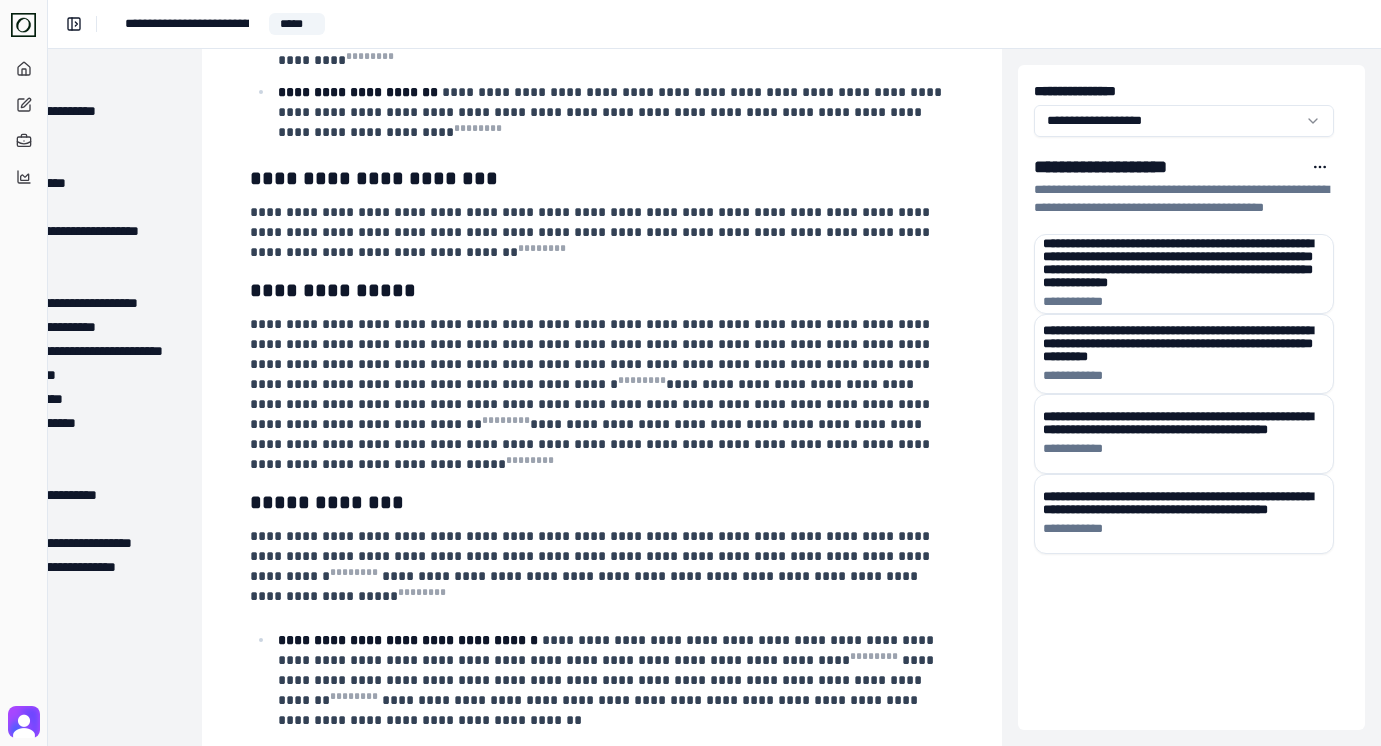 scroll, scrollTop: 2537, scrollLeft: 173, axis: both 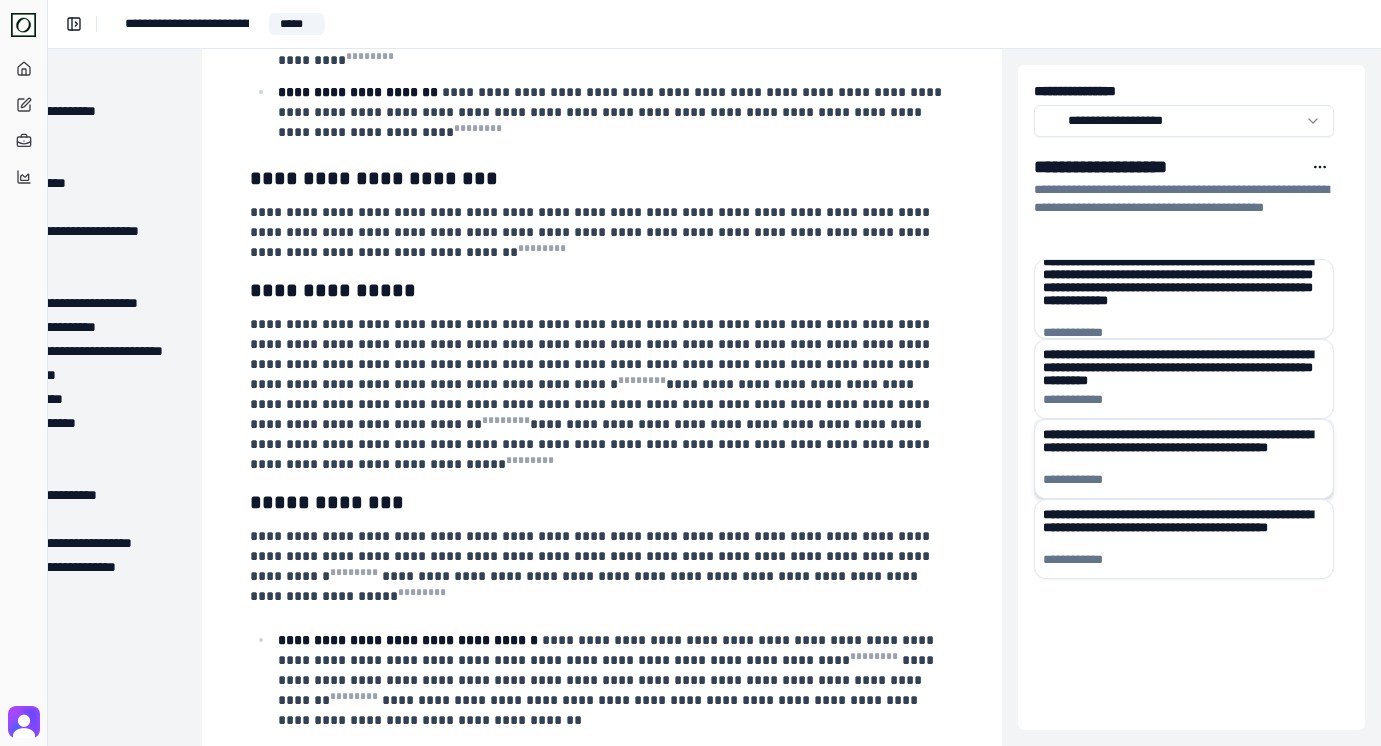 click on "**********" at bounding box center (1184, 459) 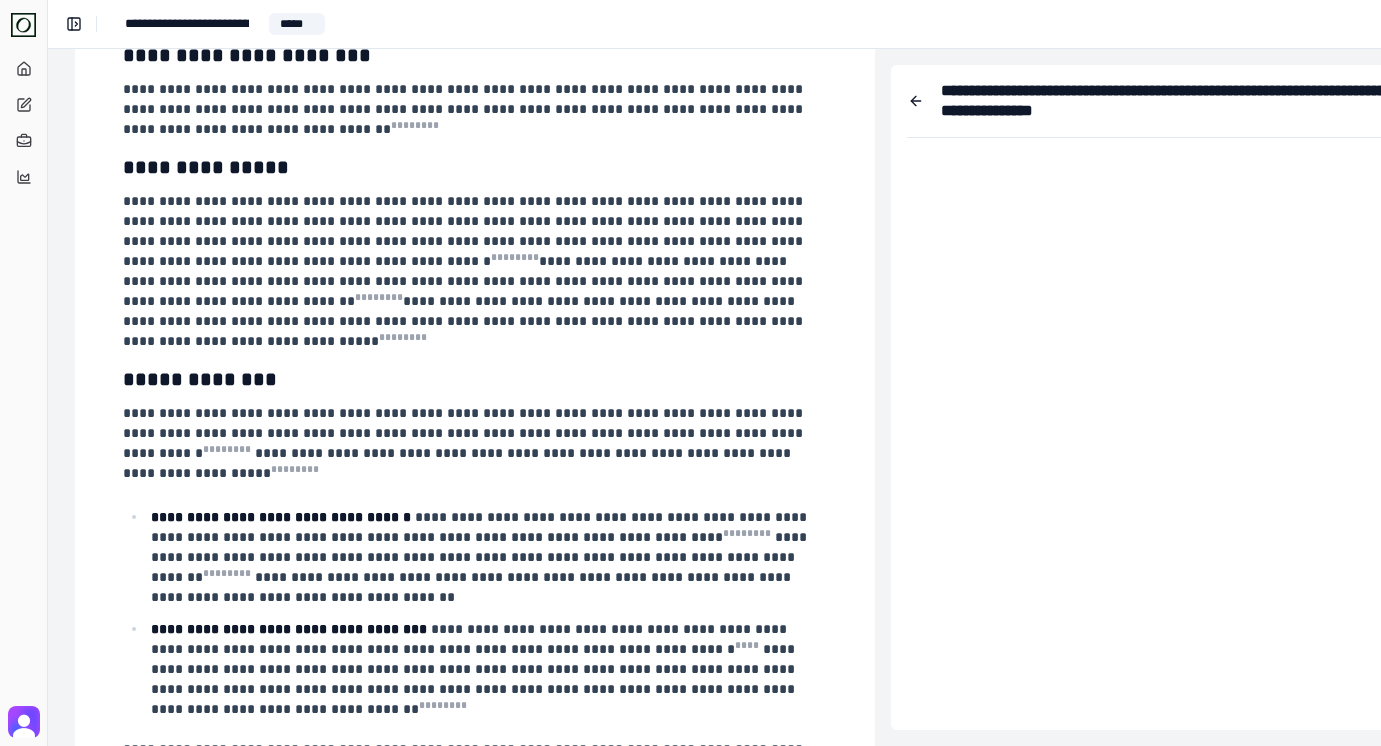 scroll, scrollTop: 2660, scrollLeft: 283, axis: both 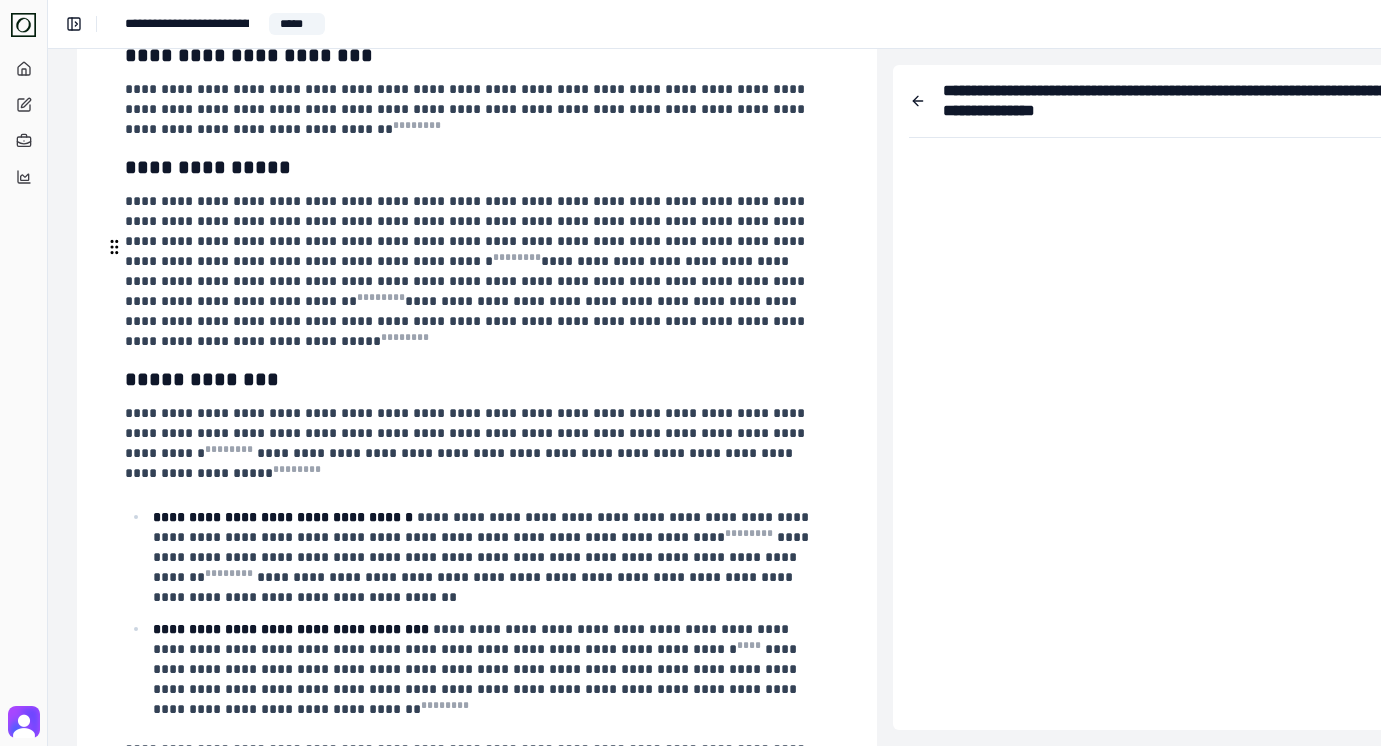 click on "**********" at bounding box center (467, 443) 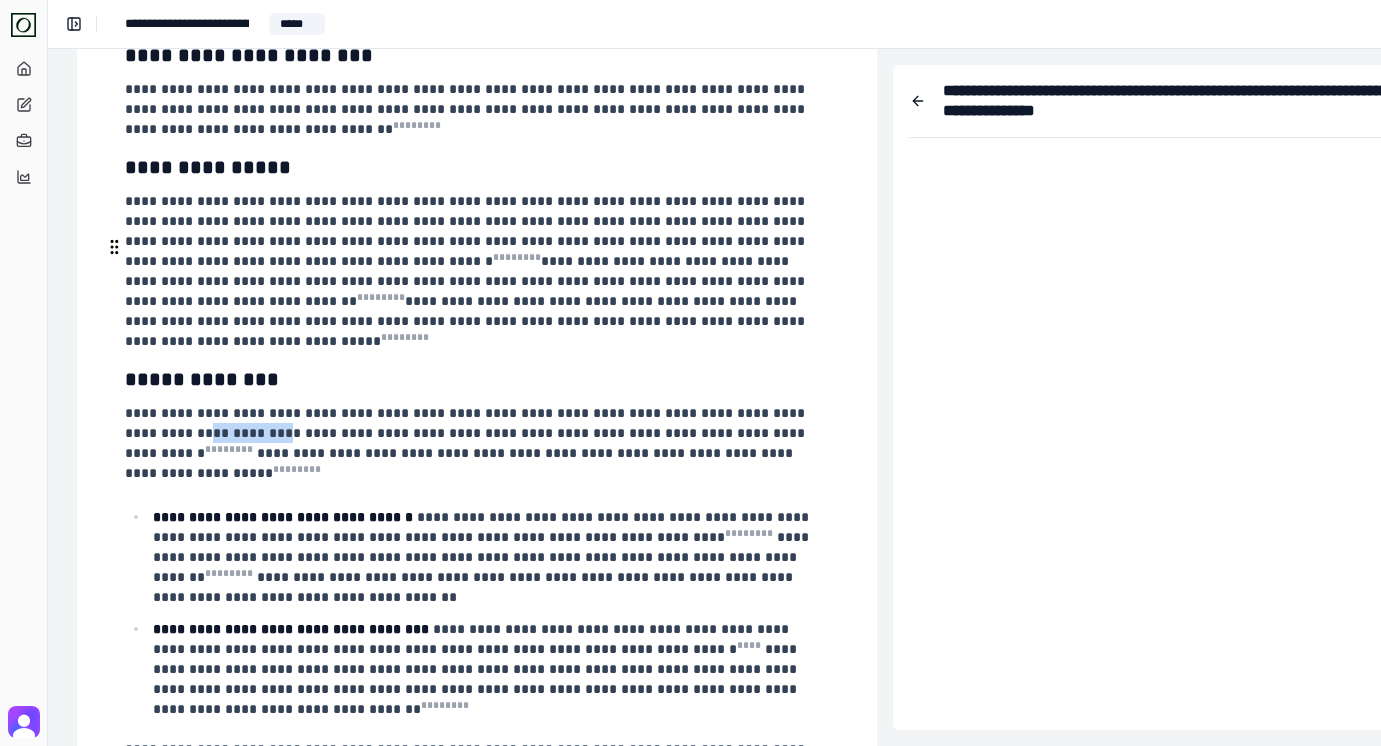 click on "**********" at bounding box center (467, 443) 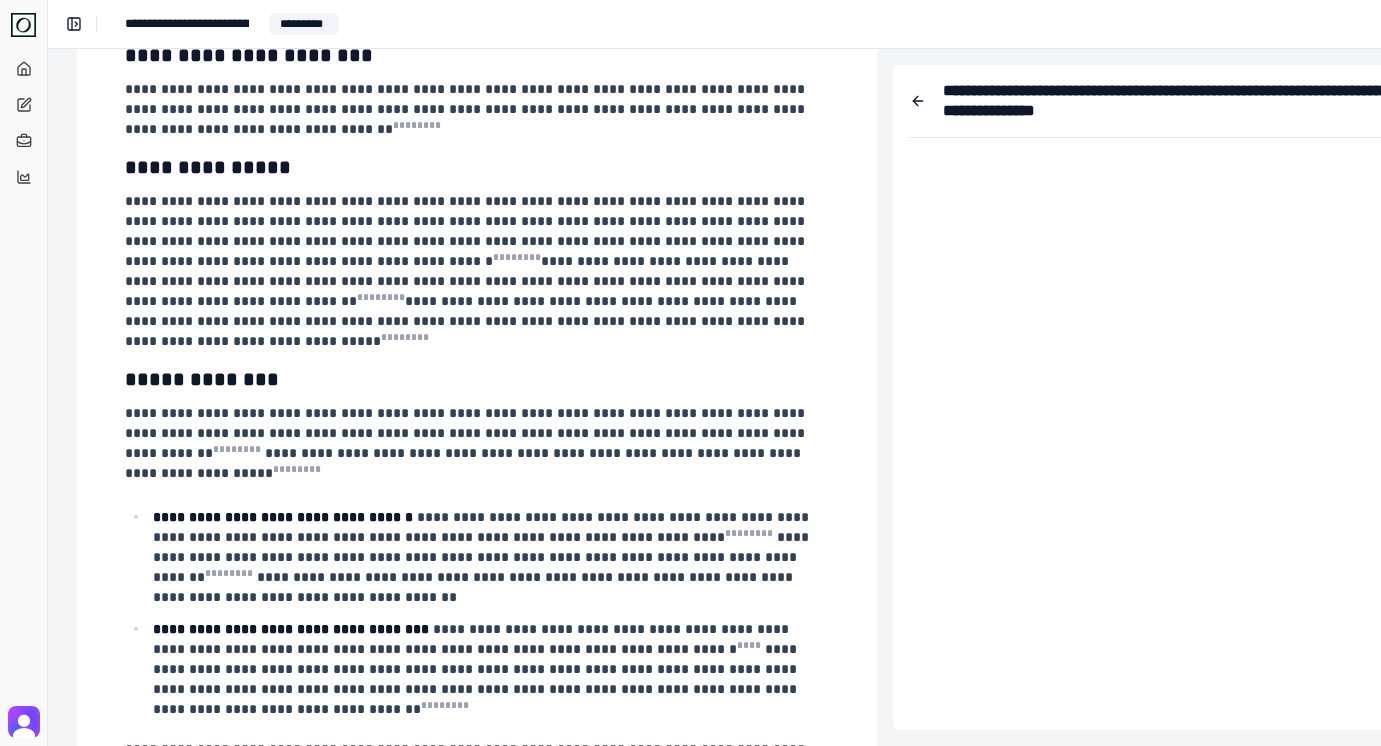 click on "**********" at bounding box center [477, -144] 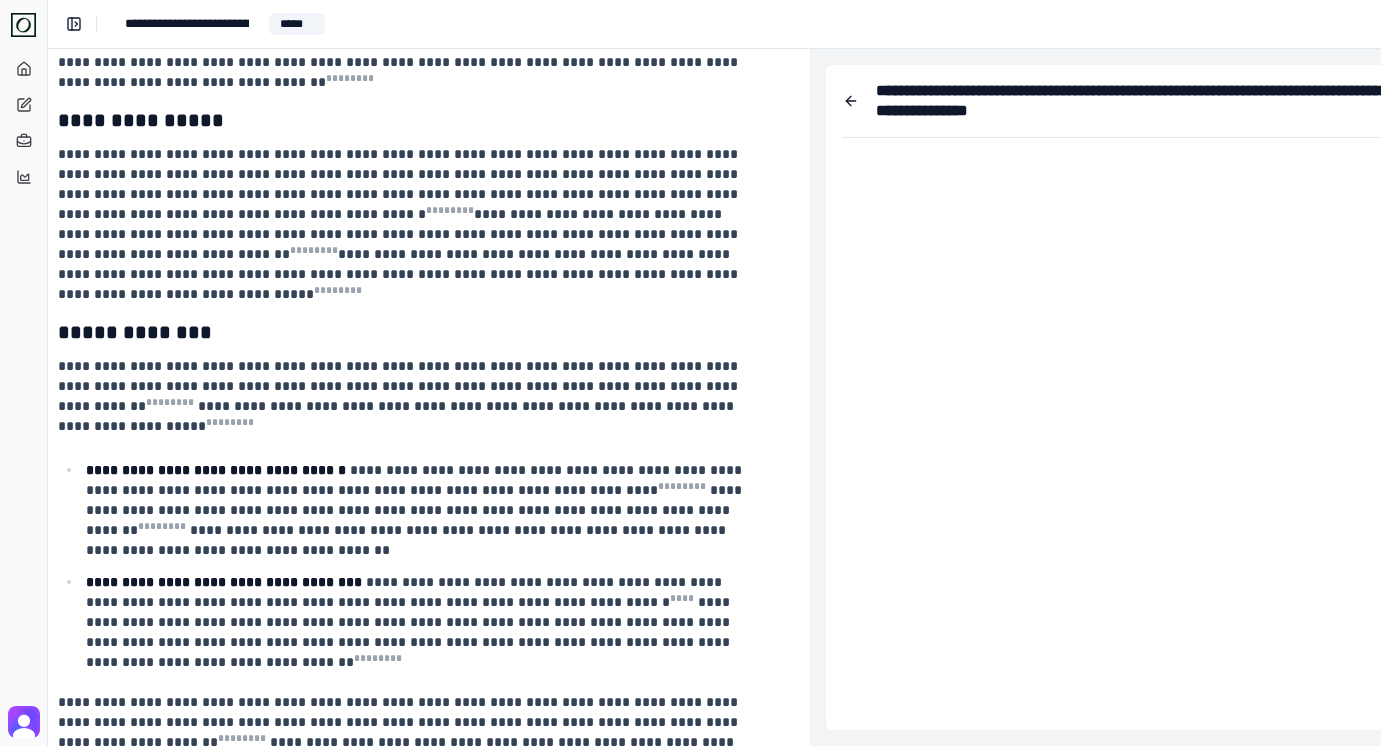scroll, scrollTop: 2707, scrollLeft: 423, axis: both 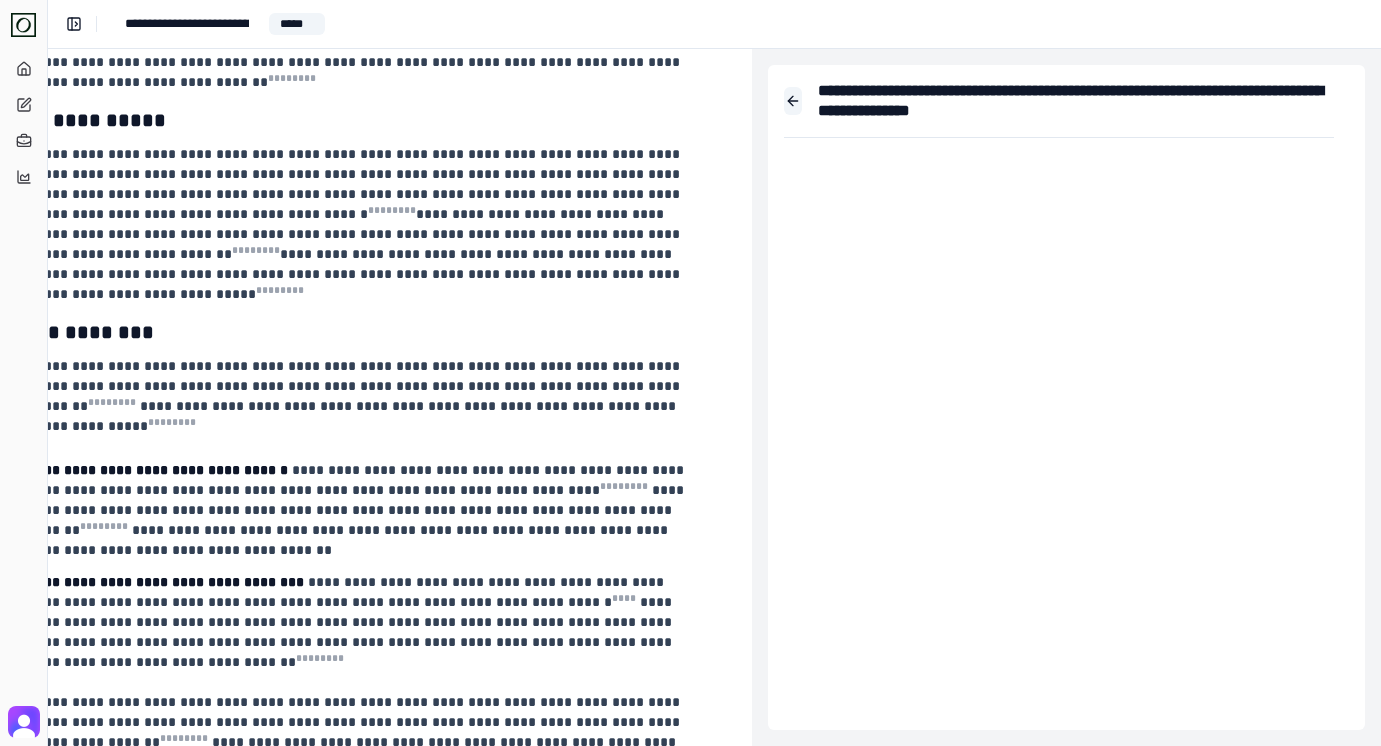 click at bounding box center (793, 101) 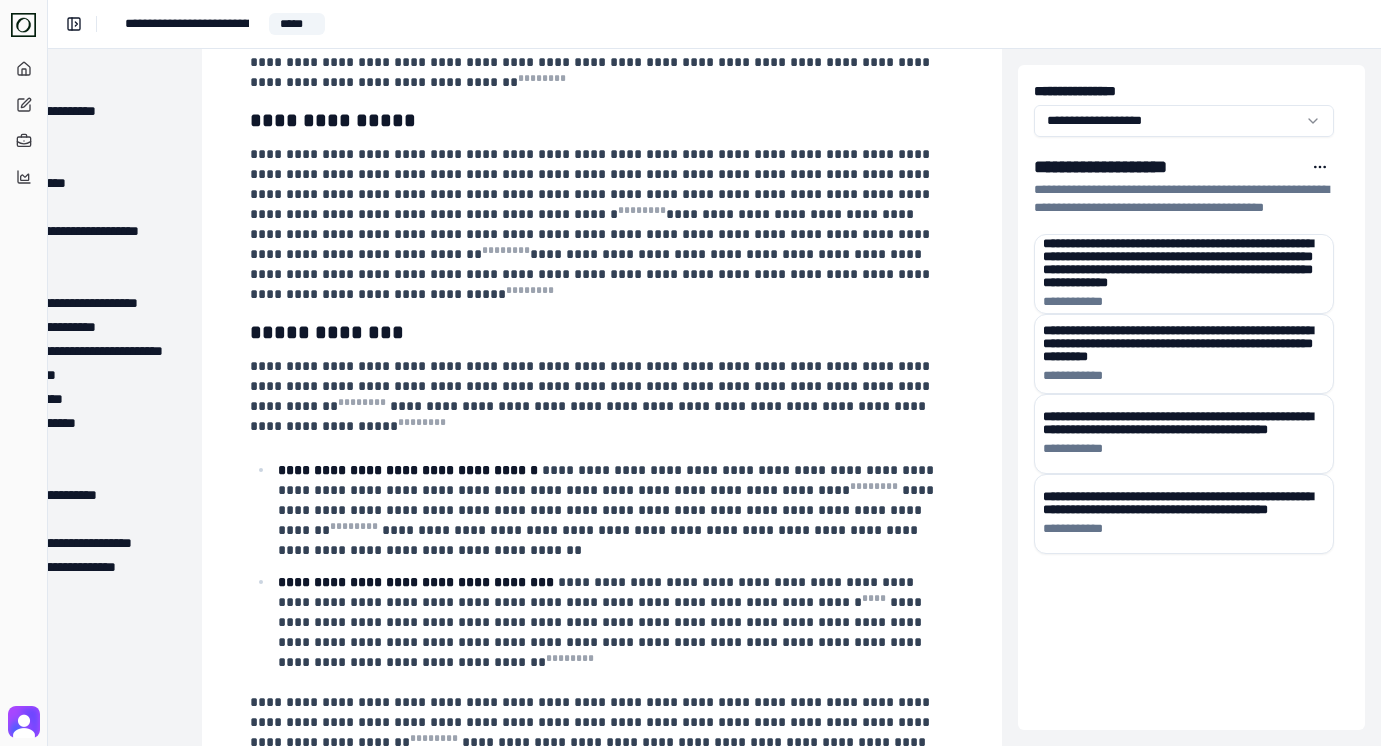 scroll, scrollTop: 2707, scrollLeft: 173, axis: both 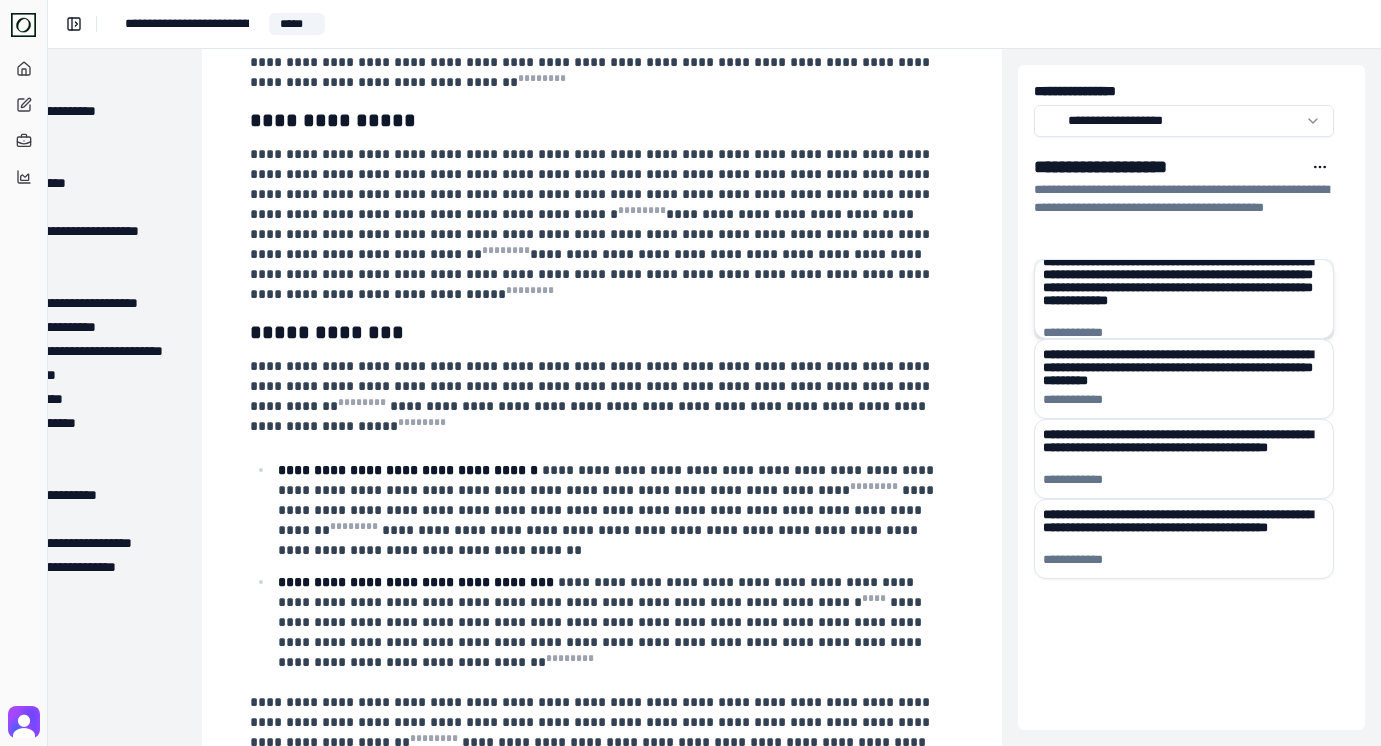click on "**********" at bounding box center (1184, 287) 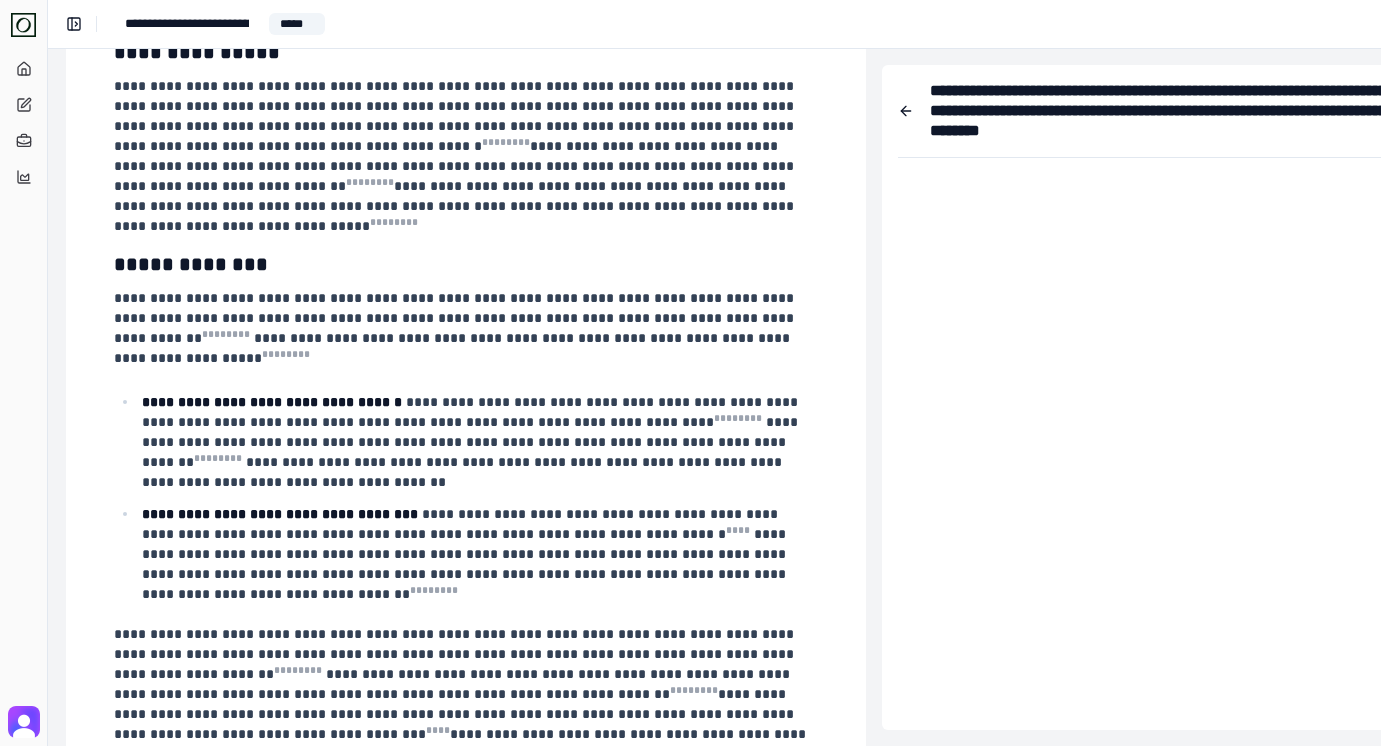scroll, scrollTop: 2778, scrollLeft: 294, axis: both 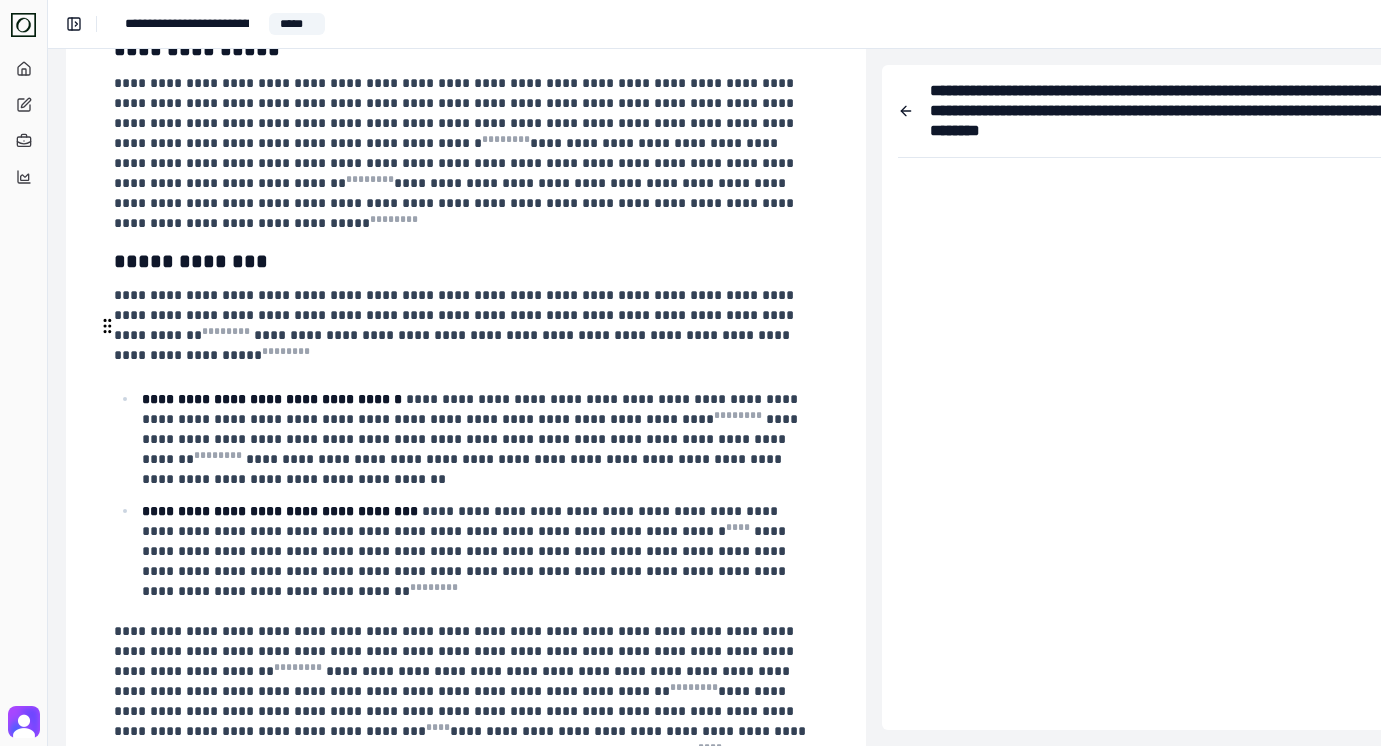 click on "**********" at bounding box center [478, 551] 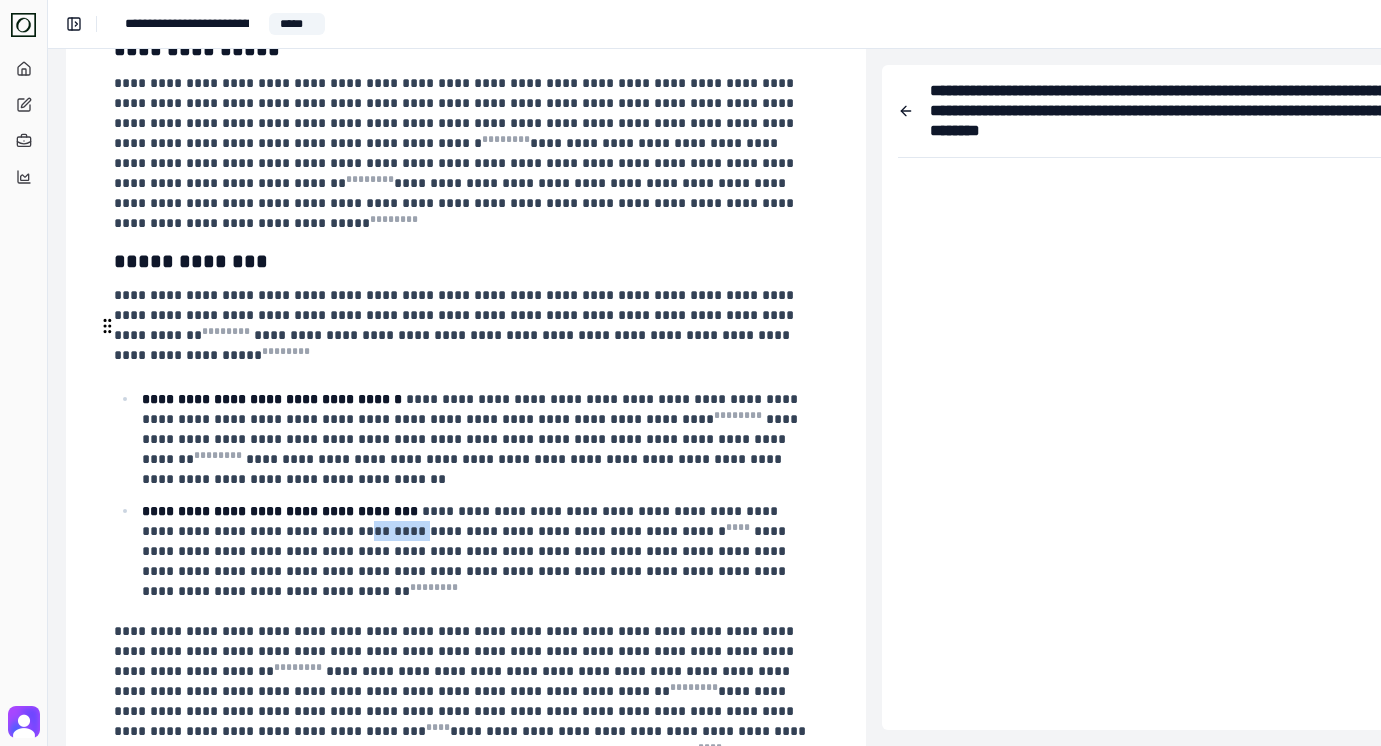 click on "**********" at bounding box center (478, 551) 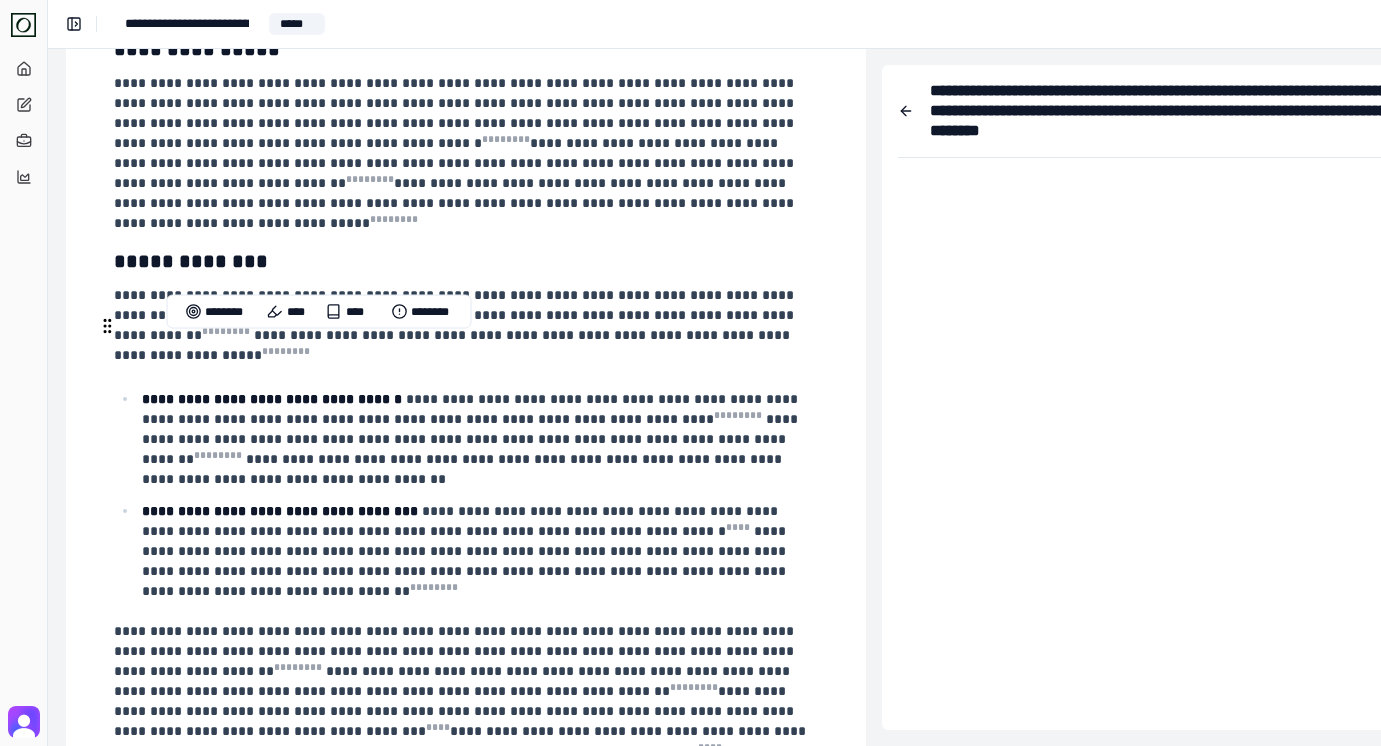 click on "**********" at bounding box center [466, 551] 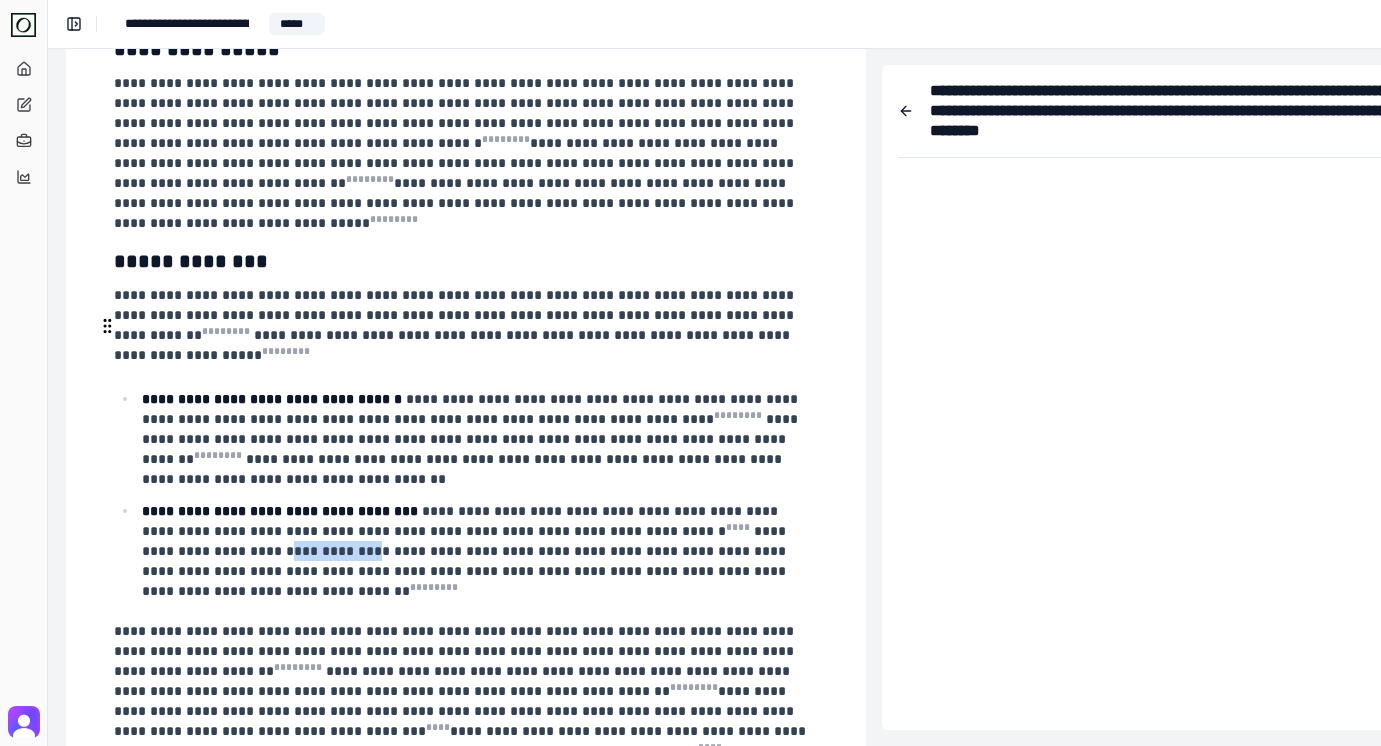 click on "**********" at bounding box center (466, 551) 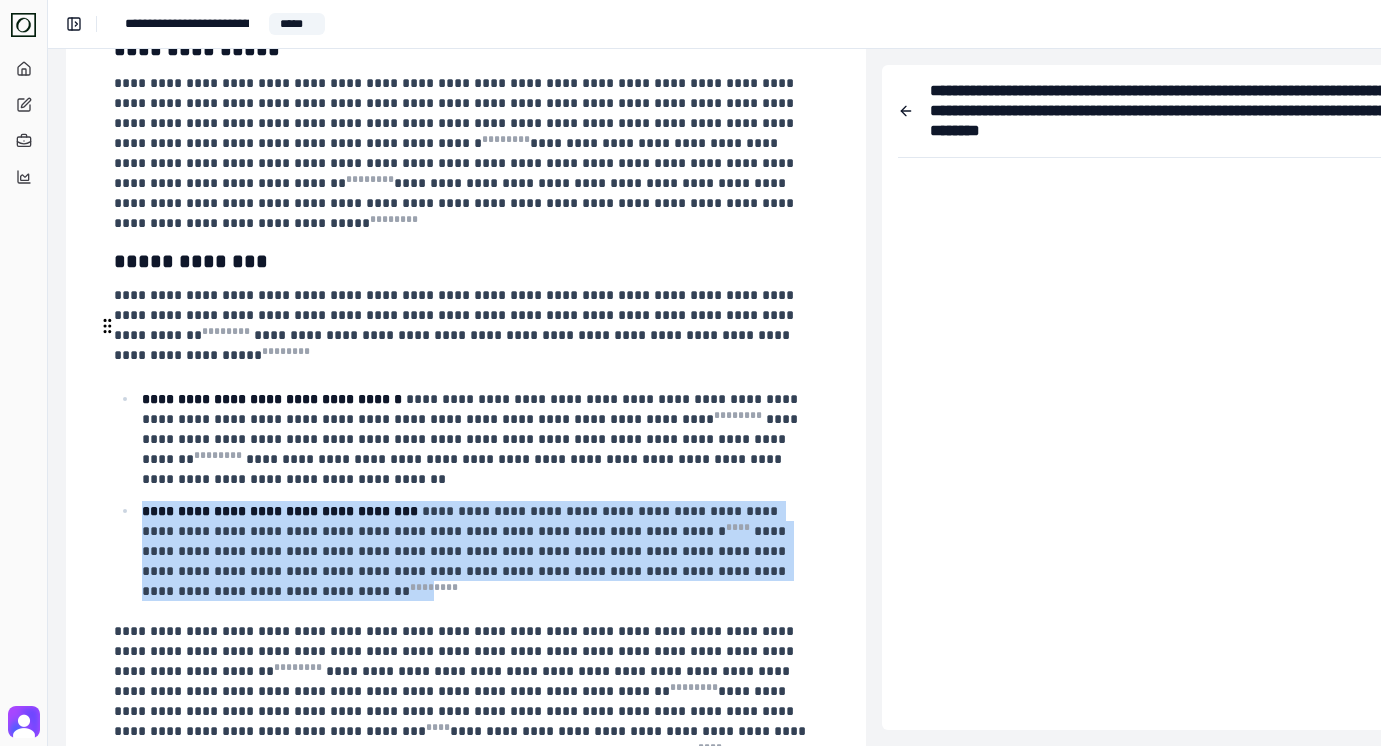 click on "**********" at bounding box center [466, 551] 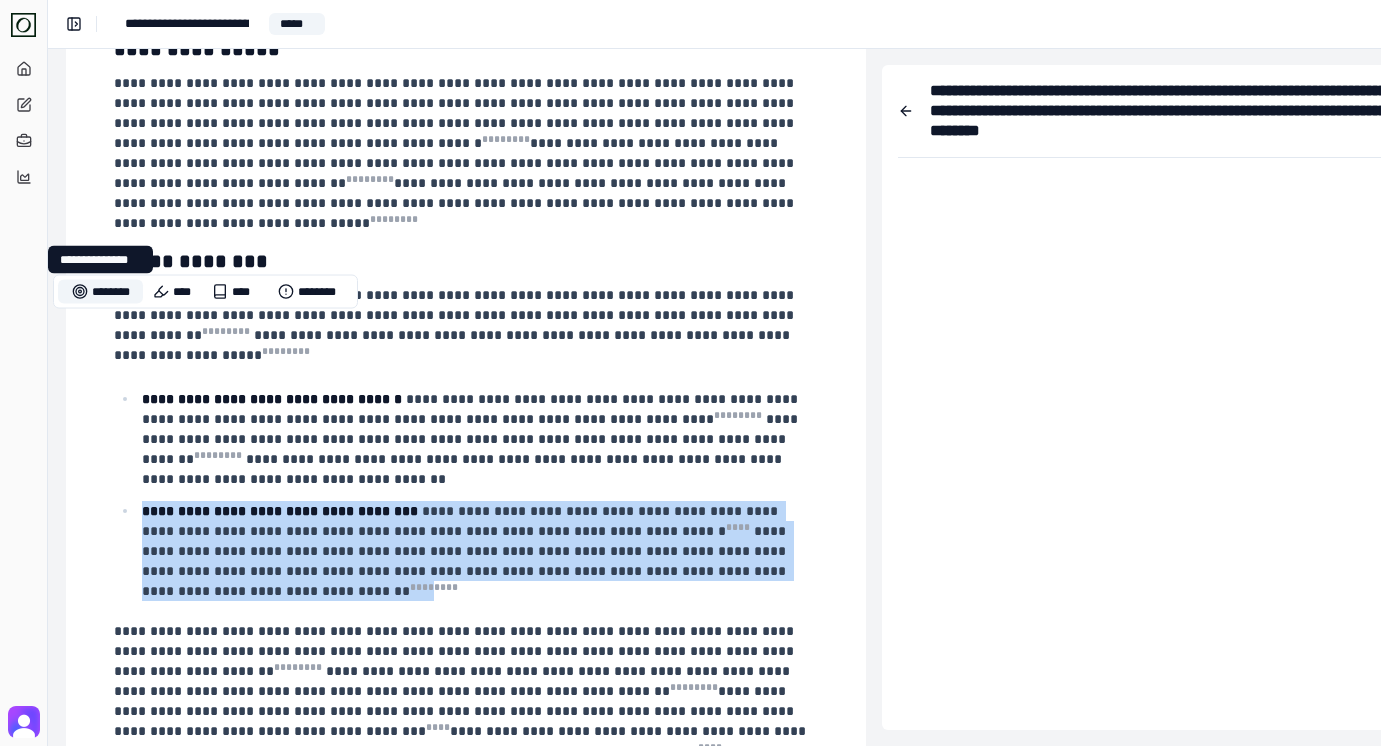click on "********" at bounding box center [100, 292] 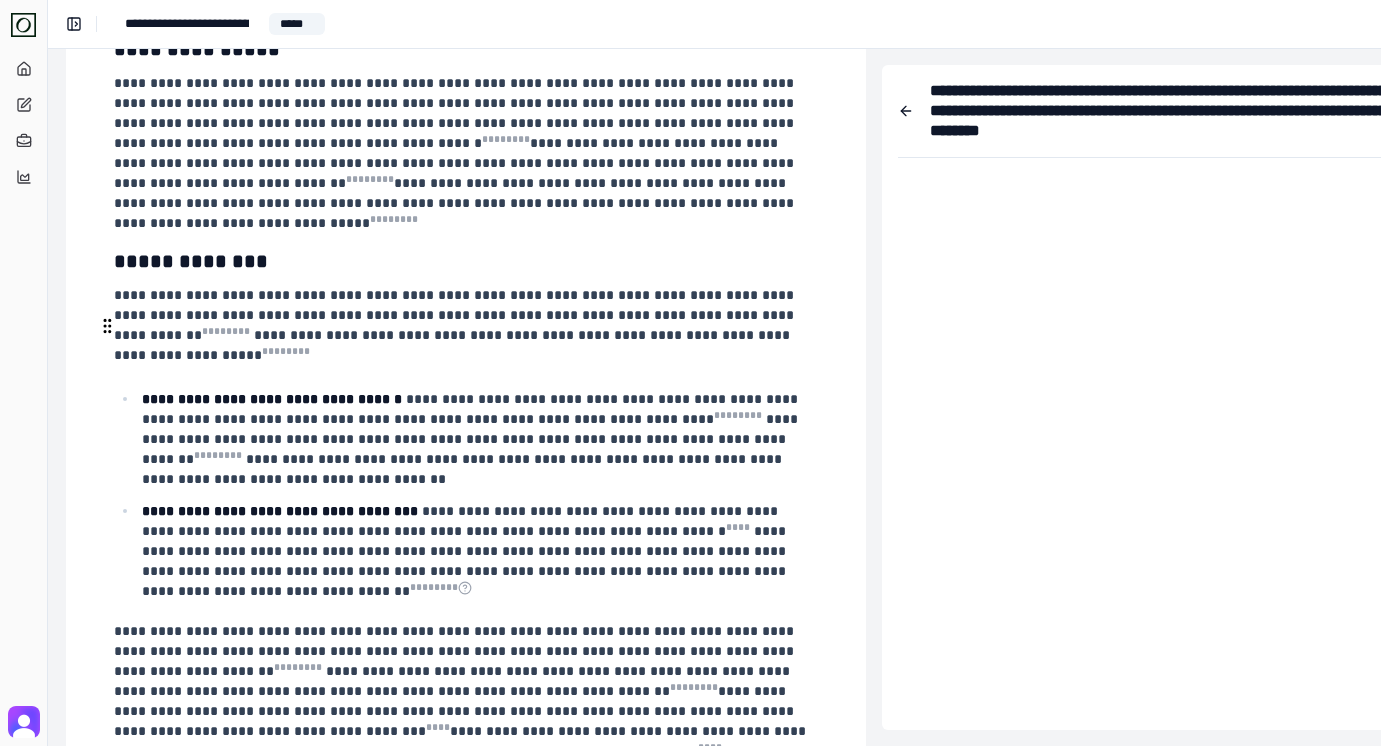 click on "**********" at bounding box center [466, 551] 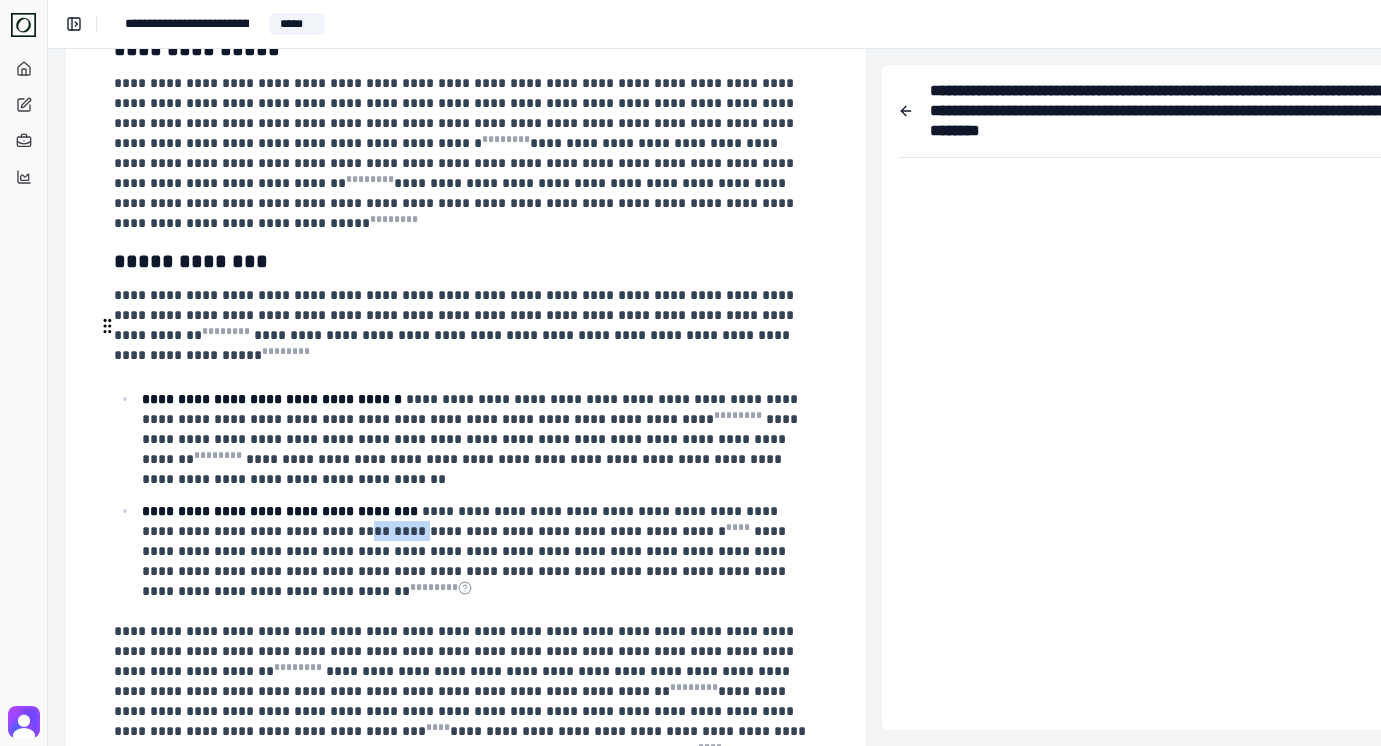 click on "**********" at bounding box center [466, 551] 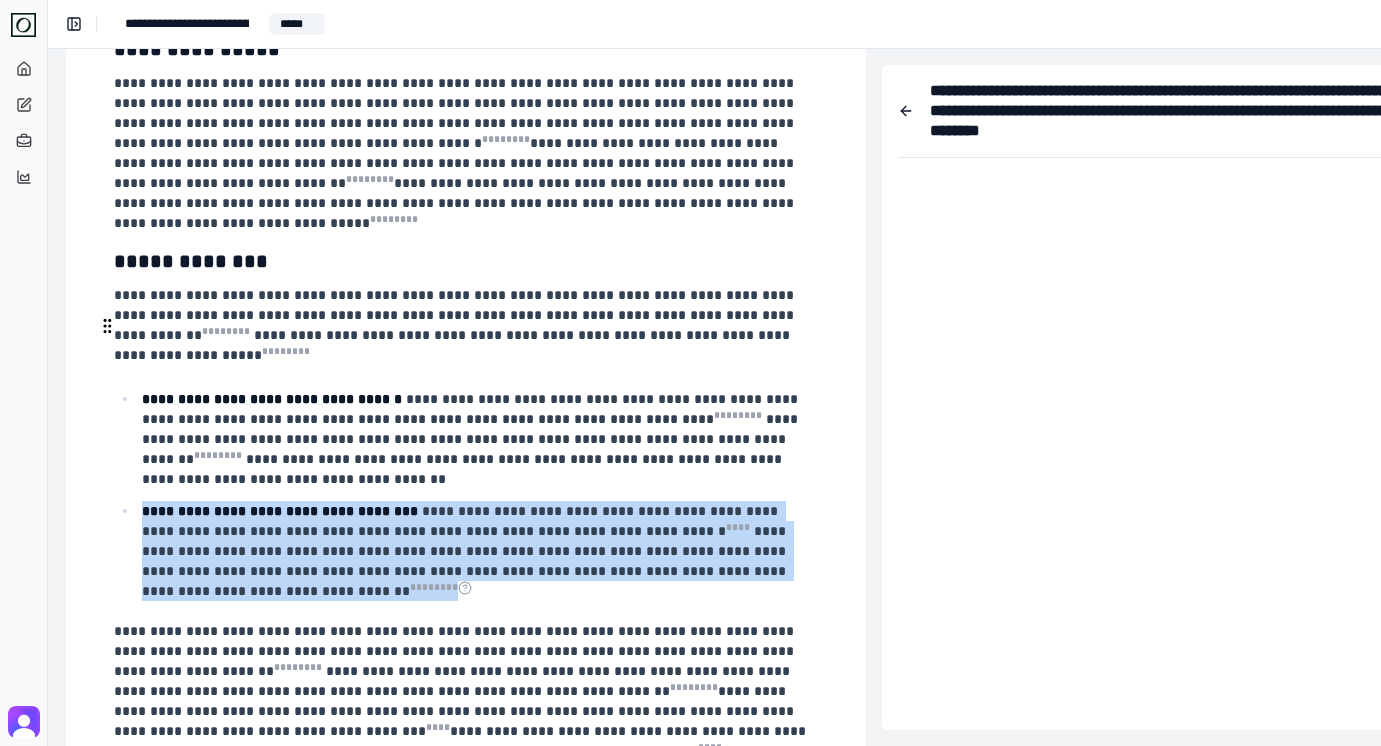 click on "**********" at bounding box center (466, 551) 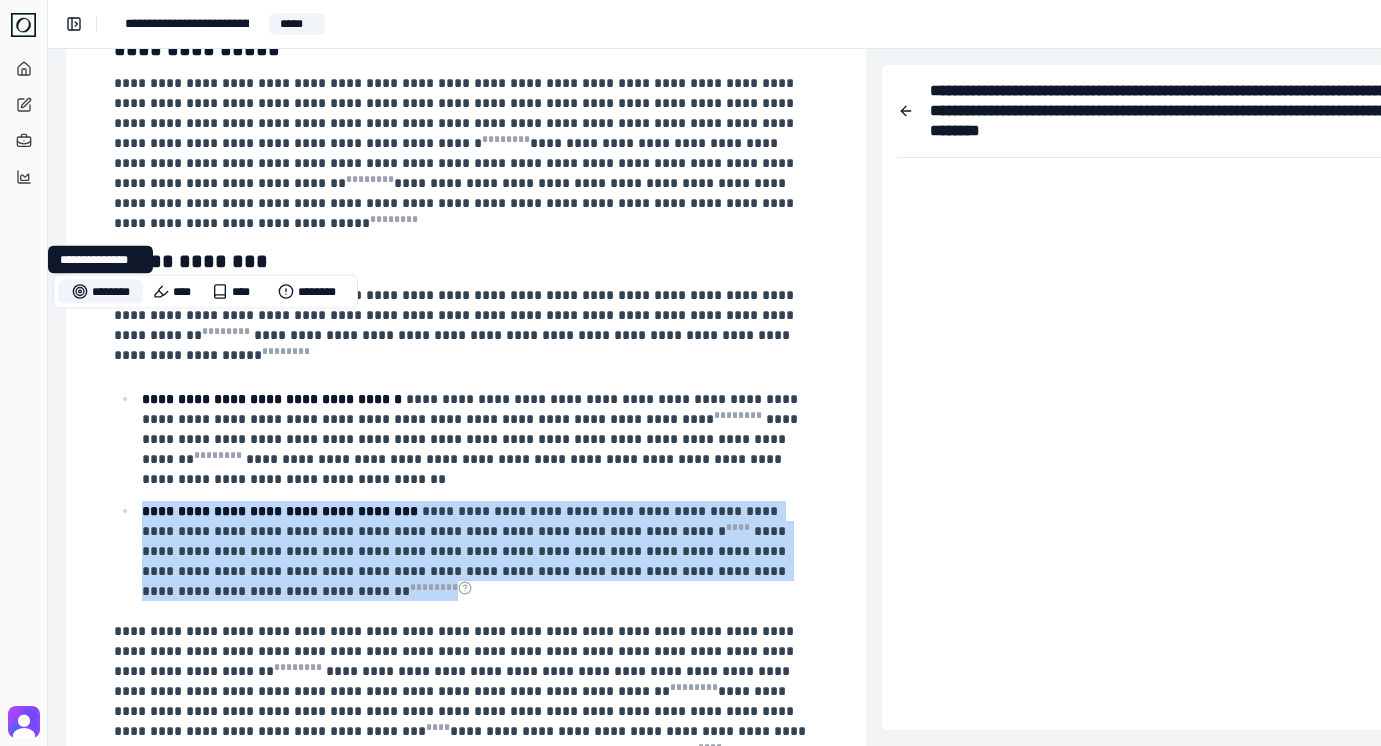 click on "********" at bounding box center [100, 292] 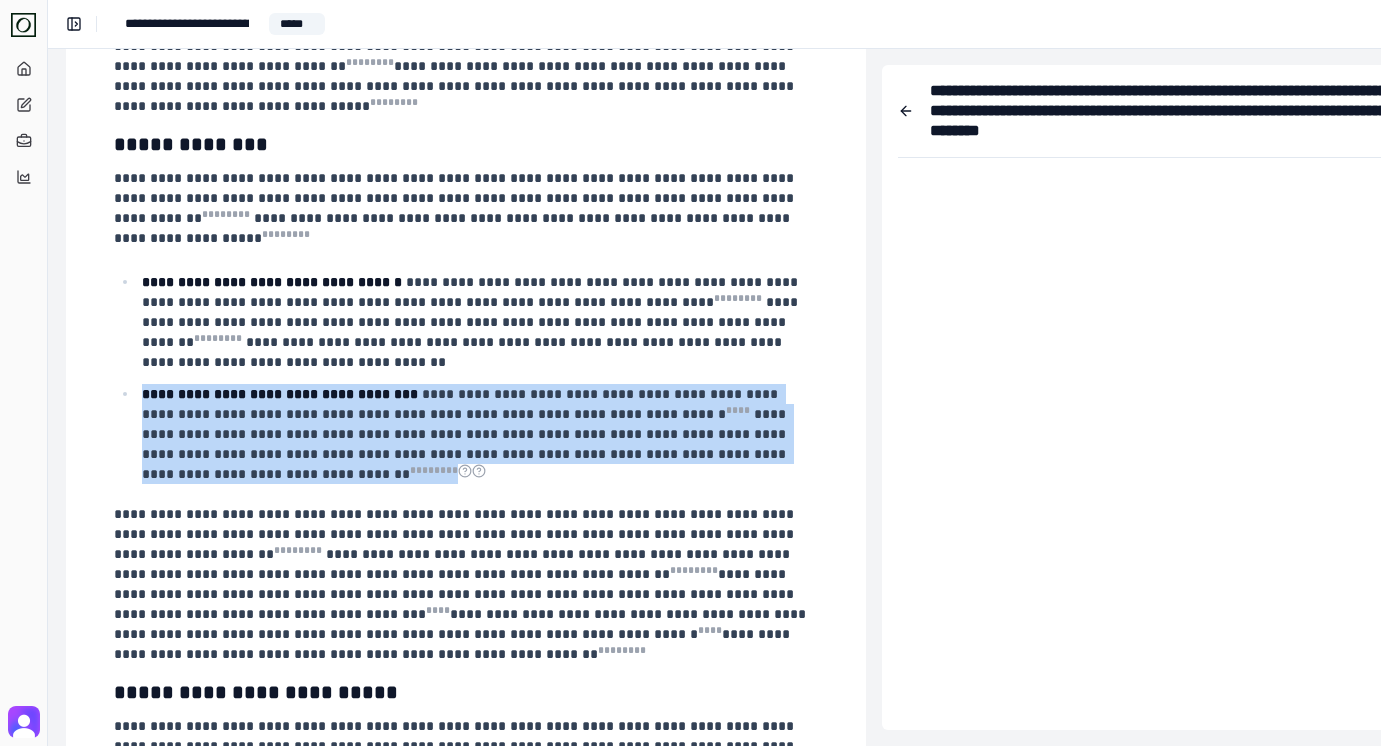 scroll, scrollTop: 2900, scrollLeft: 294, axis: both 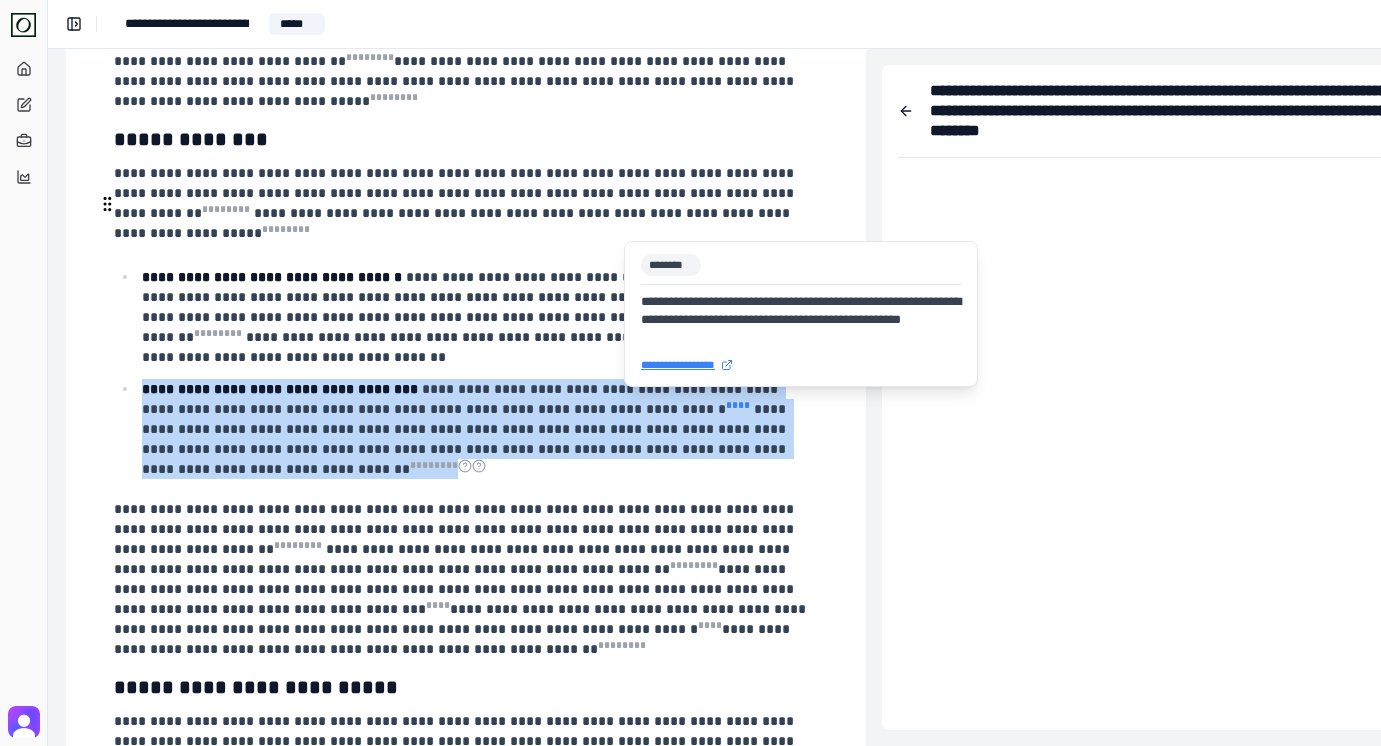 click on "* ** *" at bounding box center [738, 405] 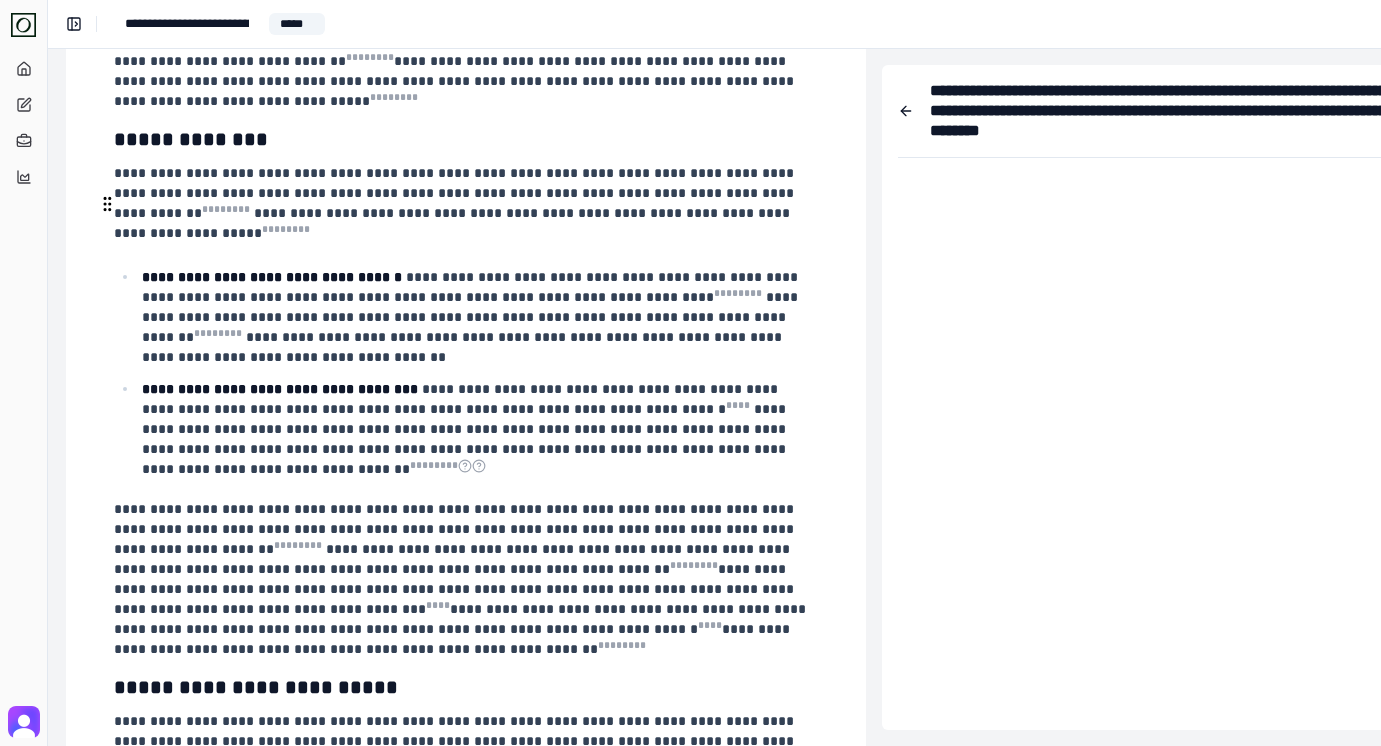 click on "**********" at bounding box center [466, 429] 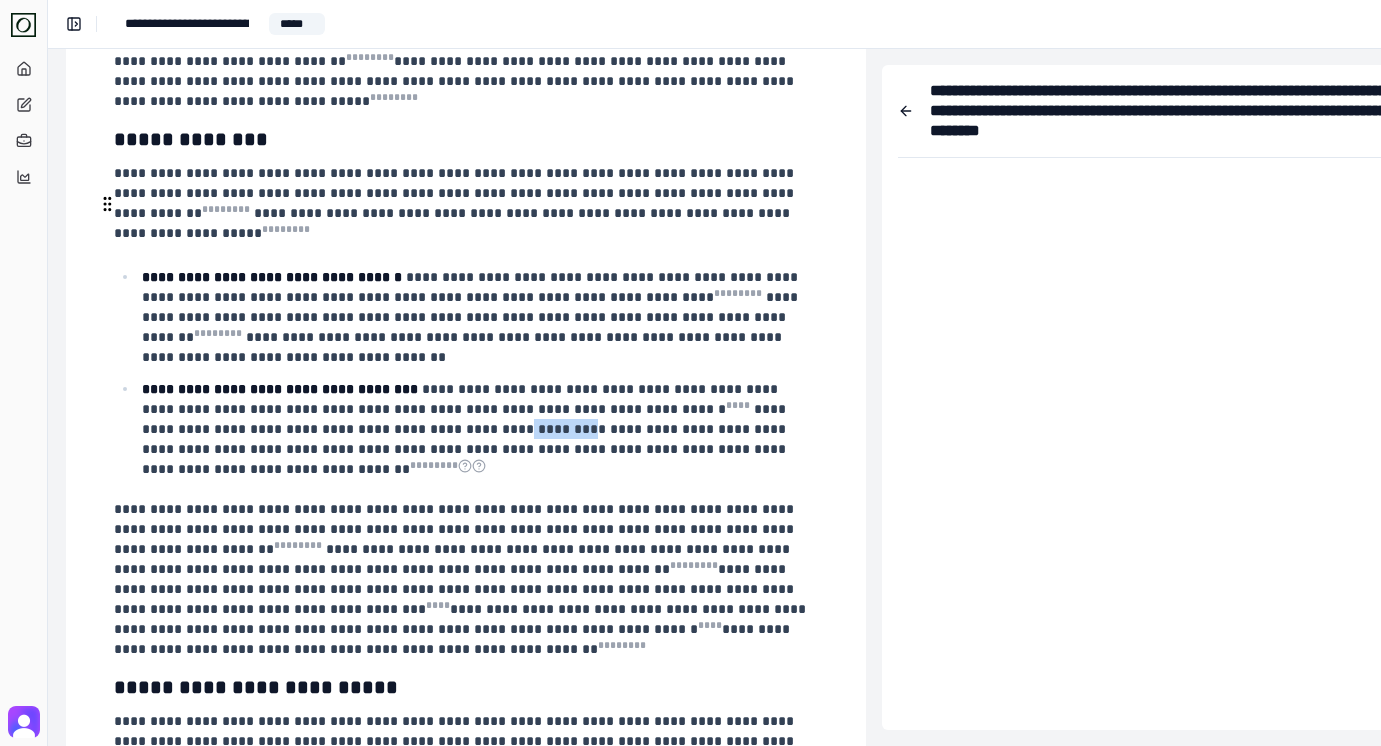 click on "**********" at bounding box center [466, 429] 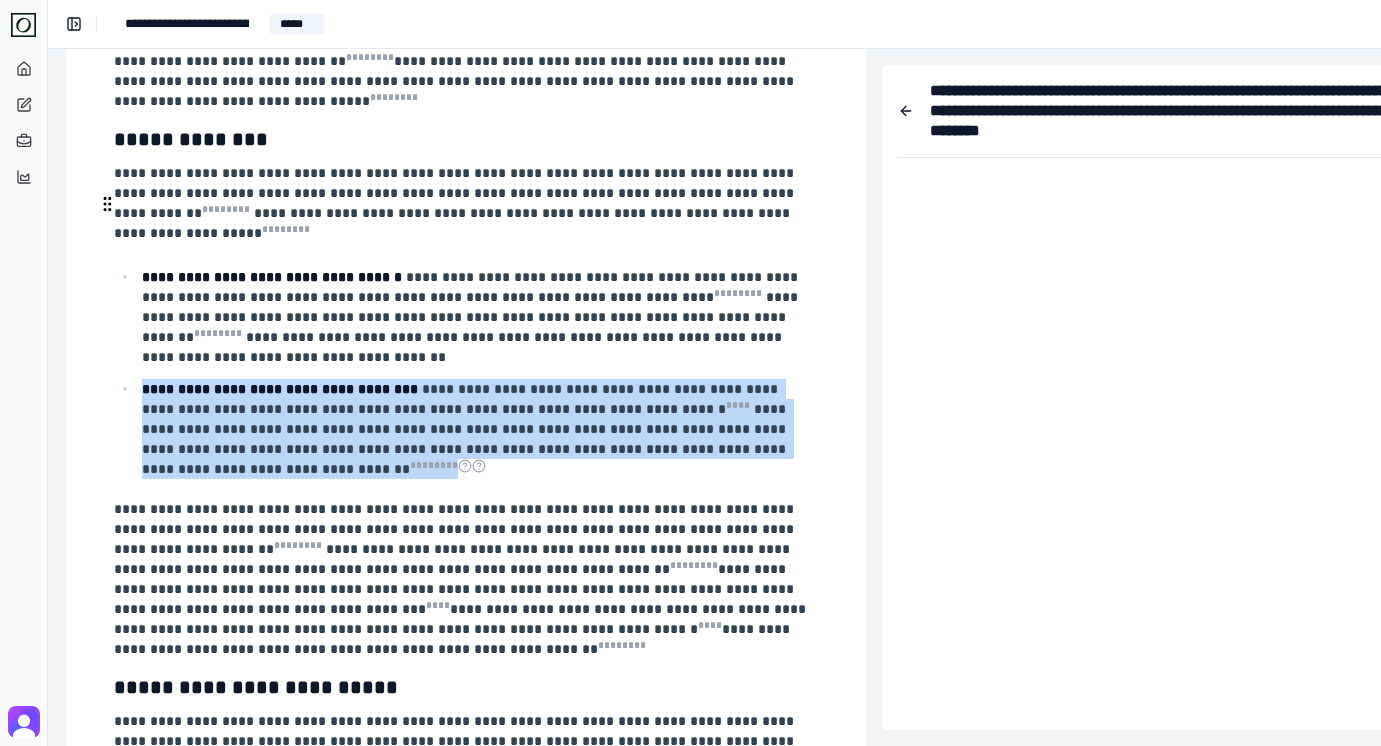 click on "**********" at bounding box center [466, 429] 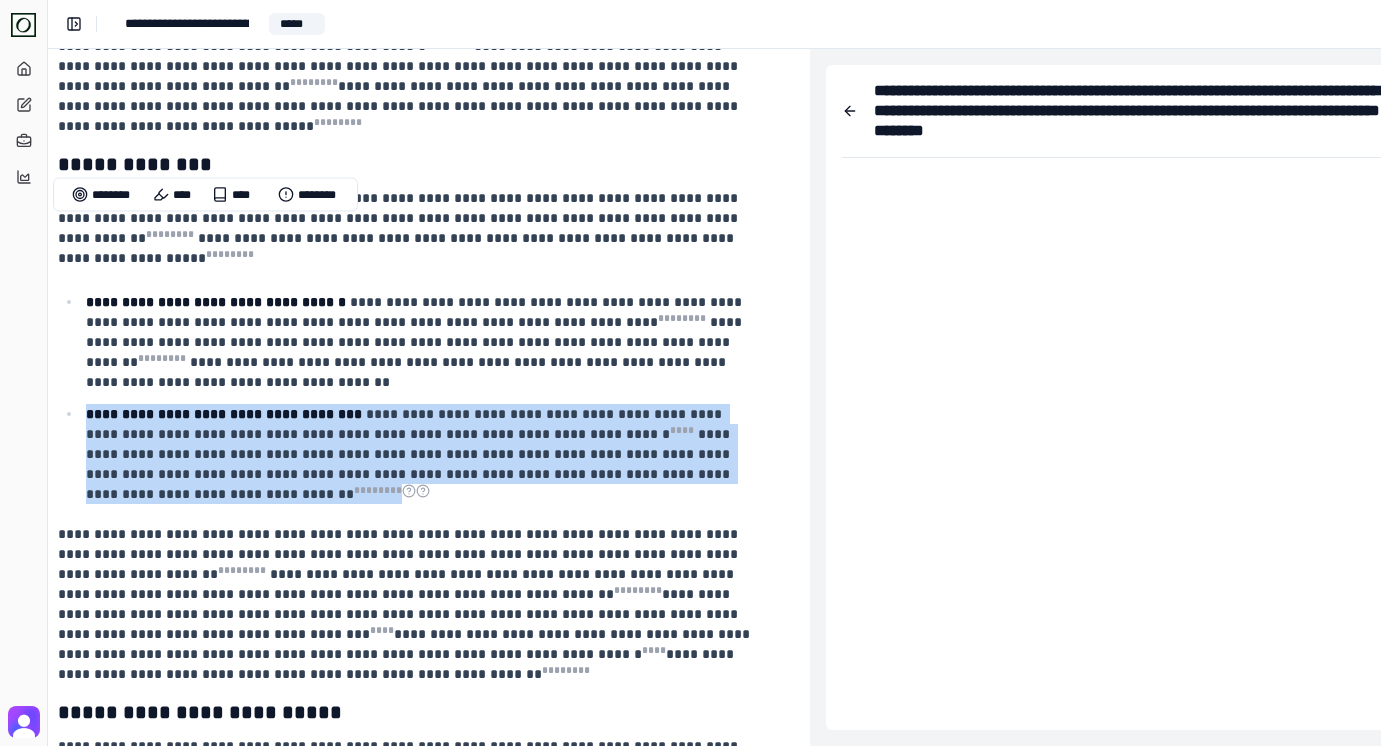 scroll, scrollTop: 2875, scrollLeft: 354, axis: both 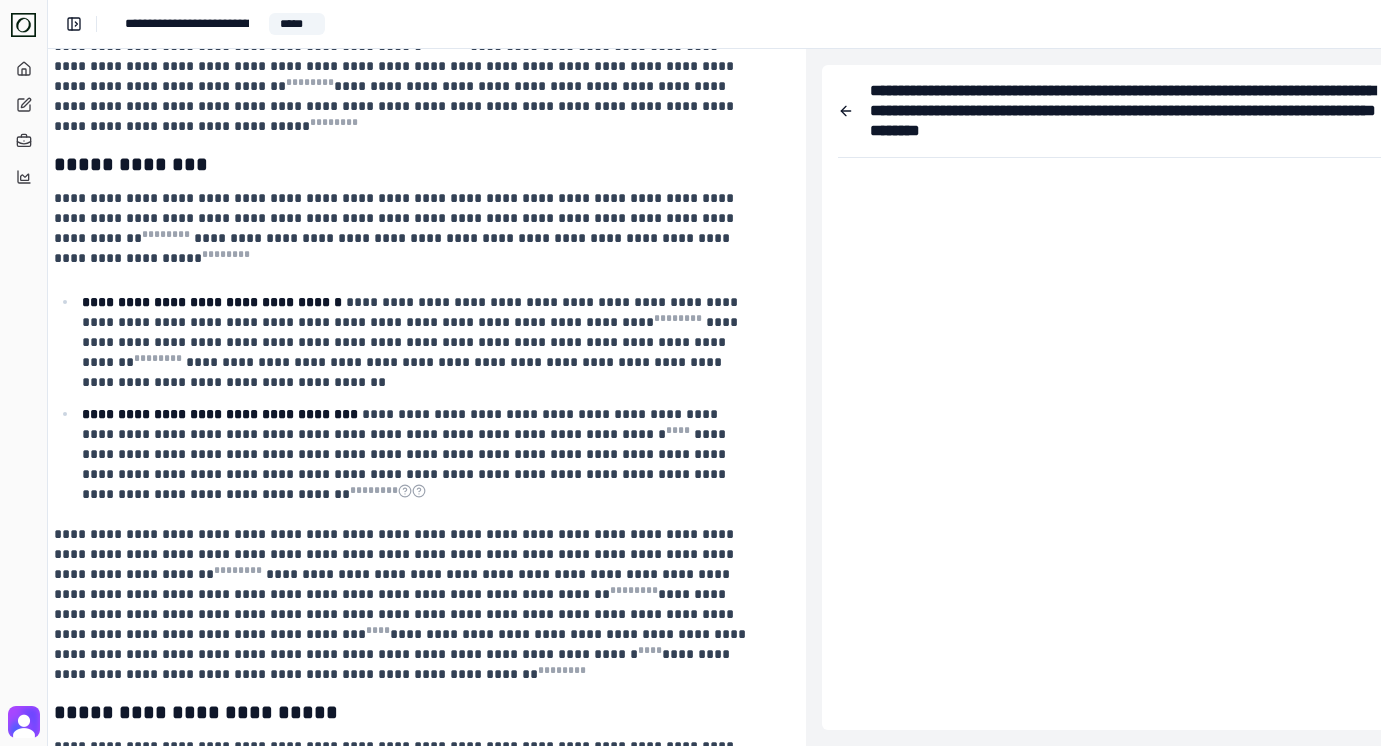 click on "**********" at bounding box center [402, 624] 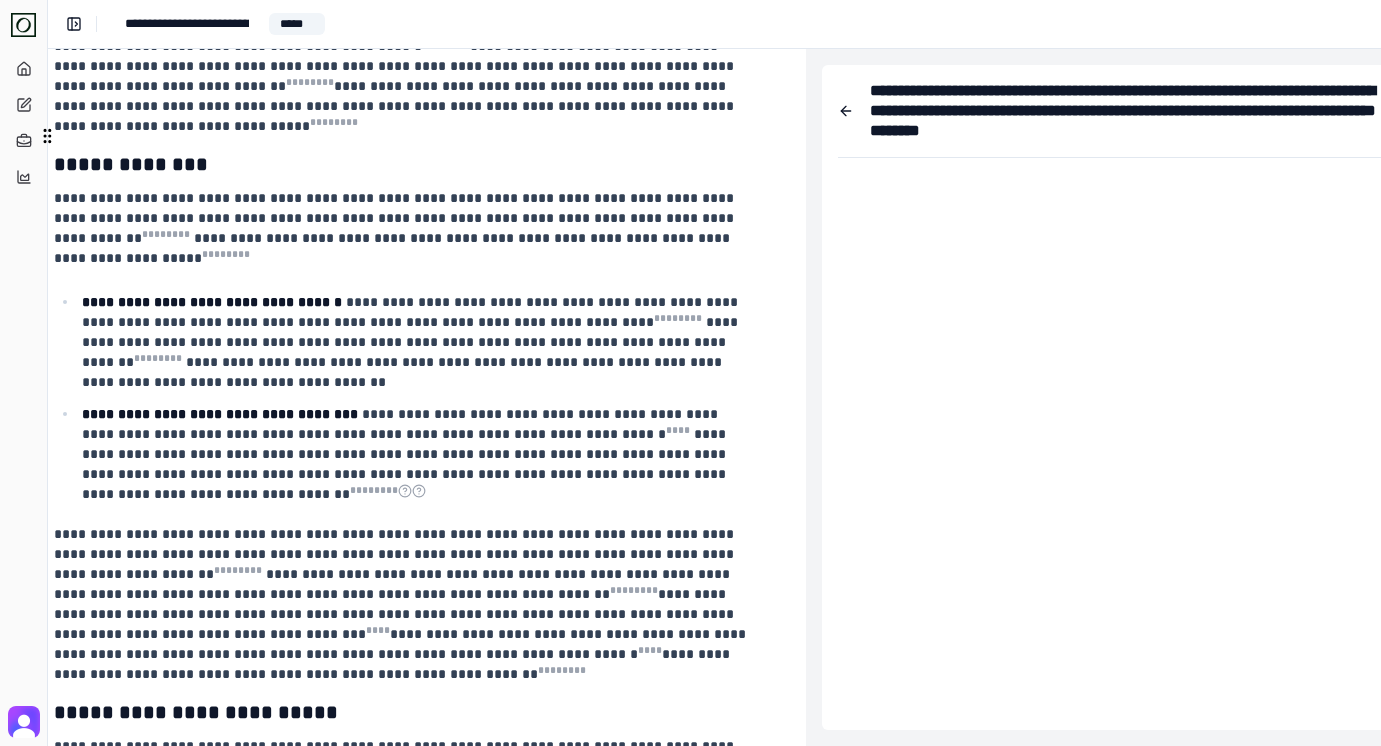 click on "**********" at bounding box center [412, 342] 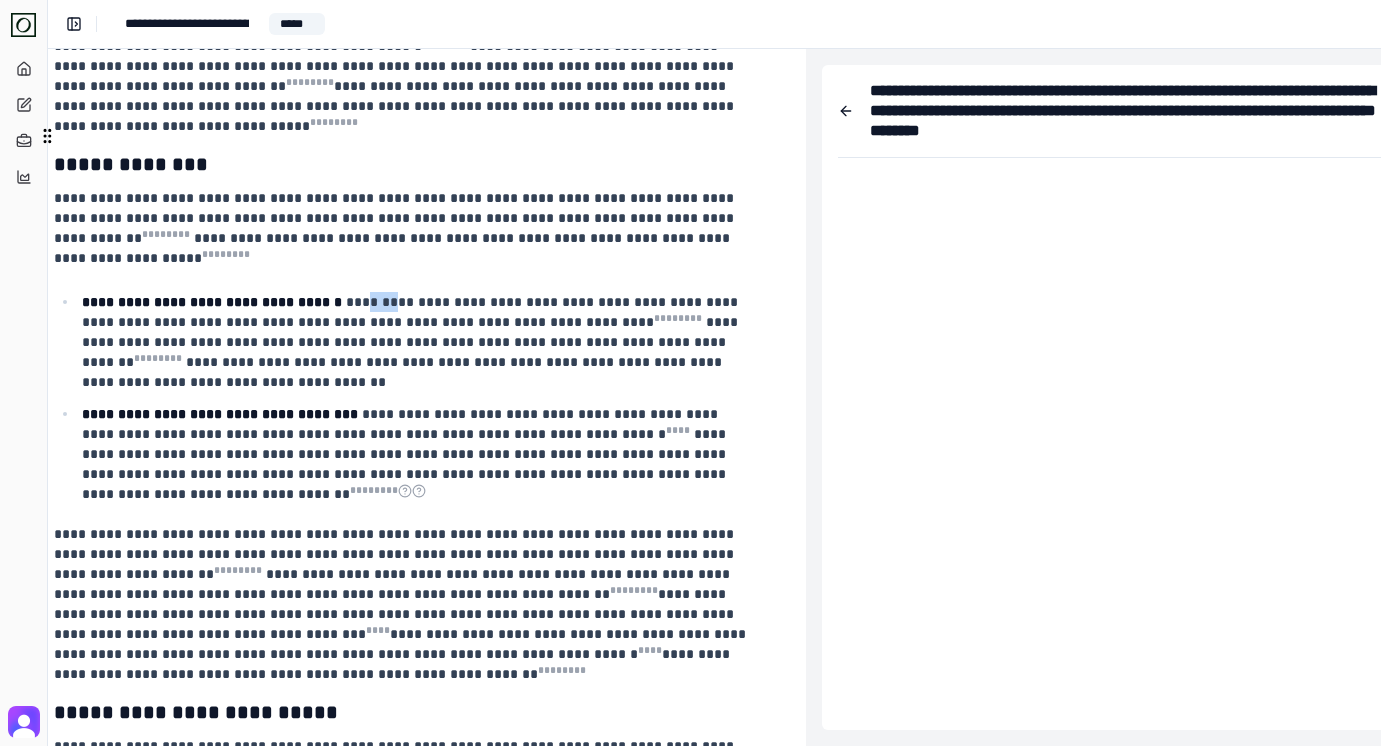 click on "**********" at bounding box center [412, 342] 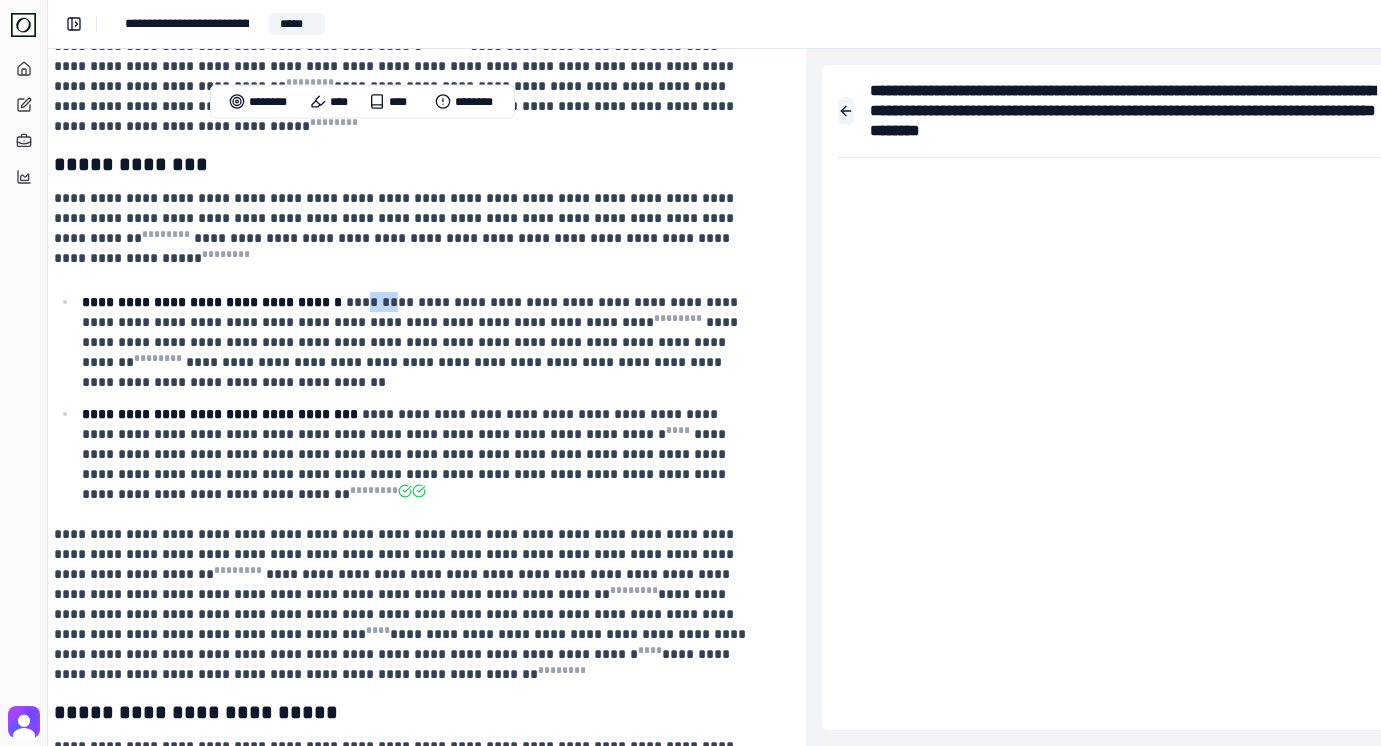 click at bounding box center (846, 111) 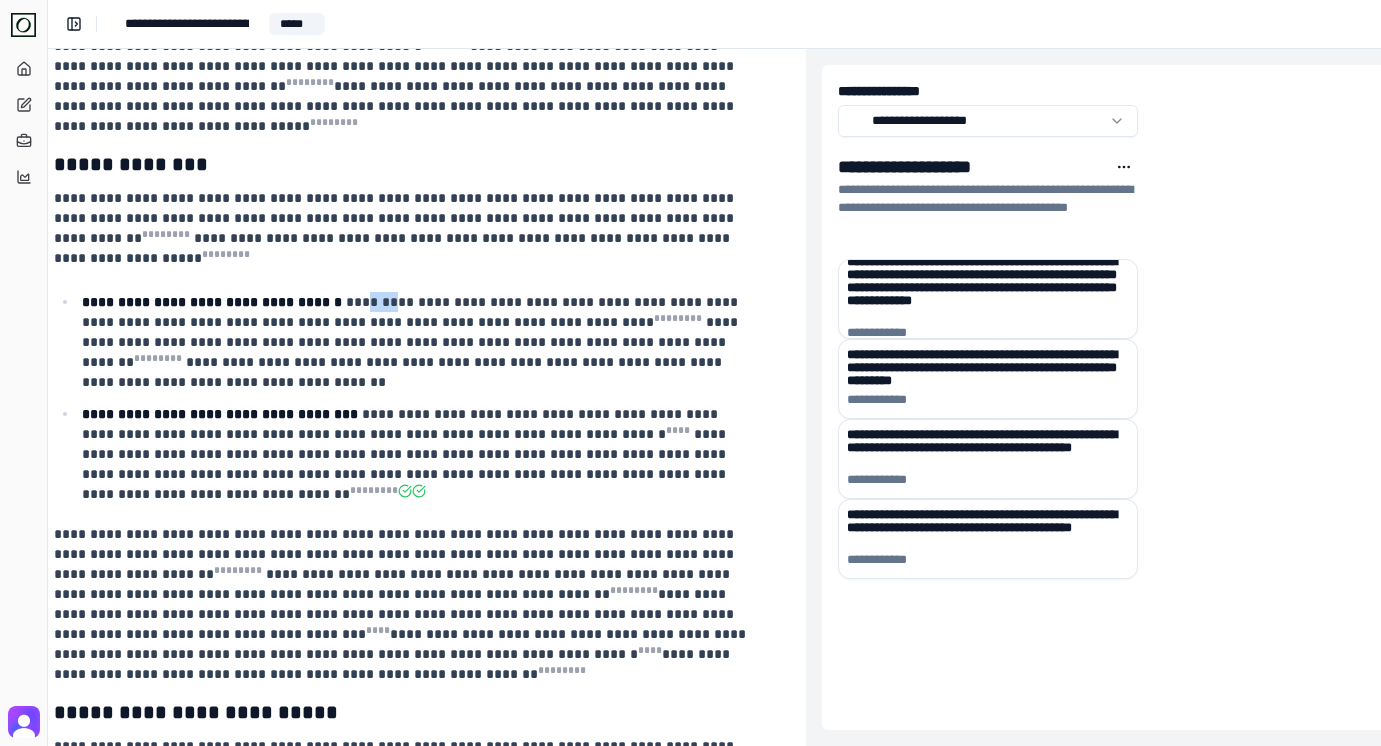 scroll, scrollTop: 2875, scrollLeft: 173, axis: both 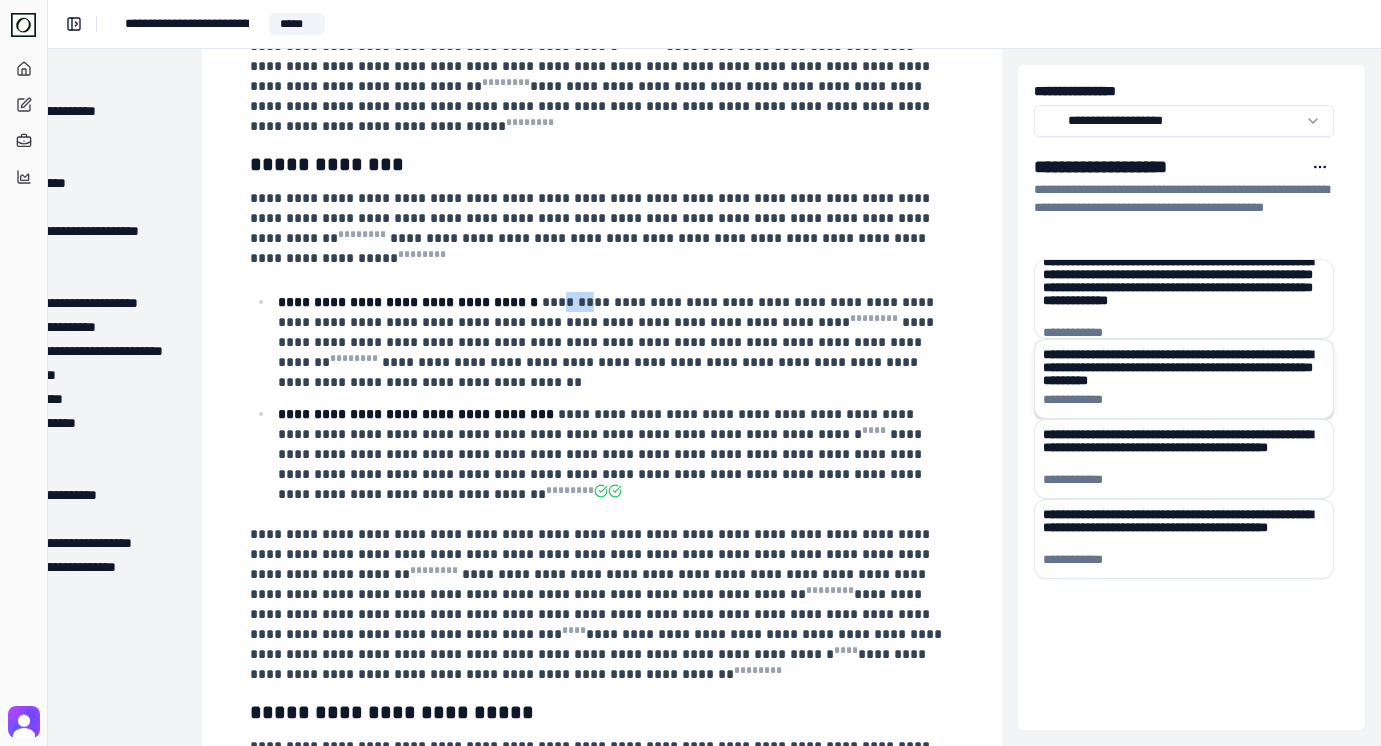 click on "**********" at bounding box center (1184, 367) 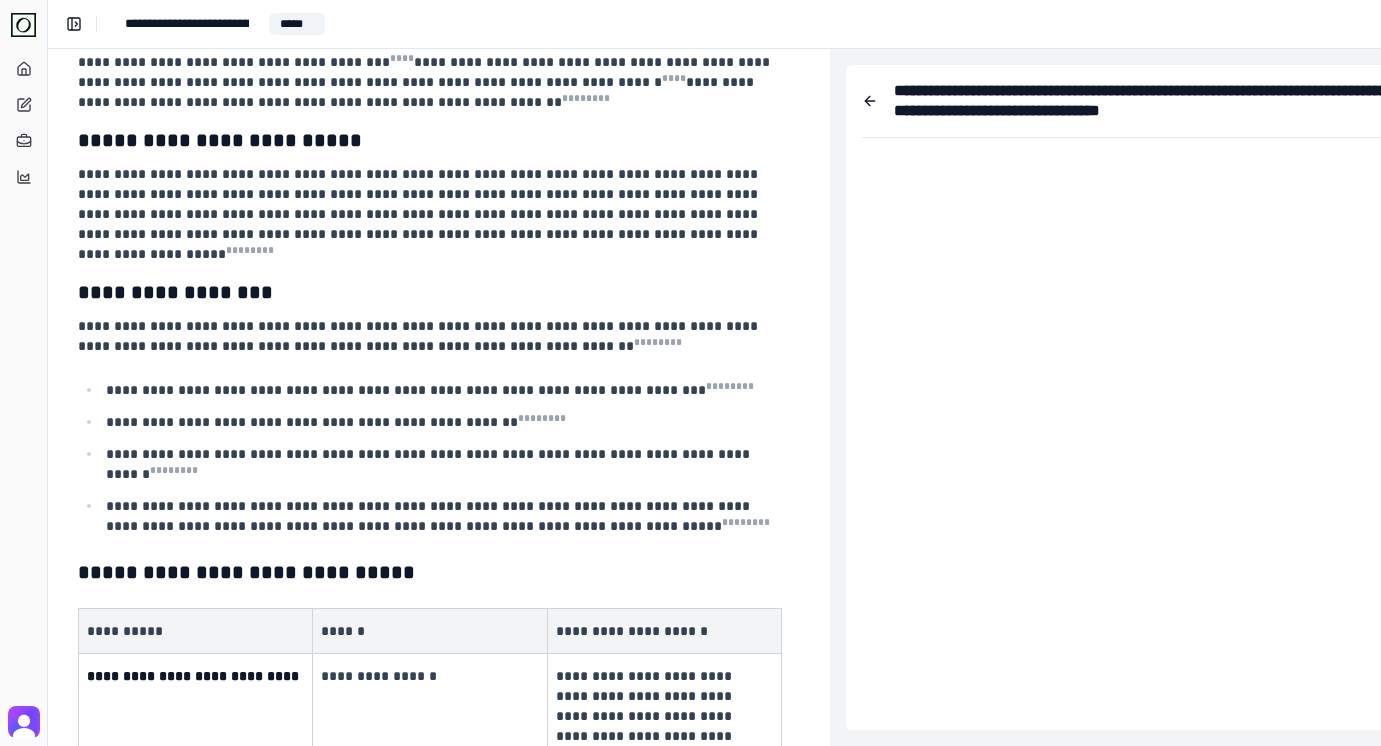 scroll, scrollTop: 3447, scrollLeft: 331, axis: both 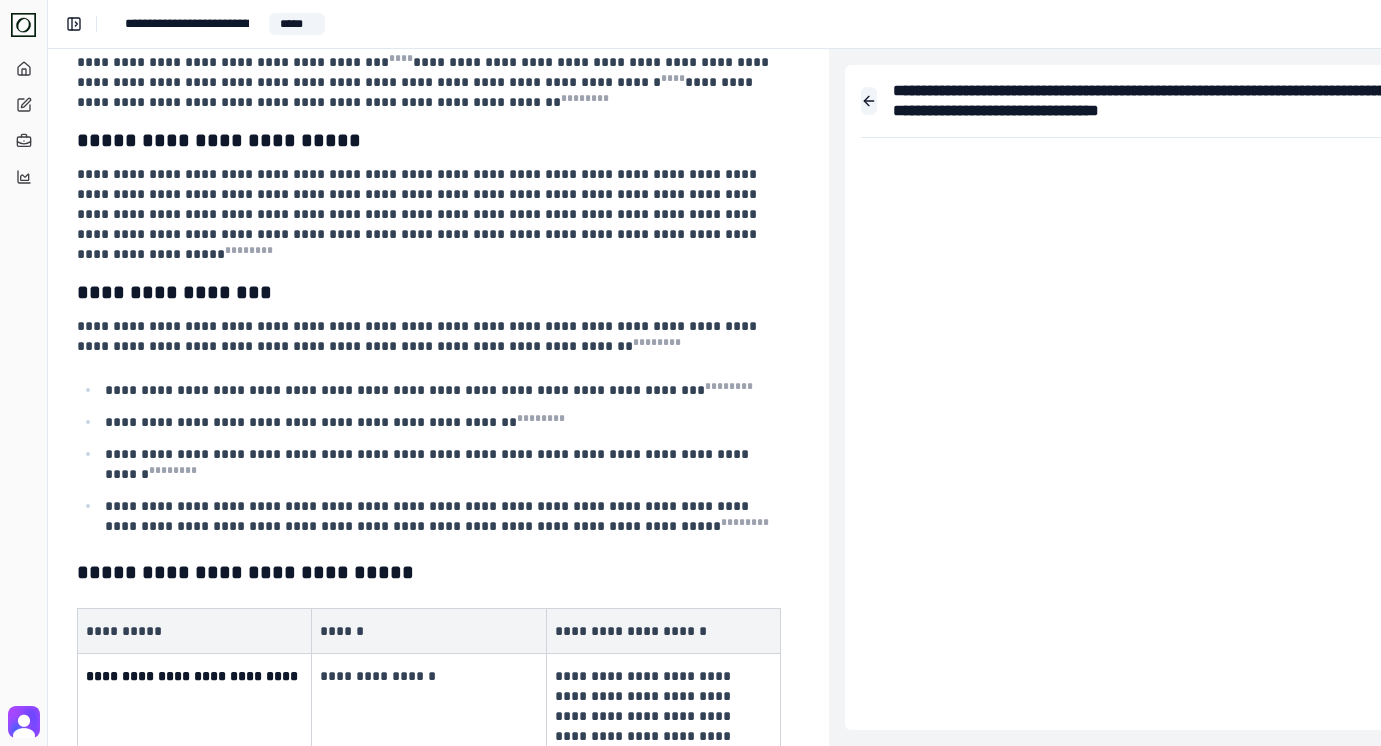 click at bounding box center (869, 101) 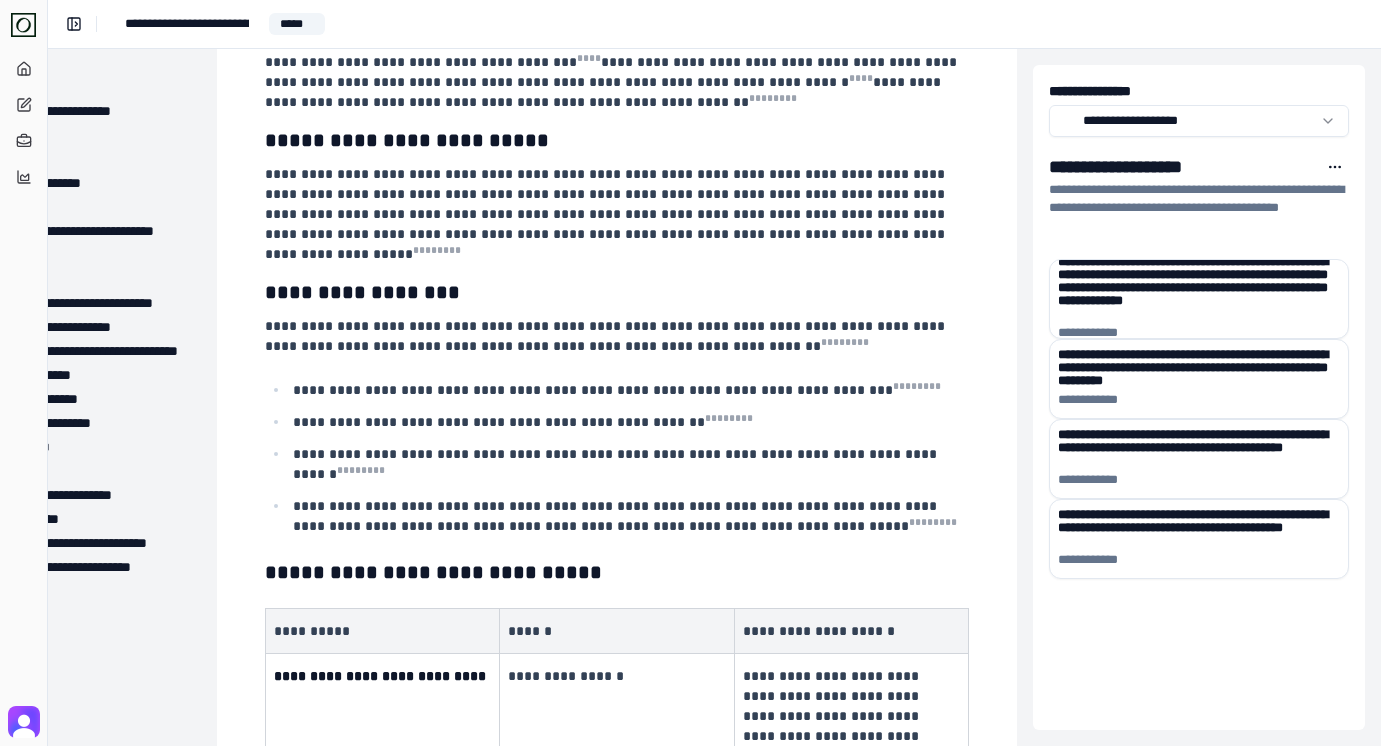 scroll, scrollTop: 3447, scrollLeft: 143, axis: both 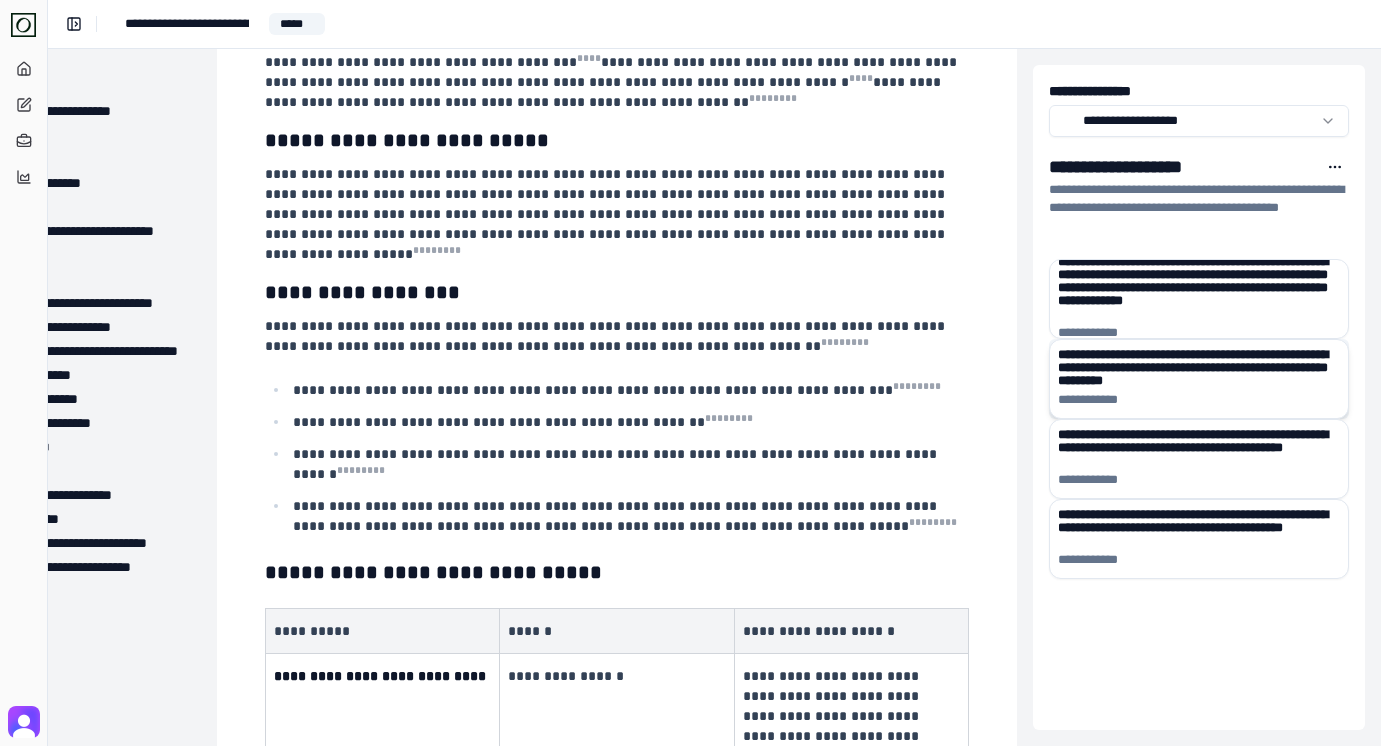 click on "**********" at bounding box center [1199, 367] 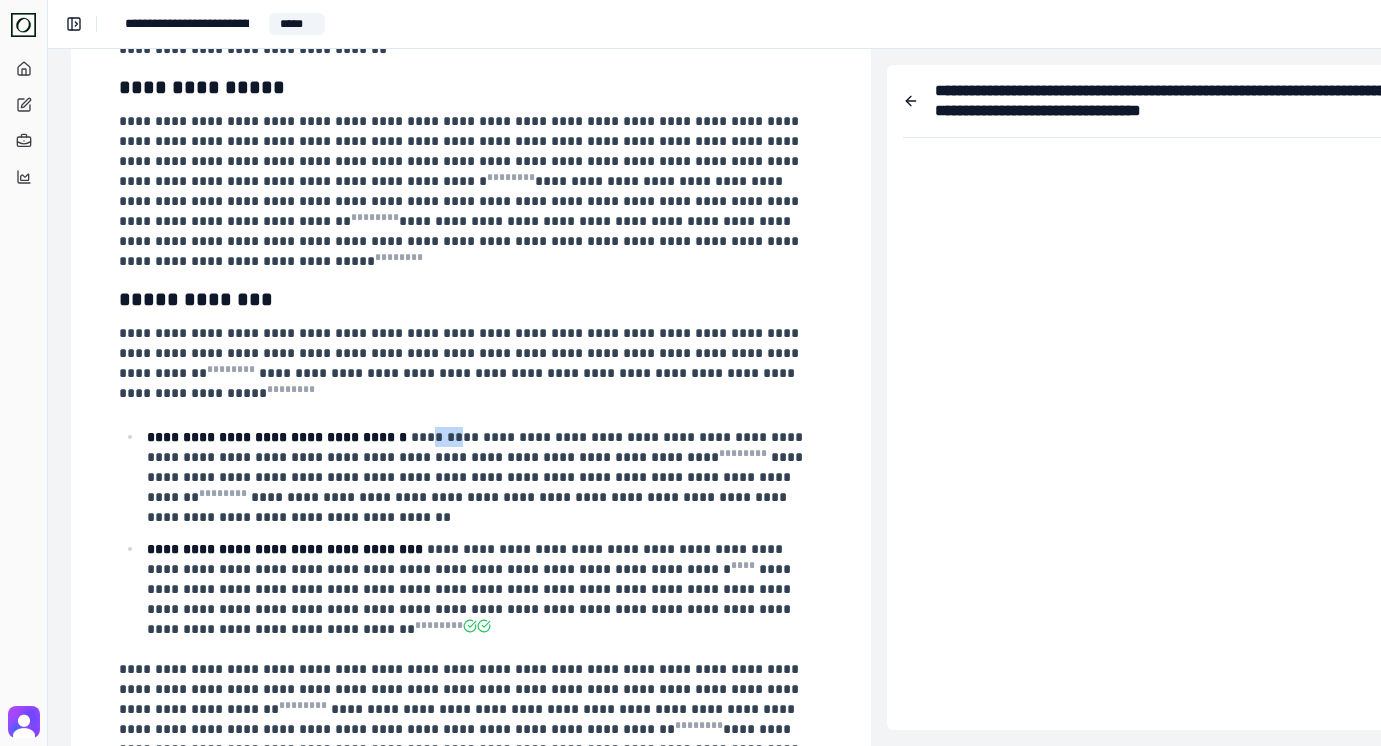 scroll, scrollTop: 2741, scrollLeft: 289, axis: both 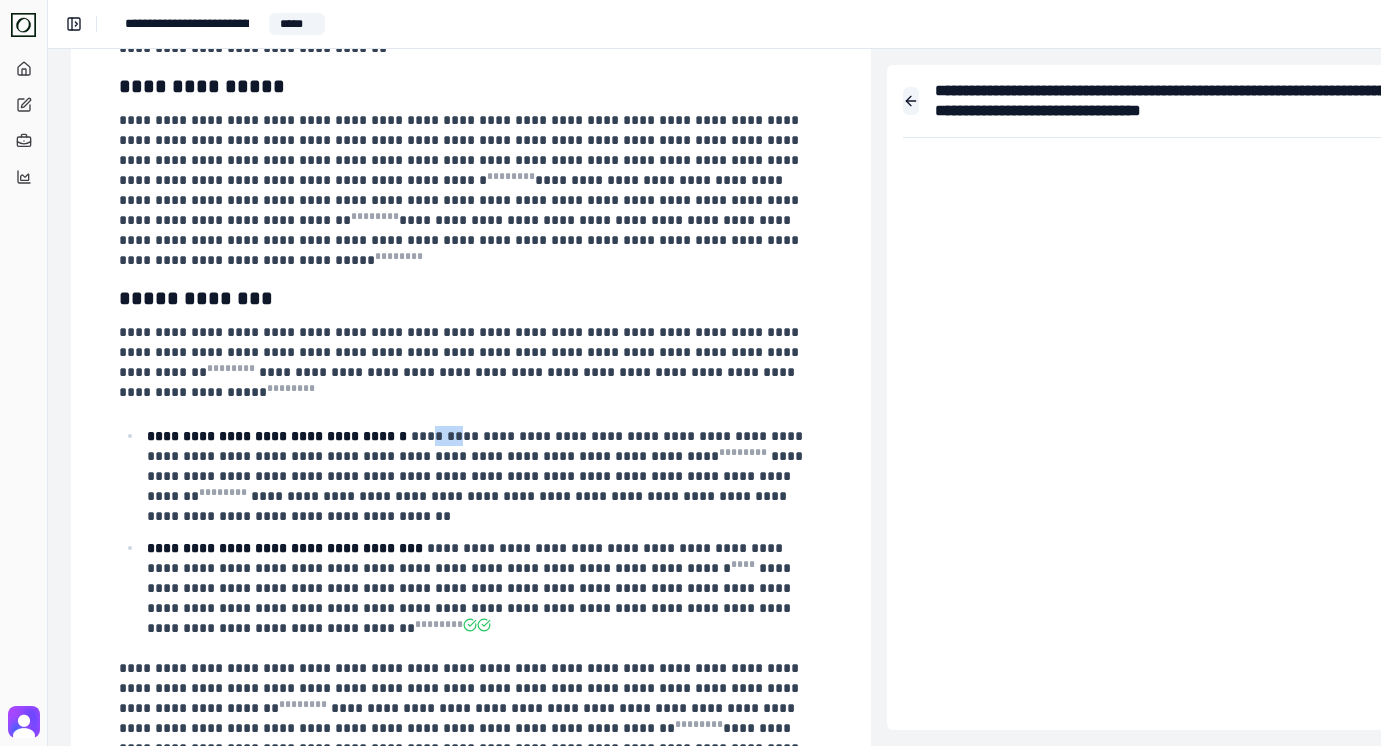 click at bounding box center [911, 101] 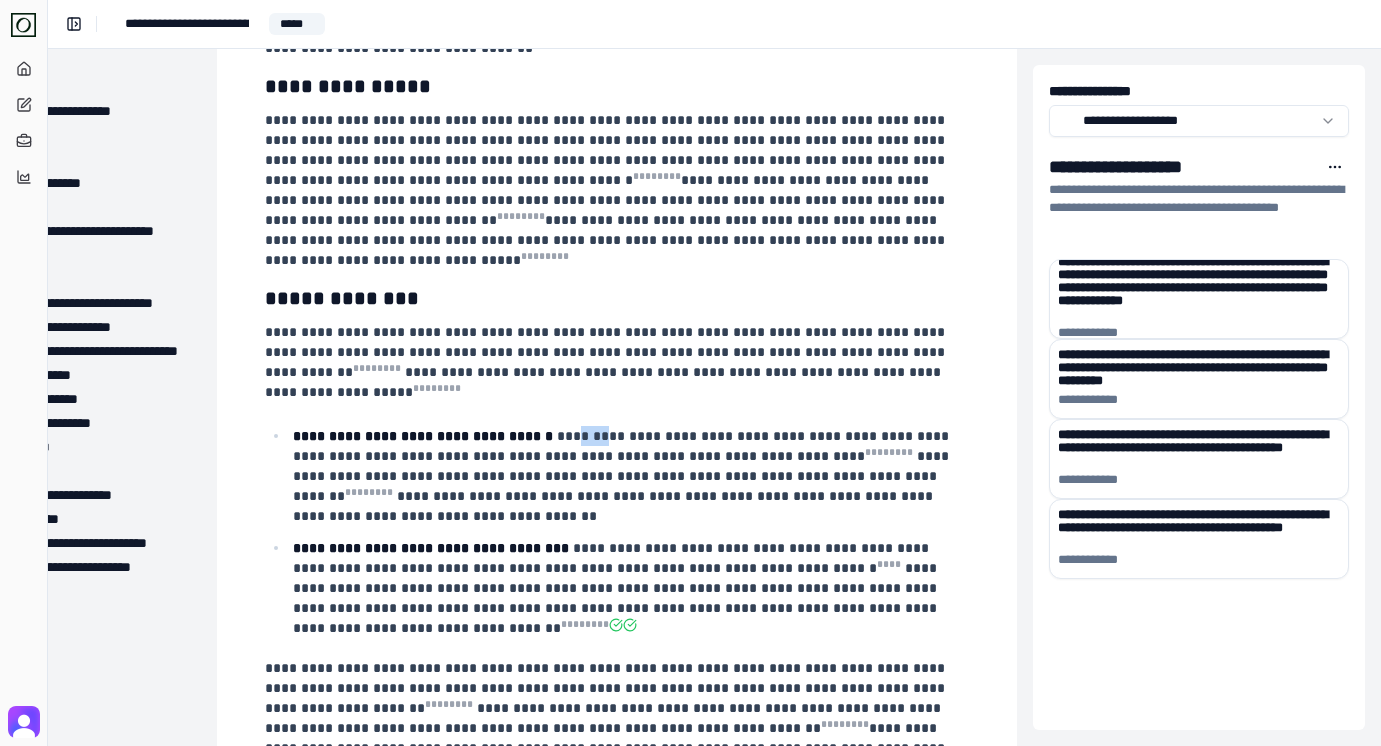 scroll, scrollTop: 2741, scrollLeft: 143, axis: both 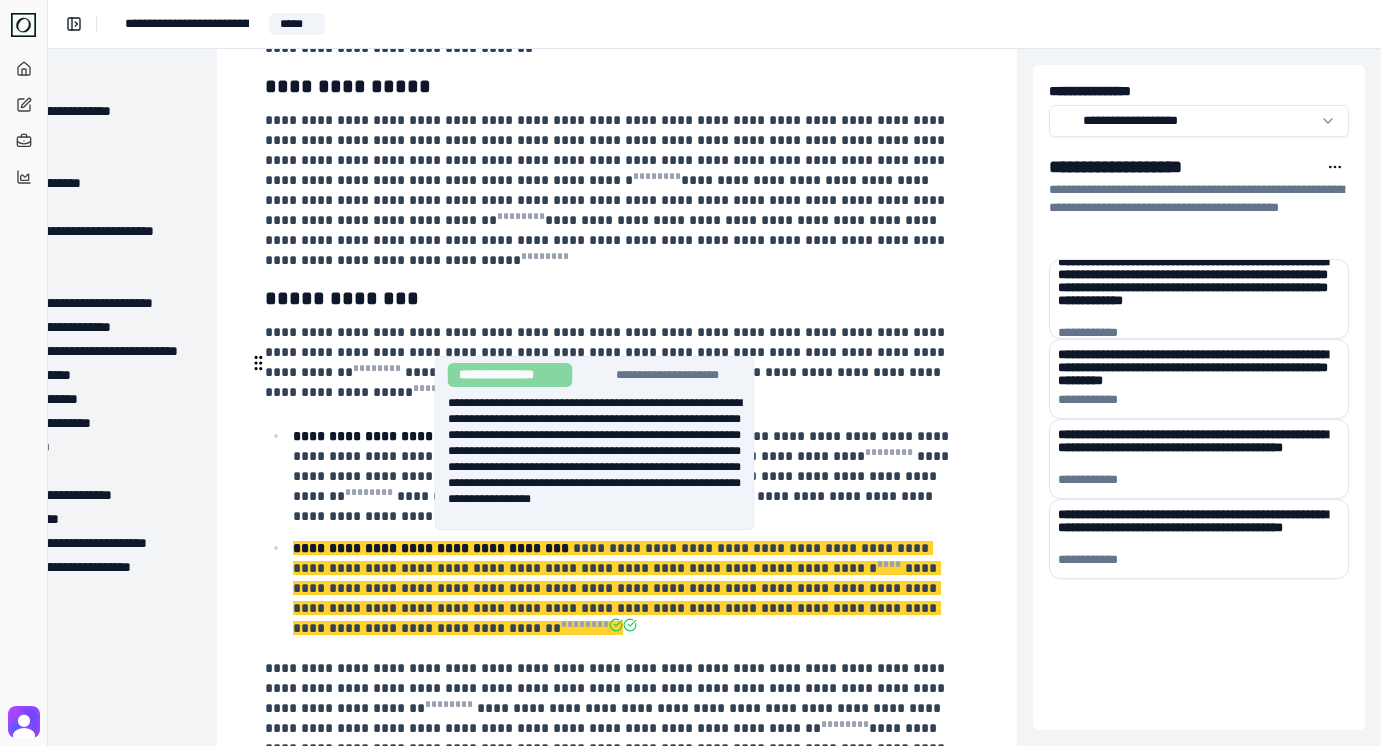click 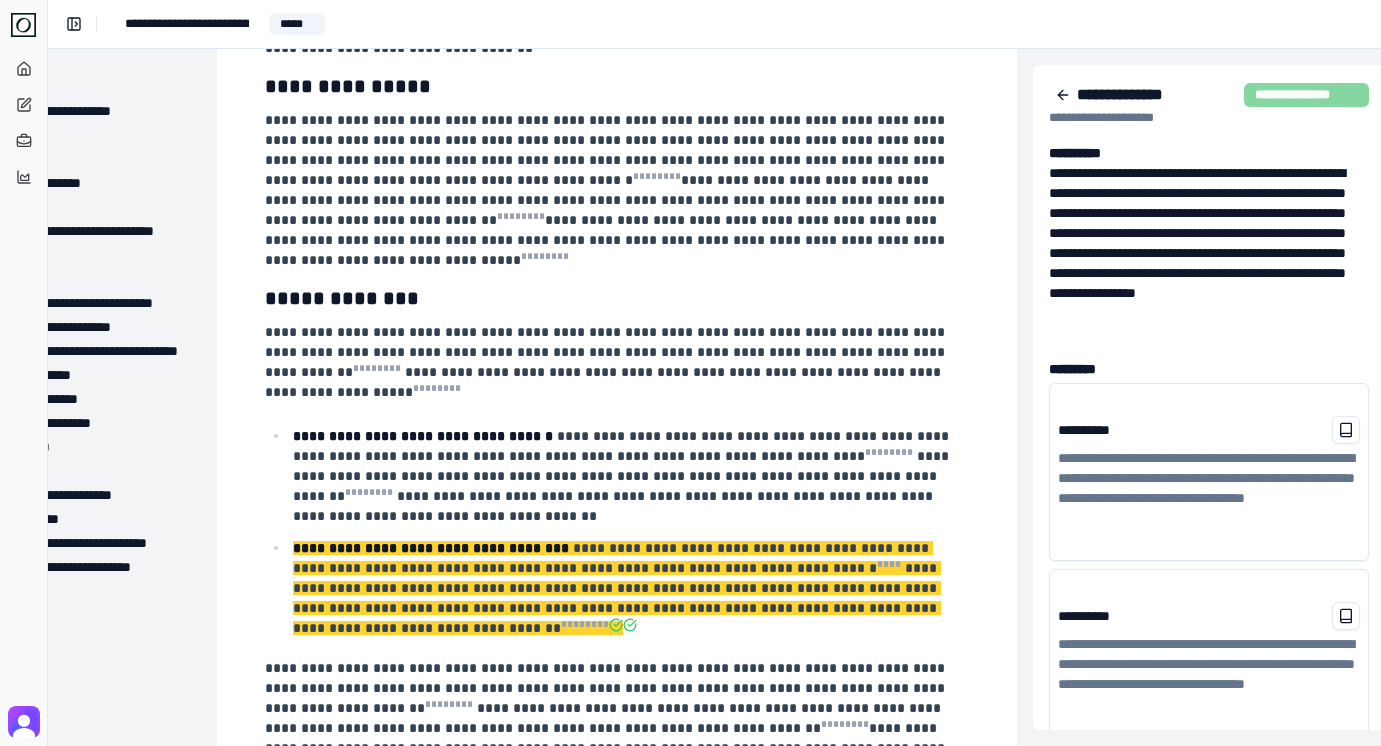 scroll, scrollTop: 2741, scrollLeft: 163, axis: both 